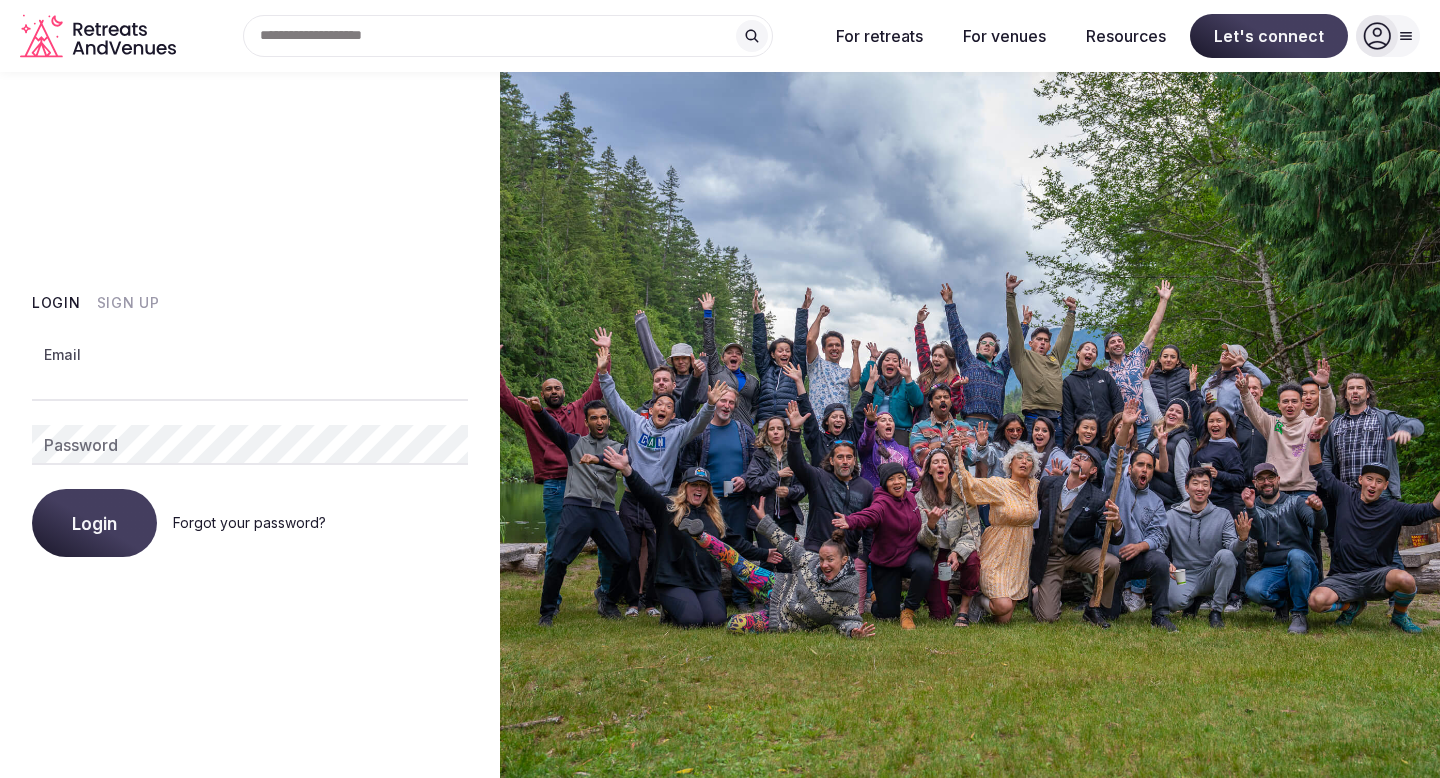 scroll, scrollTop: 0, scrollLeft: 0, axis: both 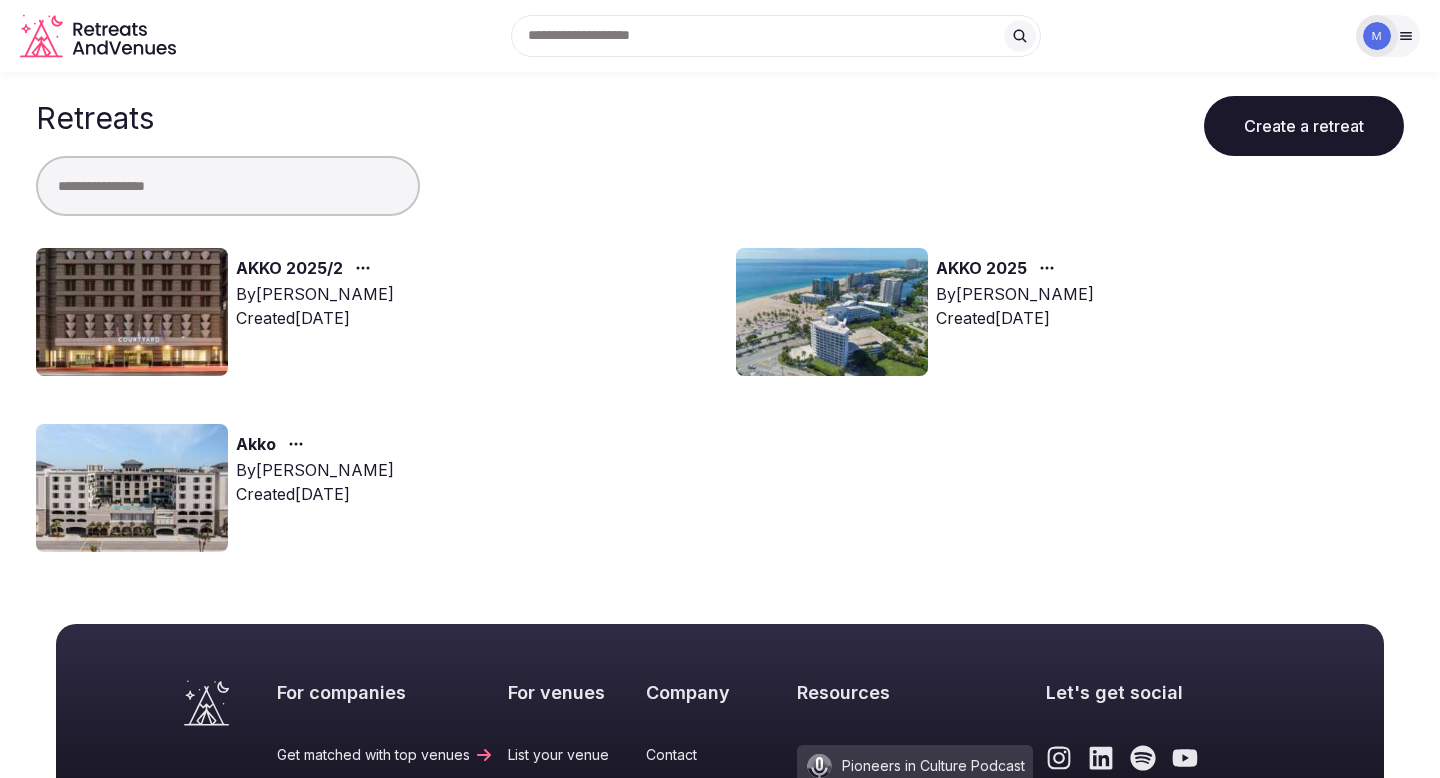 click at bounding box center [132, 312] 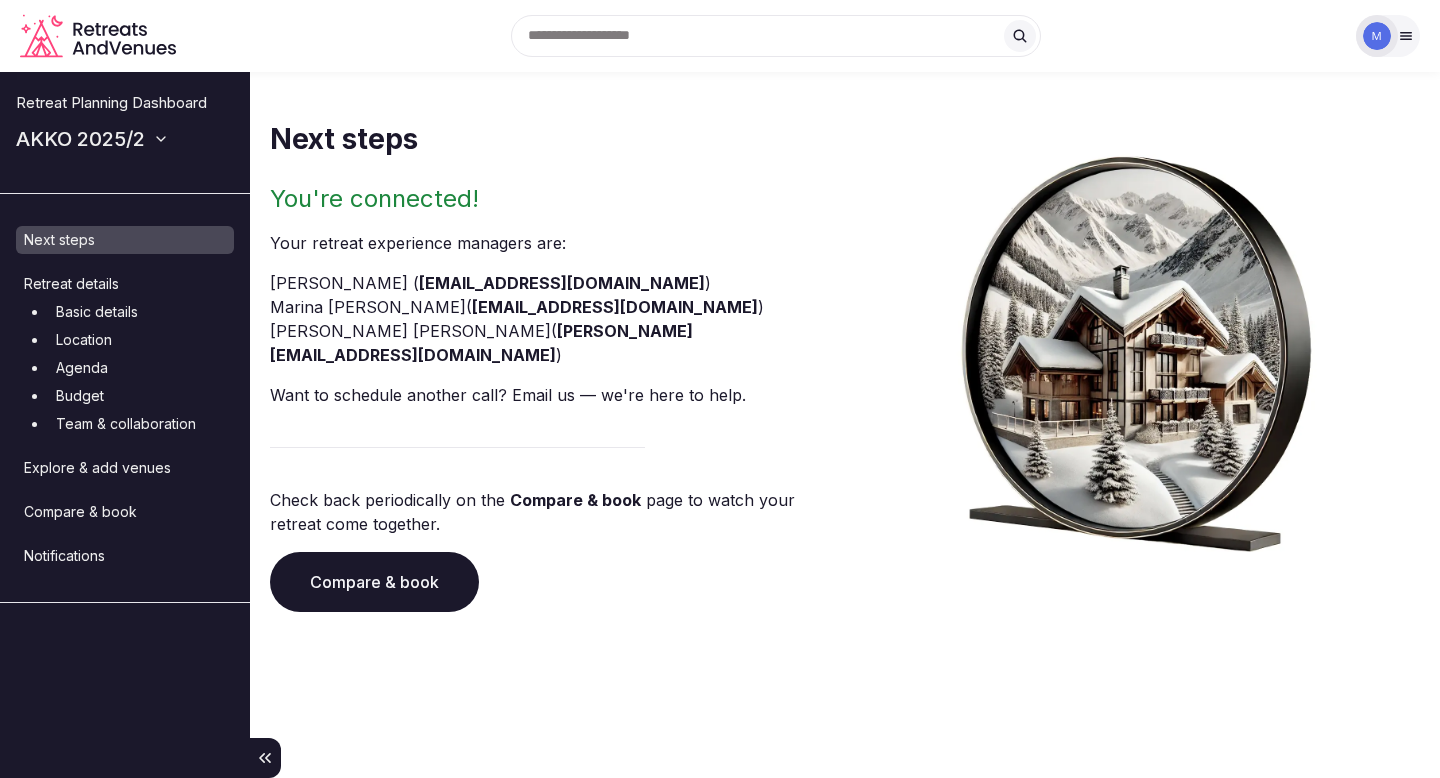 click on "Compare & book" at bounding box center [374, 582] 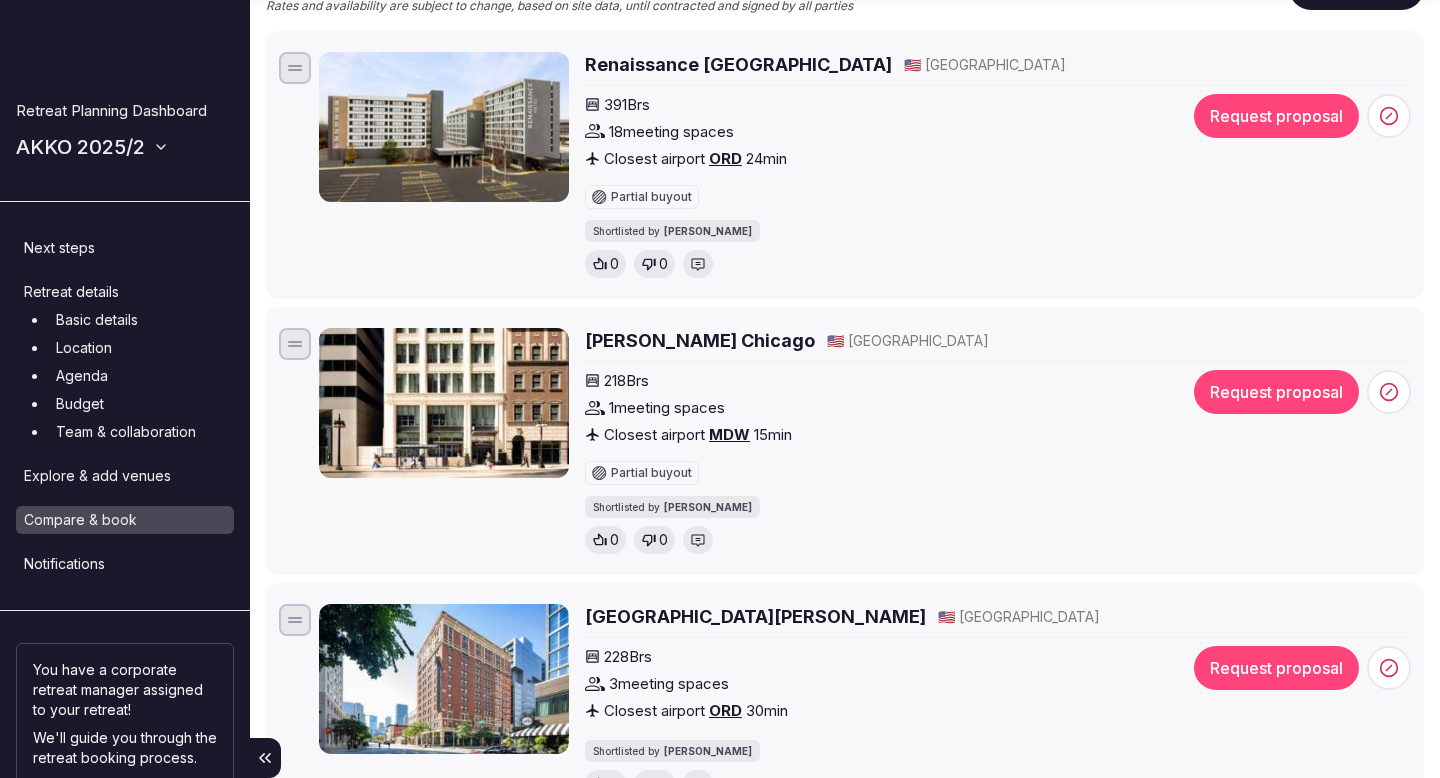 scroll, scrollTop: 293, scrollLeft: 0, axis: vertical 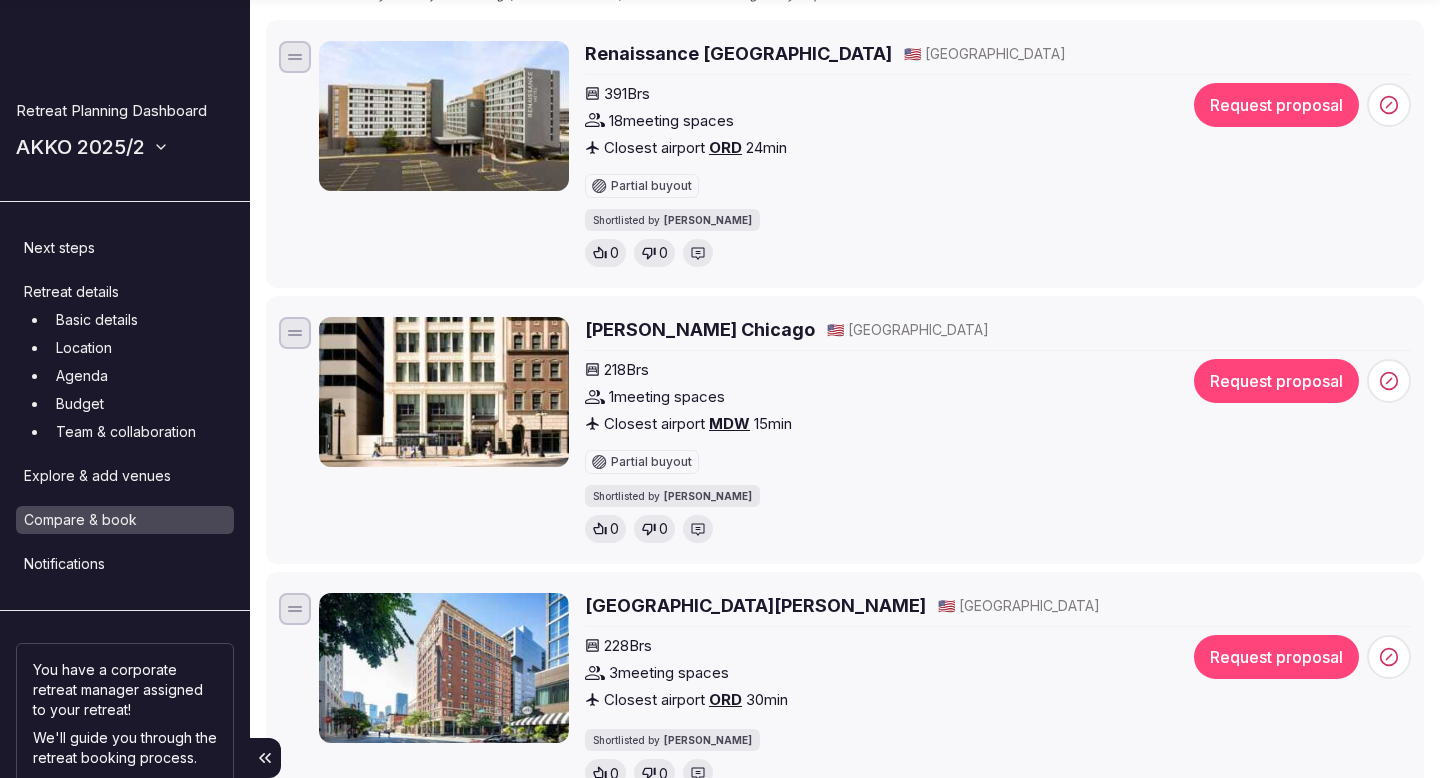 click on "[PERSON_NAME] Chicago" at bounding box center [700, 329] 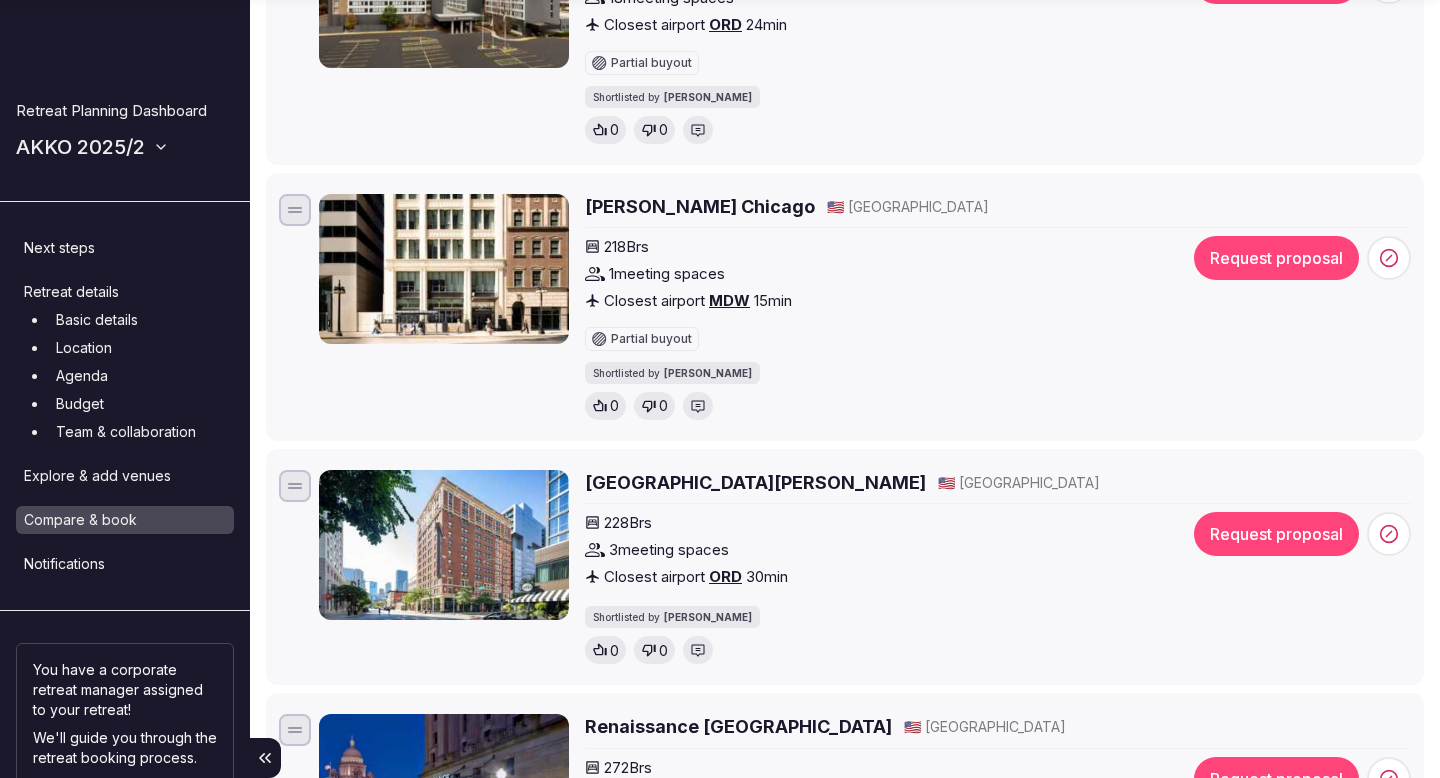 scroll, scrollTop: 418, scrollLeft: 0, axis: vertical 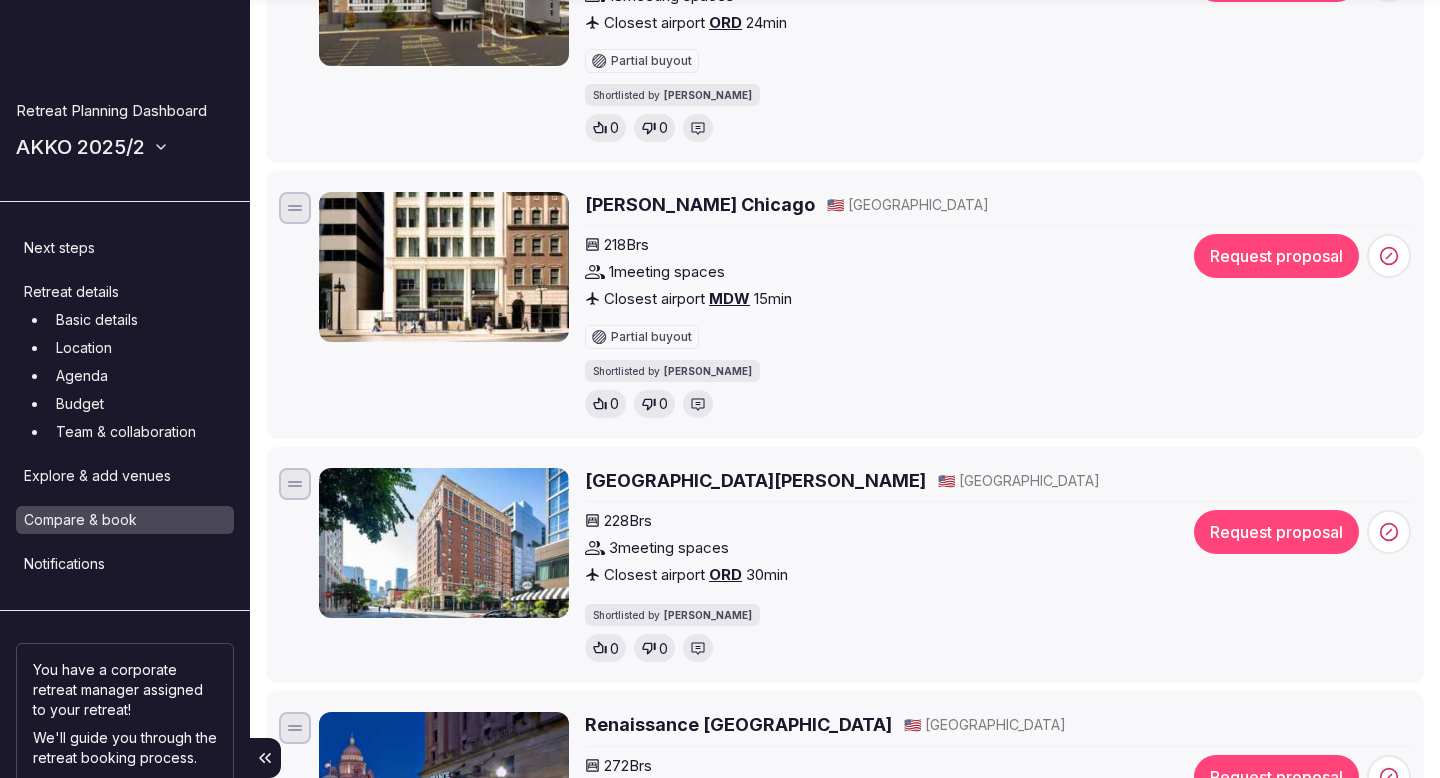 click on "[GEOGRAPHIC_DATA][PERSON_NAME]" at bounding box center [755, 480] 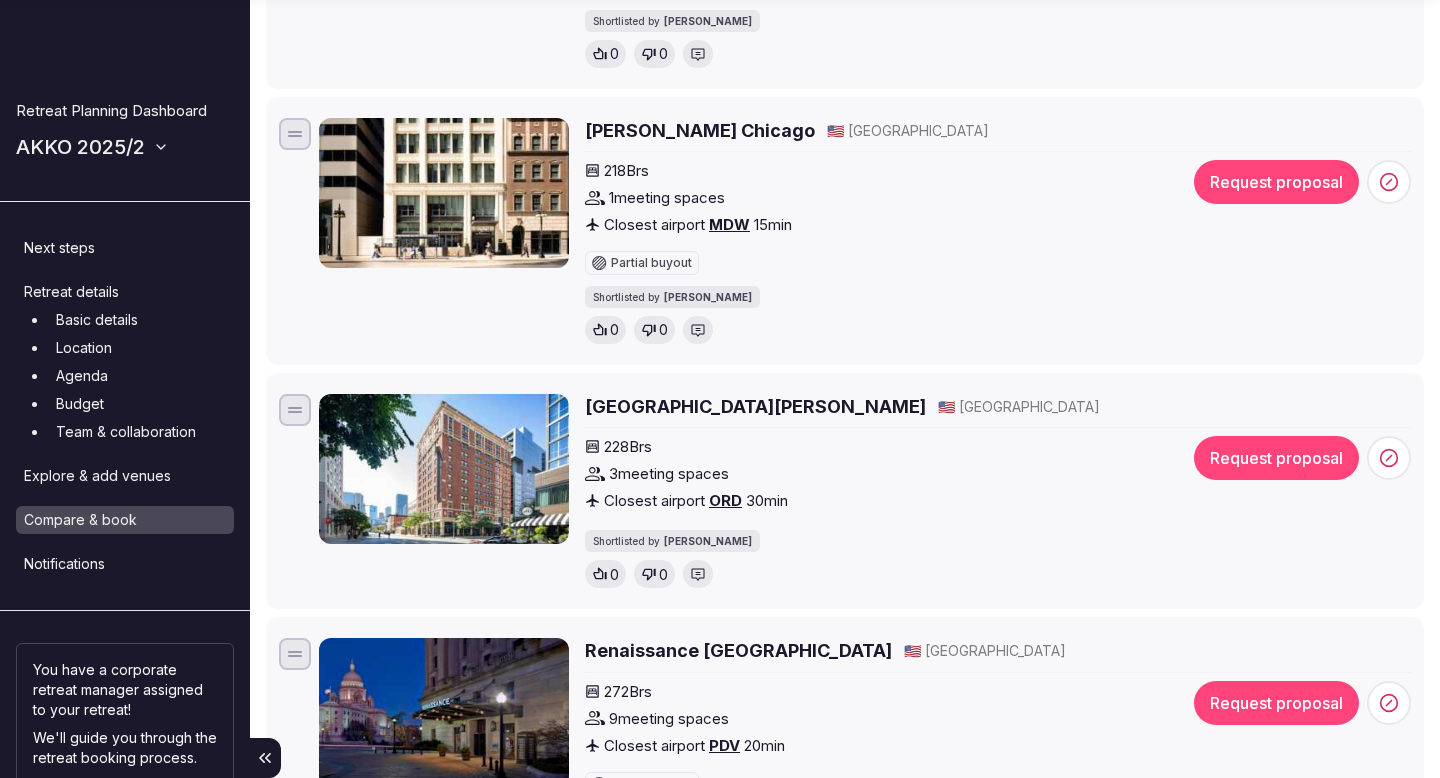 scroll, scrollTop: 494, scrollLeft: 0, axis: vertical 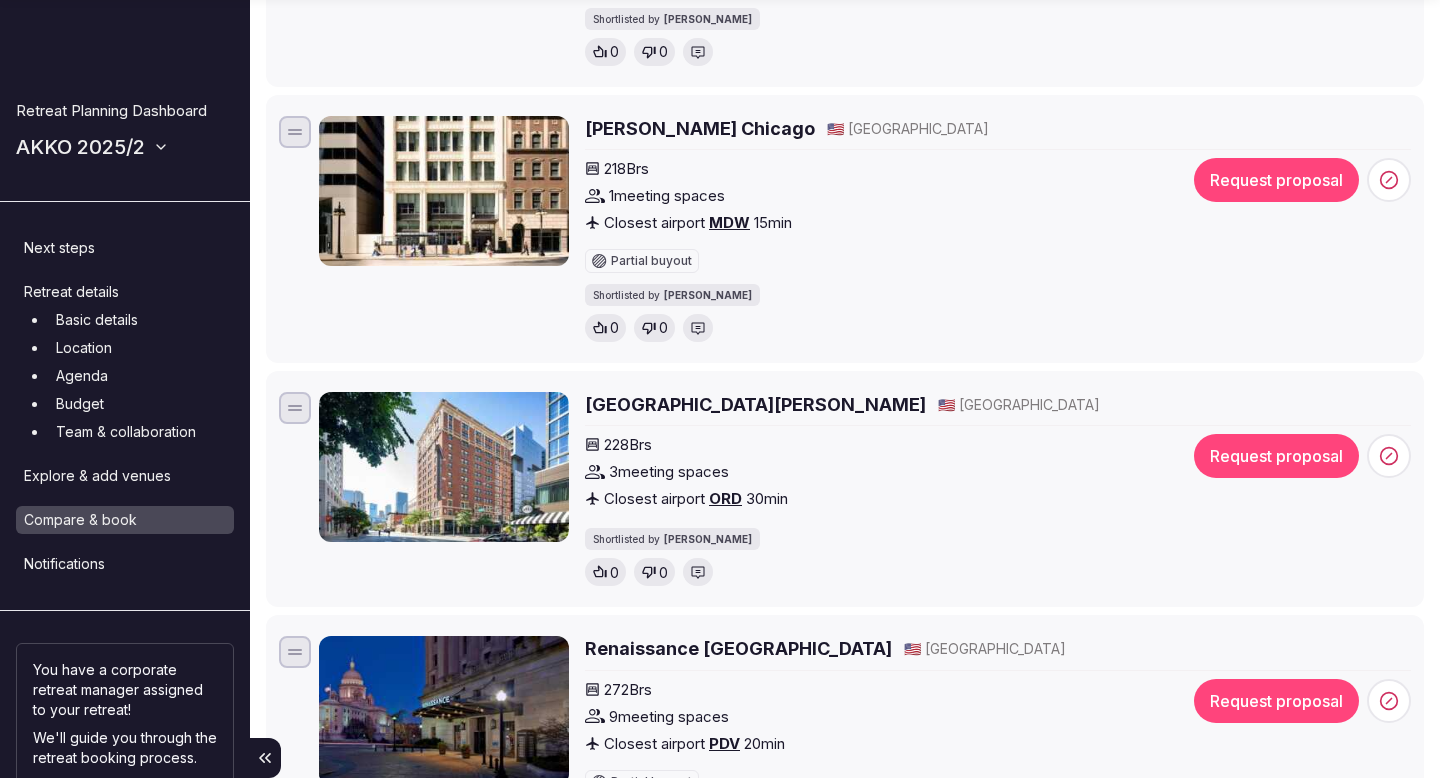 click 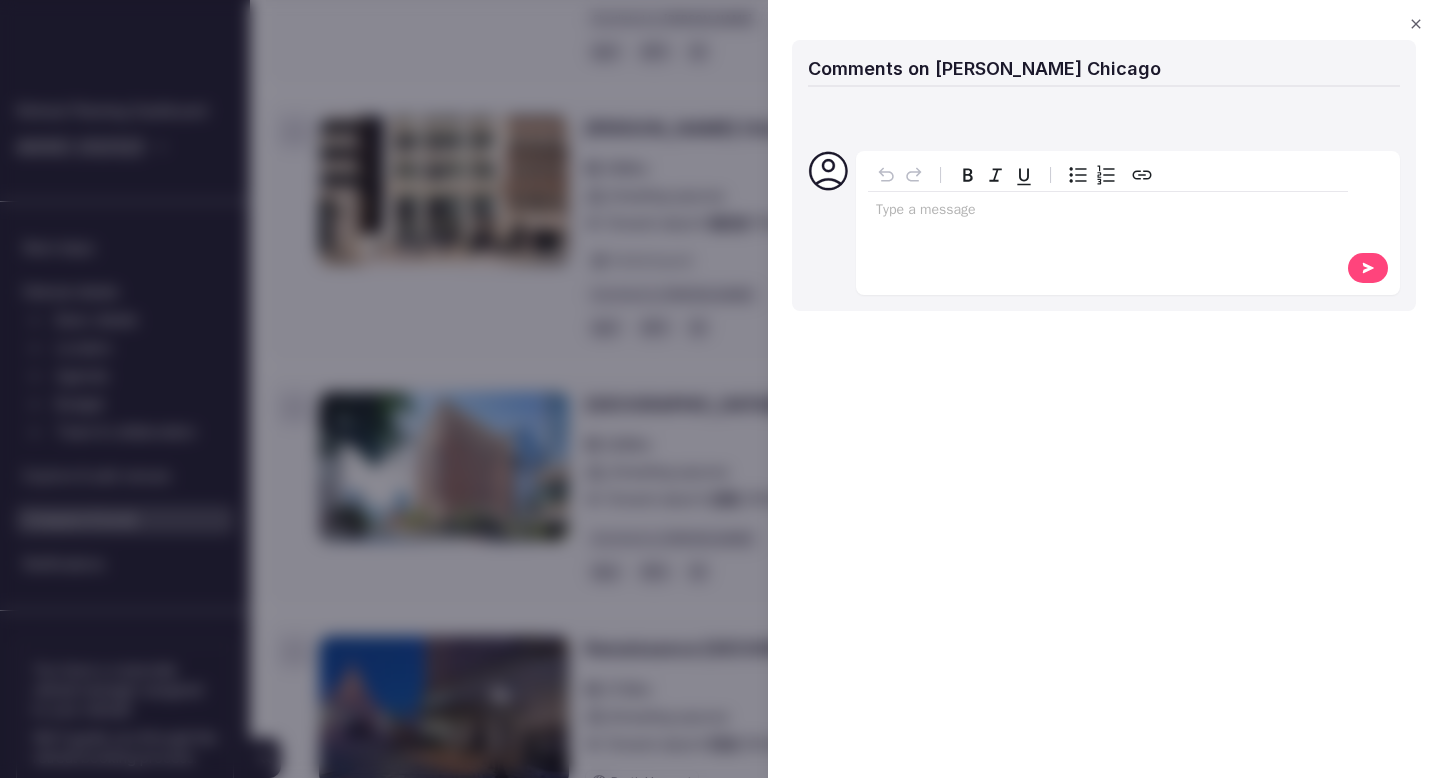click on "Type a message" at bounding box center (1108, 221) 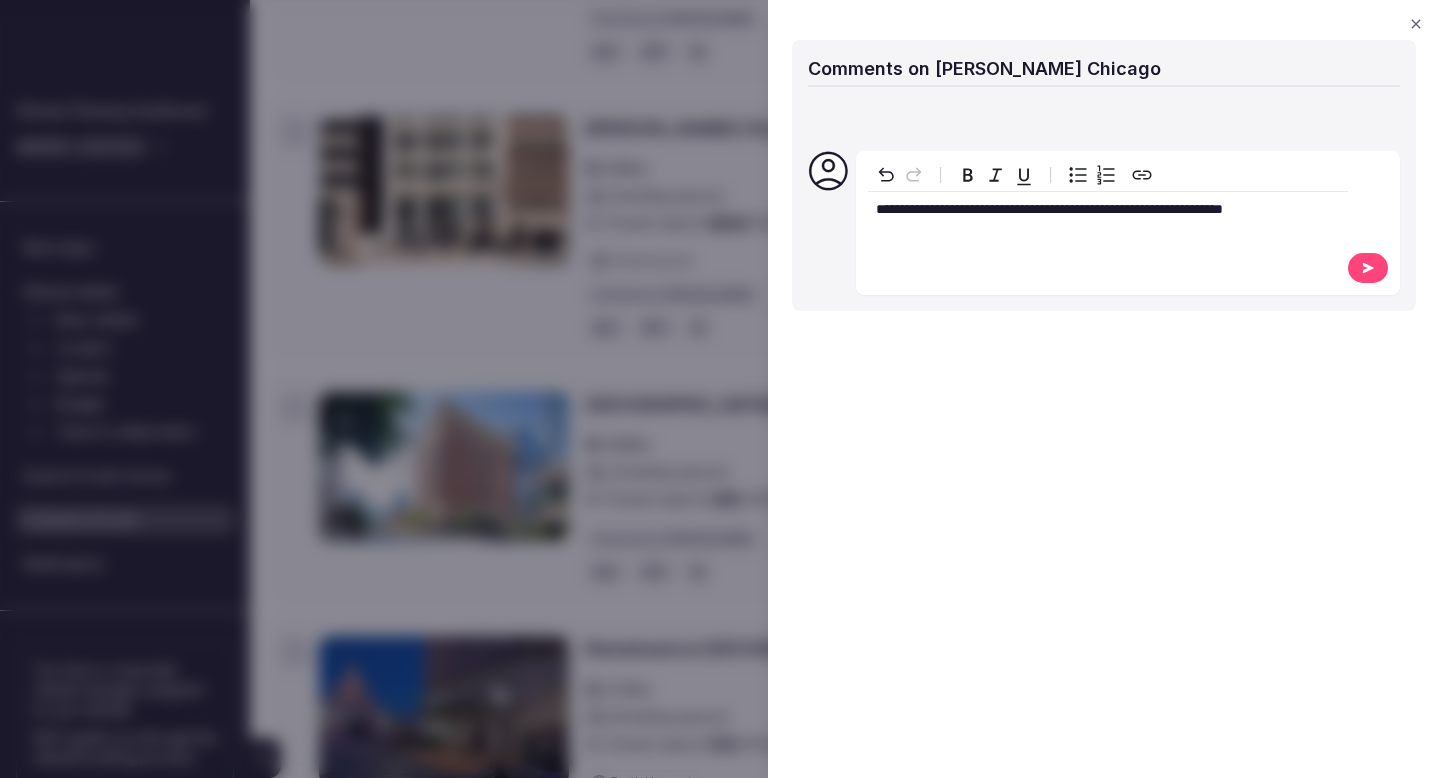 click on "**********" at bounding box center (1108, 210) 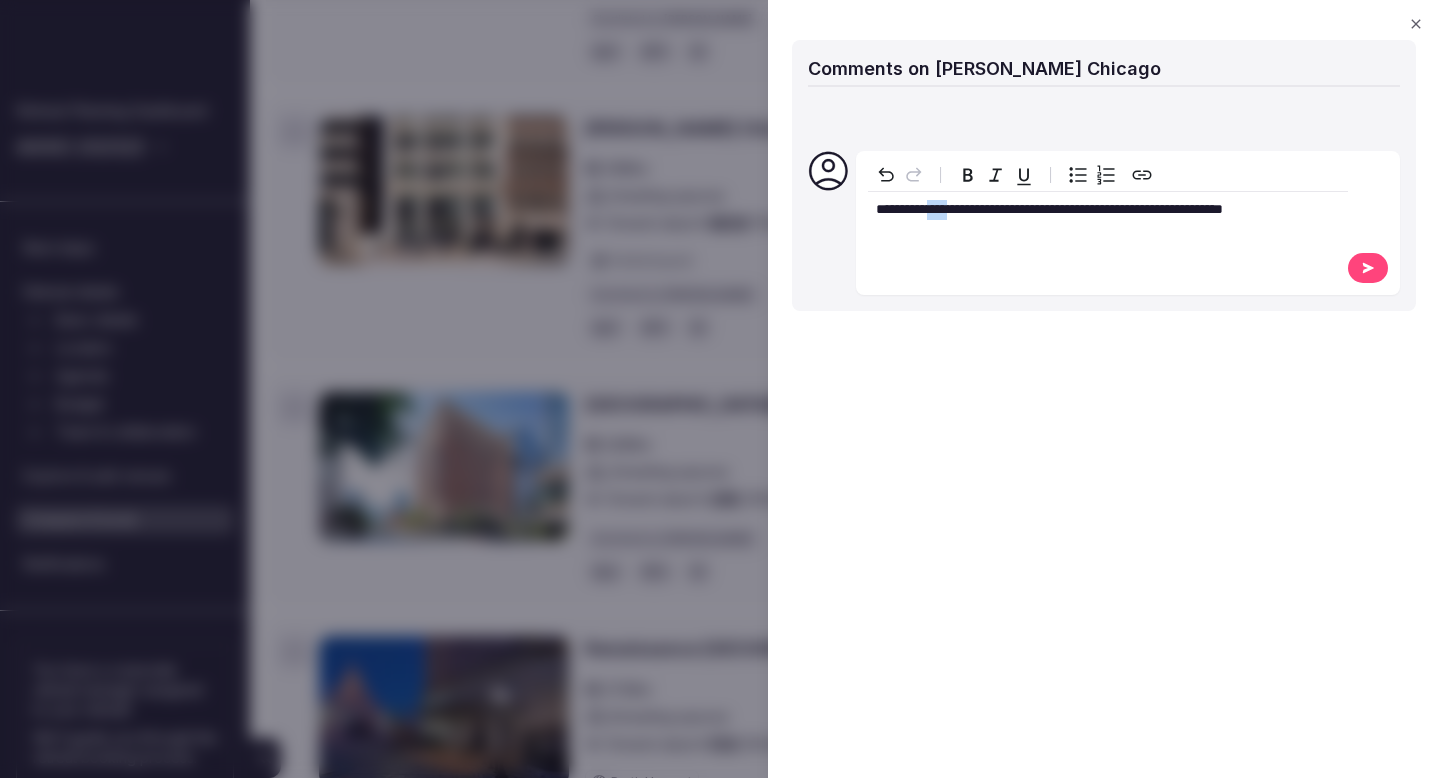 click on "**********" at bounding box center (1049, 209) 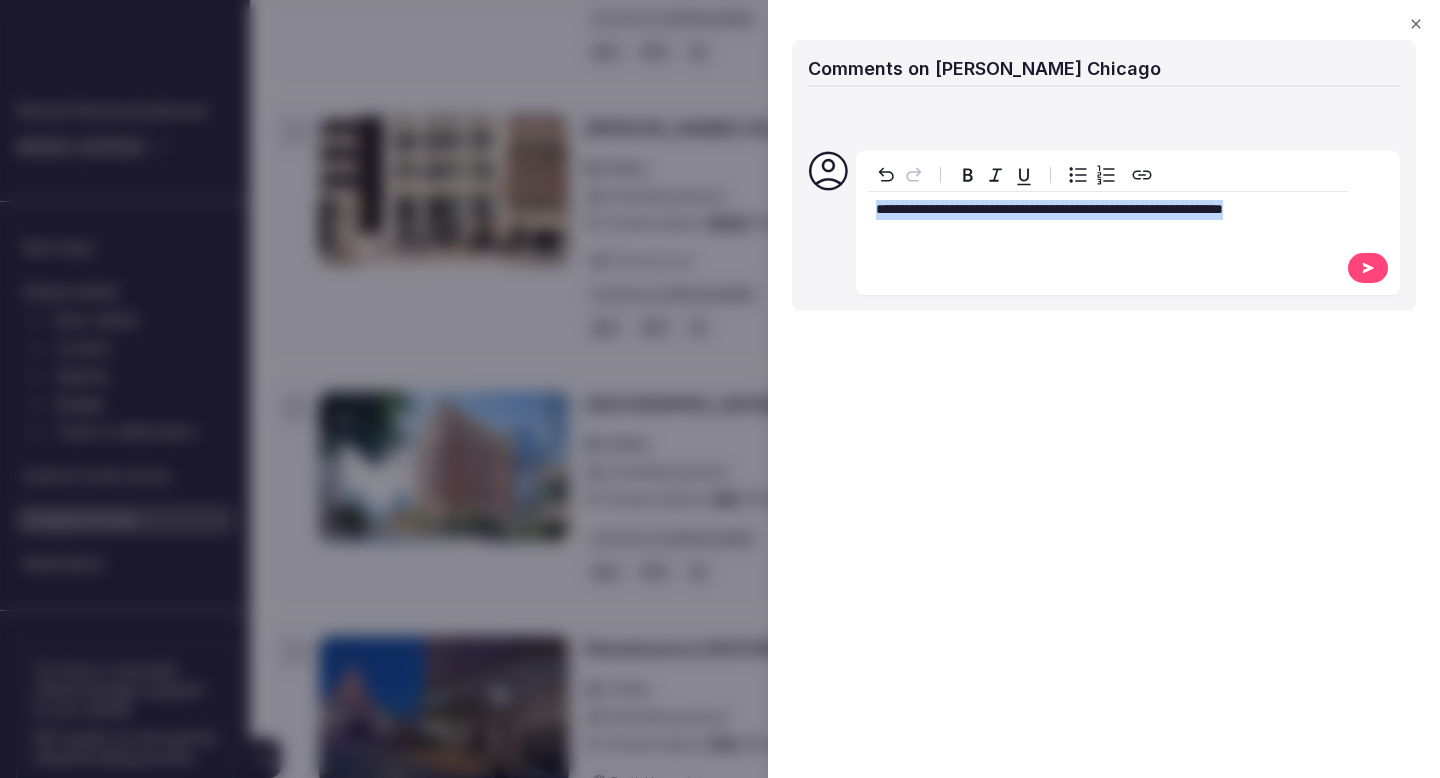 click on "**********" at bounding box center (1049, 209) 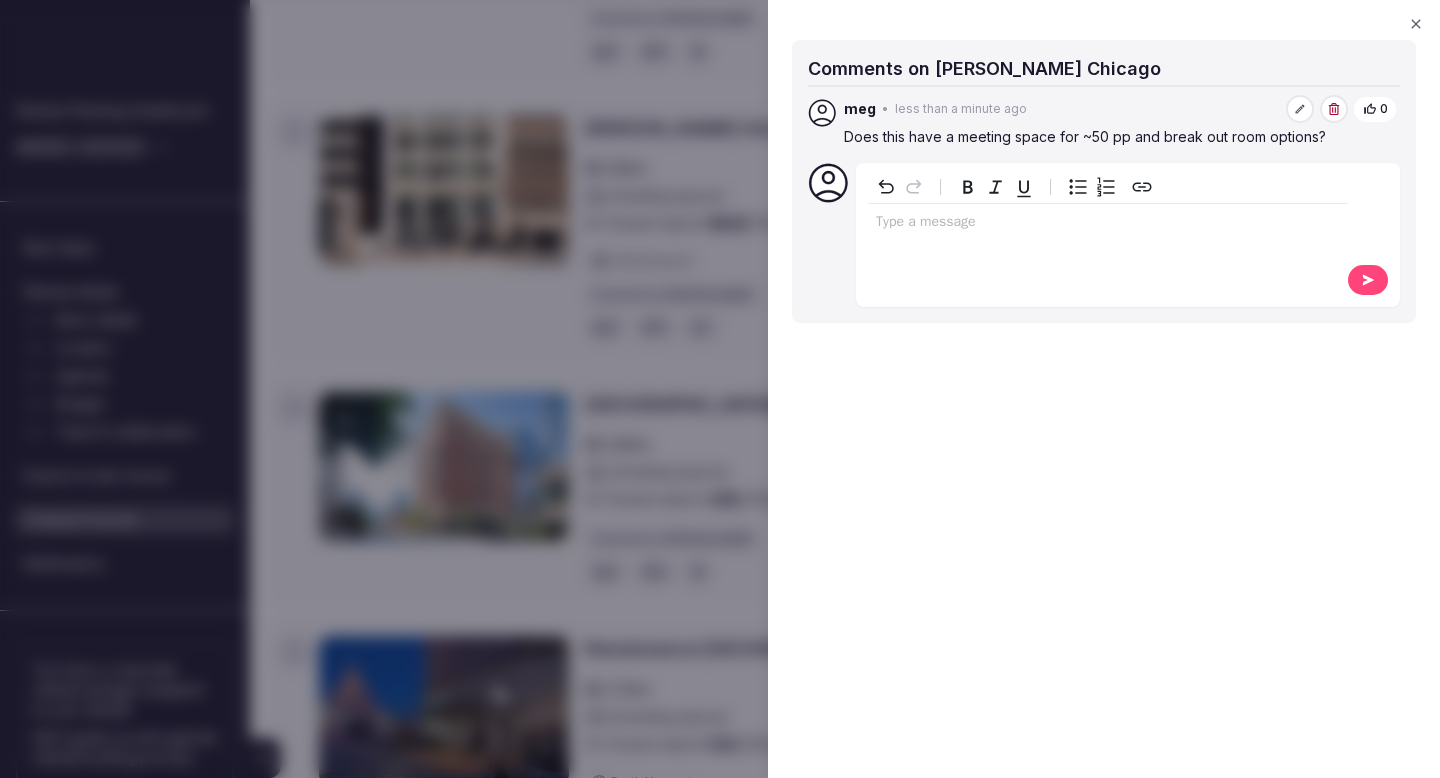click at bounding box center [720, 389] 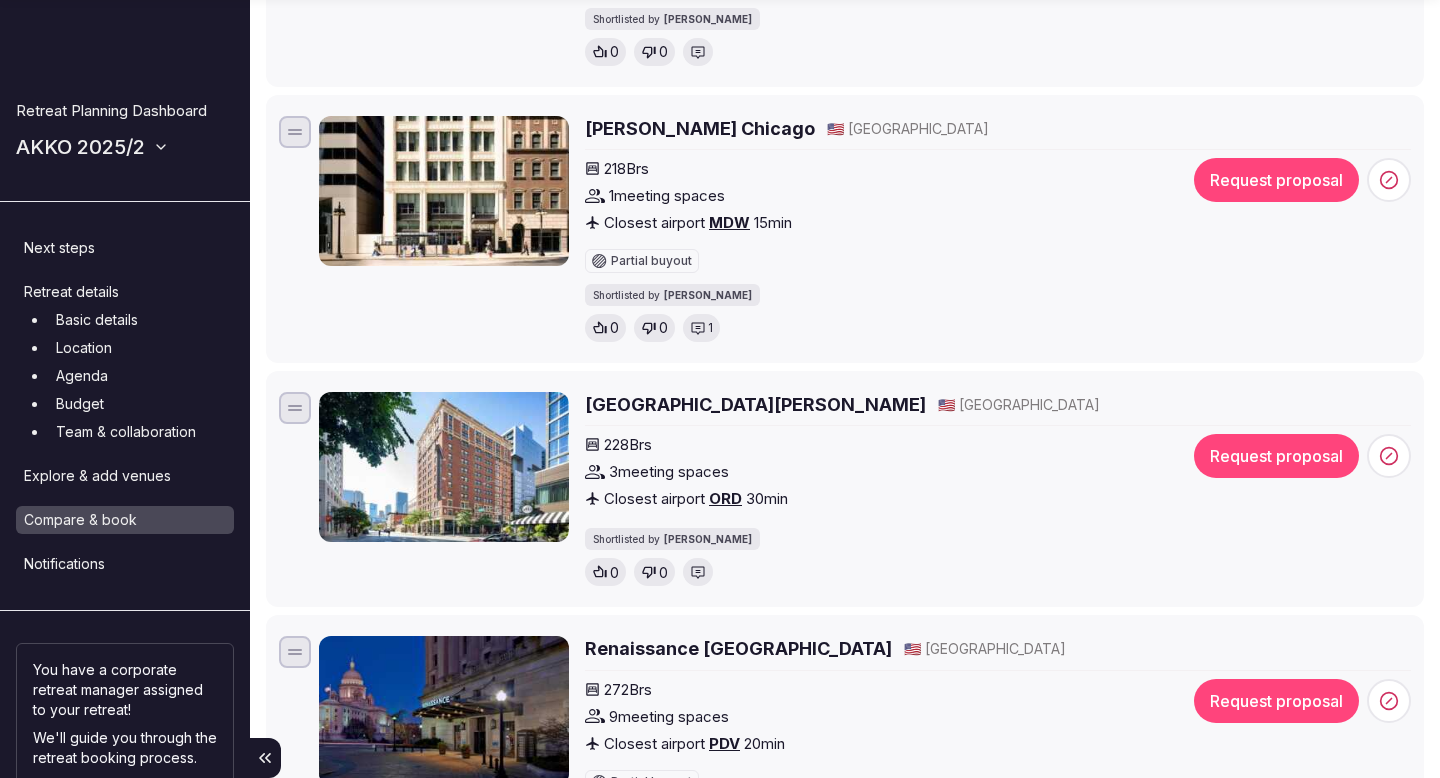 click 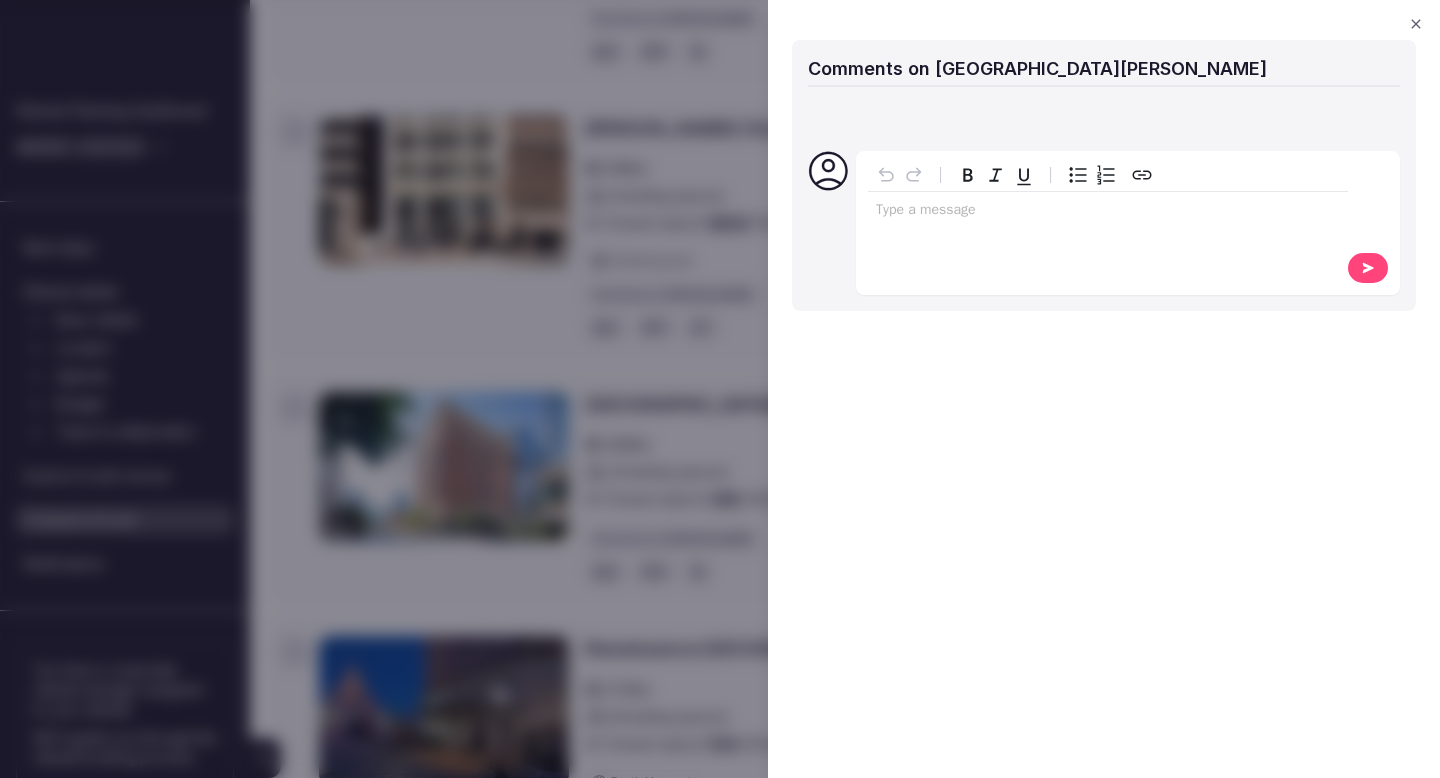 click at bounding box center [1108, 212] 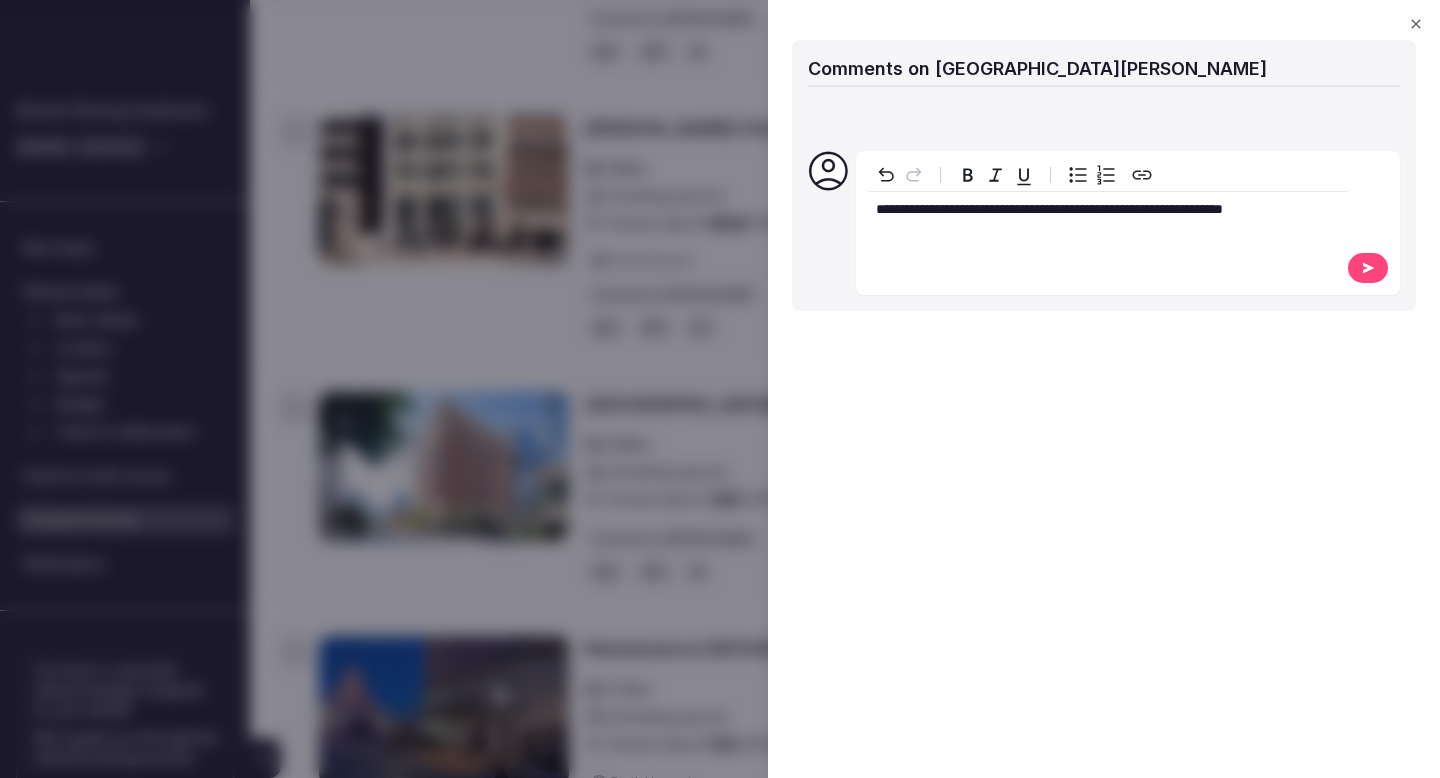 click at bounding box center [1368, 268] 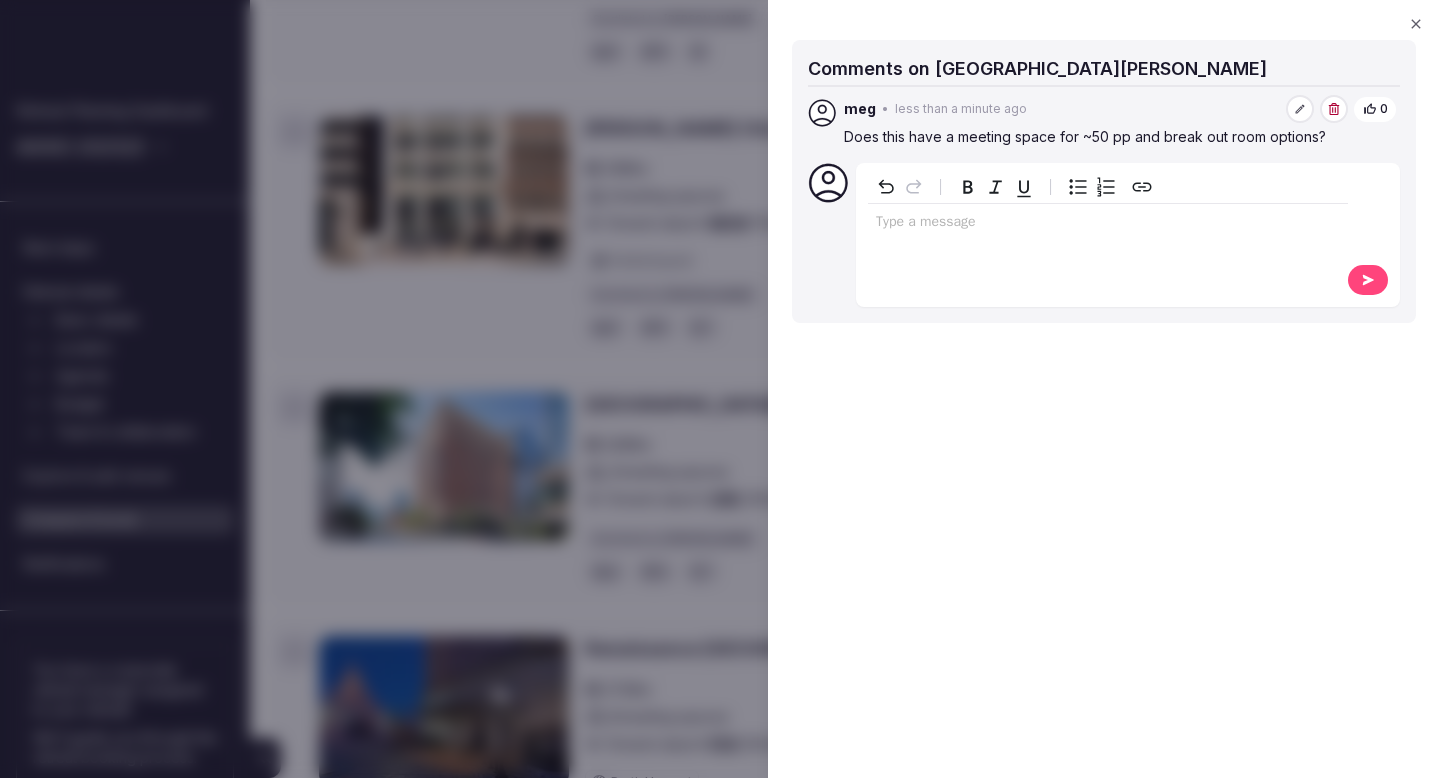 click 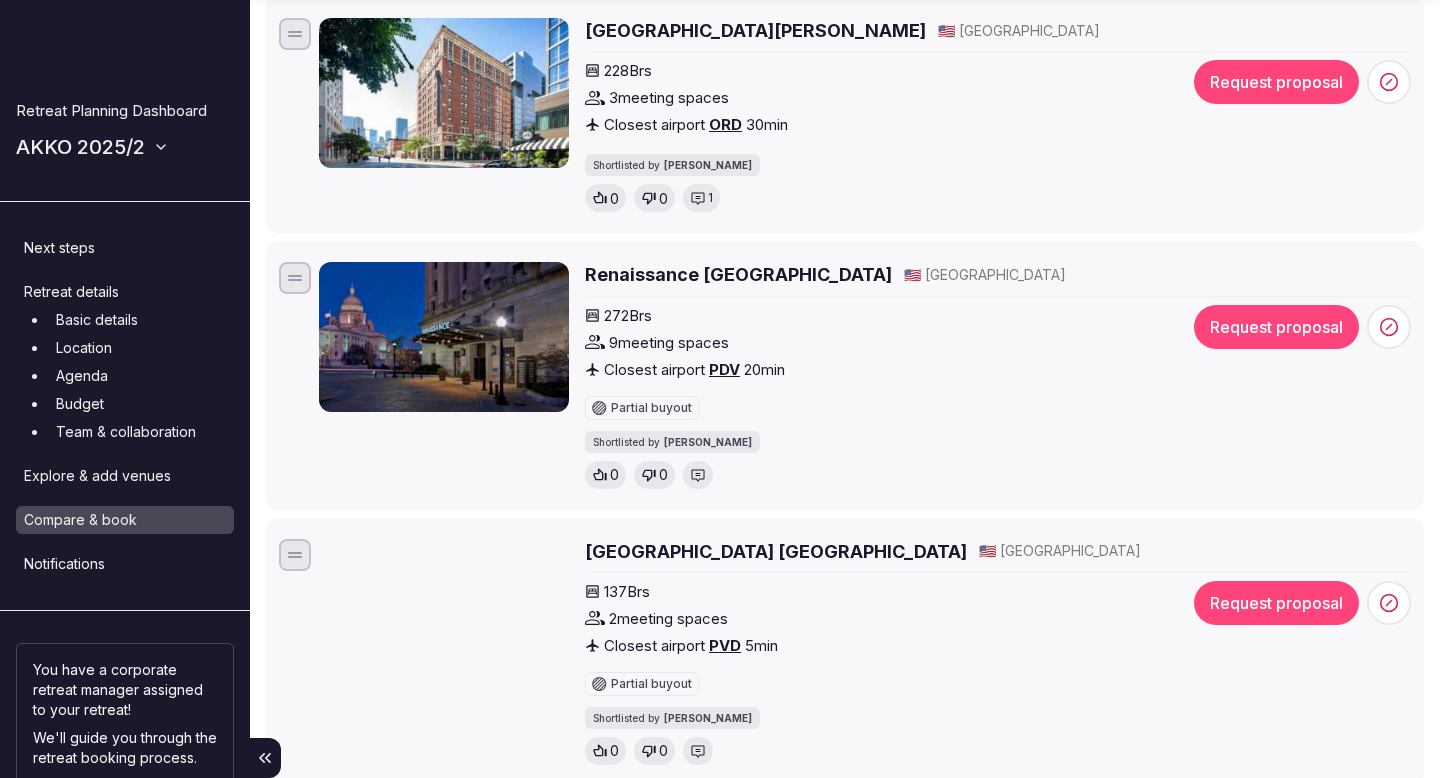 scroll, scrollTop: 869, scrollLeft: 0, axis: vertical 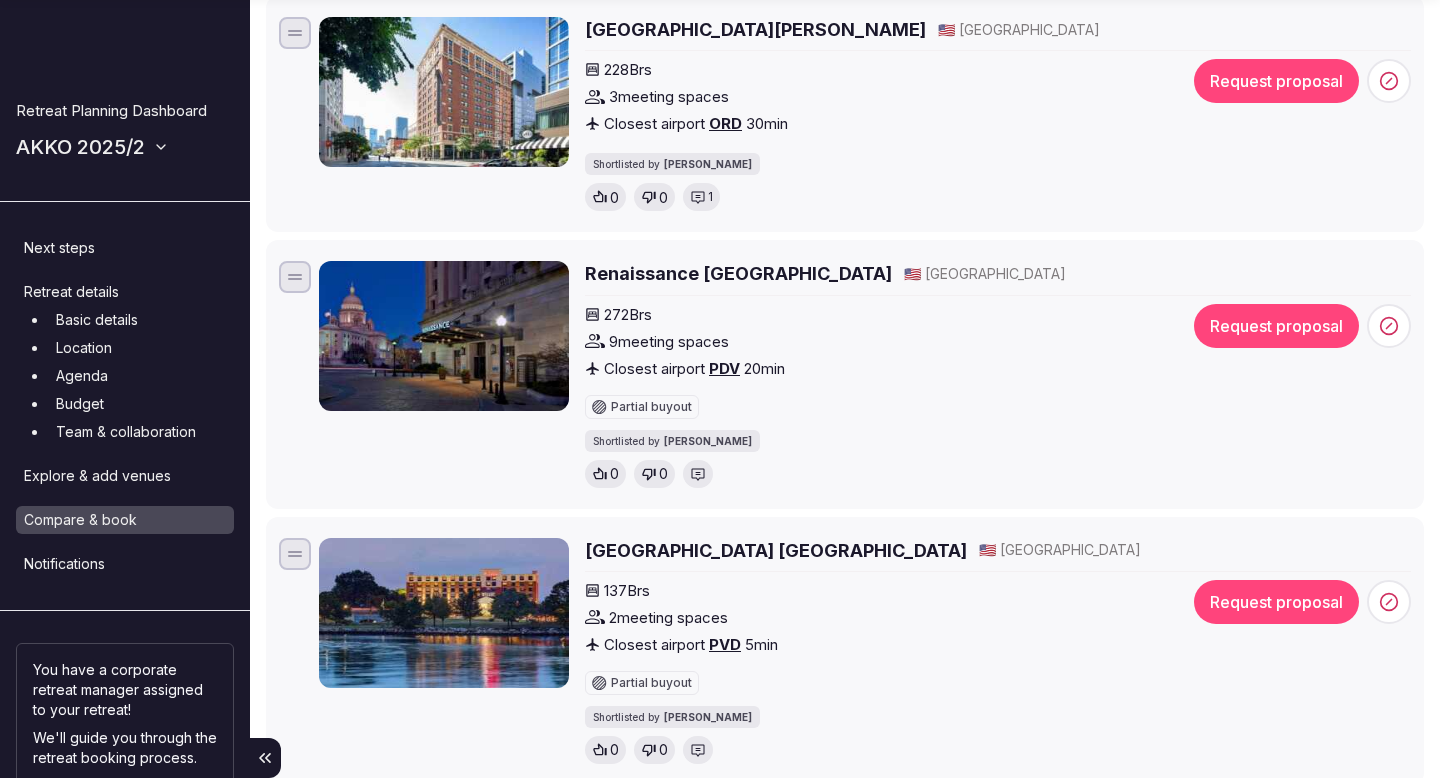 click on "Renaissance Providence Downtown Hotel" at bounding box center [738, 273] 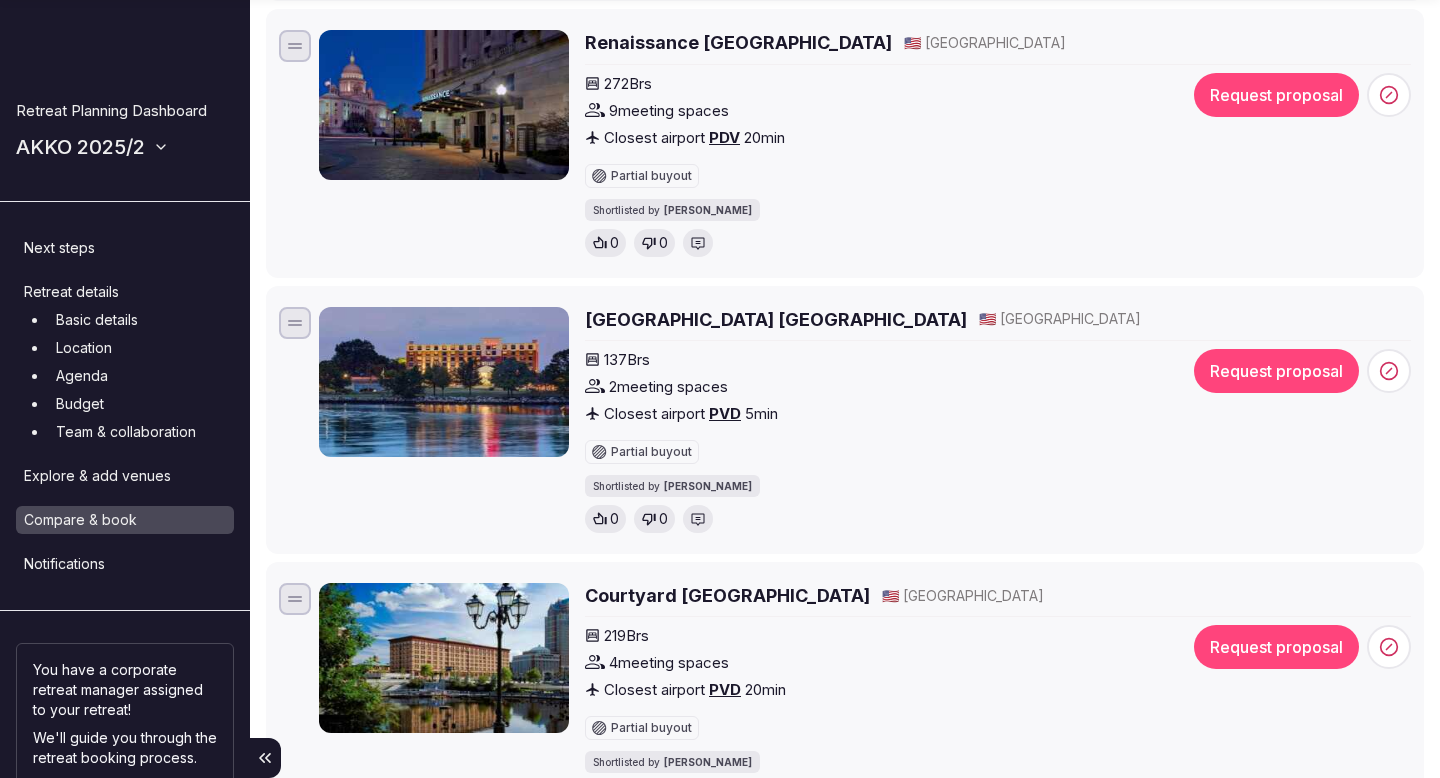 scroll, scrollTop: 1217, scrollLeft: 0, axis: vertical 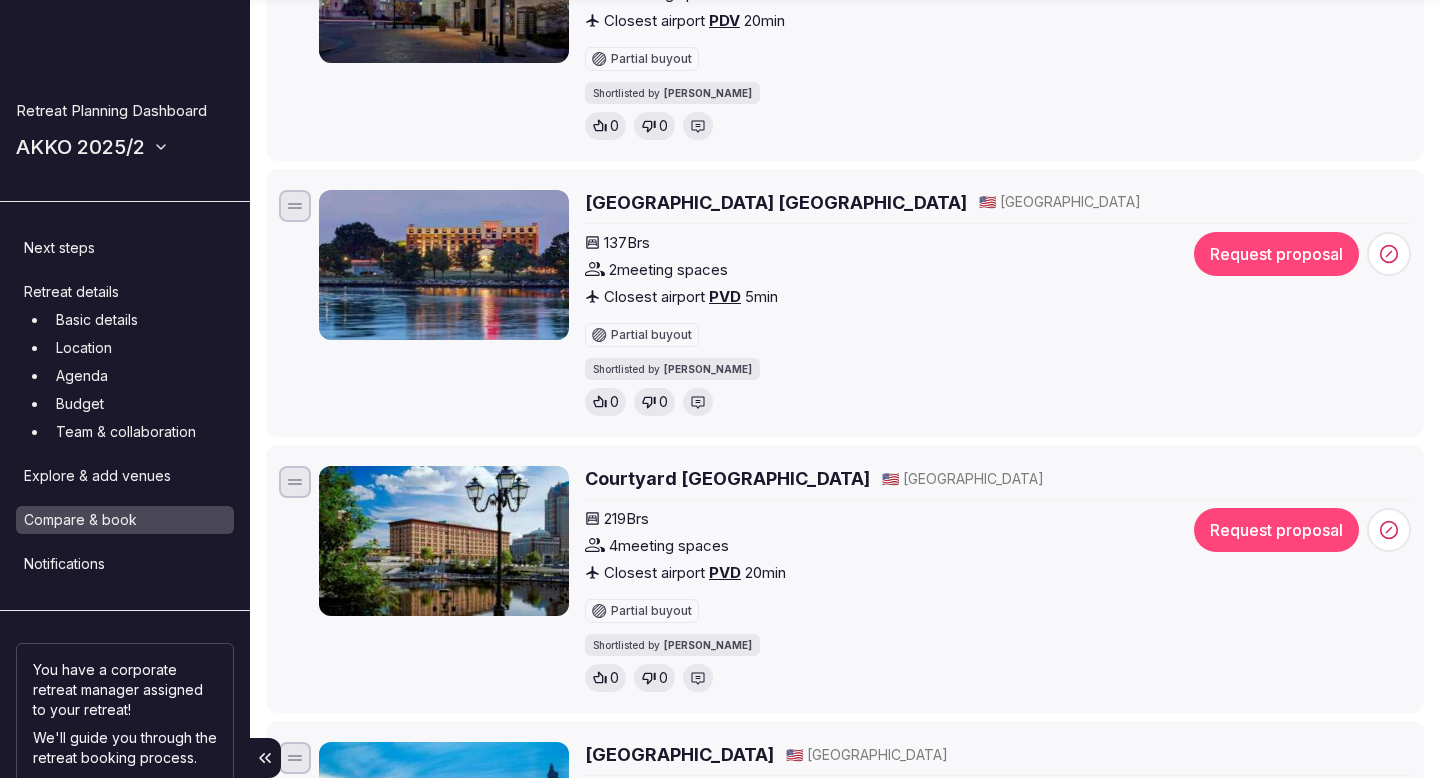 click on "Courtyard Providence Downtown Hotel" at bounding box center (727, 478) 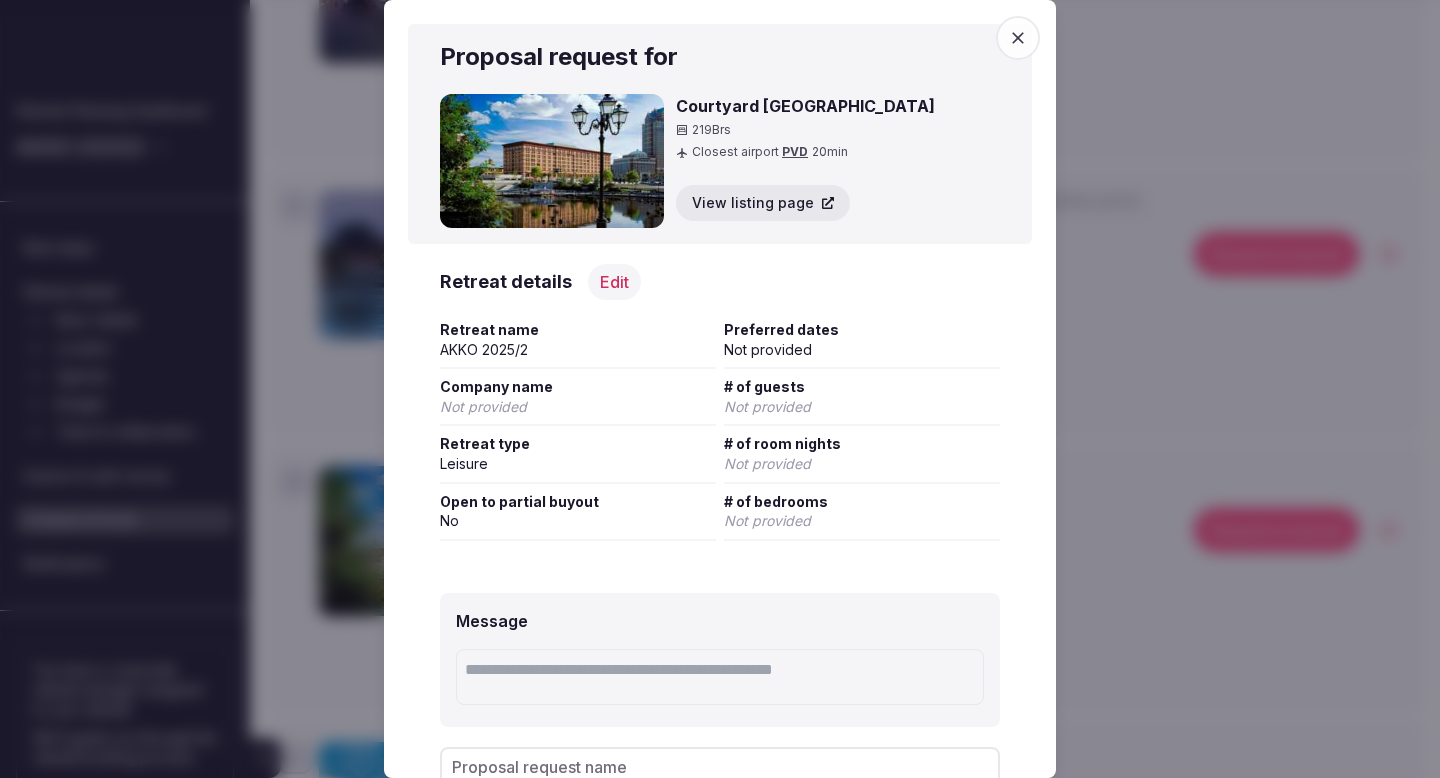scroll, scrollTop: 10, scrollLeft: 0, axis: vertical 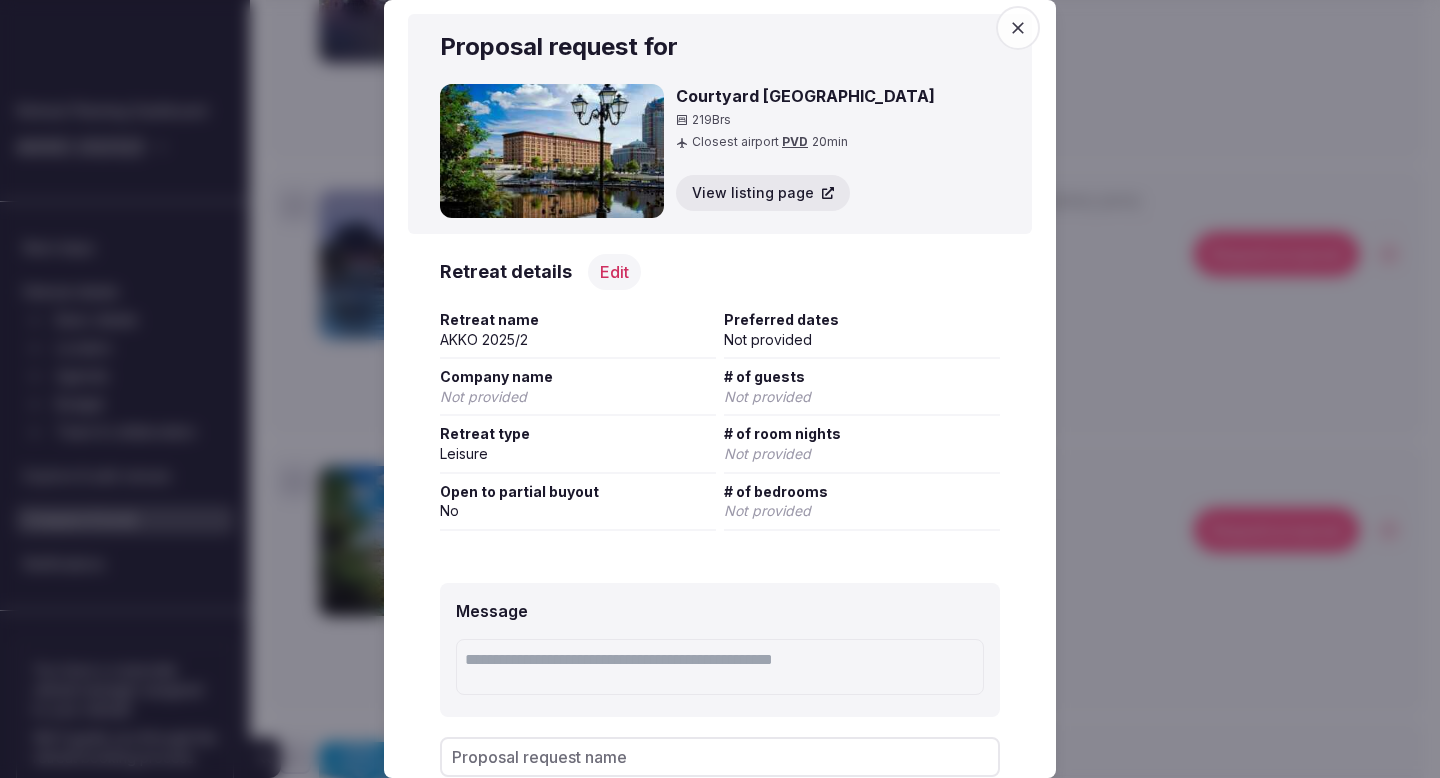 click on "Not provided" at bounding box center [862, 340] 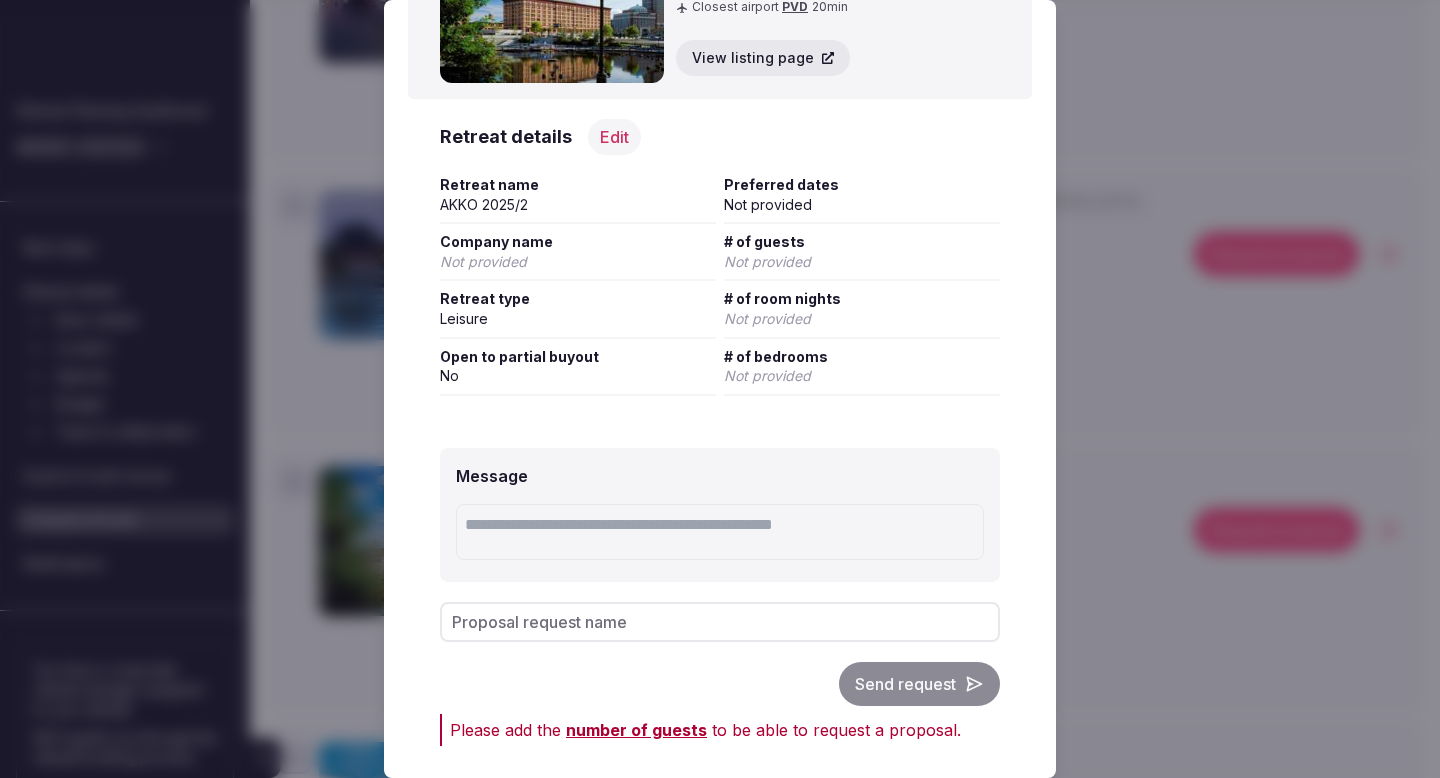 scroll, scrollTop: 148, scrollLeft: 0, axis: vertical 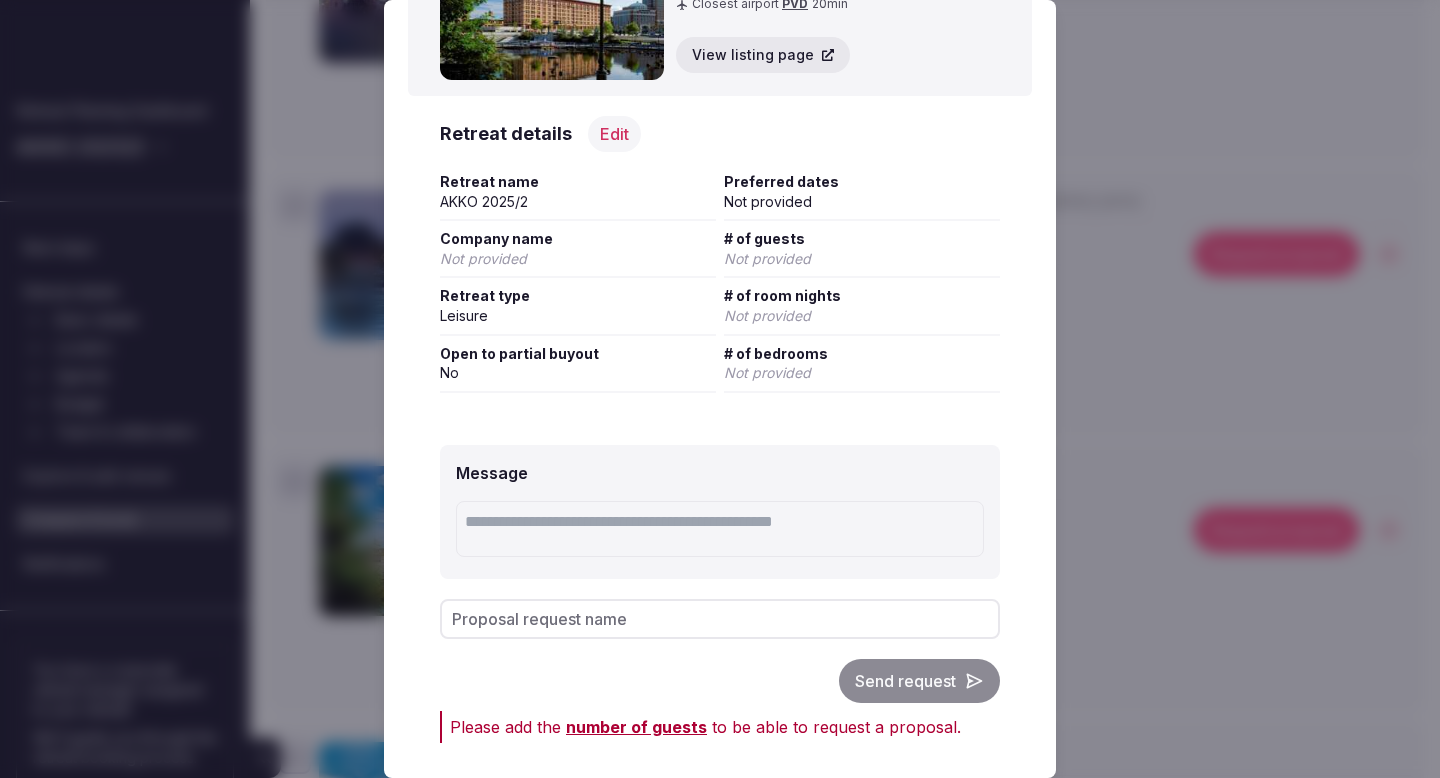 click on "Proposal request name" at bounding box center (720, 619) 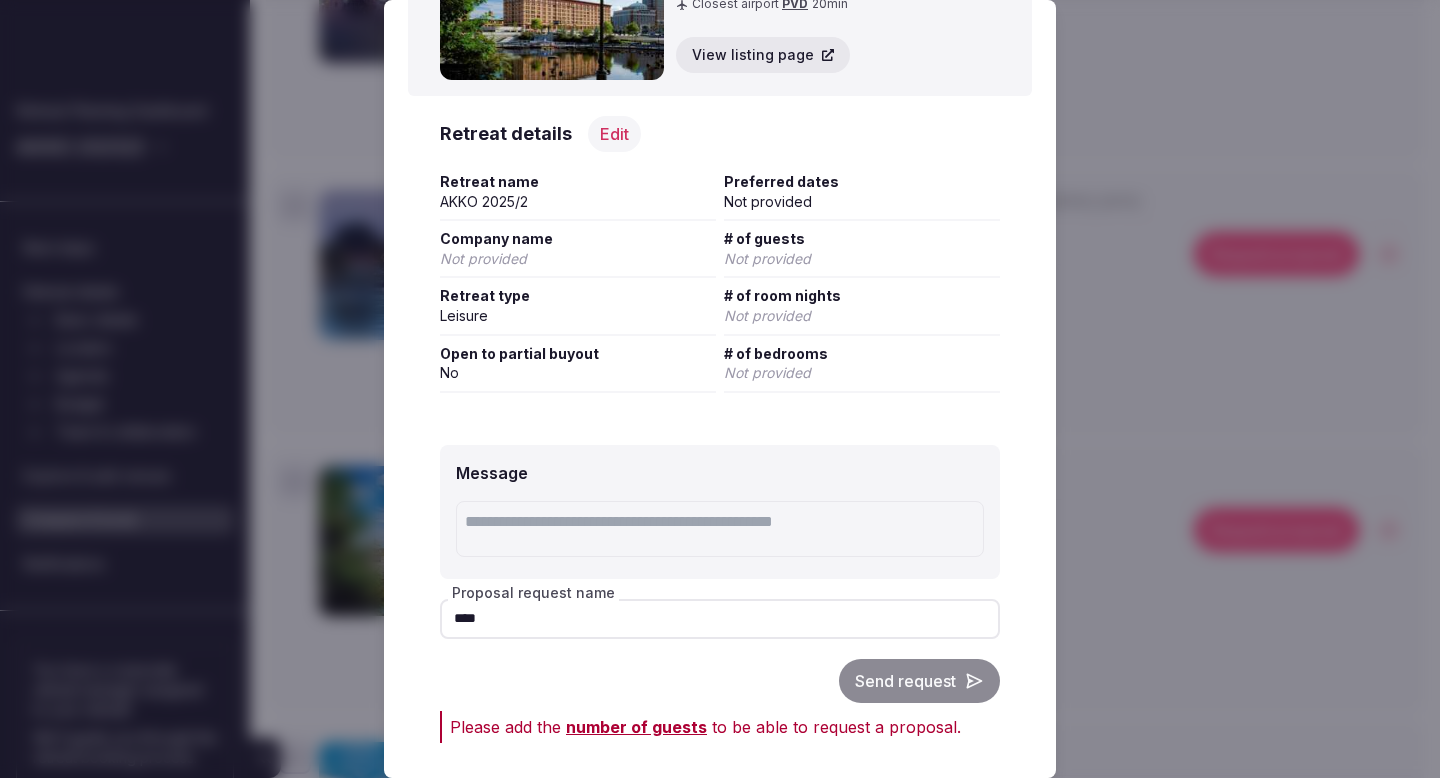 click on "Retreat type Leisure" at bounding box center [578, 310] 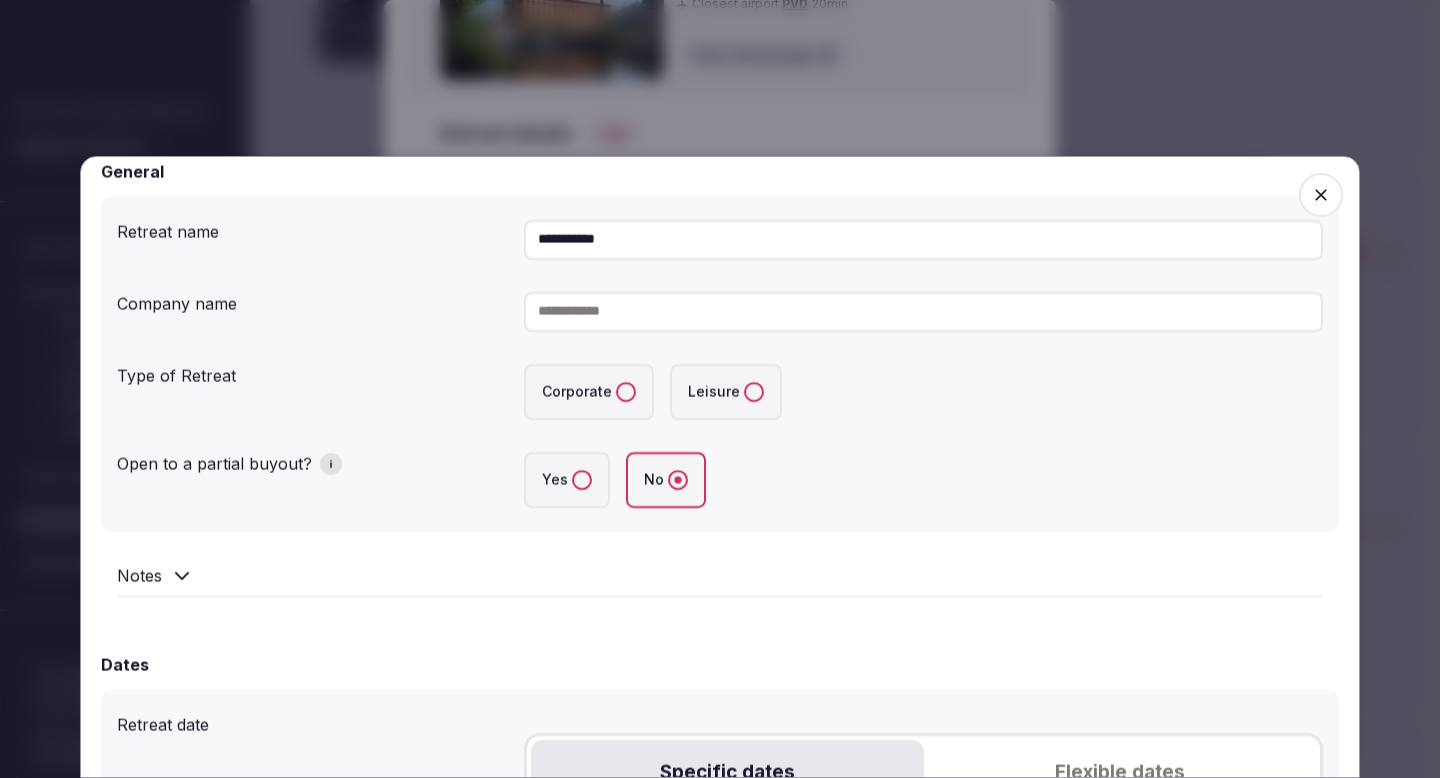 scroll, scrollTop: 257, scrollLeft: 0, axis: vertical 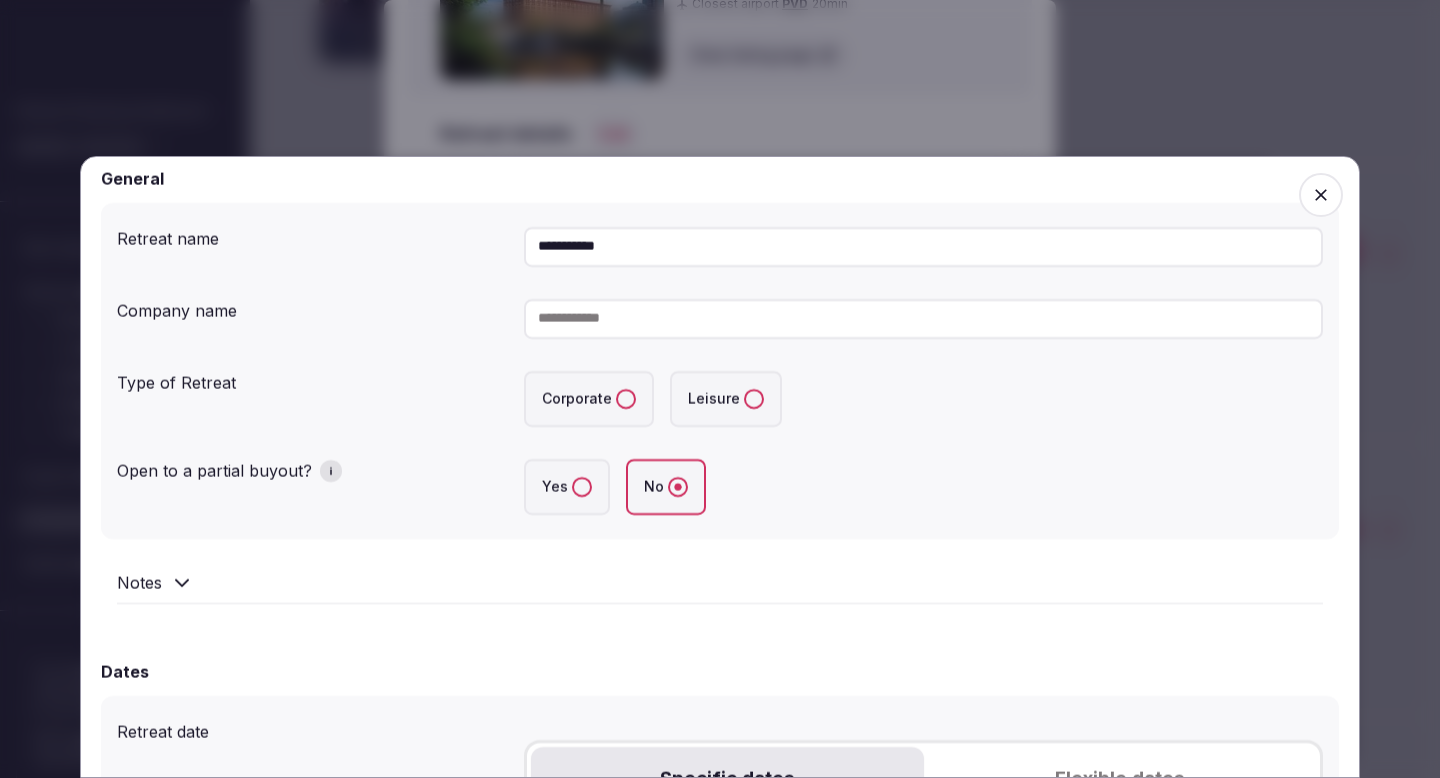 click at bounding box center (923, 319) 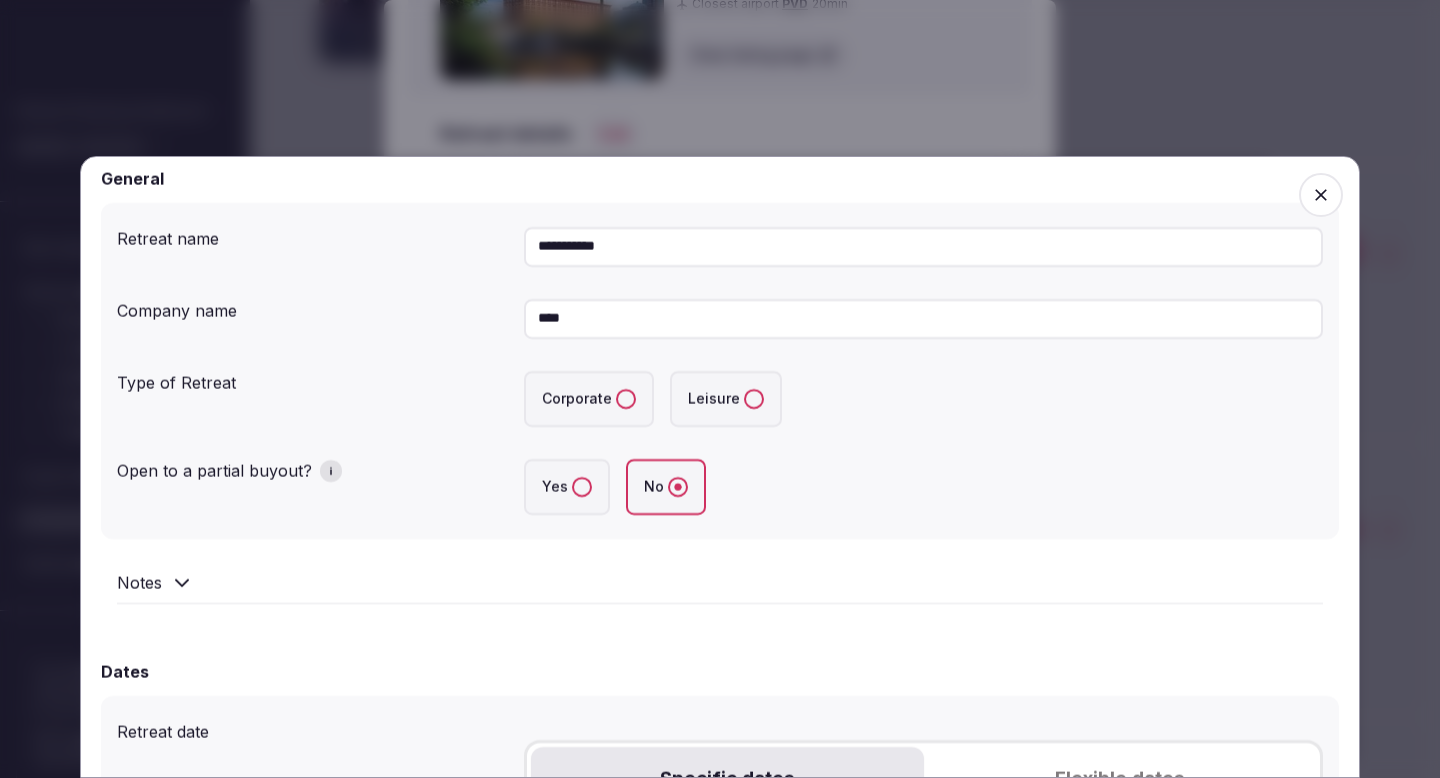 type on "****" 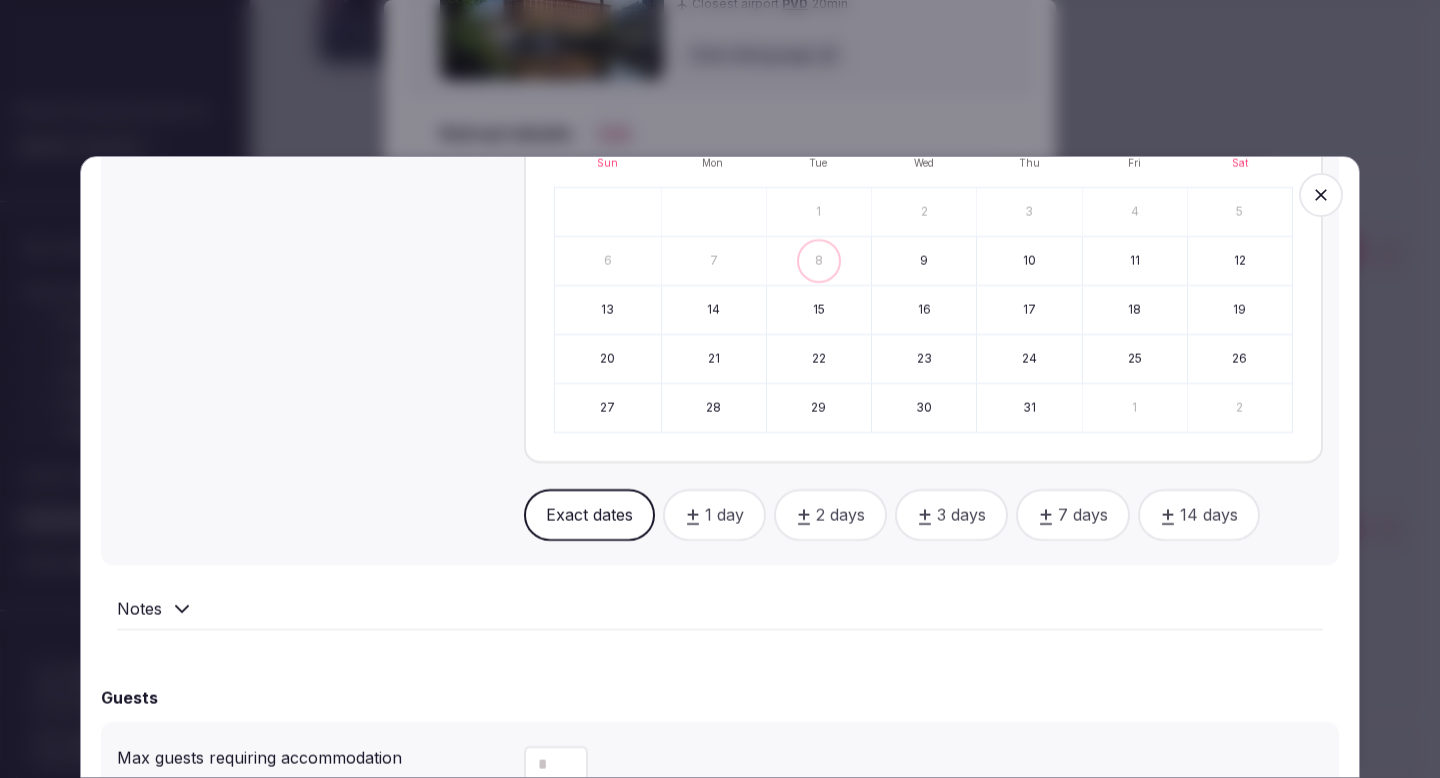 scroll, scrollTop: 933, scrollLeft: 0, axis: vertical 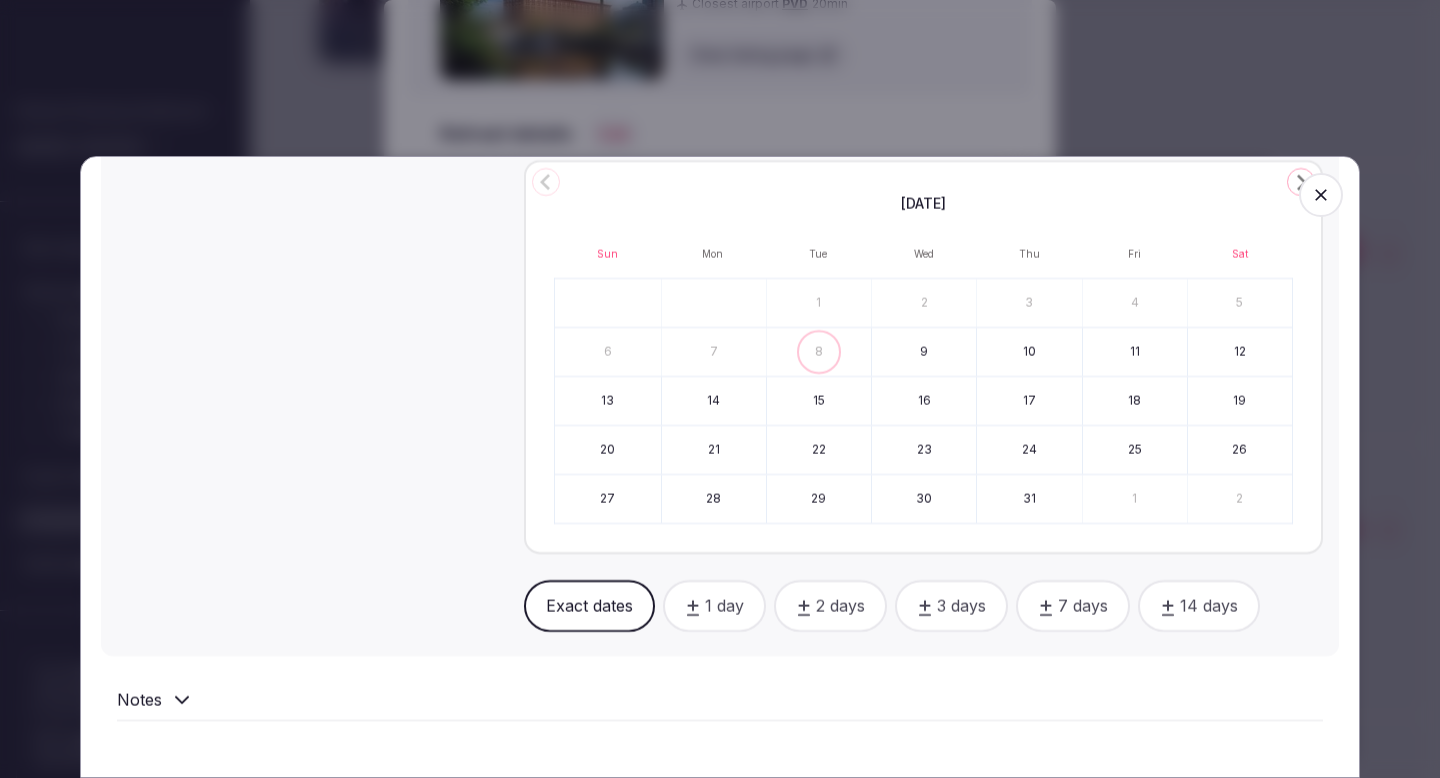 click at bounding box center (1321, 195) 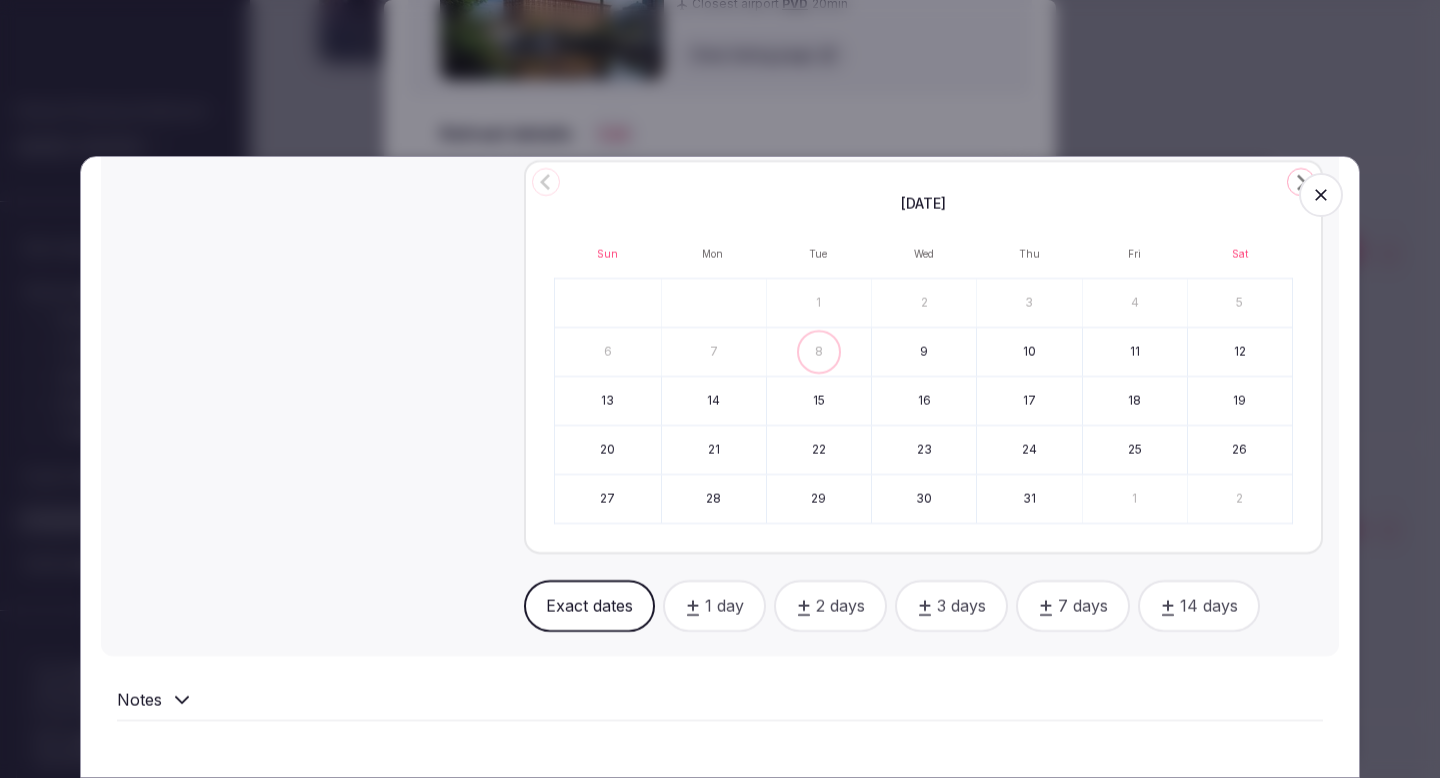 click at bounding box center [1321, 195] 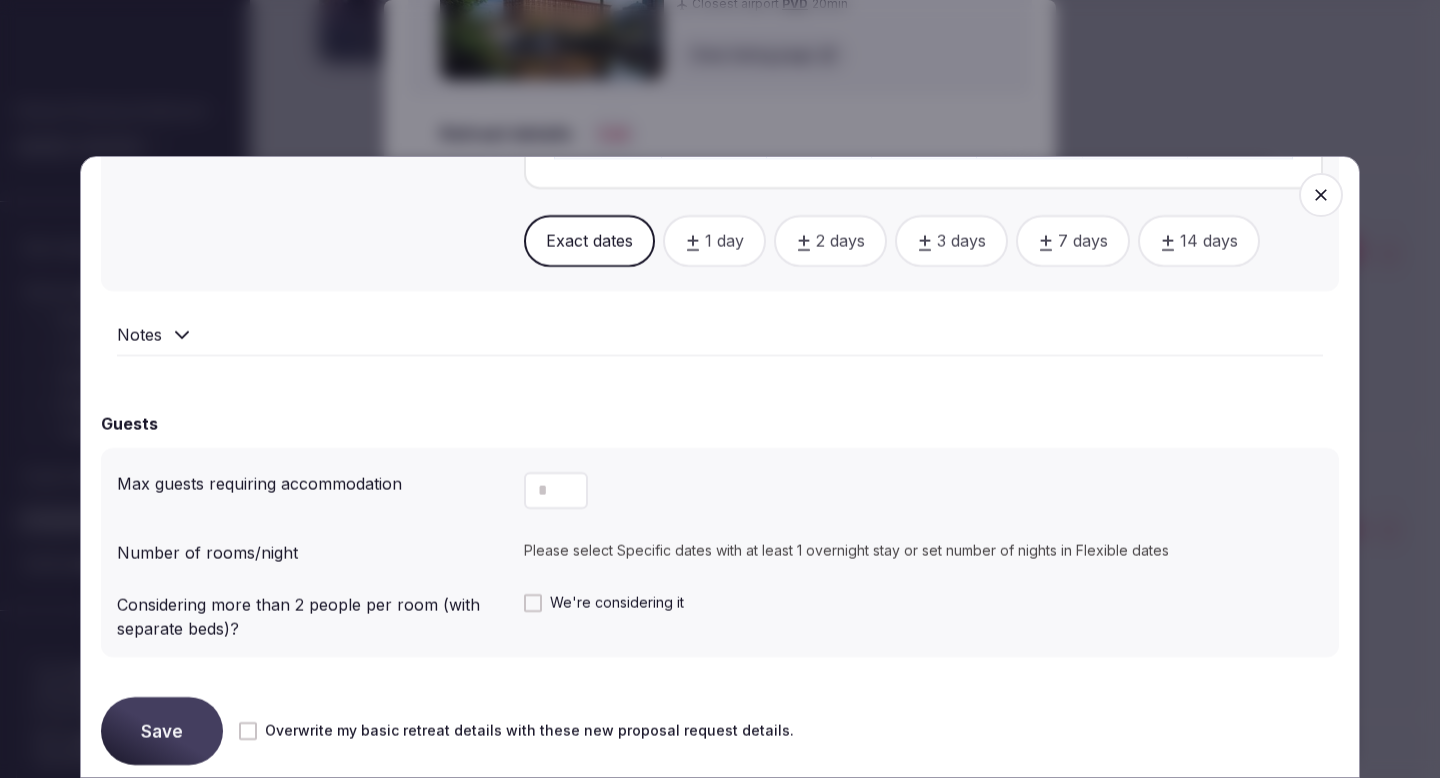 scroll, scrollTop: 1304, scrollLeft: 0, axis: vertical 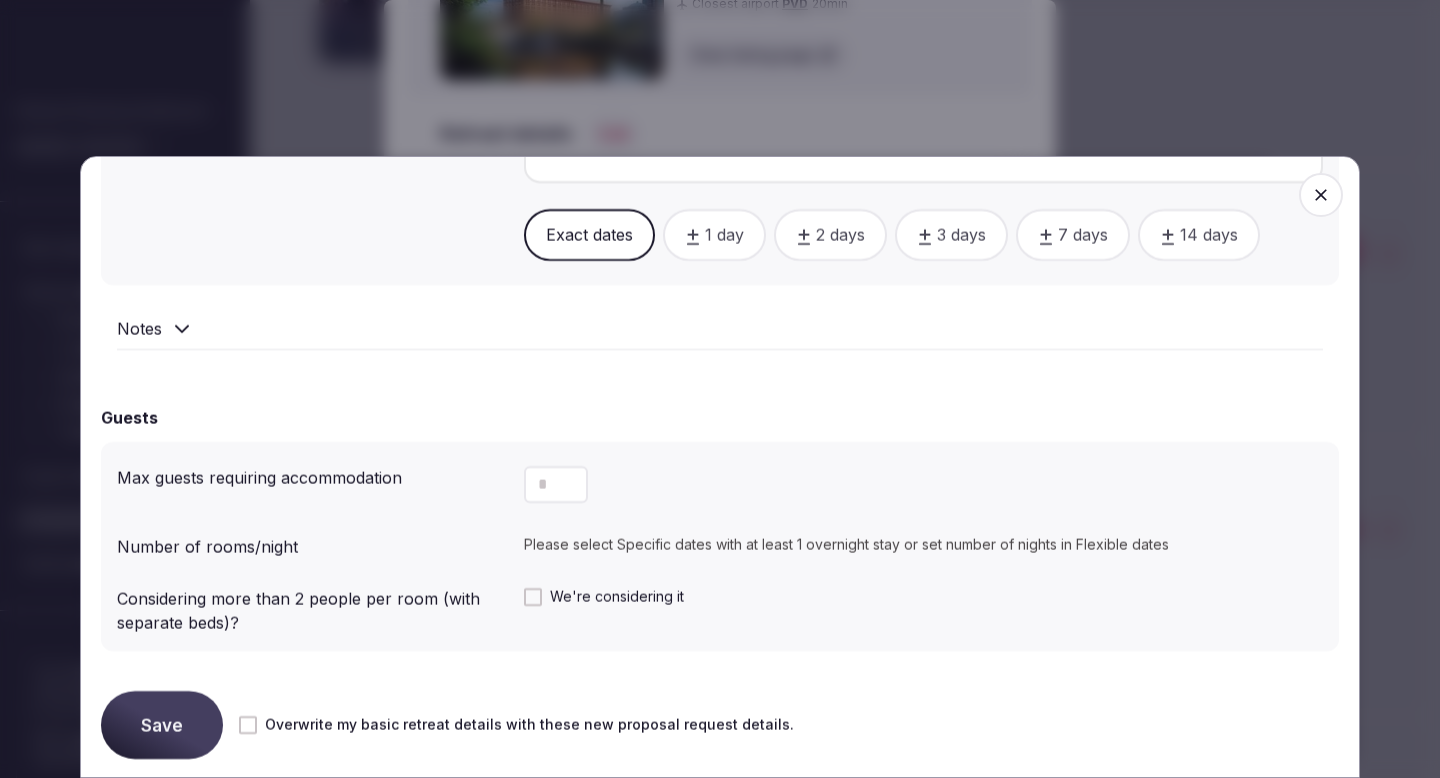 click 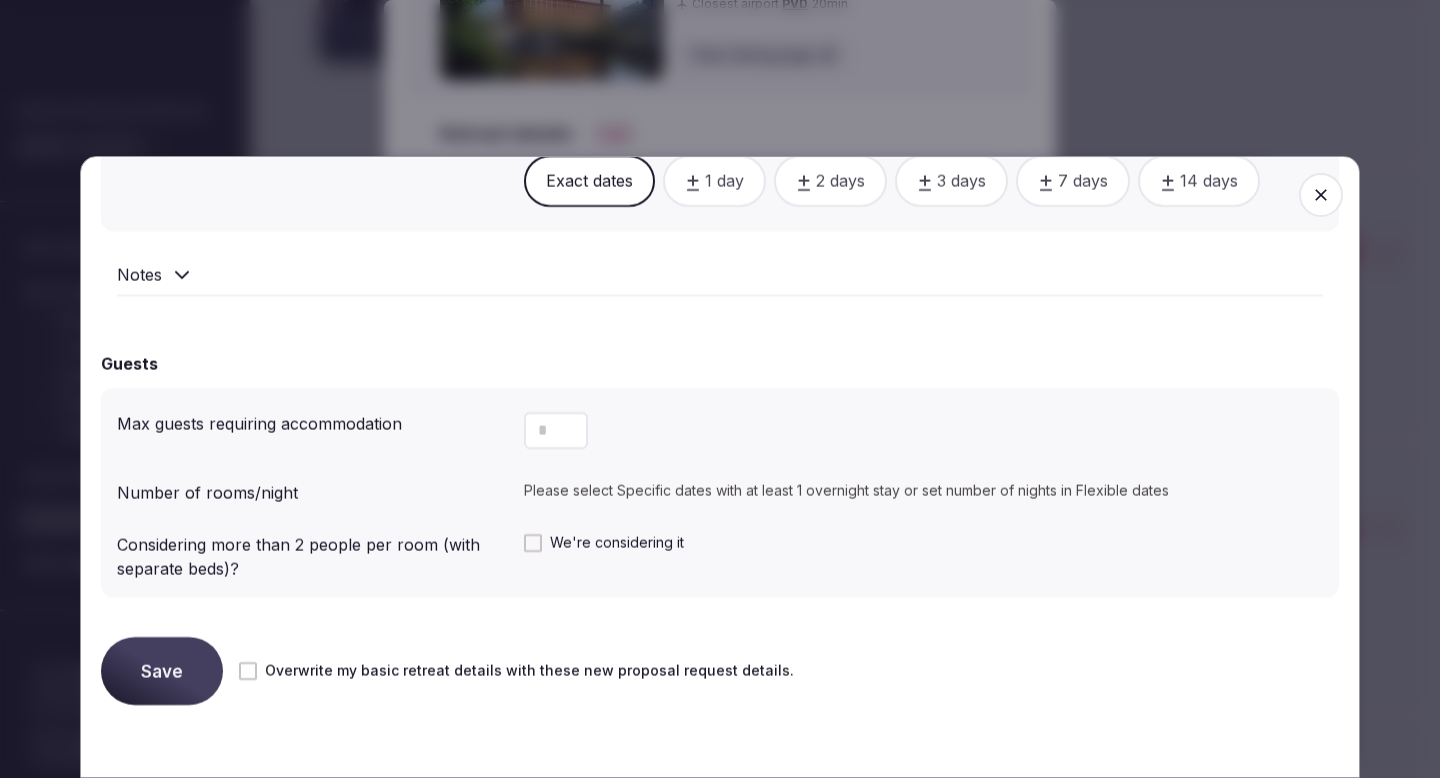 scroll, scrollTop: 1368, scrollLeft: 0, axis: vertical 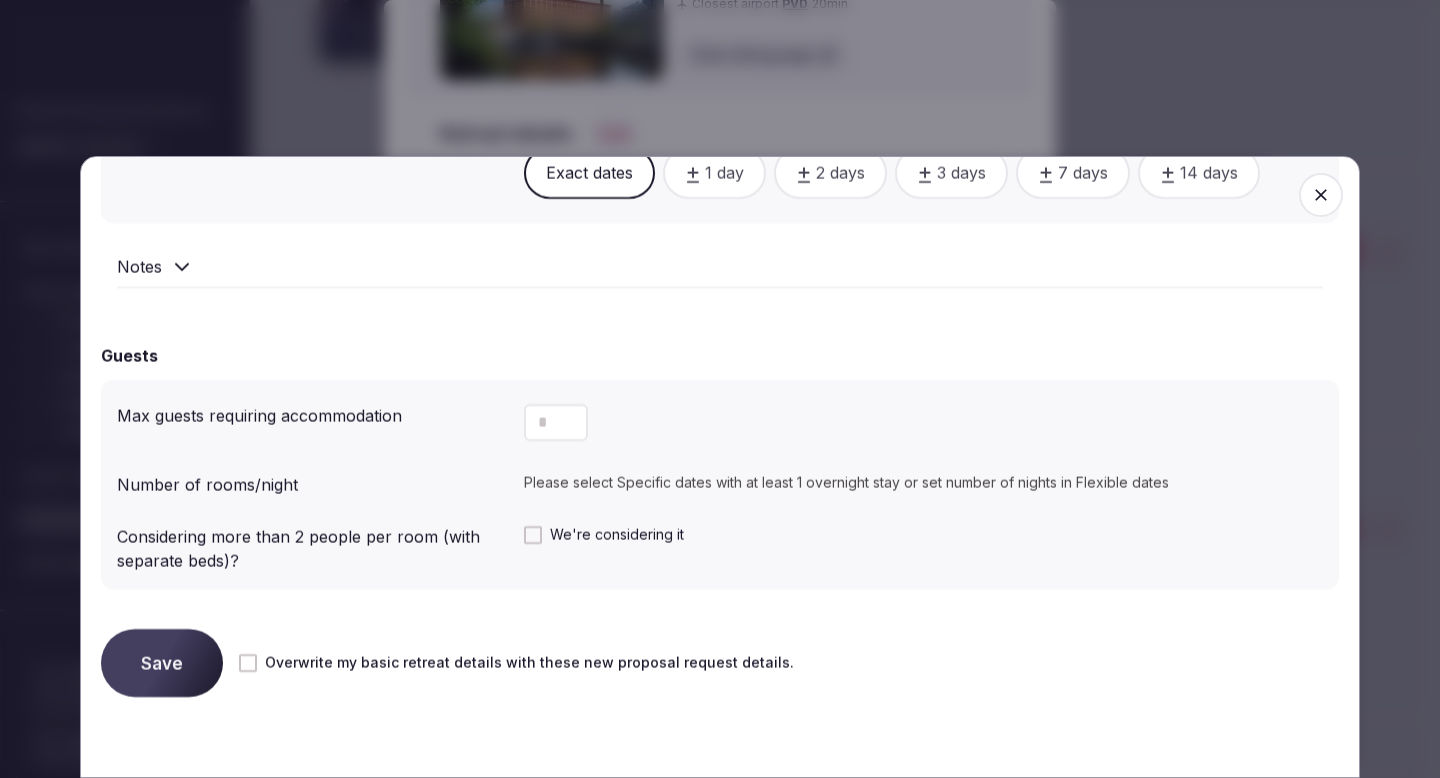 click on "Save" at bounding box center (162, 663) 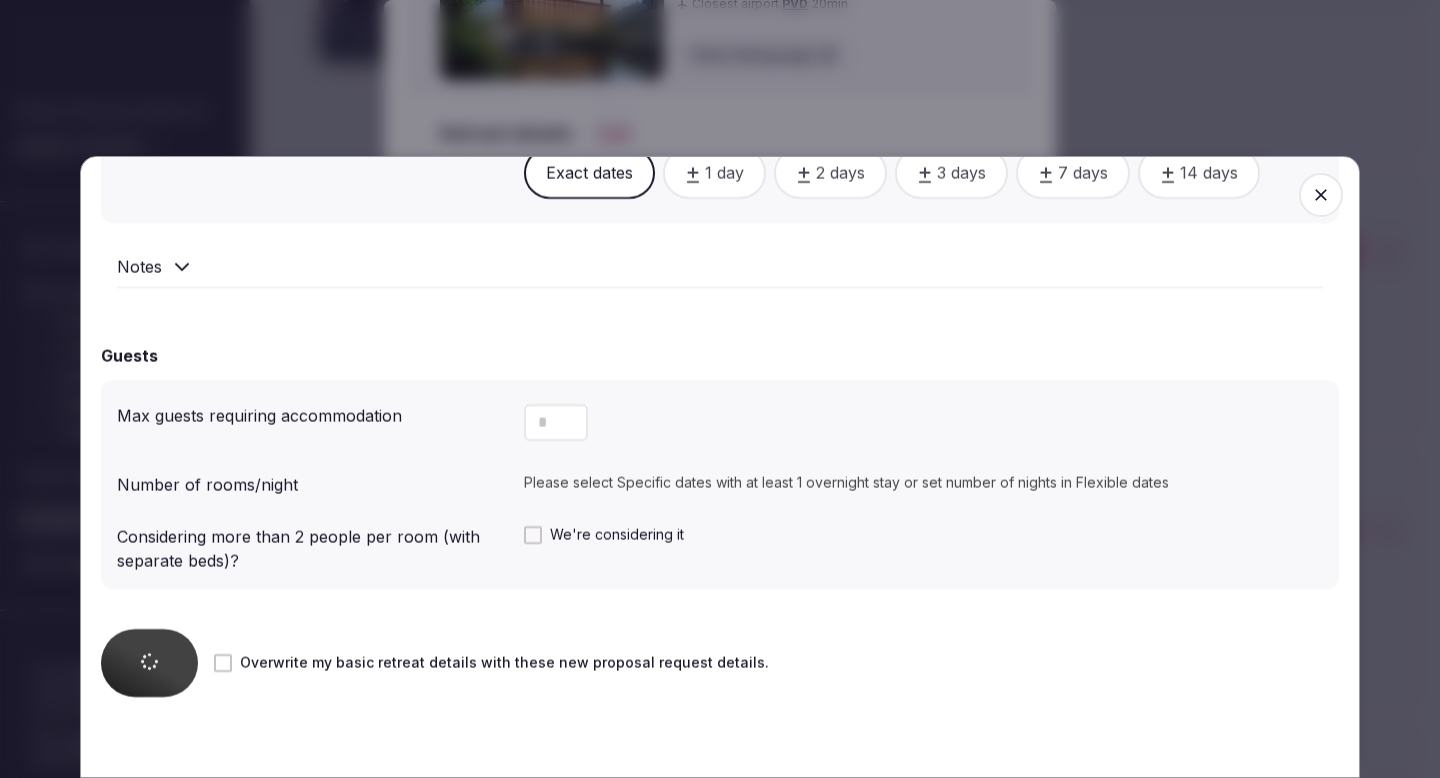 scroll, scrollTop: 129, scrollLeft: 0, axis: vertical 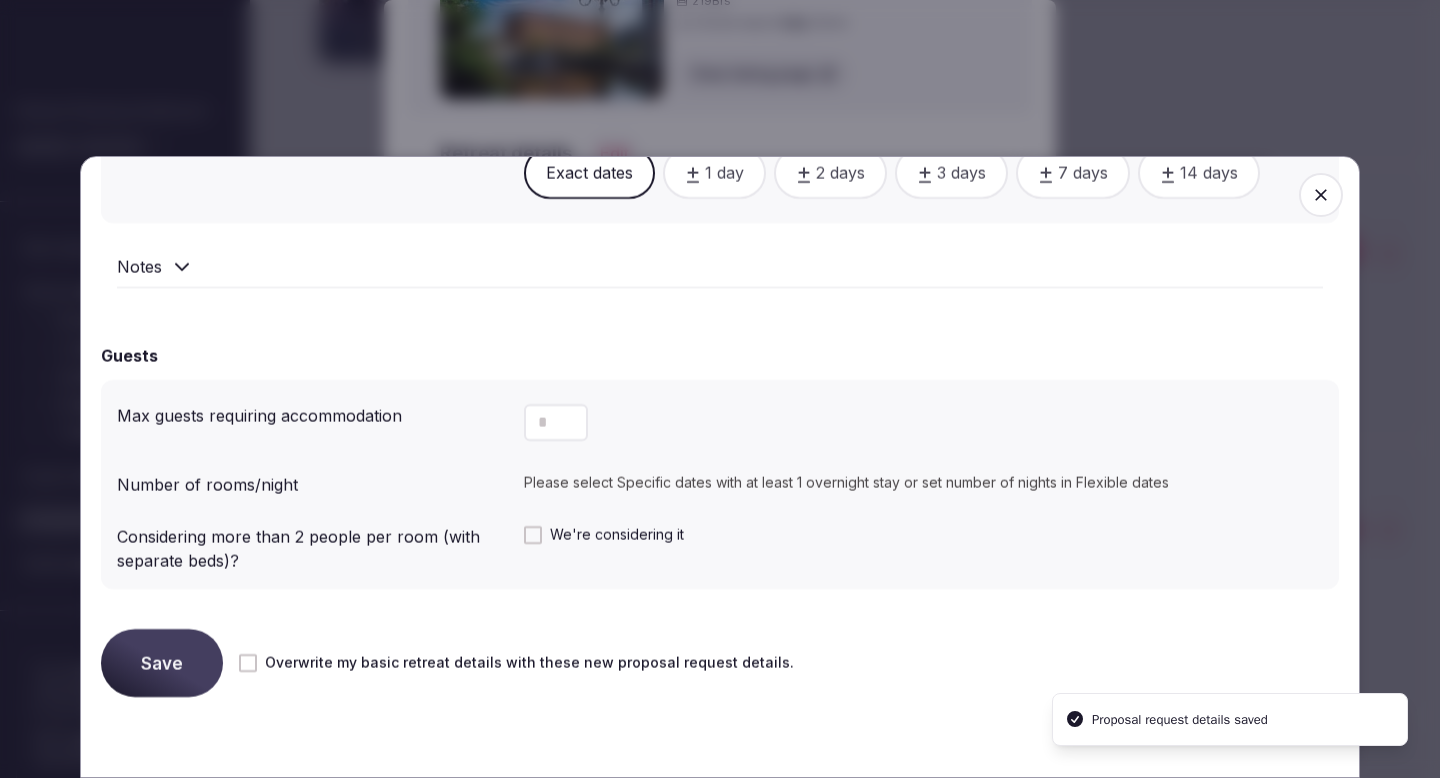 click 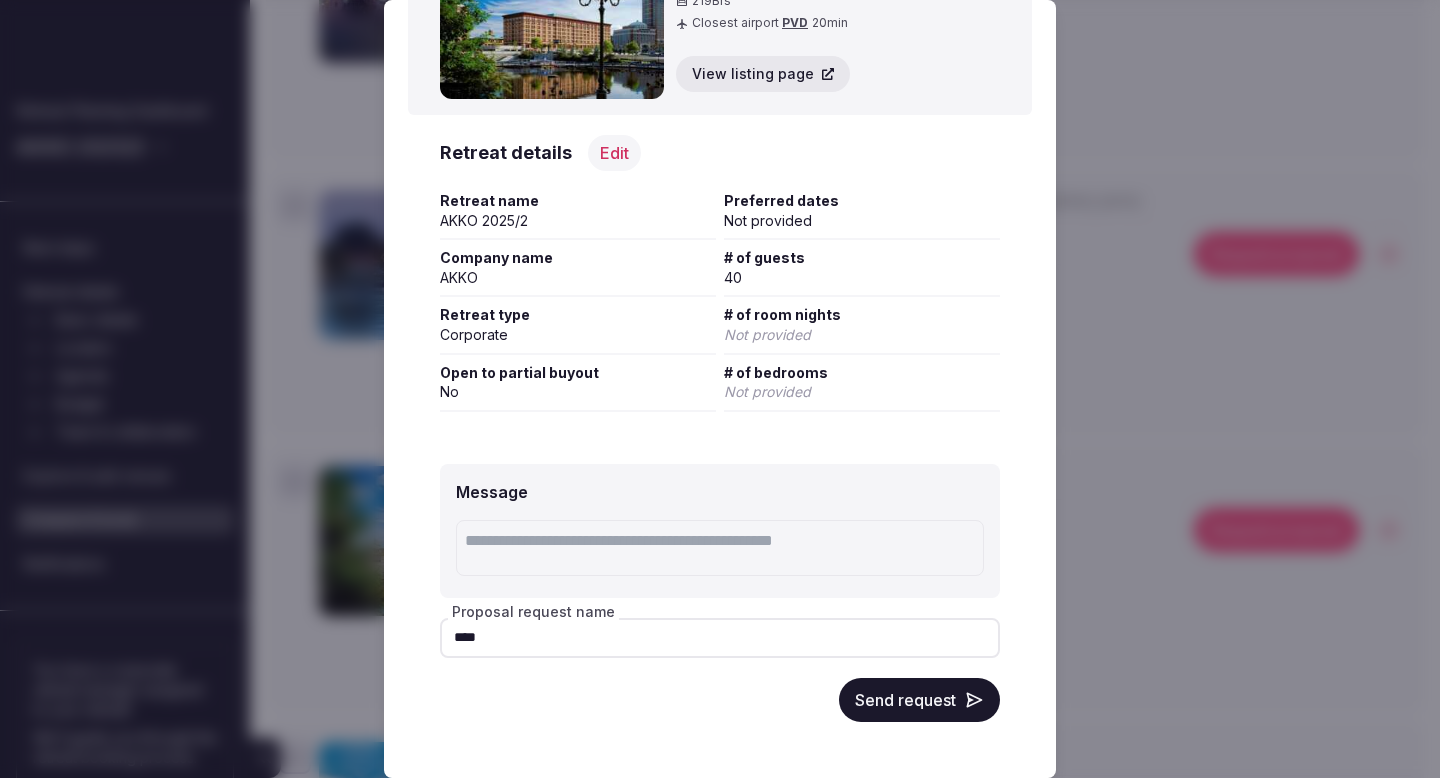 click on "Send request" at bounding box center (919, 700) 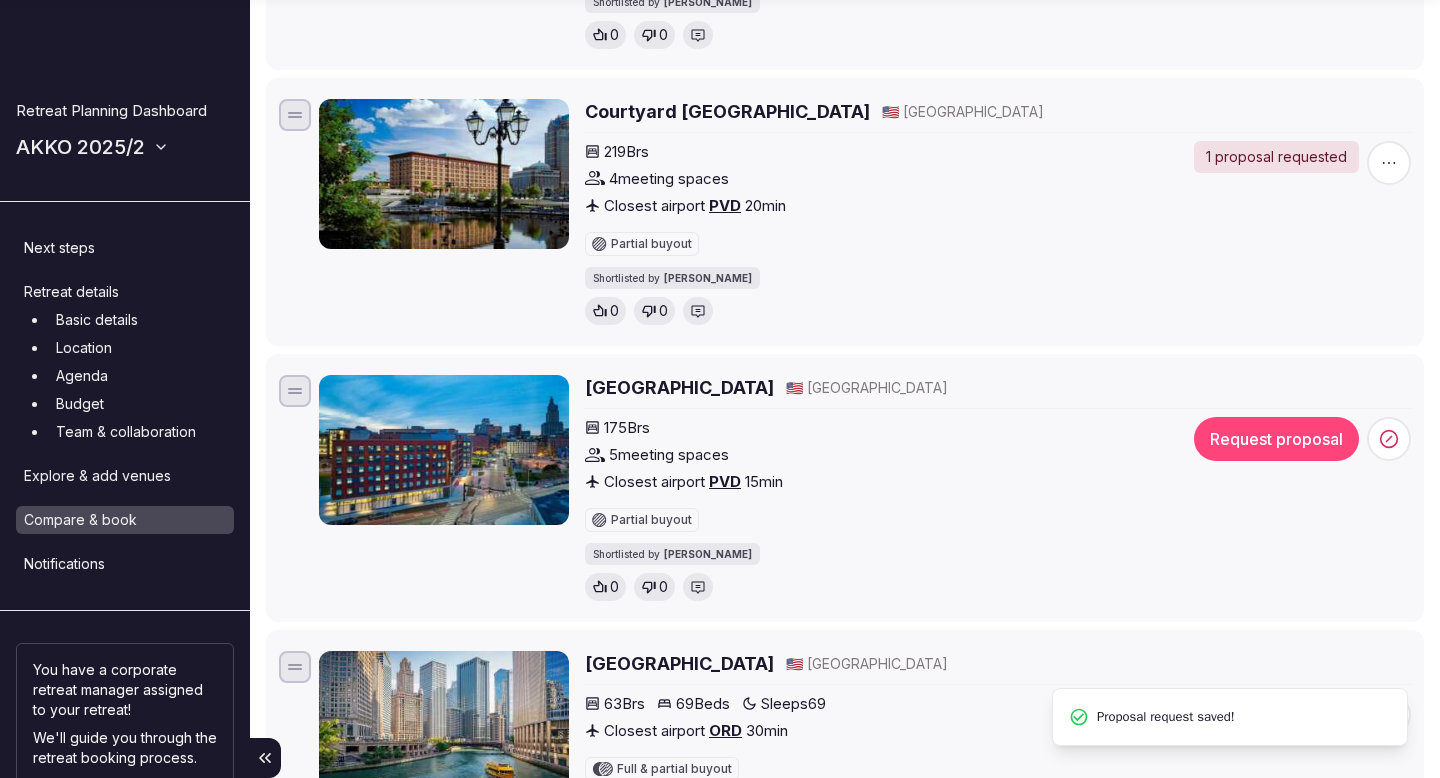scroll, scrollTop: 1589, scrollLeft: 0, axis: vertical 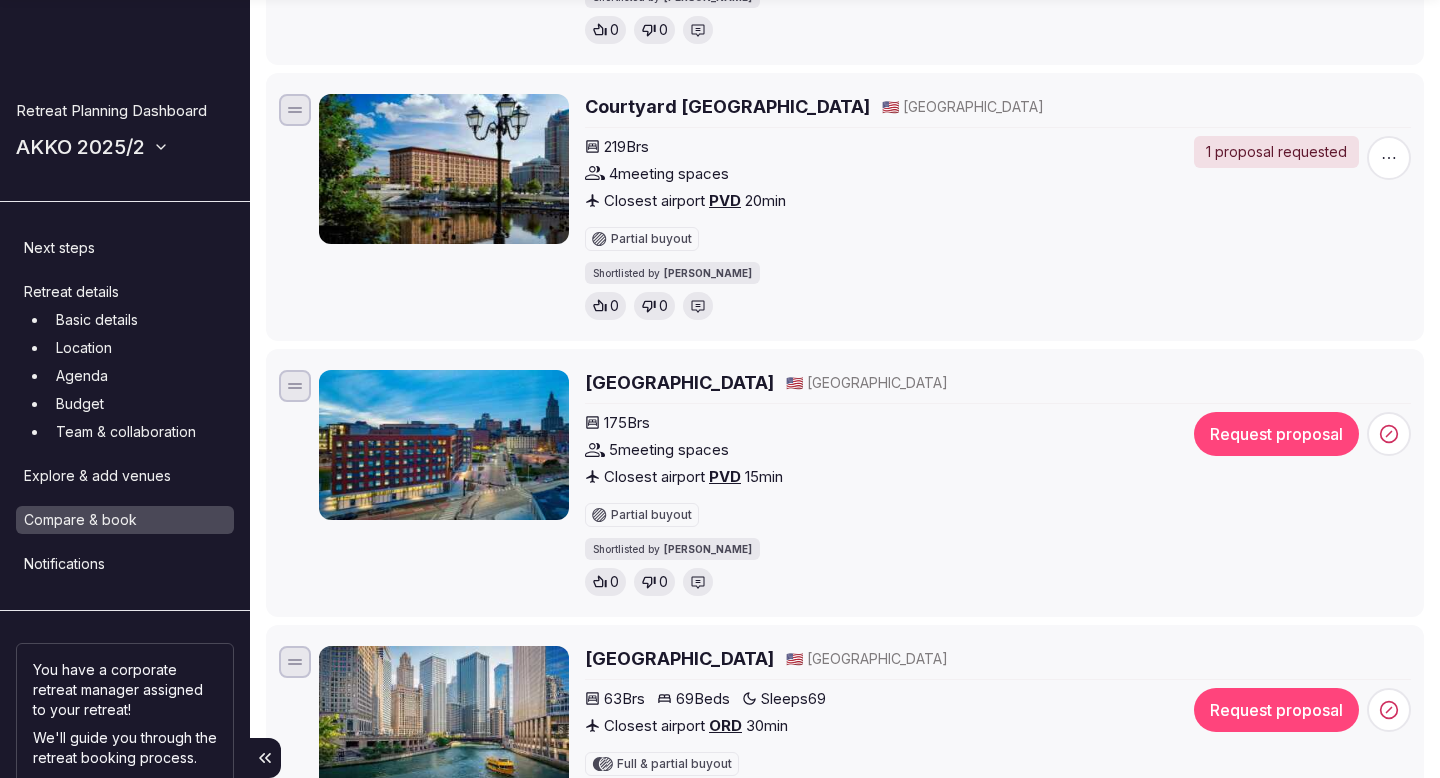 click on "Aloft Providence Downtown" at bounding box center [679, 382] 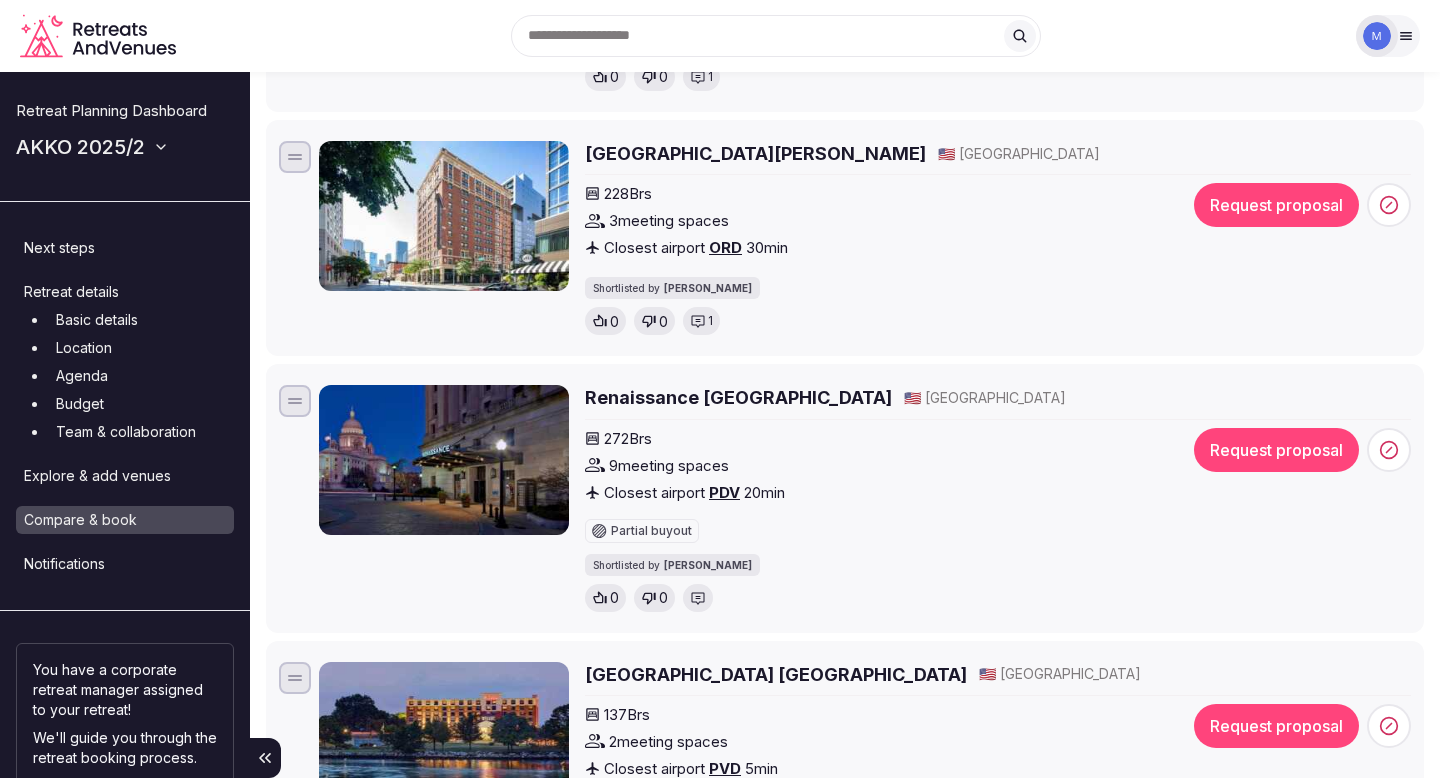 scroll, scrollTop: 709, scrollLeft: 0, axis: vertical 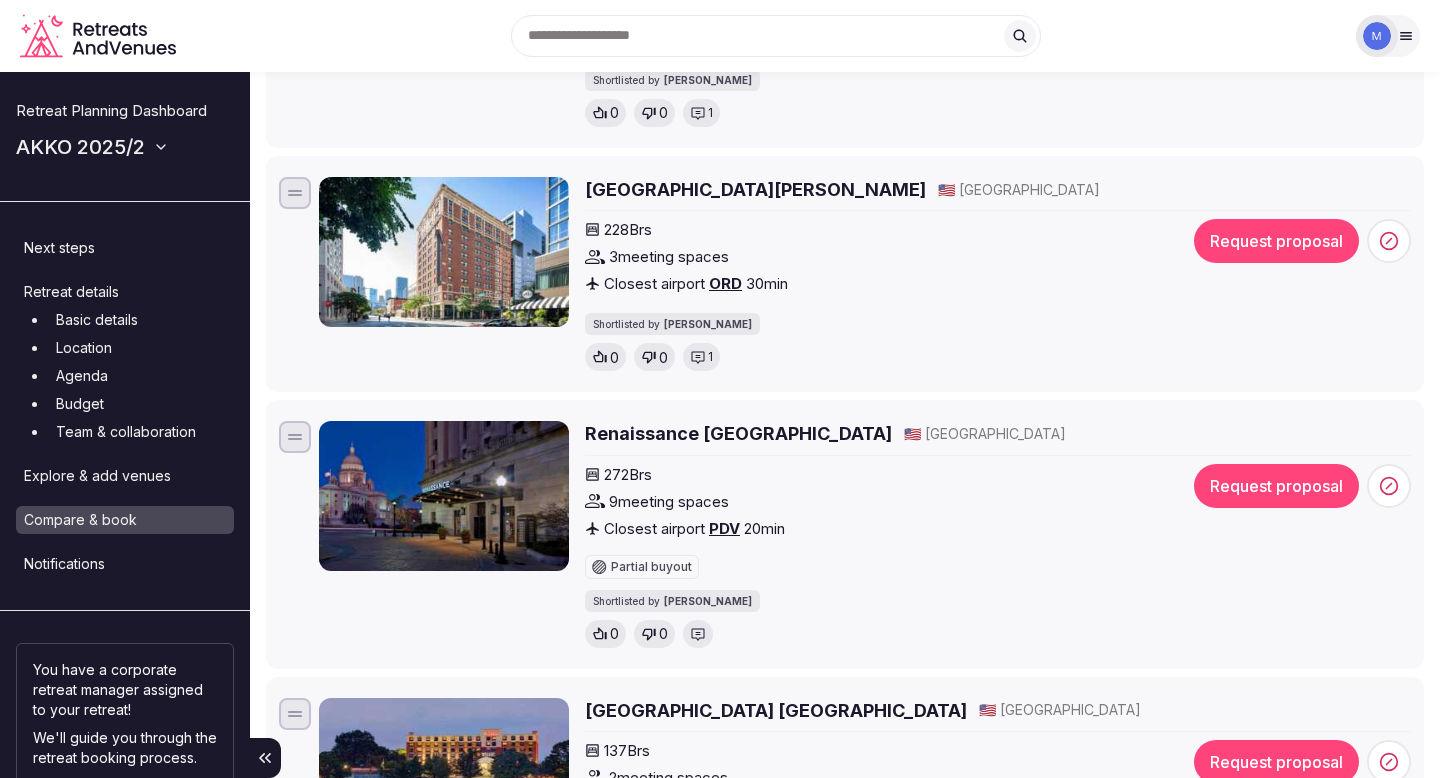 click 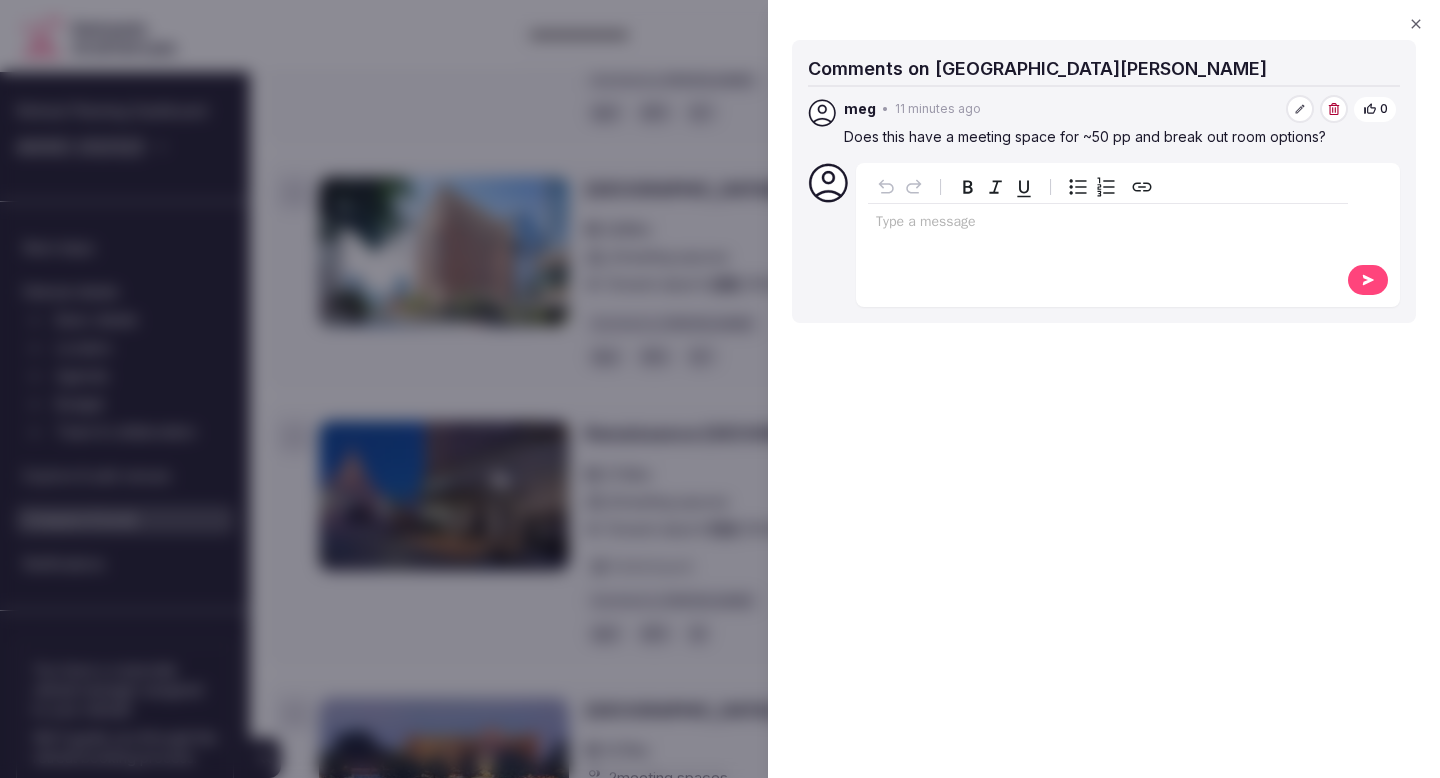click on "Does this have a meeting space for ~50 pp and break out room options?" at bounding box center (1120, 137) 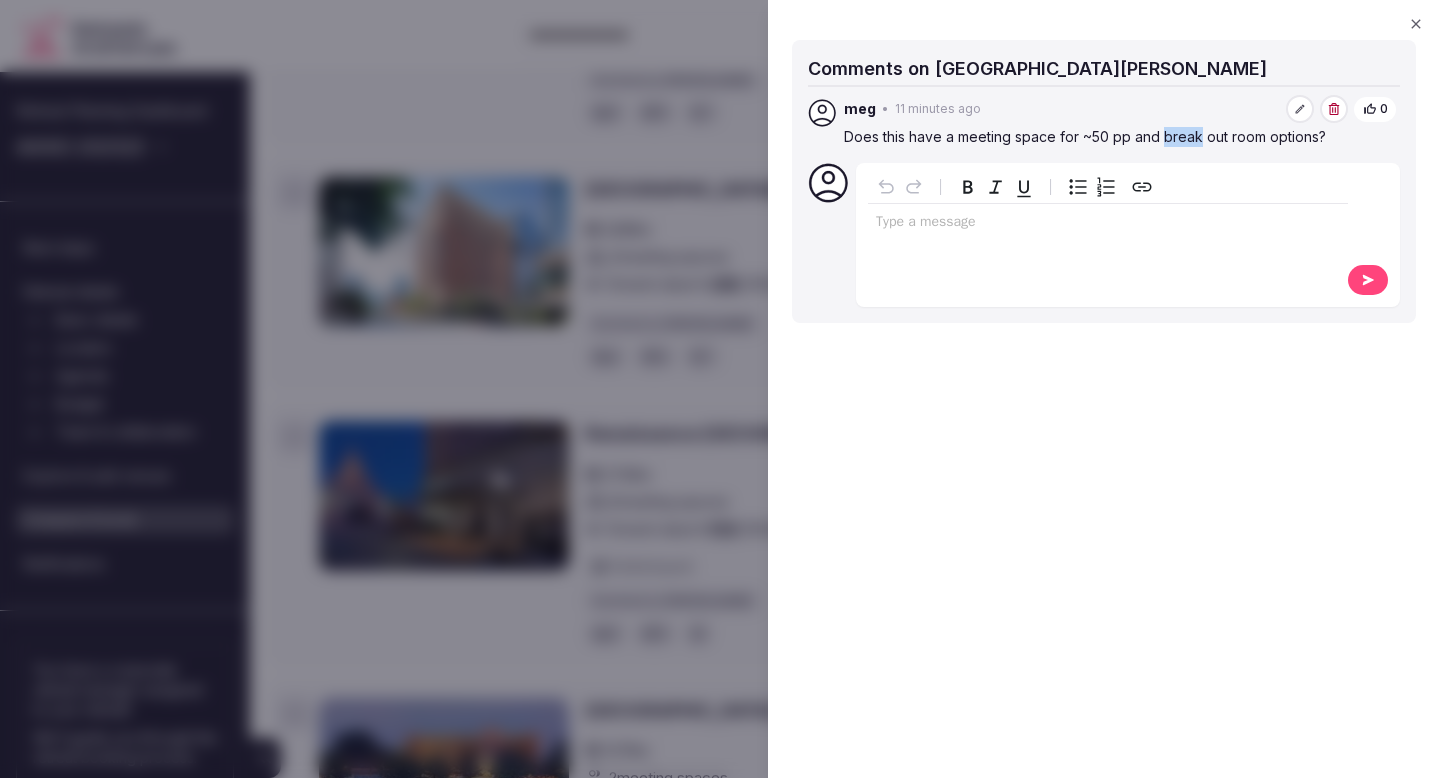 click on "Does this have a meeting space for ~50 pp and break out room options?" at bounding box center (1120, 137) 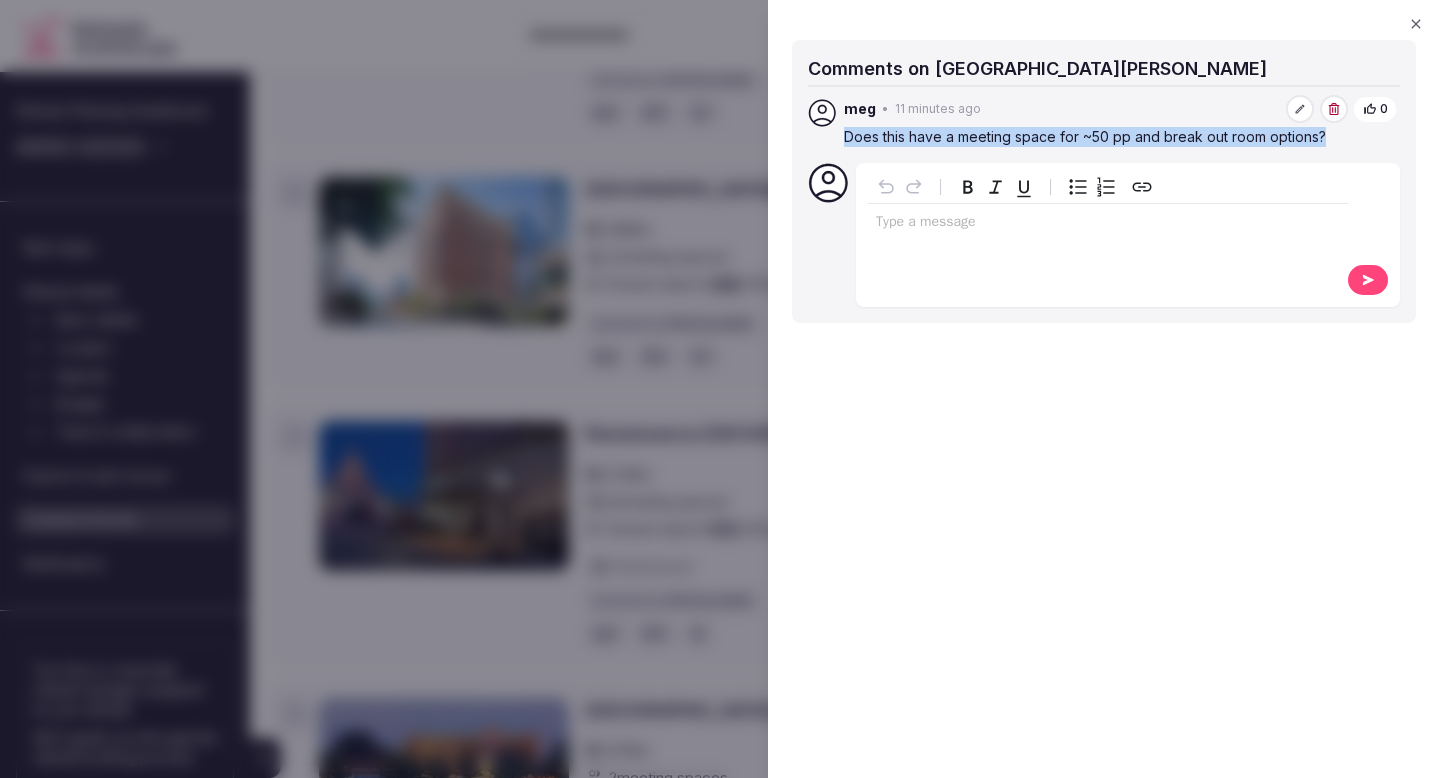 click on "Does this have a meeting space for ~50 pp and break out room options?" at bounding box center (1120, 137) 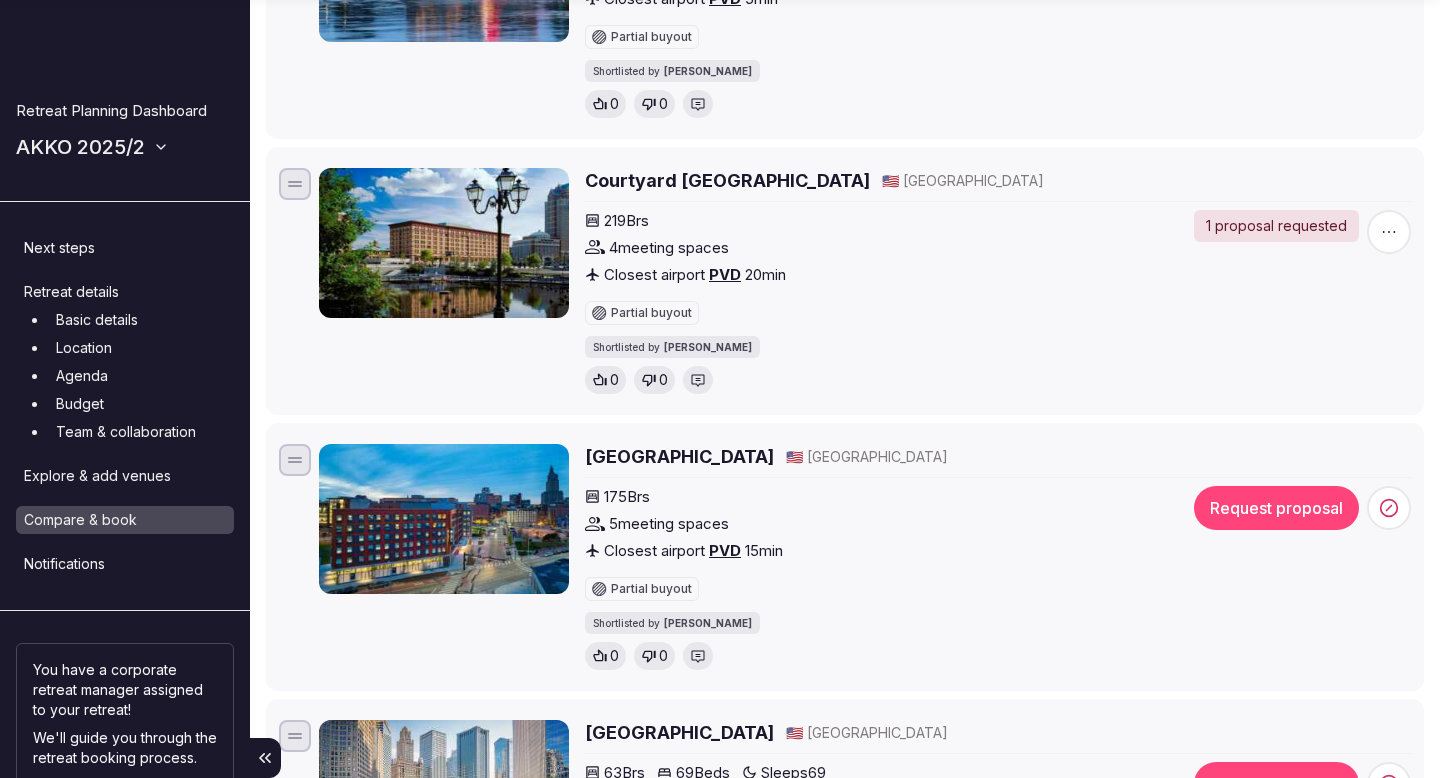 scroll, scrollTop: 1588, scrollLeft: 0, axis: vertical 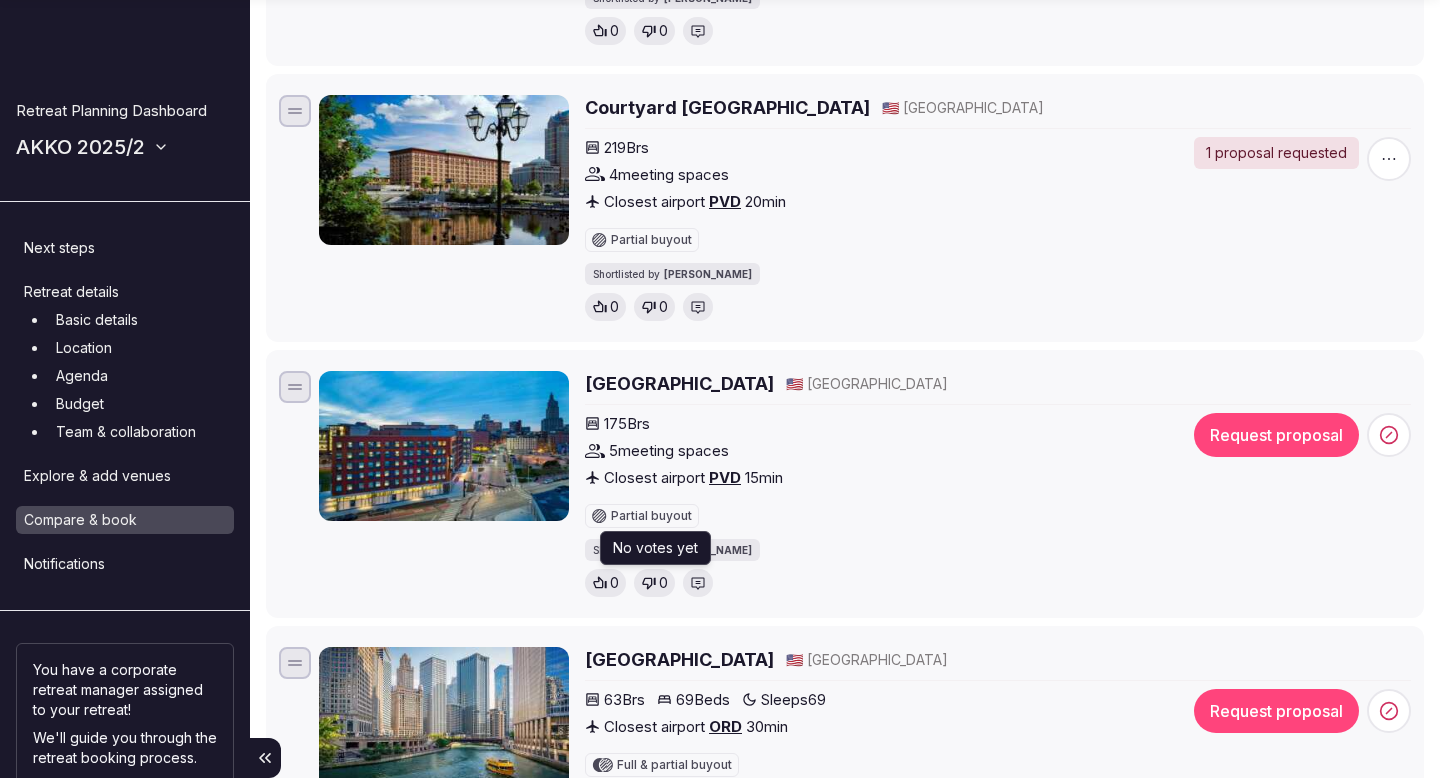 click at bounding box center (698, 583) 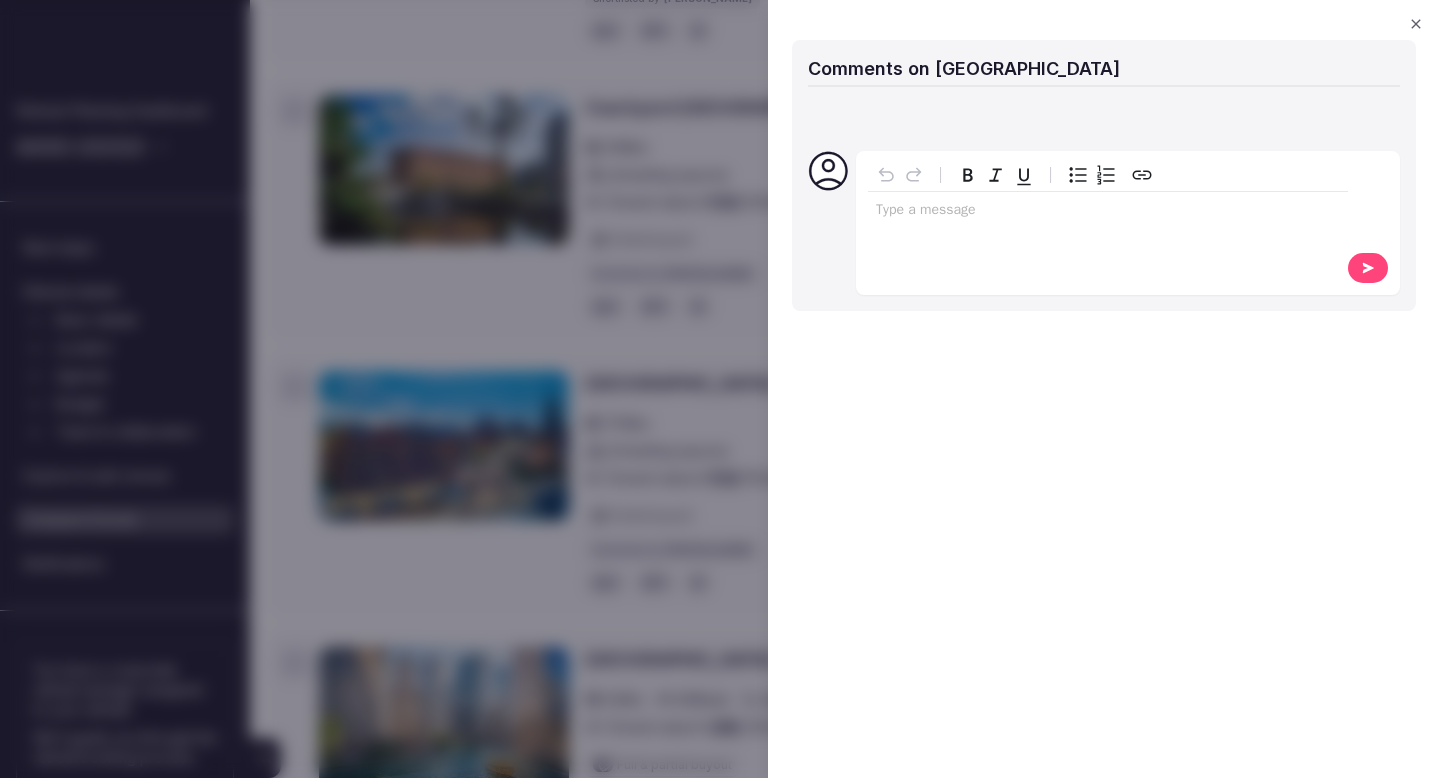 click at bounding box center (1108, 212) 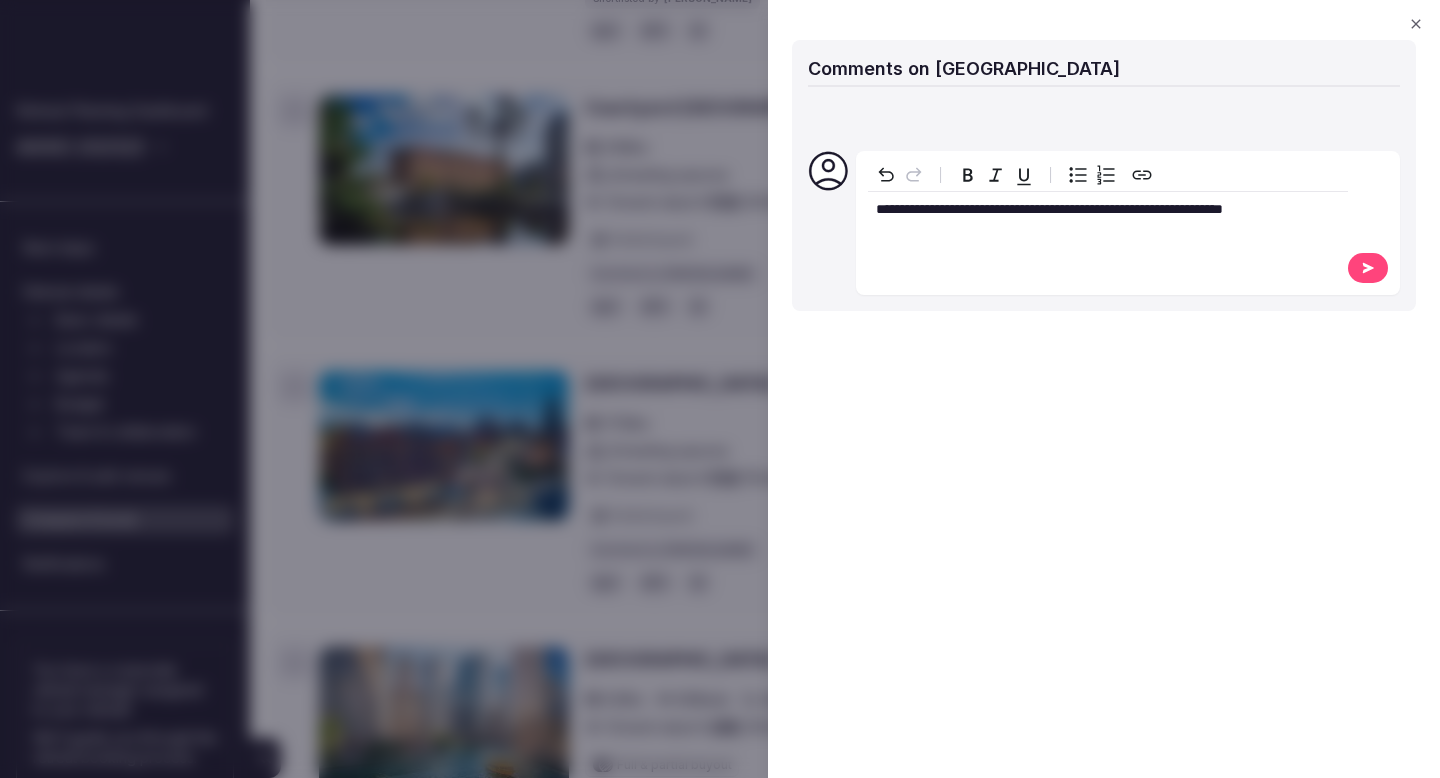 click at bounding box center (1368, 268) 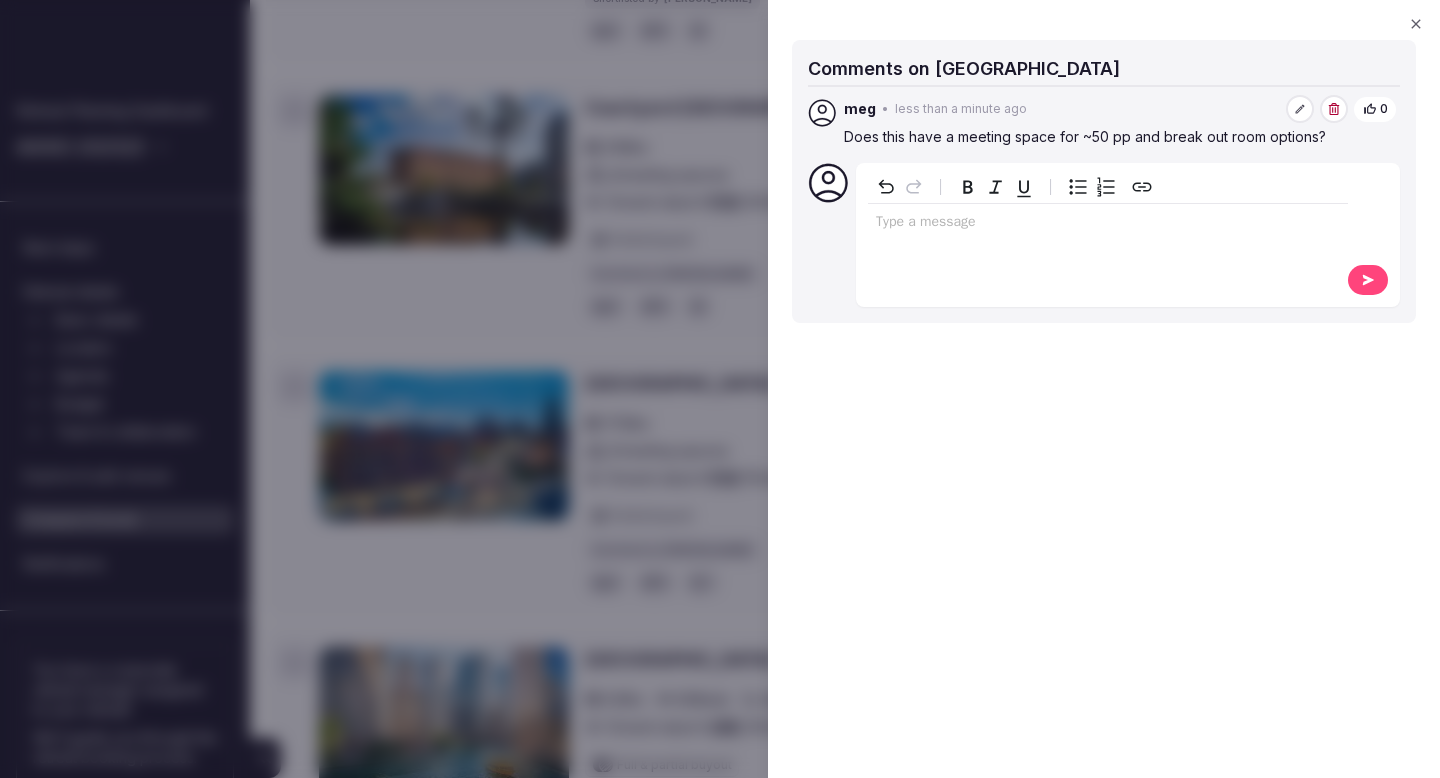 click 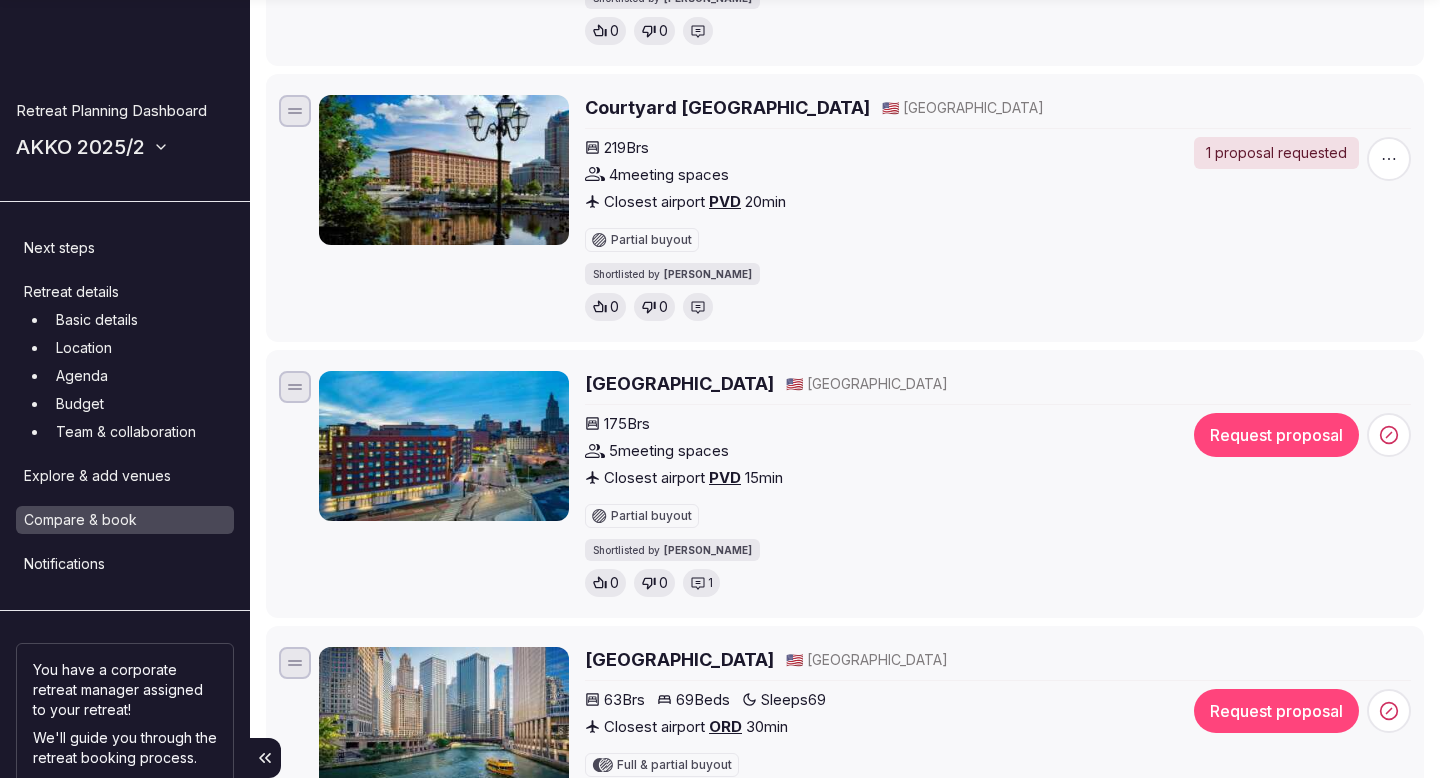 click on "Request proposal" at bounding box center (1276, 435) 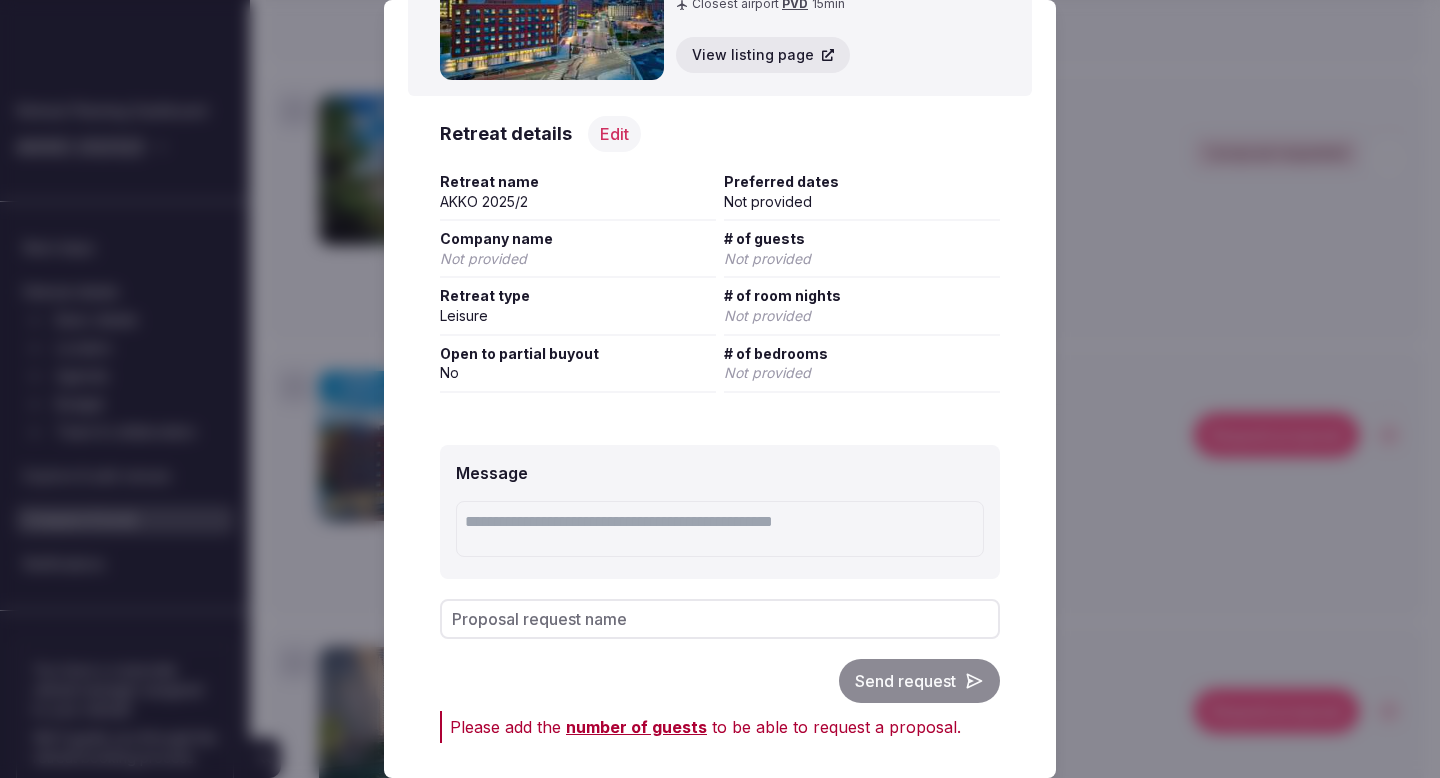 scroll, scrollTop: 177, scrollLeft: 0, axis: vertical 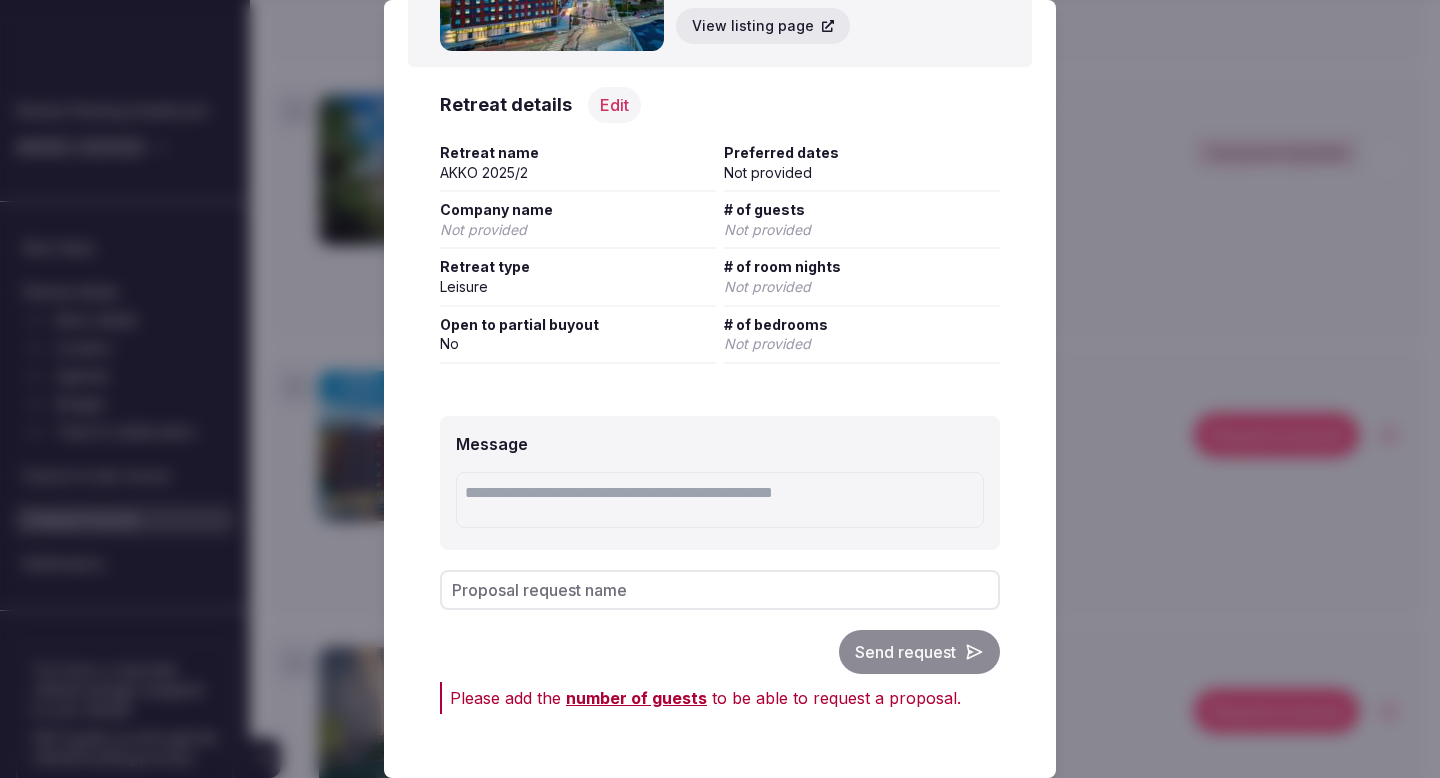 click on "Edit" at bounding box center [614, 105] 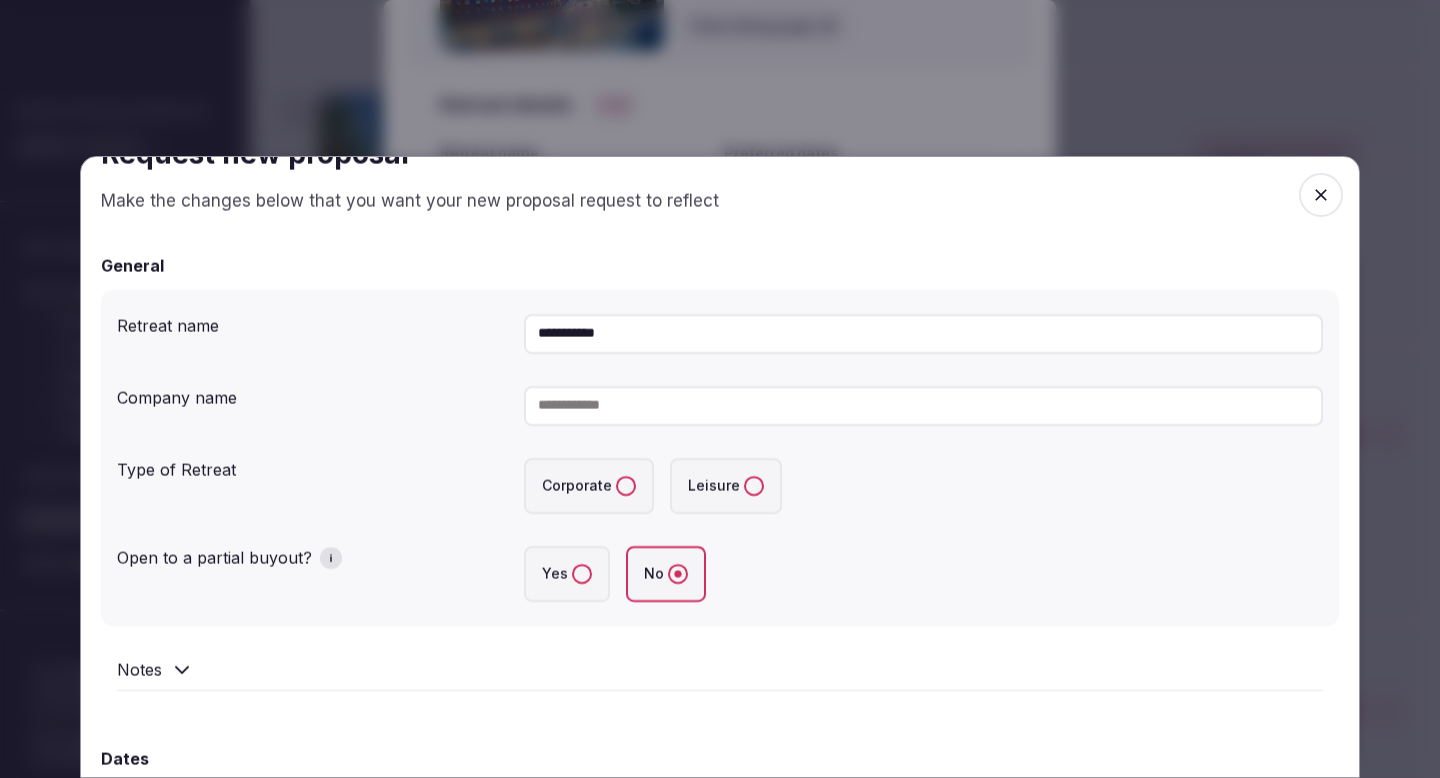 scroll, scrollTop: 311, scrollLeft: 0, axis: vertical 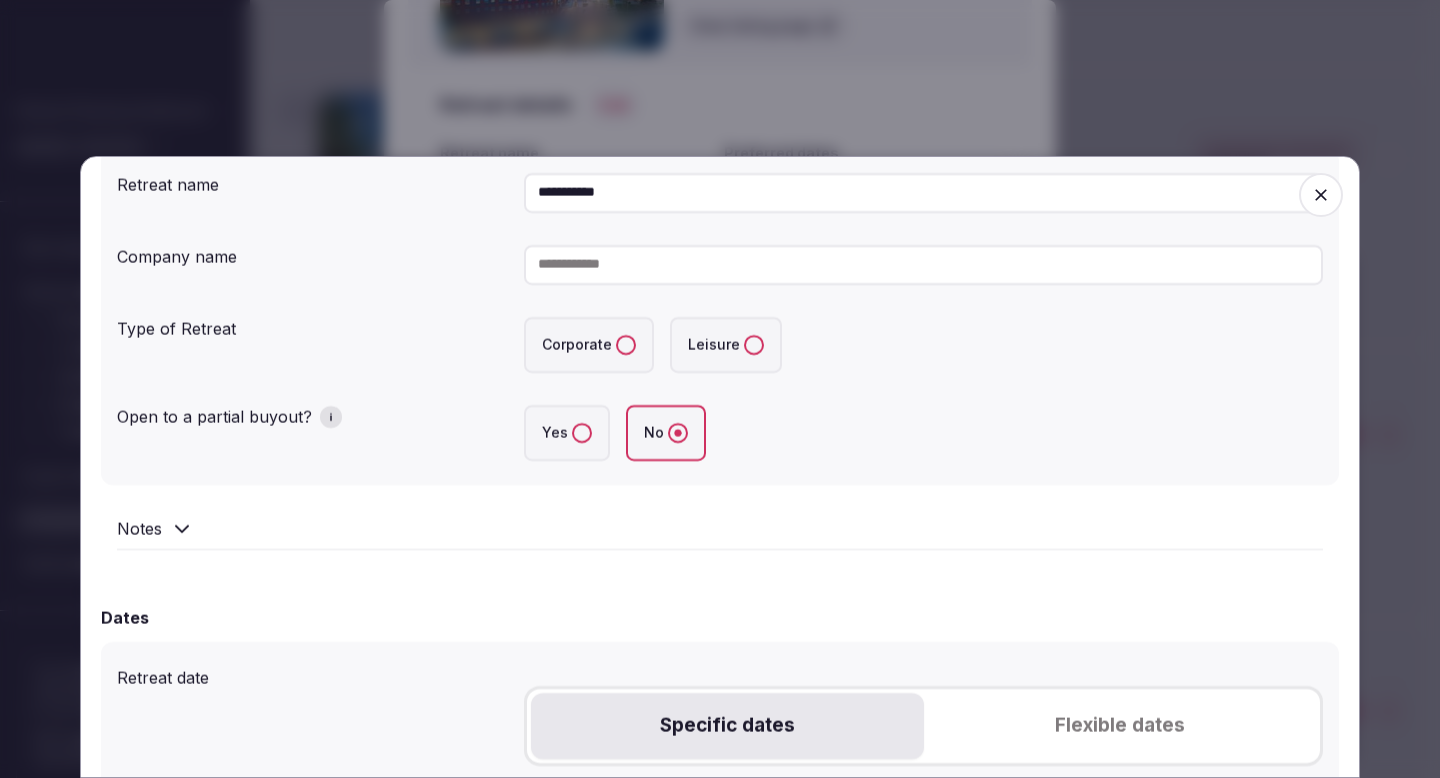 click on "Corporate" at bounding box center [589, 345] 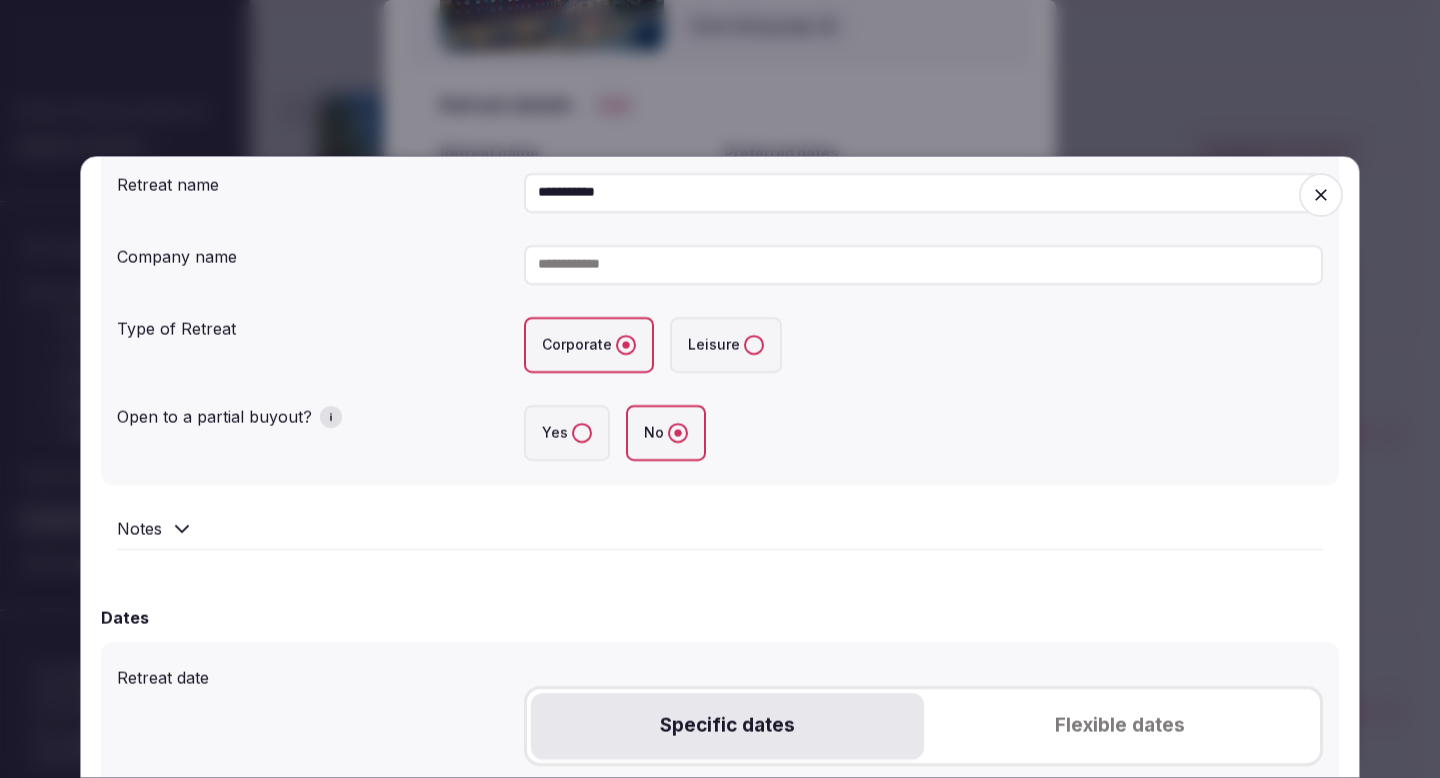 click at bounding box center [923, 265] 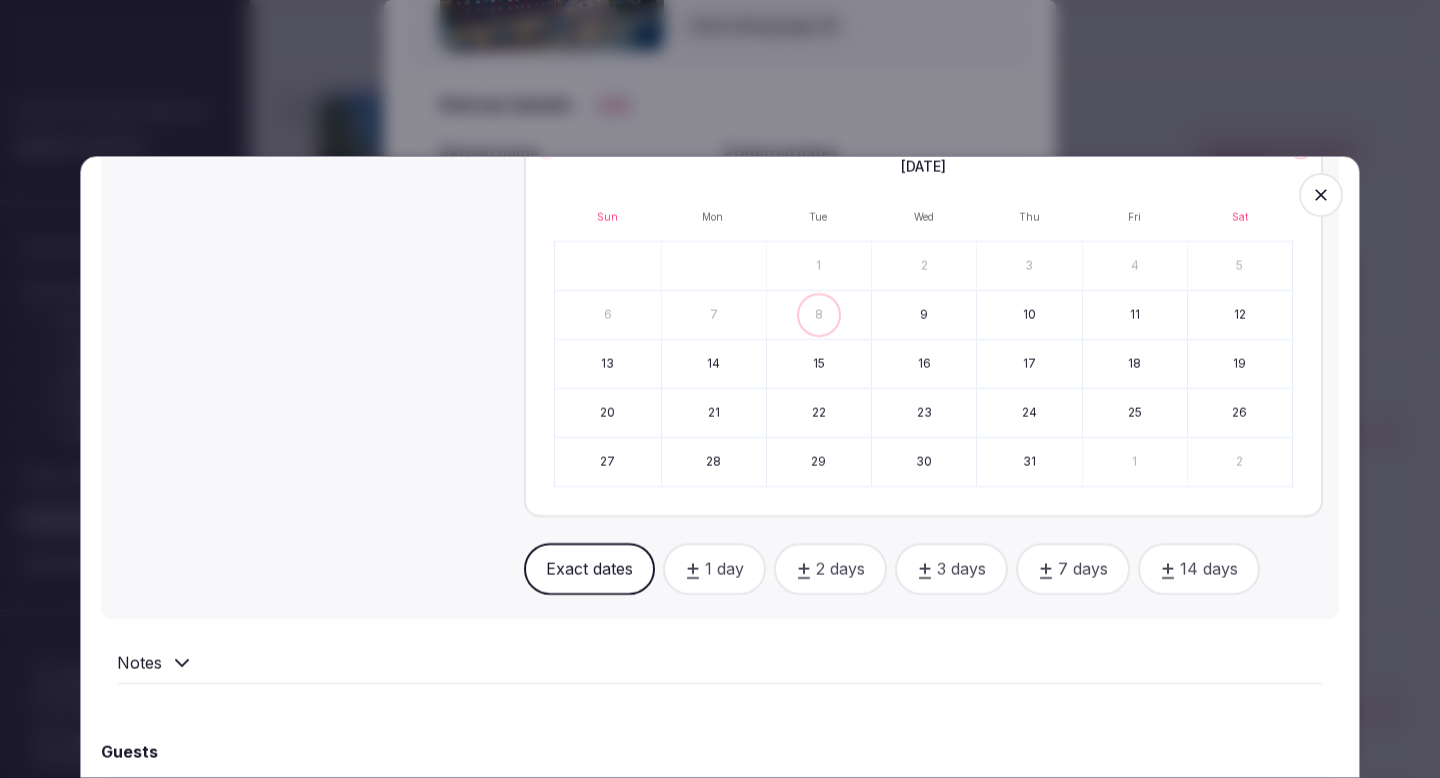 scroll, scrollTop: 1368, scrollLeft: 0, axis: vertical 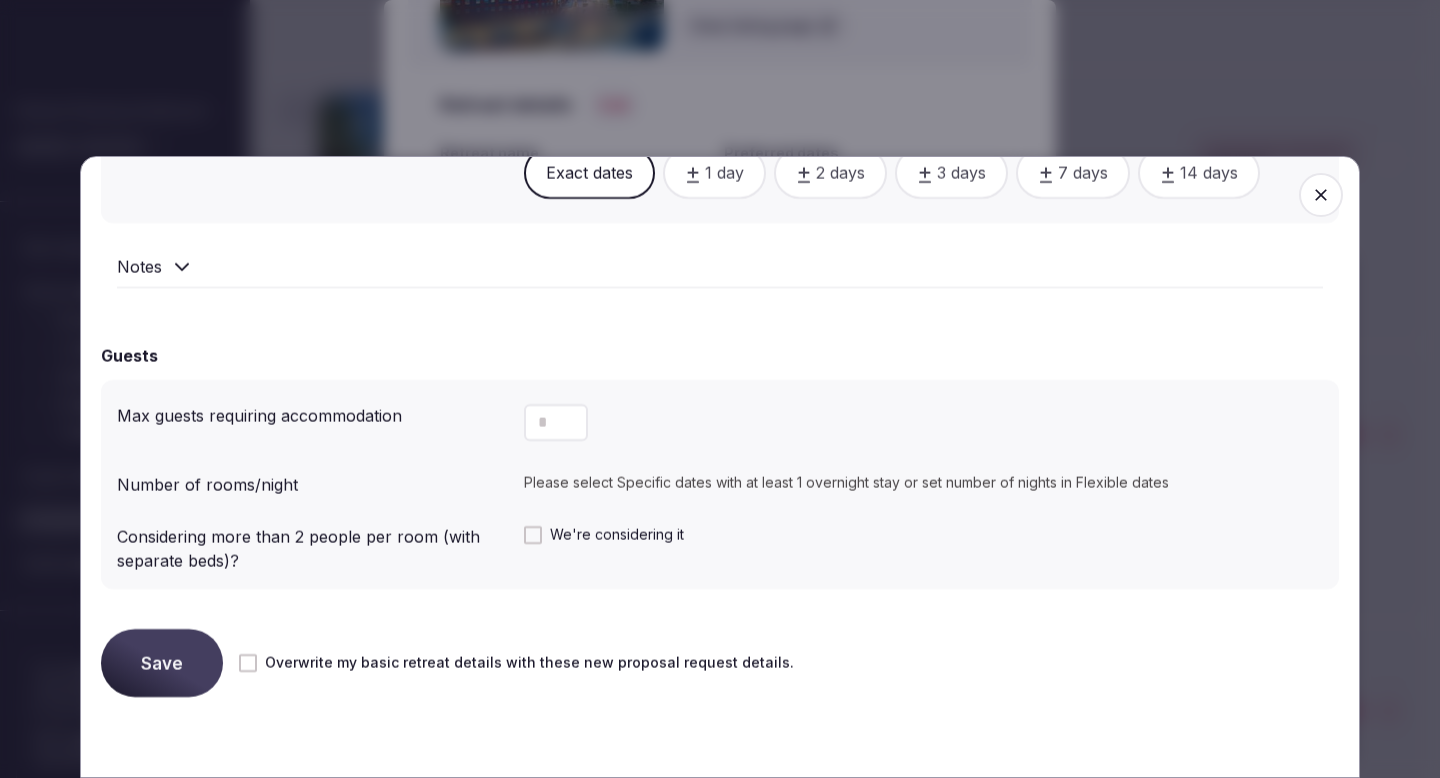 type on "****" 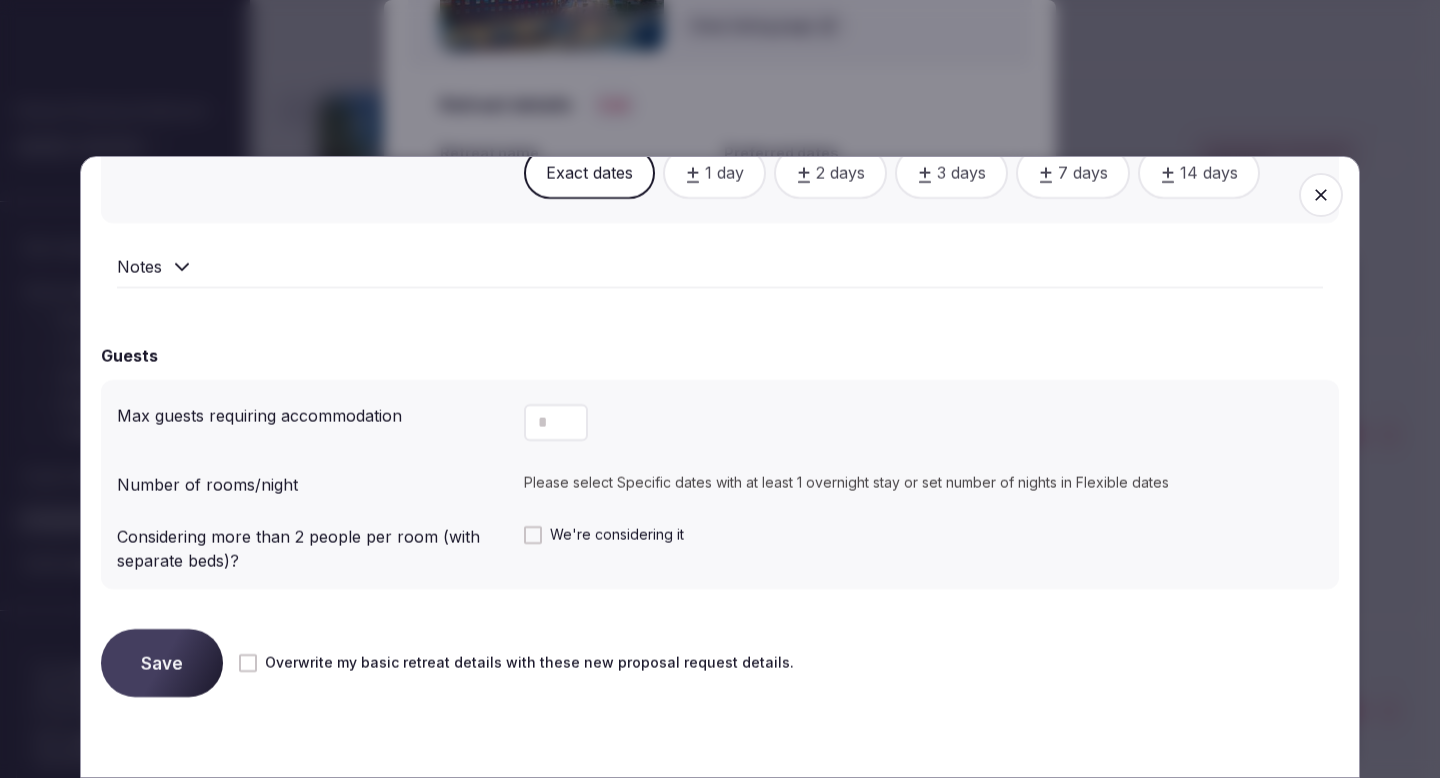 type on "**" 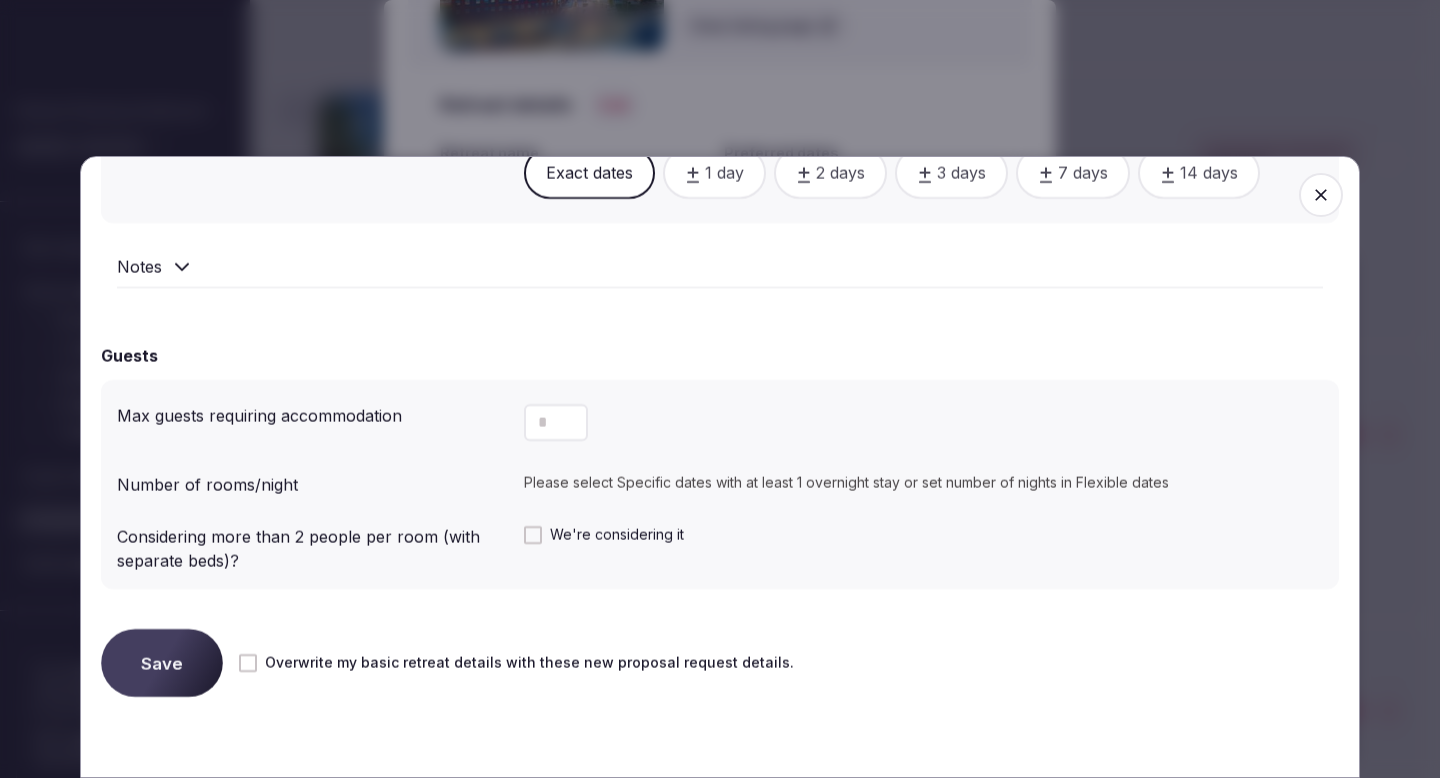click on "Save" at bounding box center (162, 663) 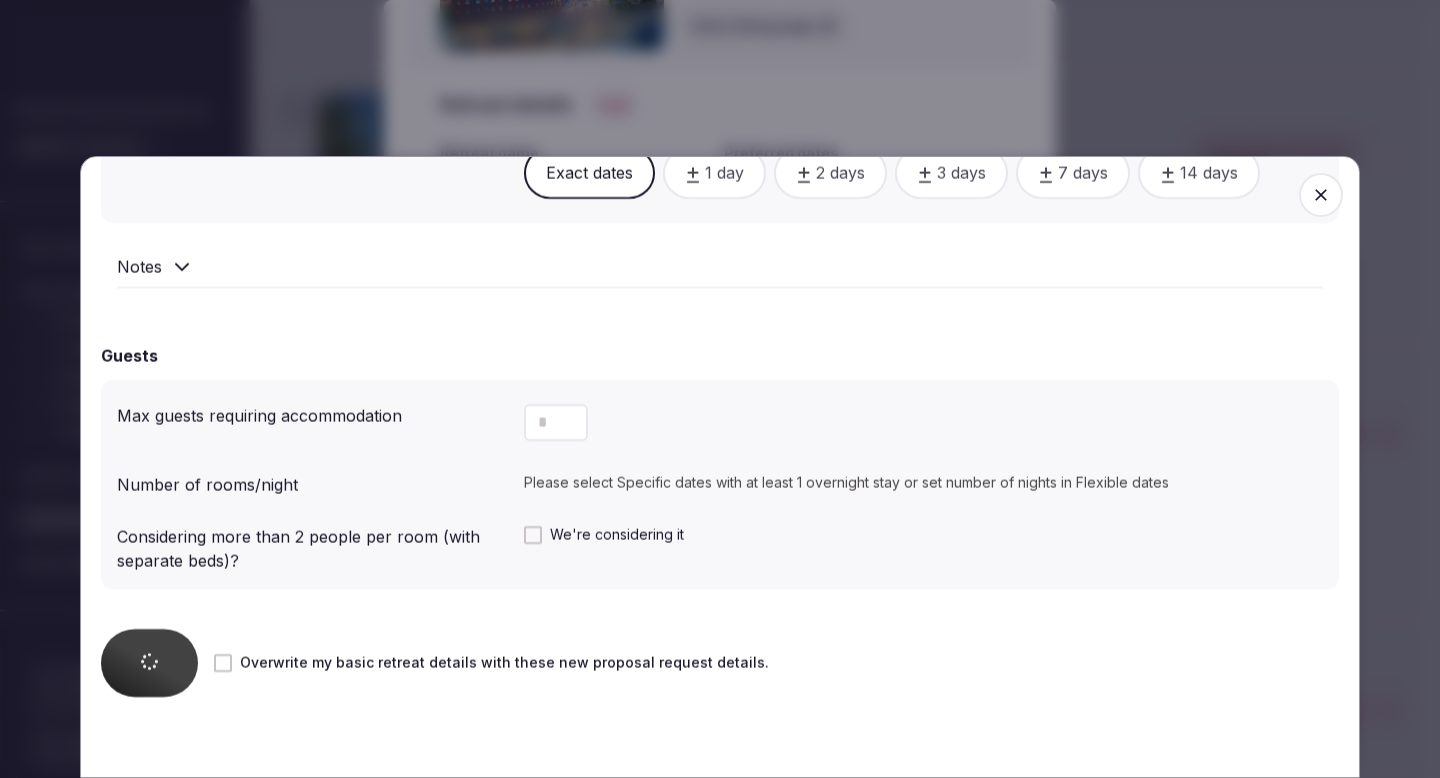 scroll, scrollTop: 129, scrollLeft: 0, axis: vertical 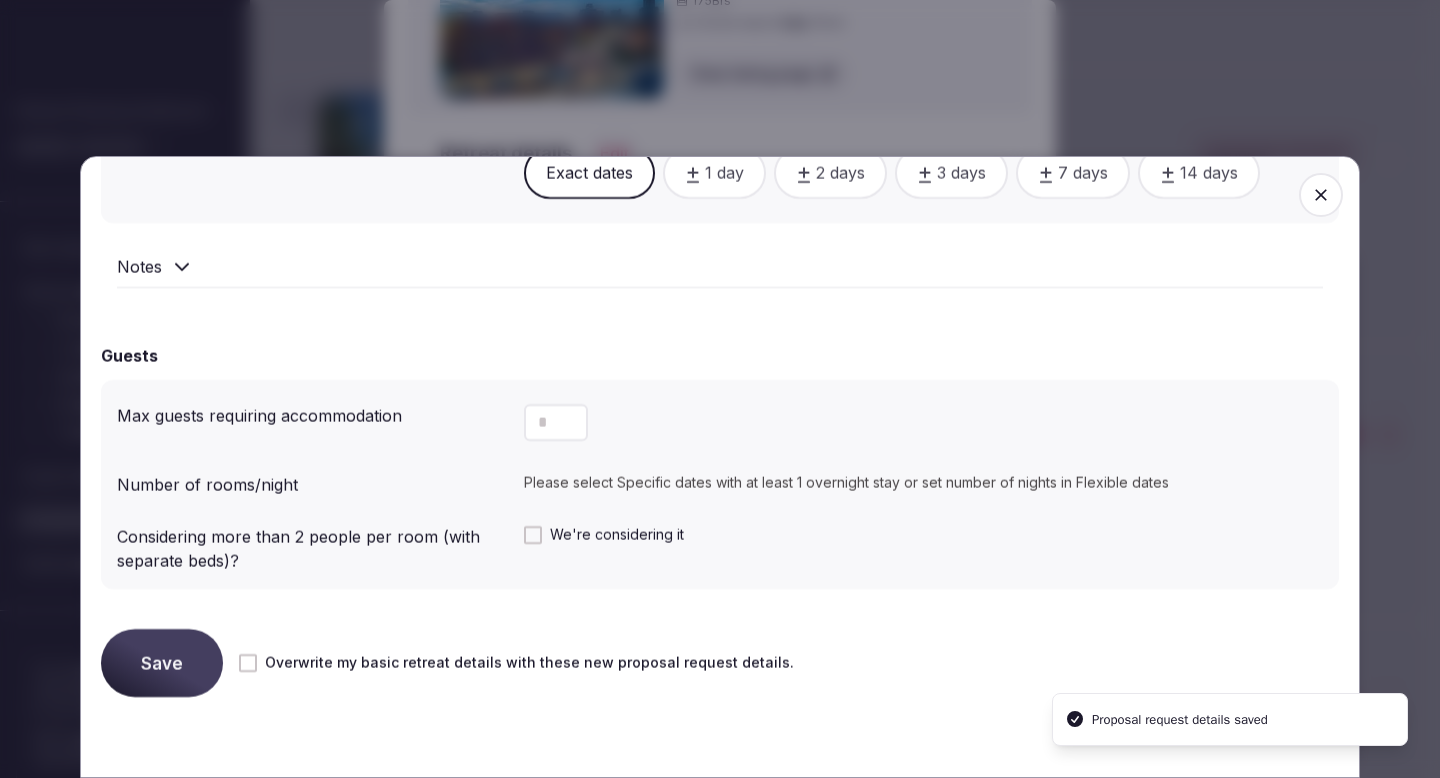 click 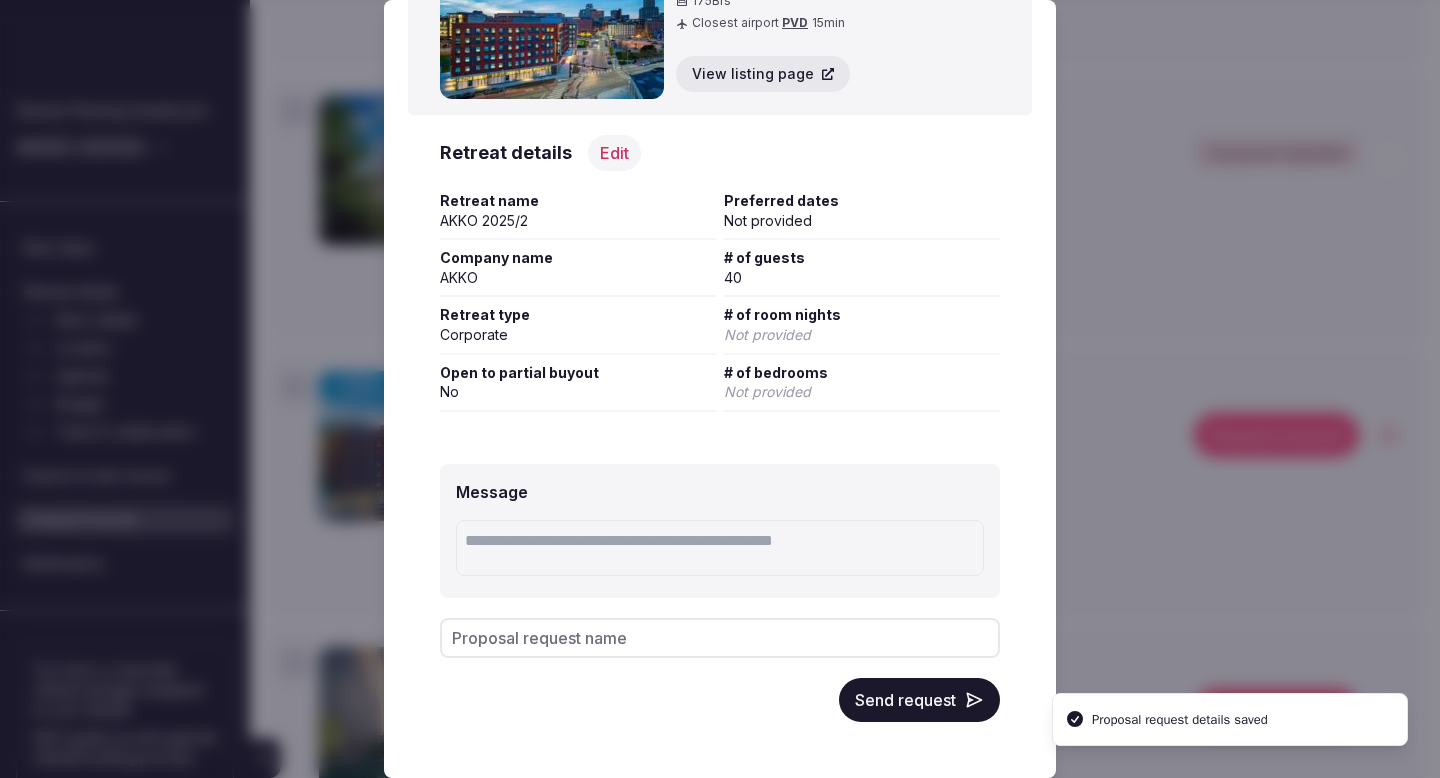 click on "Send request" at bounding box center [919, 700] 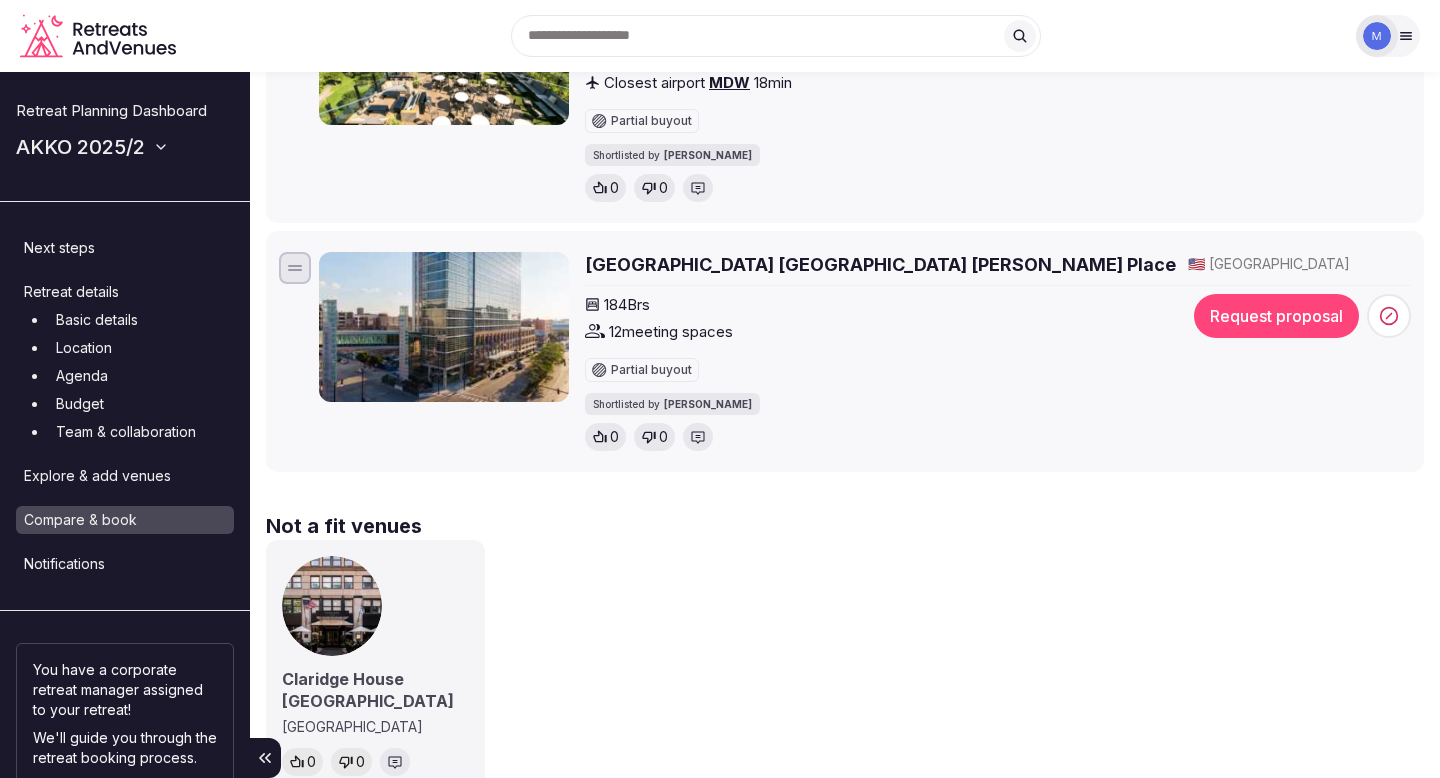 scroll, scrollTop: 2781, scrollLeft: 0, axis: vertical 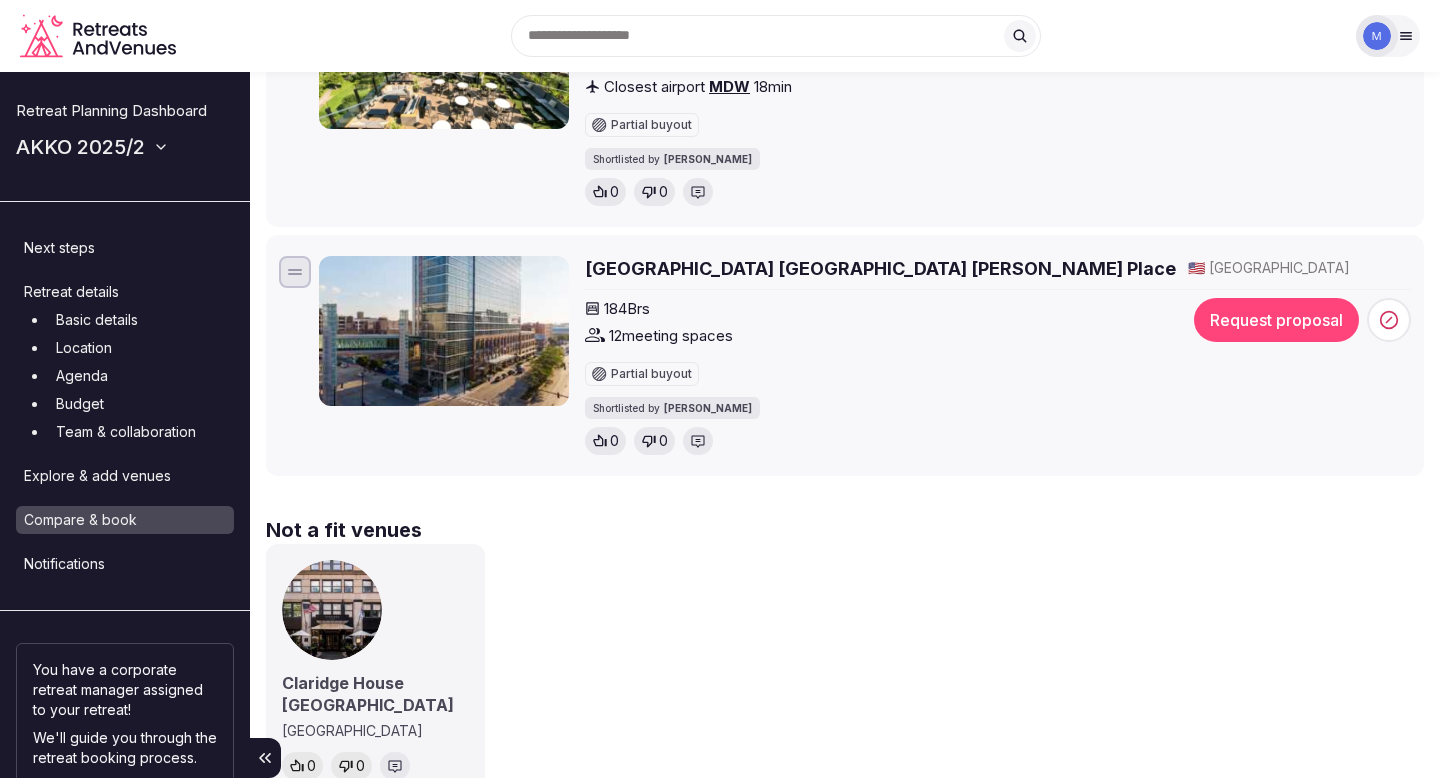 click on "Hilton Garden Inn Chicago McCormick Place" at bounding box center [880, 268] 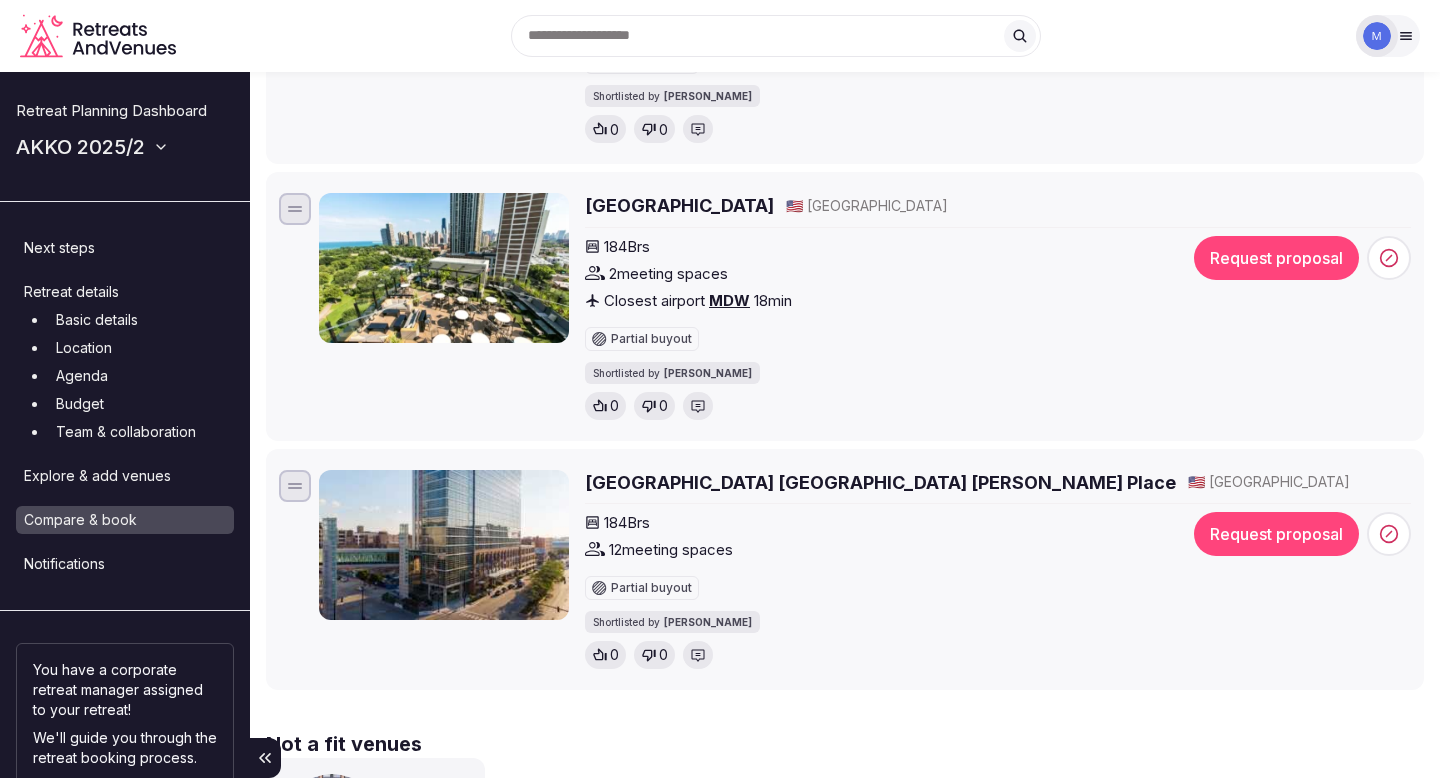 scroll, scrollTop: 2564, scrollLeft: 0, axis: vertical 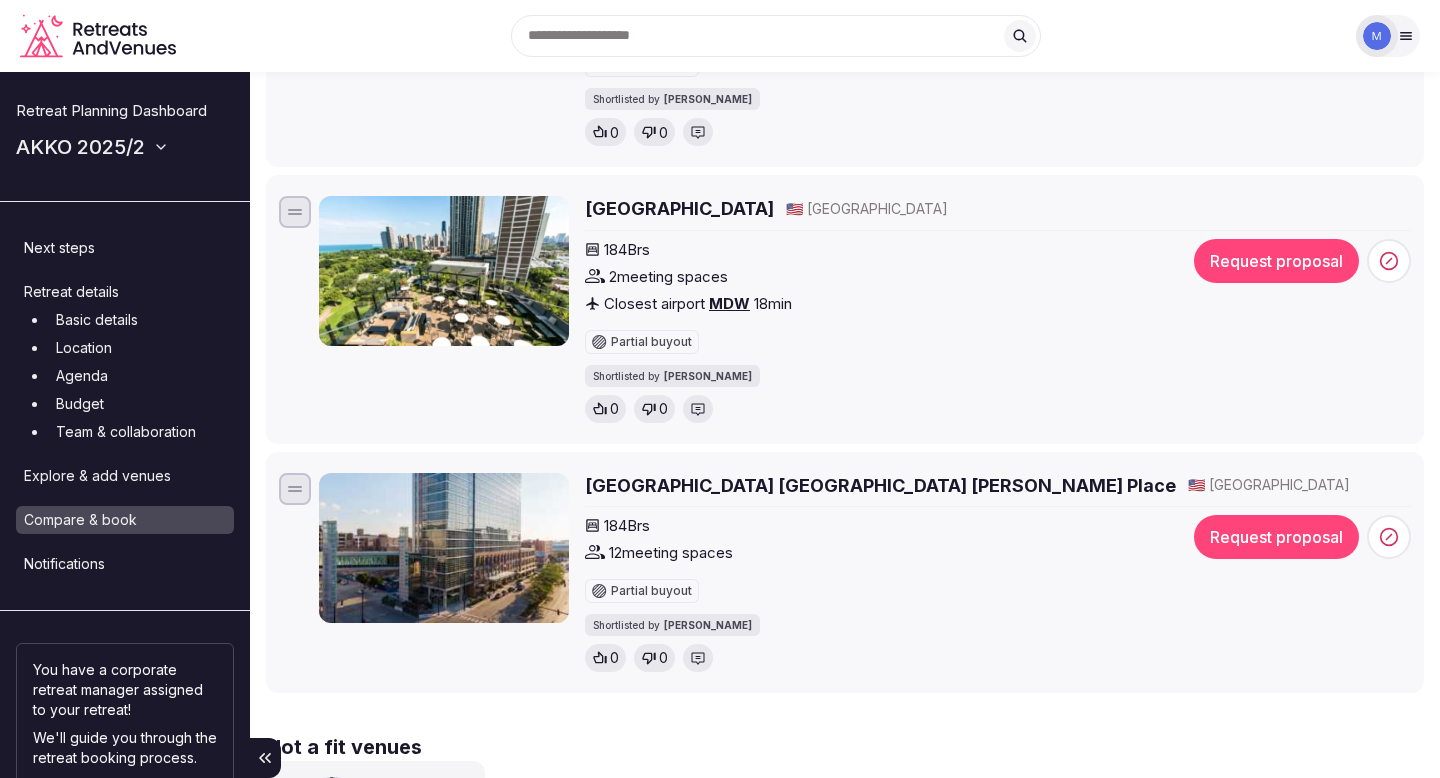 click on "[GEOGRAPHIC_DATA]" at bounding box center [679, 208] 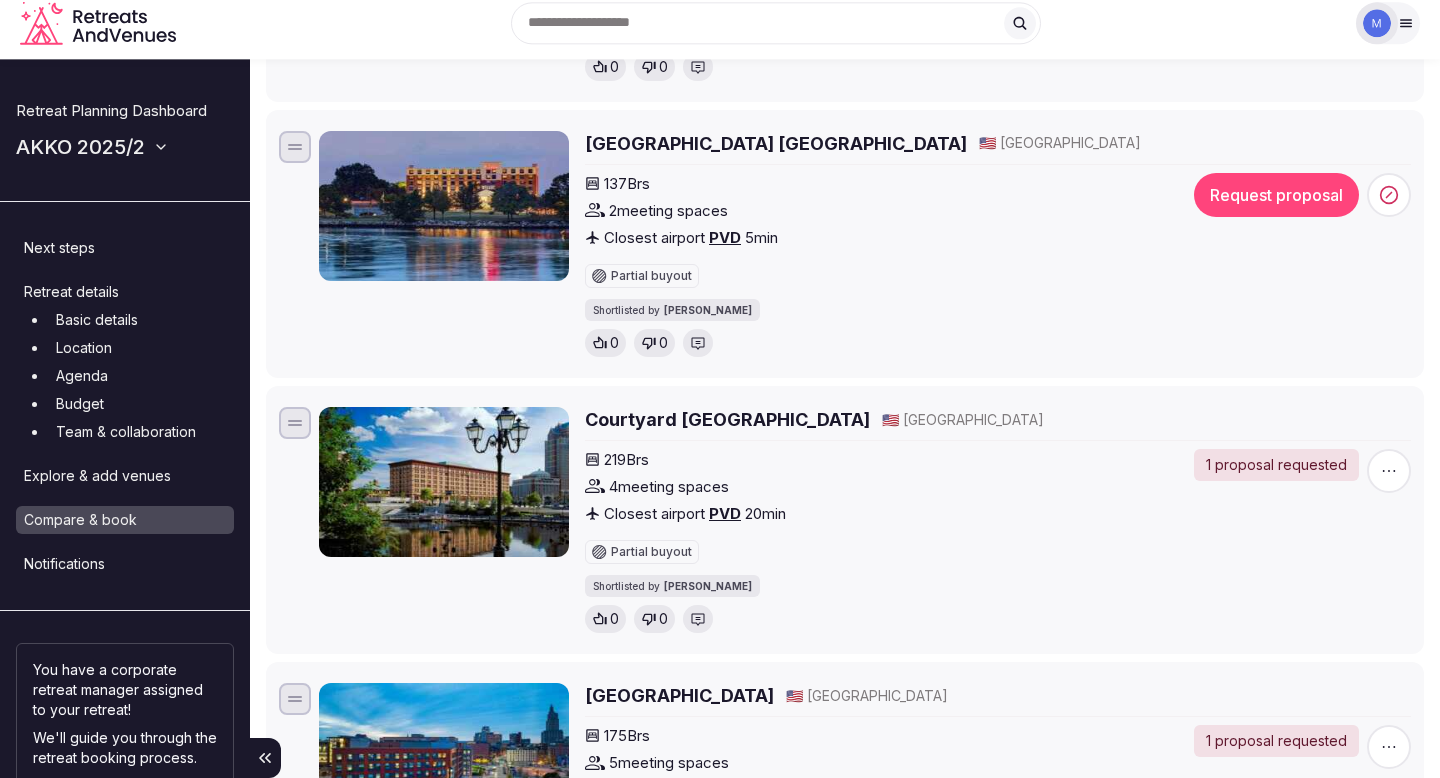 scroll, scrollTop: 963, scrollLeft: 0, axis: vertical 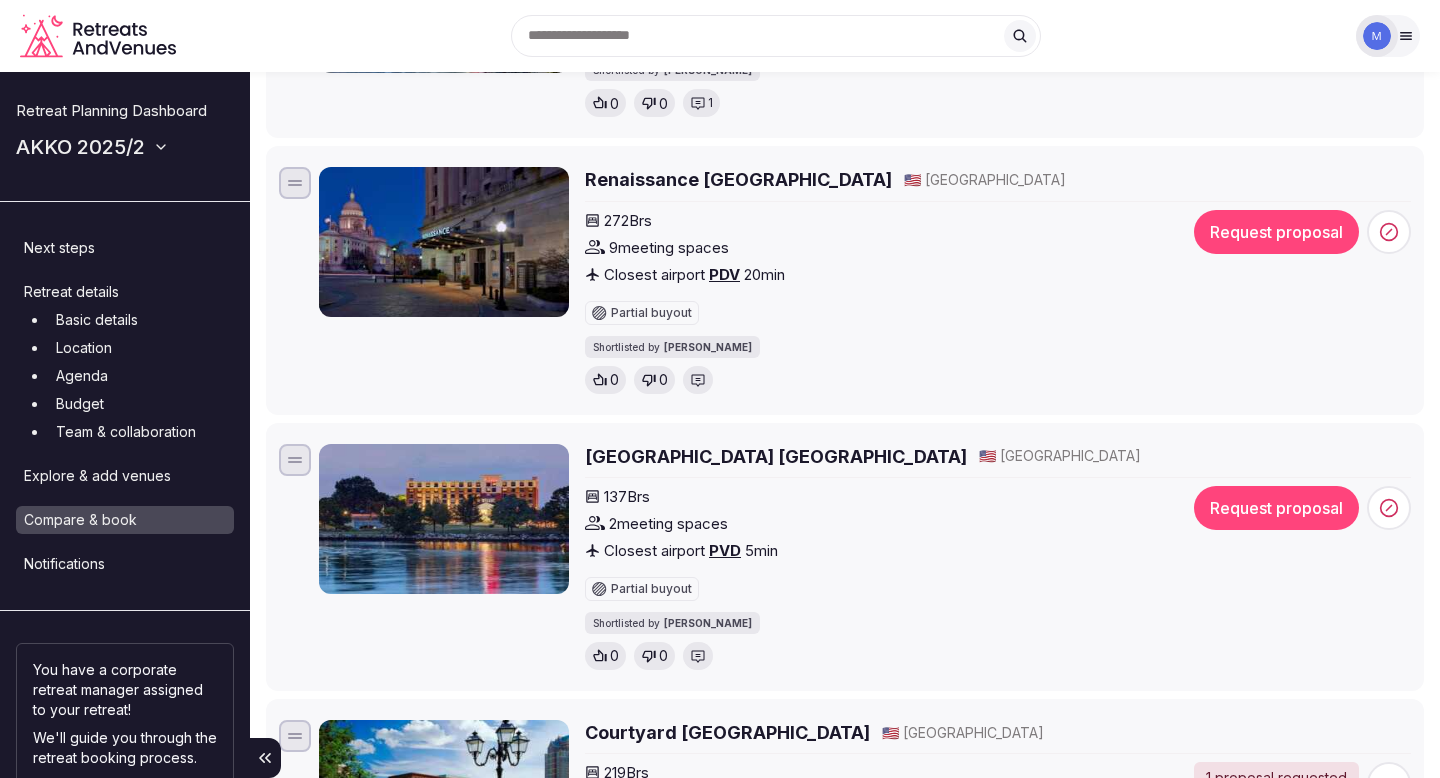 click on "Hilton Garden Inn Providence" at bounding box center [776, 456] 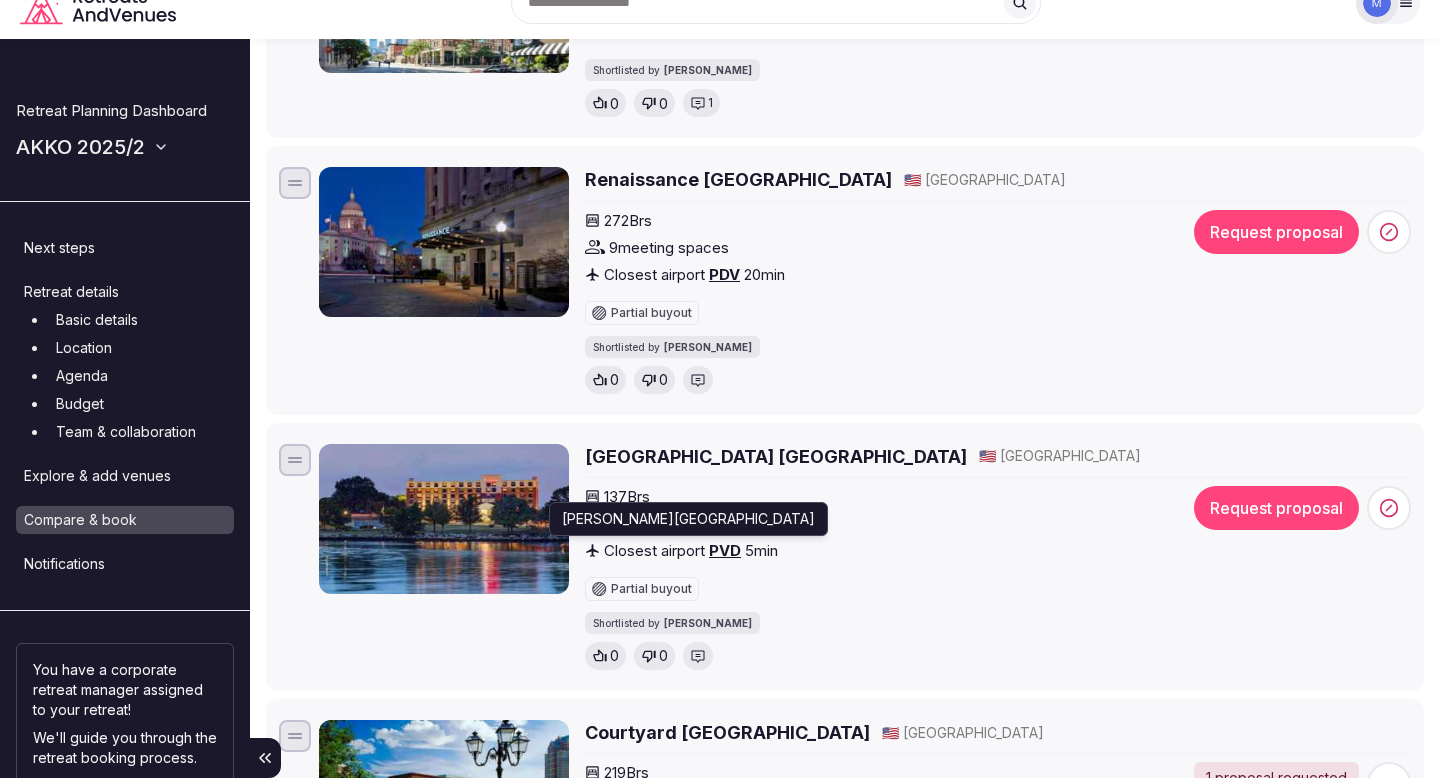 scroll, scrollTop: 989, scrollLeft: 0, axis: vertical 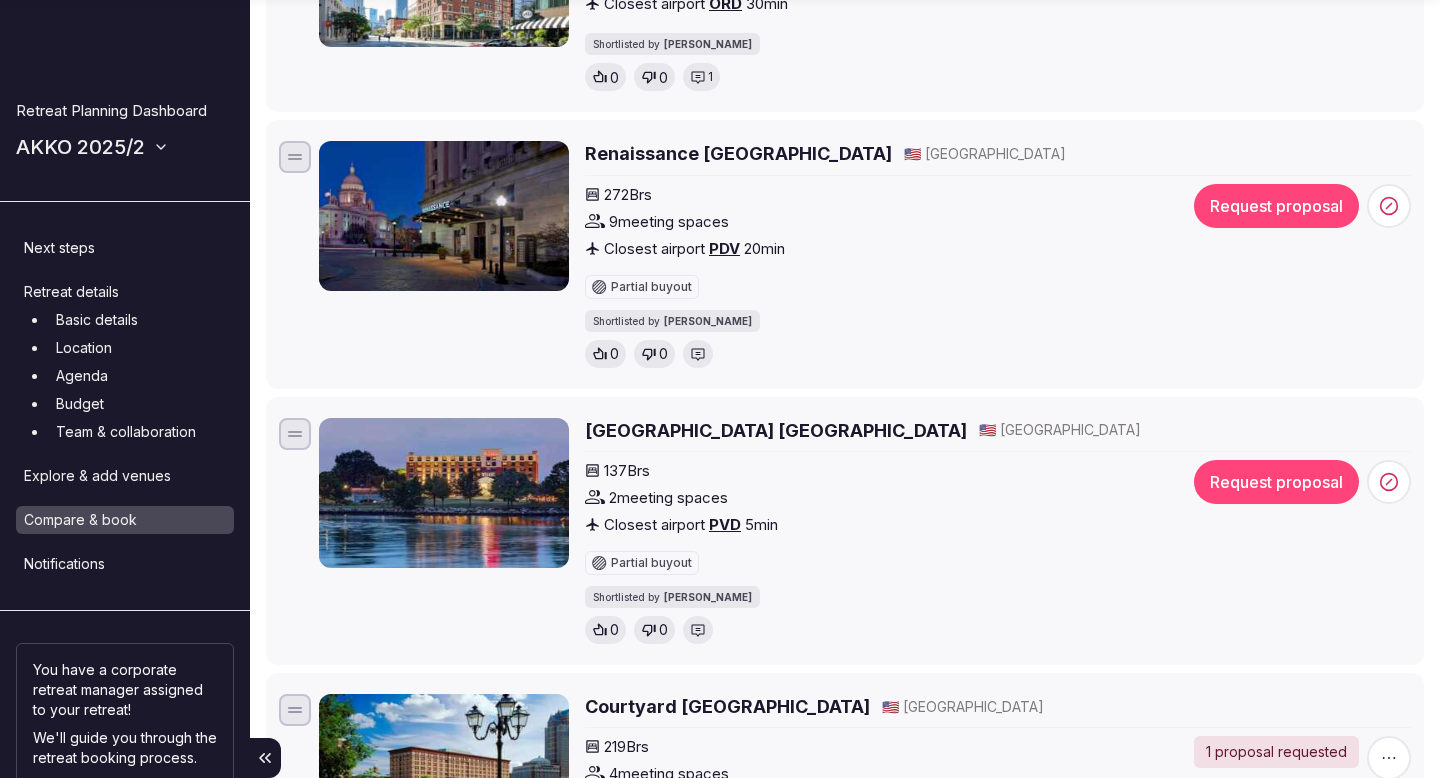 click on "Request proposal" at bounding box center (1276, 482) 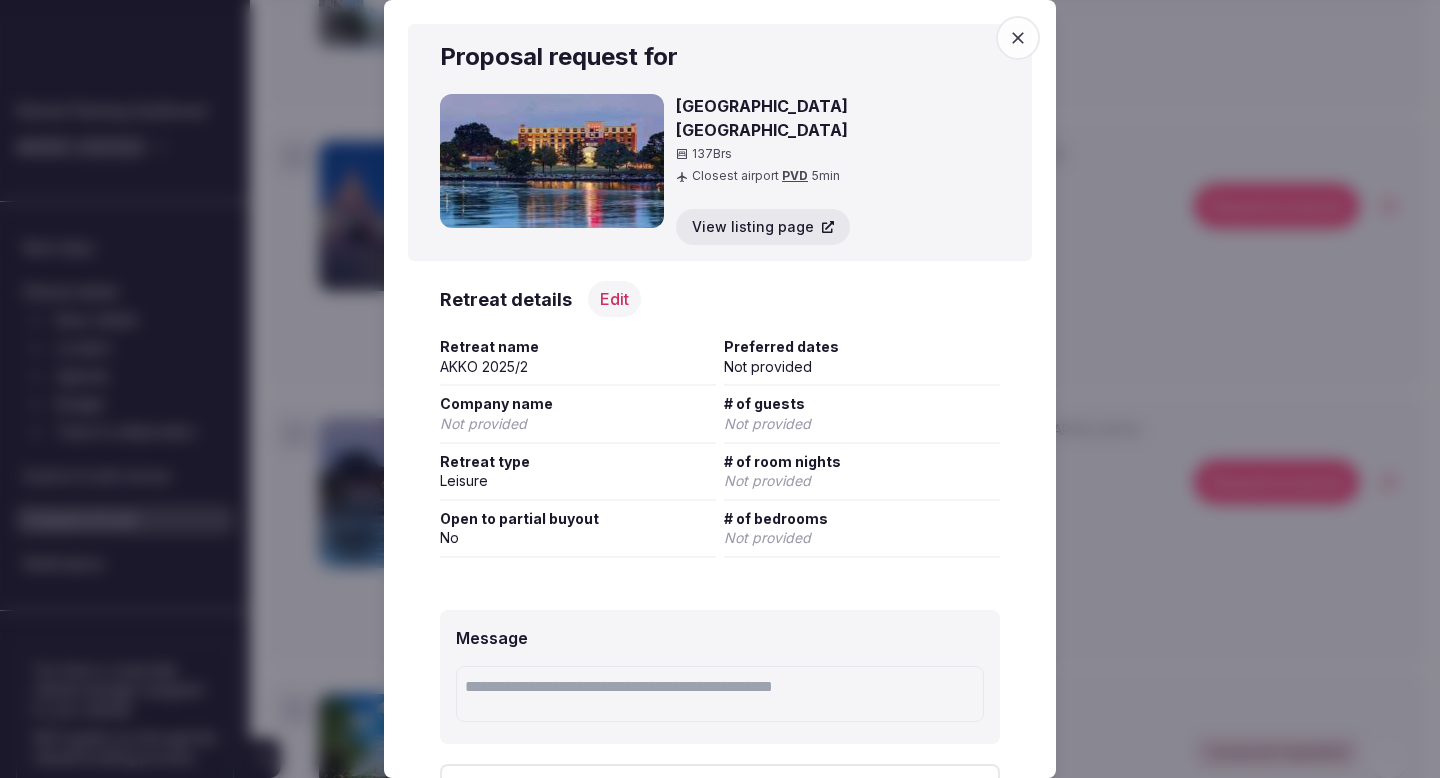 click on "Edit" at bounding box center [614, 299] 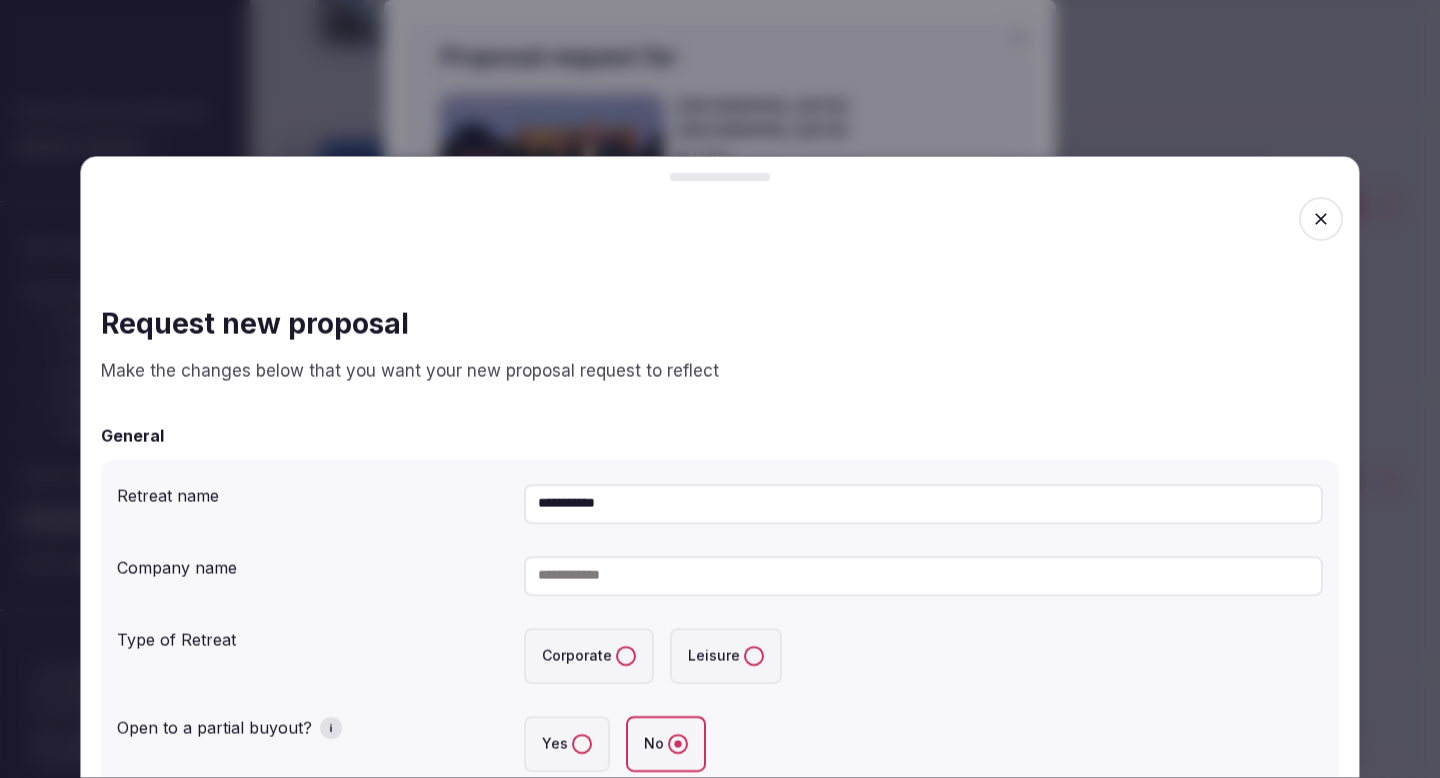 click at bounding box center (923, 576) 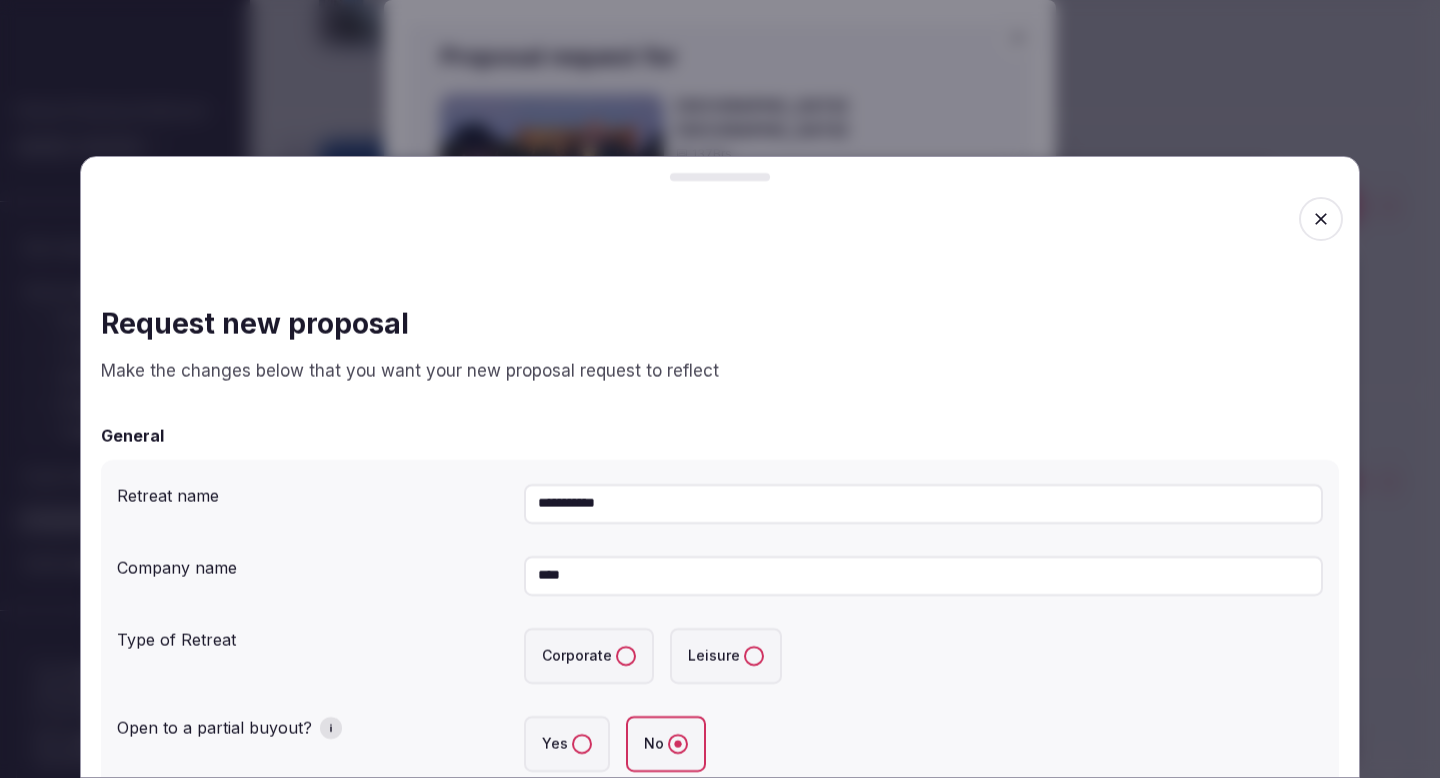 type on "****" 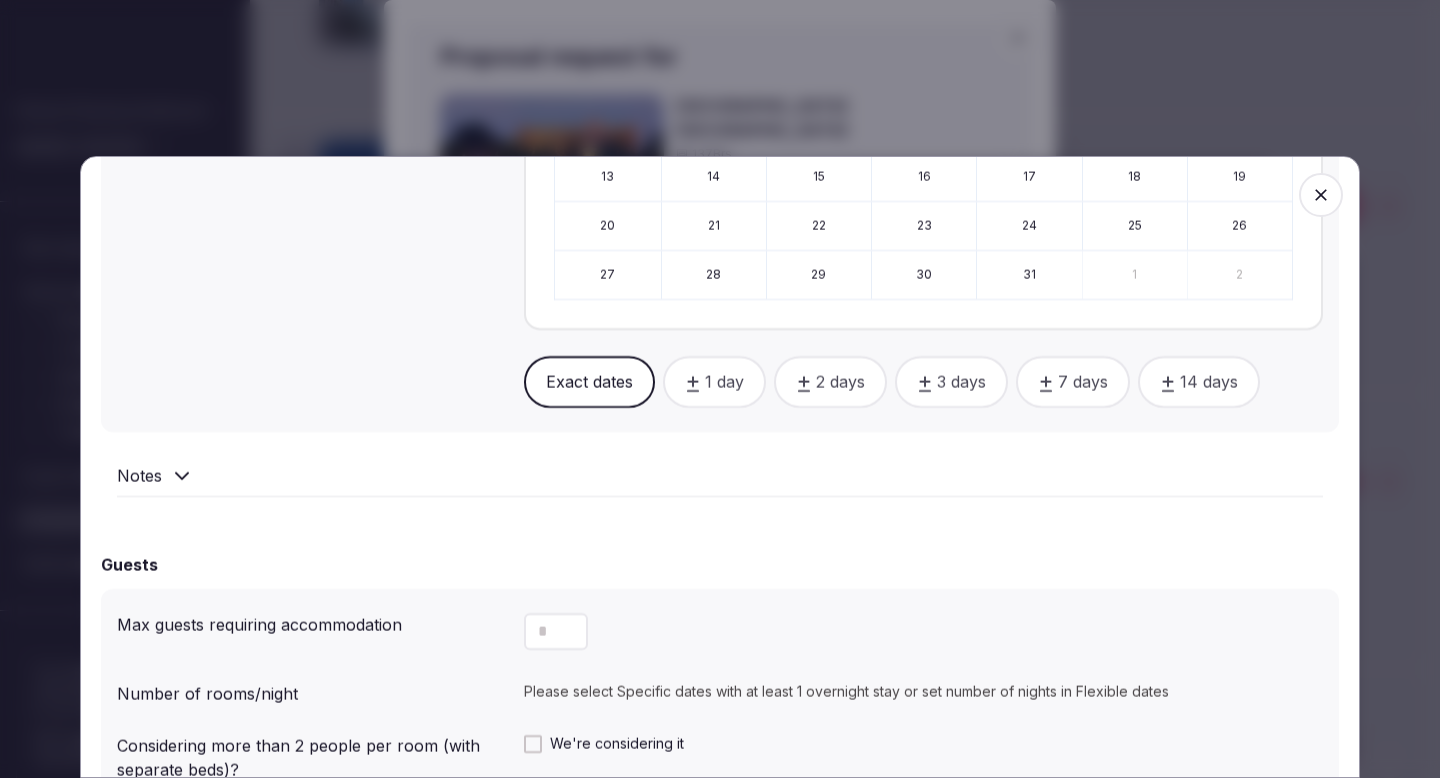 scroll, scrollTop: 1368, scrollLeft: 0, axis: vertical 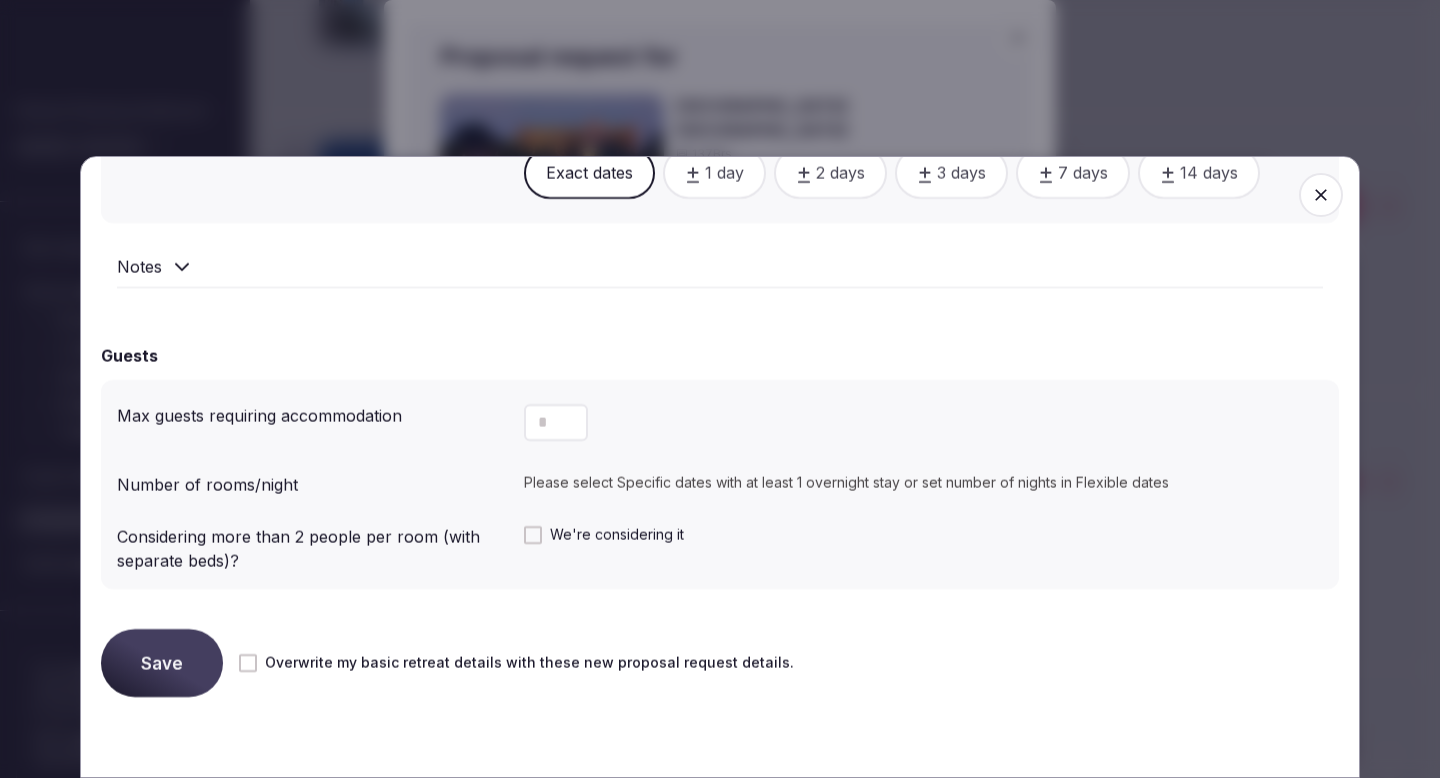type on "*" 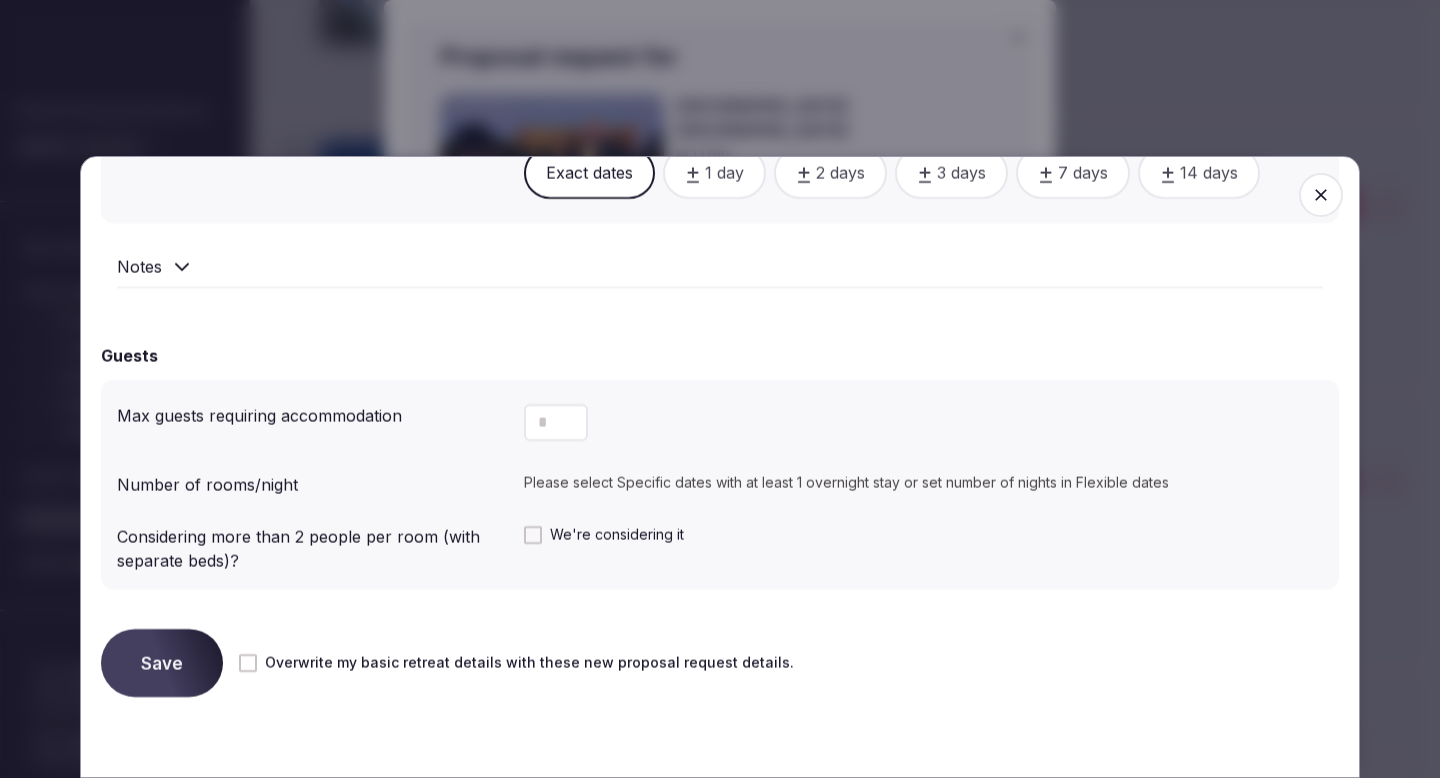 type on "**" 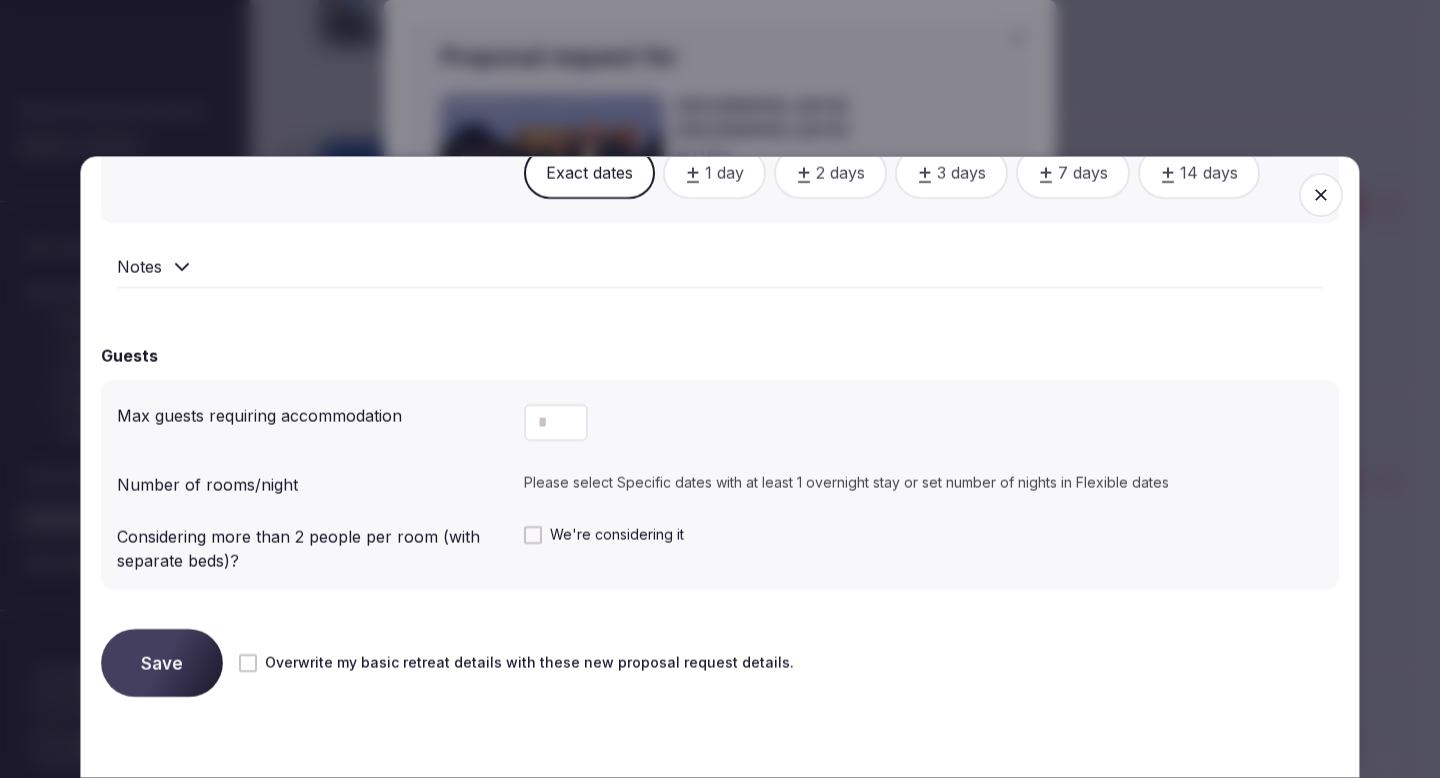 click on "Save" at bounding box center (162, 663) 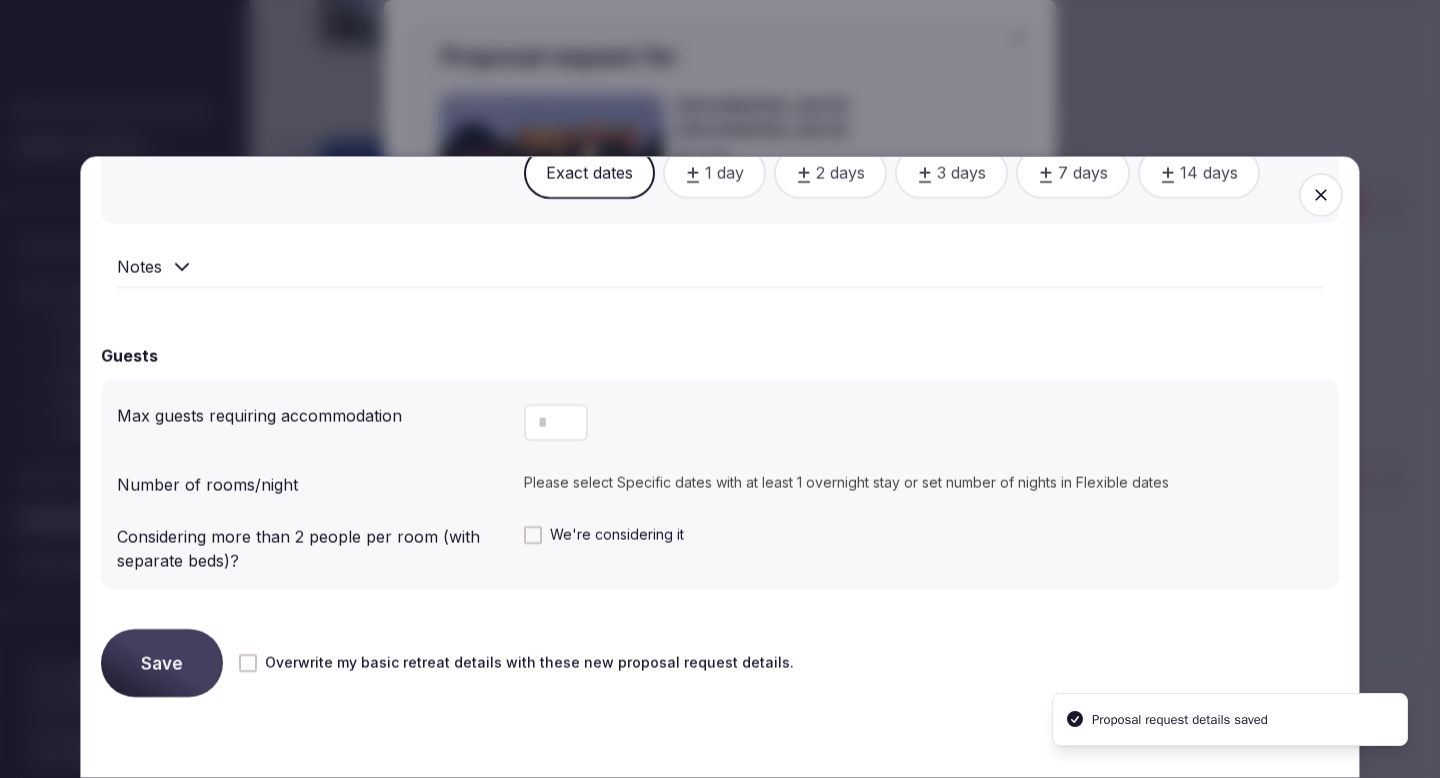 click 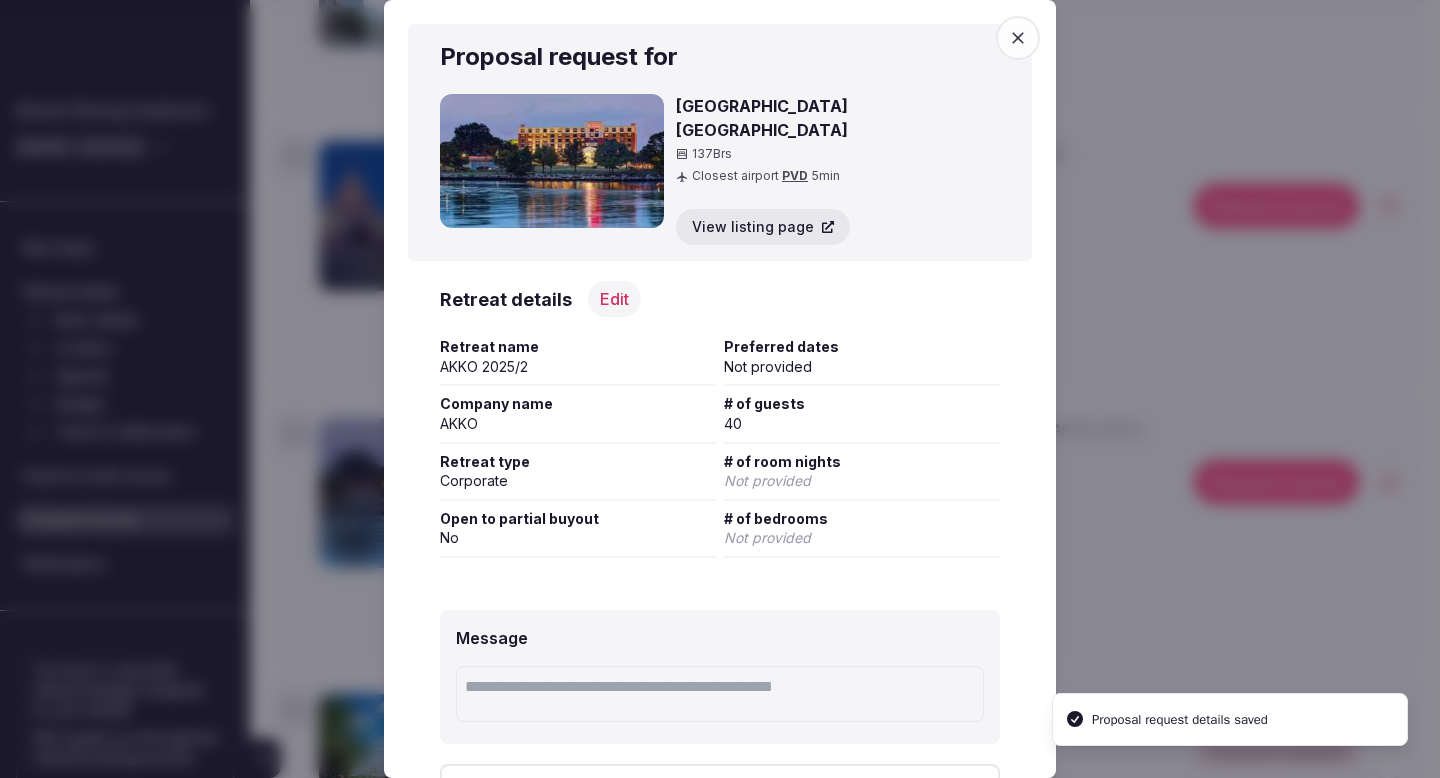 scroll, scrollTop: 129, scrollLeft: 0, axis: vertical 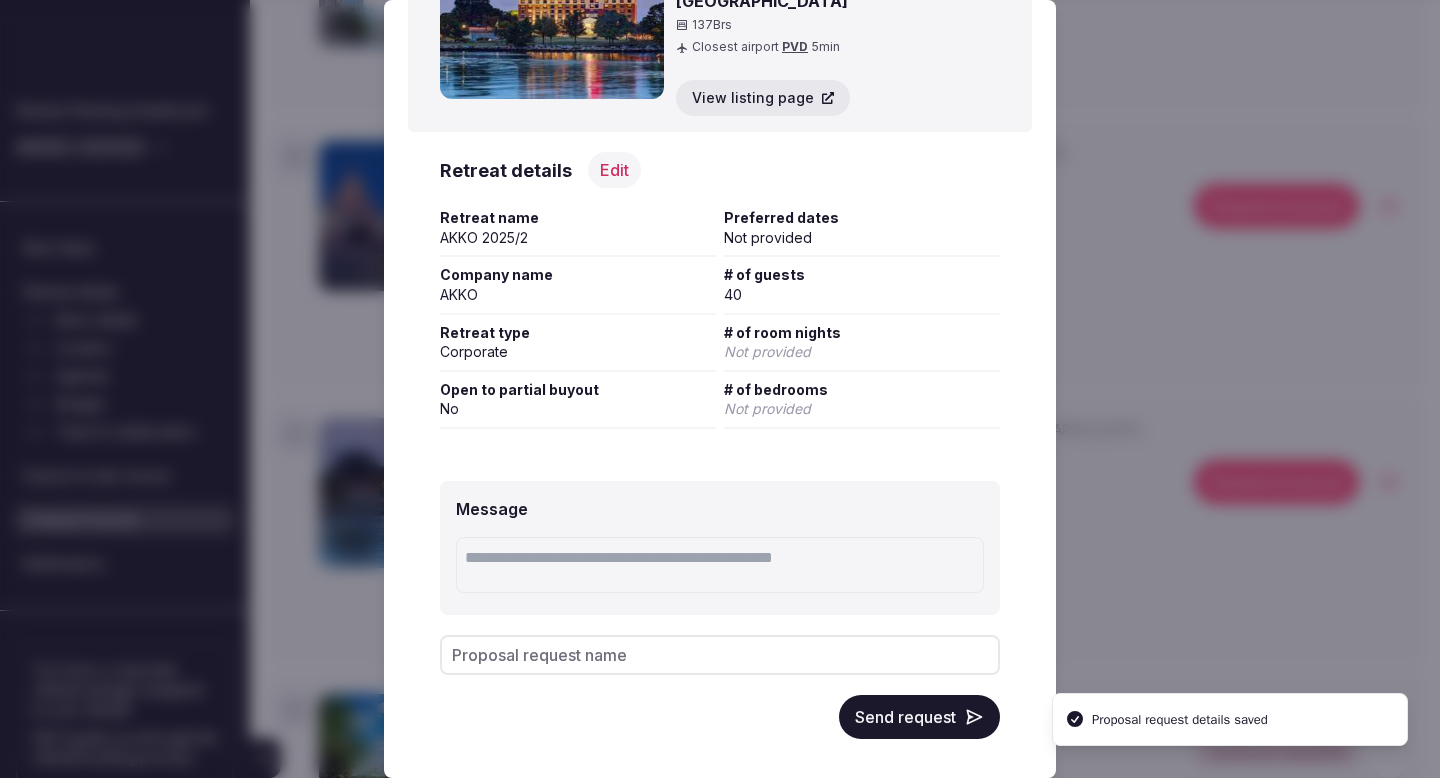 click on "Send request" at bounding box center (919, 717) 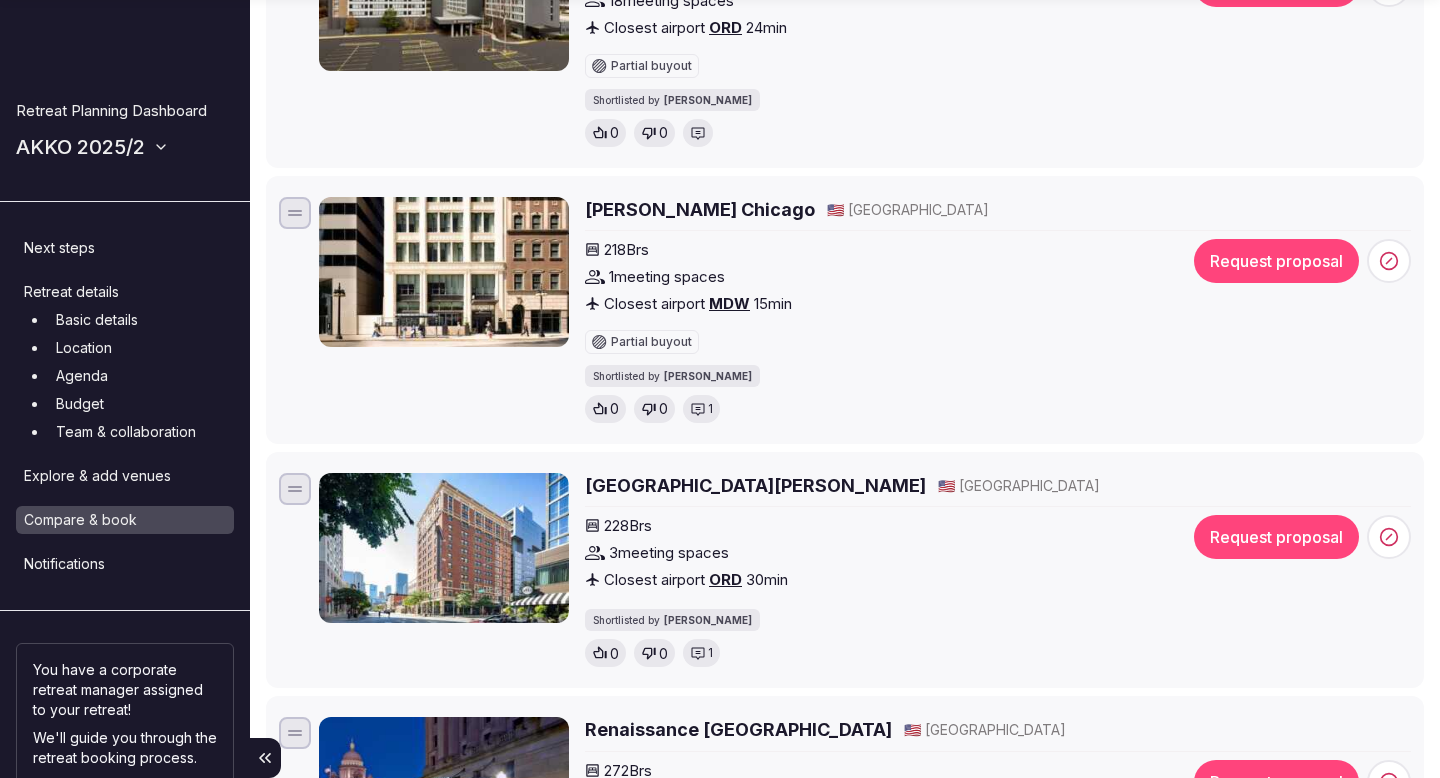 scroll, scrollTop: 416, scrollLeft: 0, axis: vertical 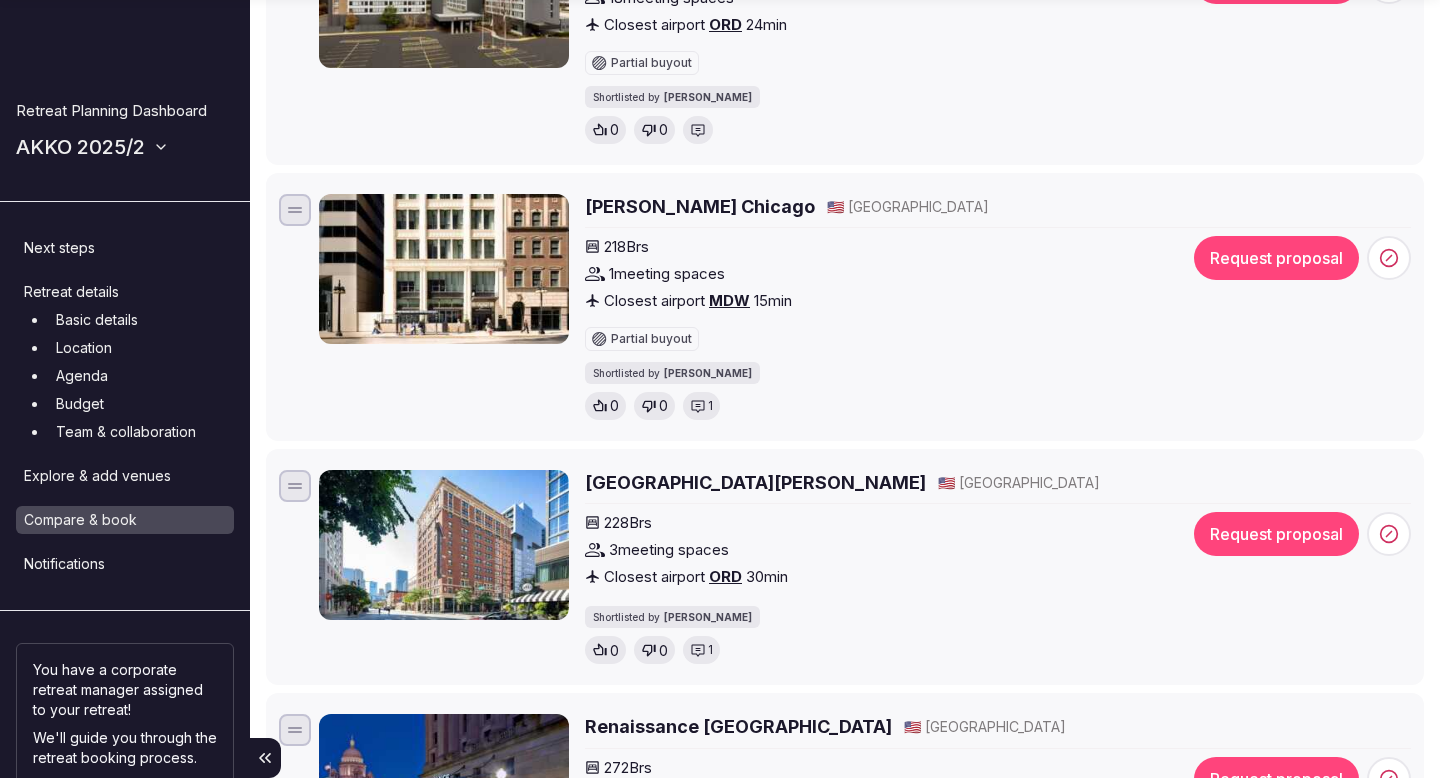 click on "Arlo Chicago" at bounding box center (700, 206) 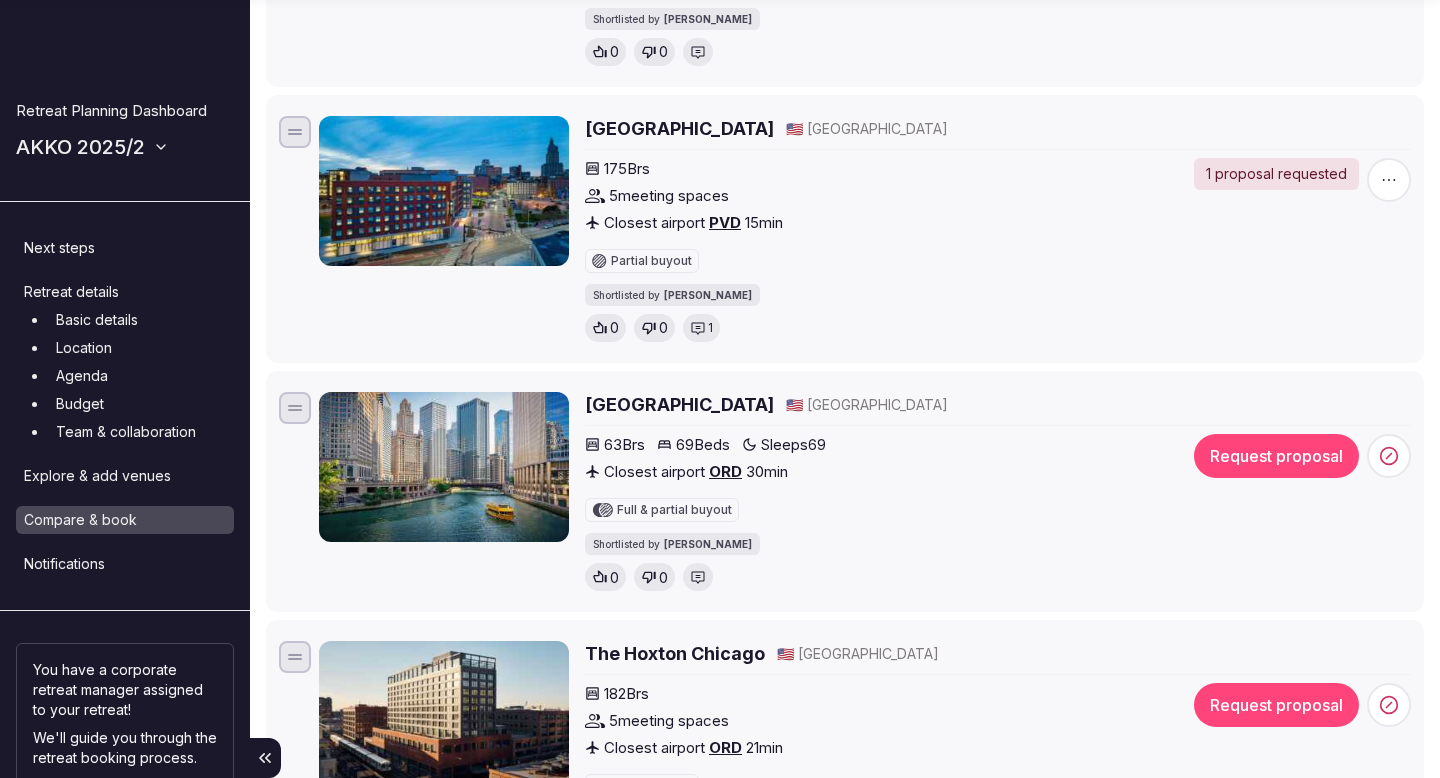 scroll, scrollTop: 1915, scrollLeft: 0, axis: vertical 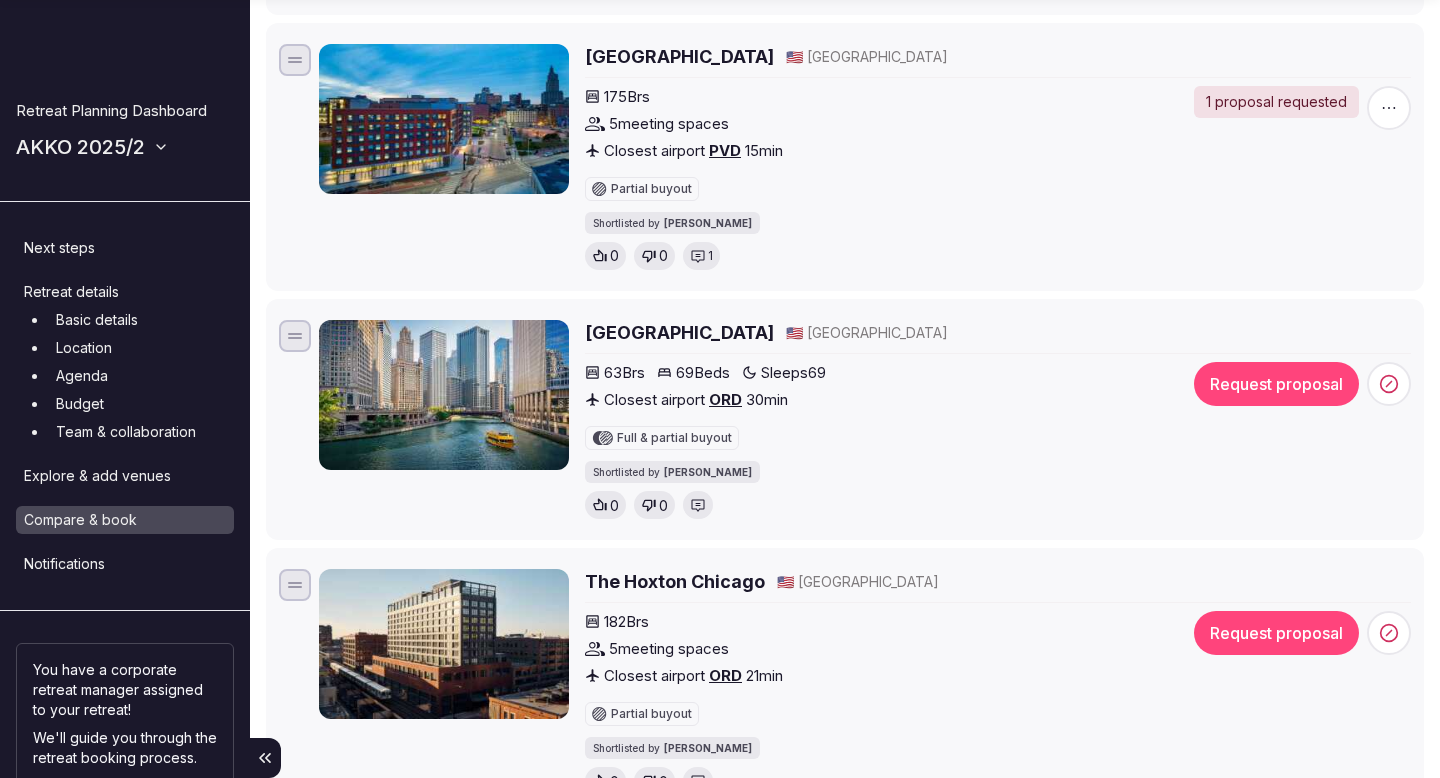 click on "Ivy Boutique Hotel Chicago" at bounding box center [679, 332] 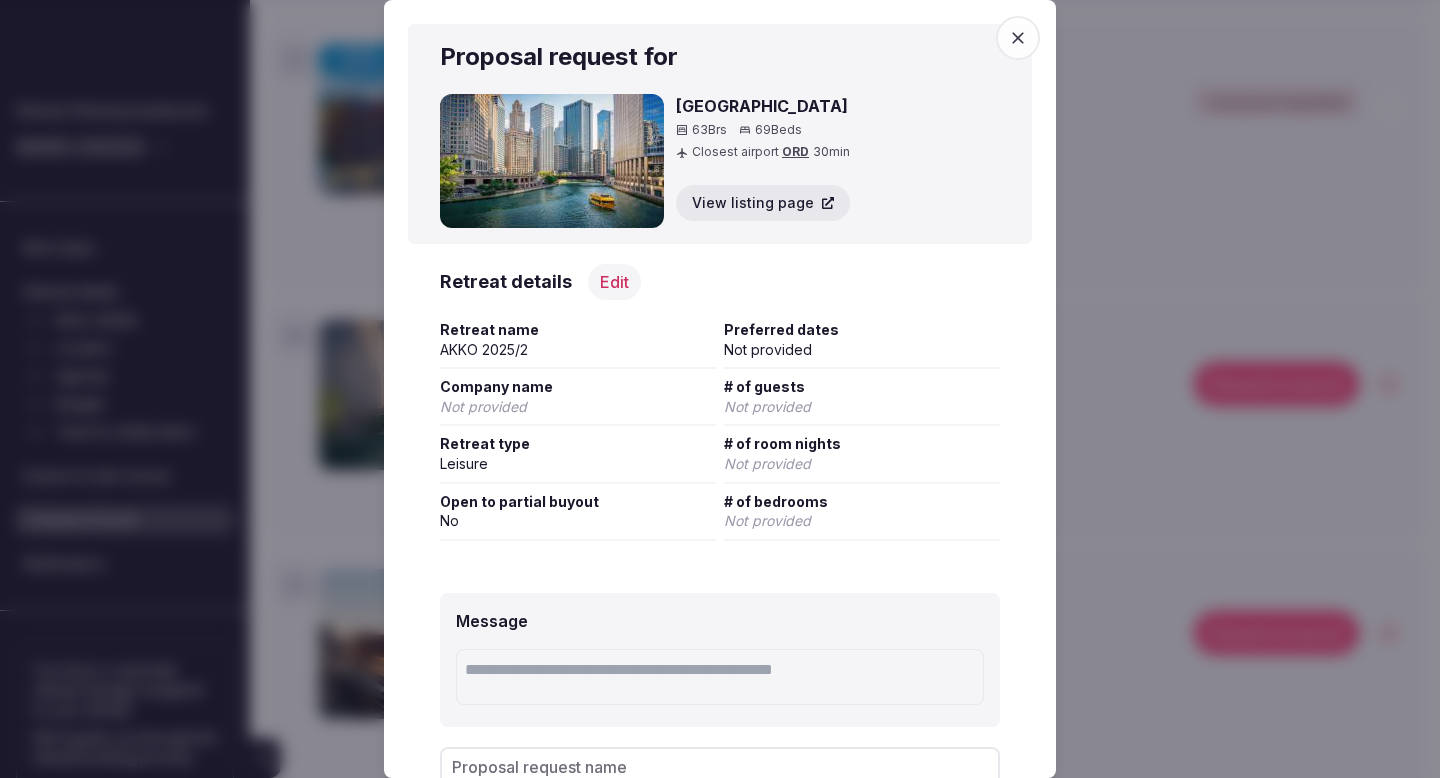 click on "Edit" at bounding box center [614, 282] 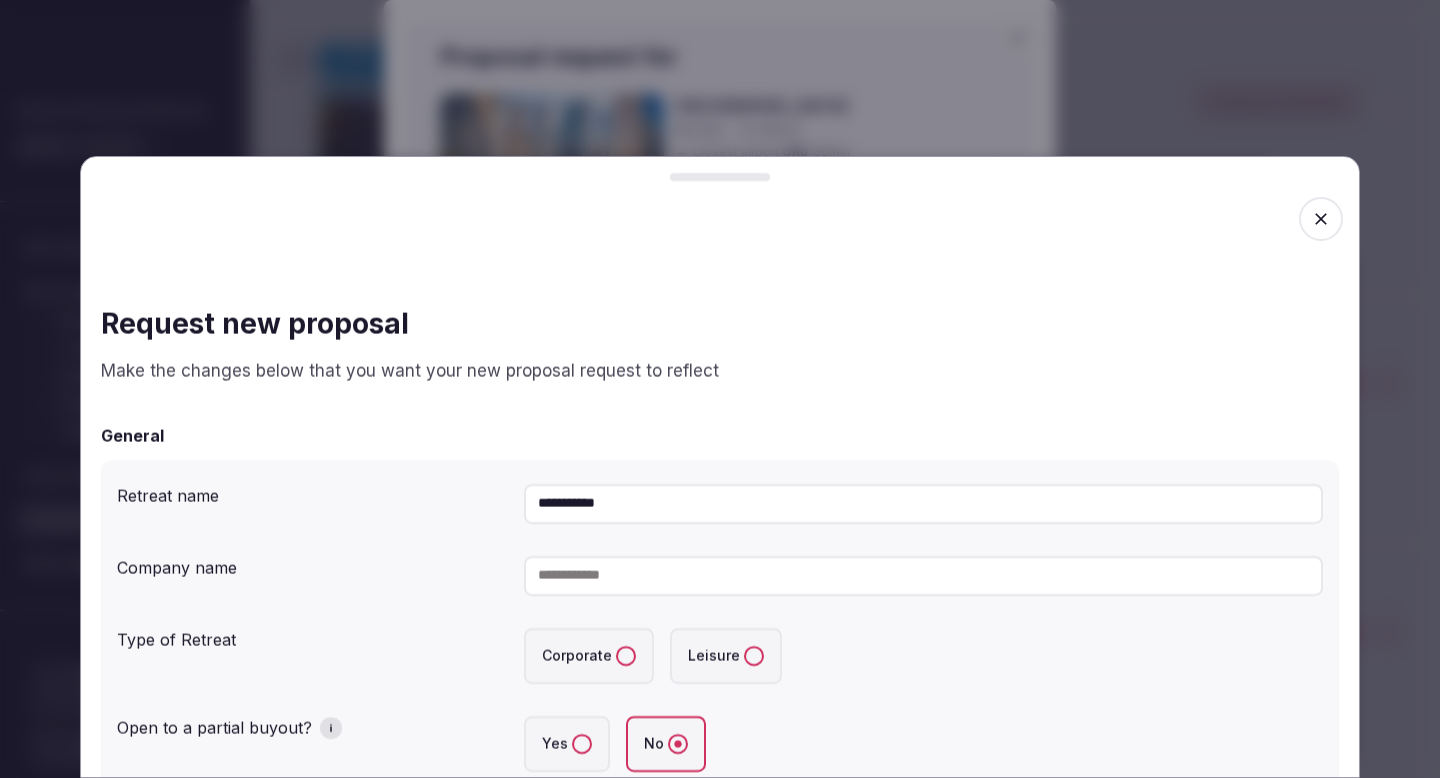 click at bounding box center (923, 576) 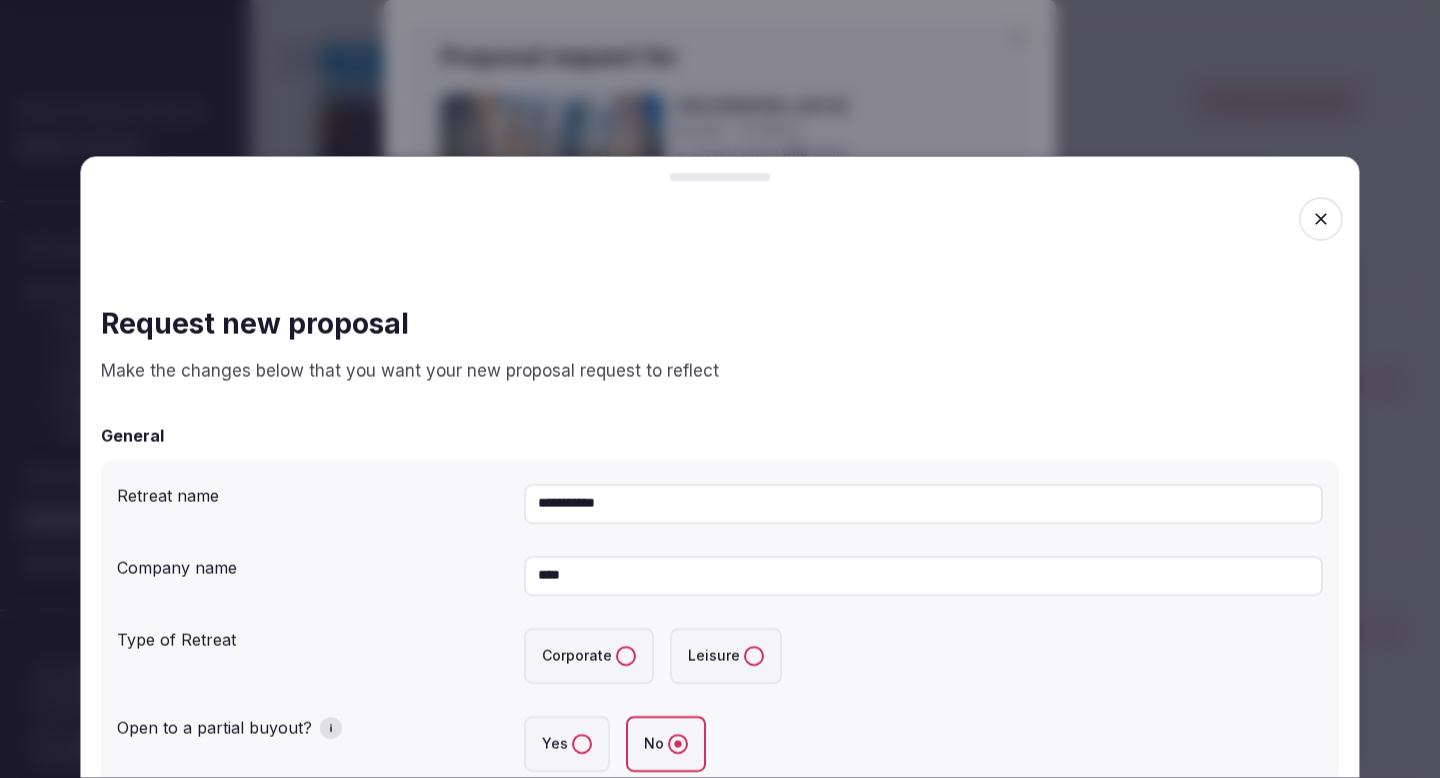 type on "****" 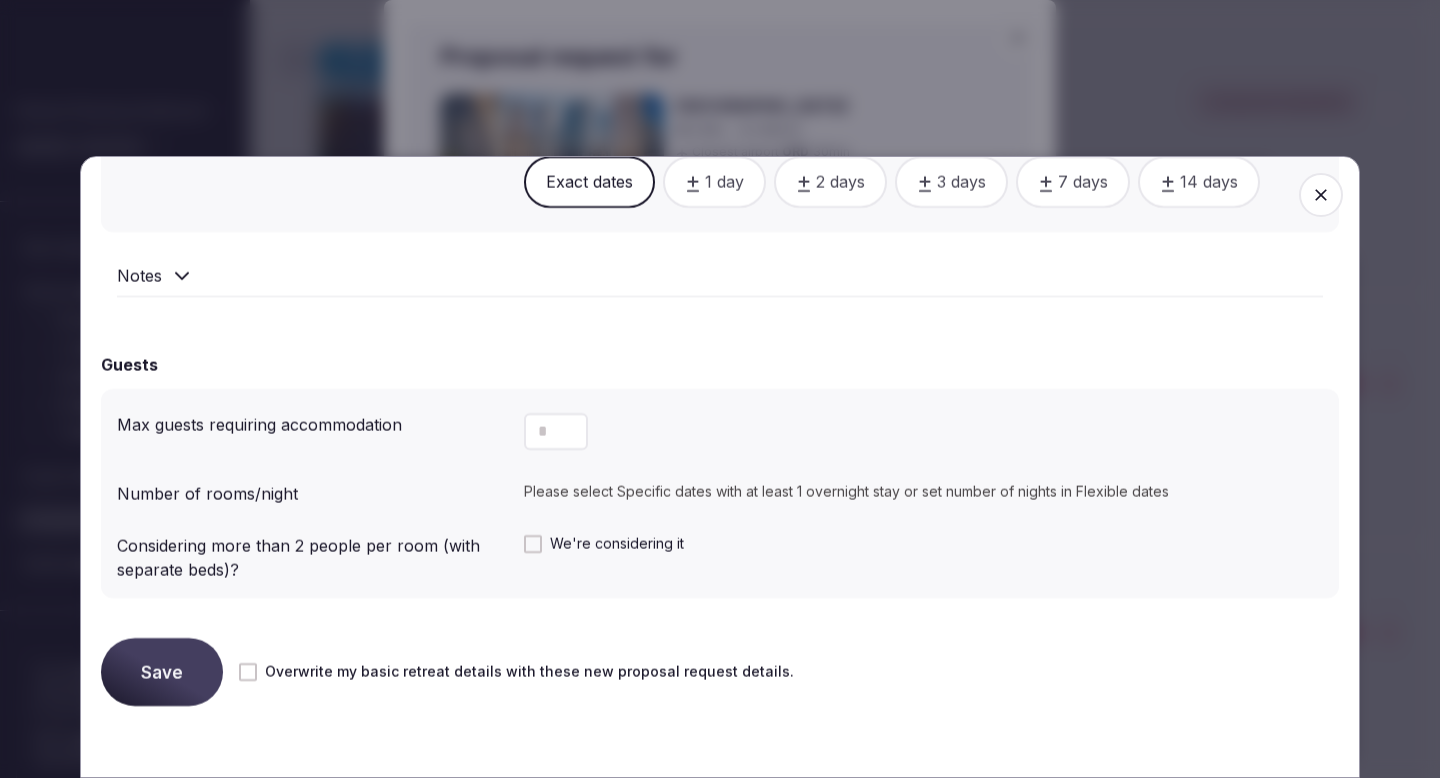 scroll, scrollTop: 1358, scrollLeft: 0, axis: vertical 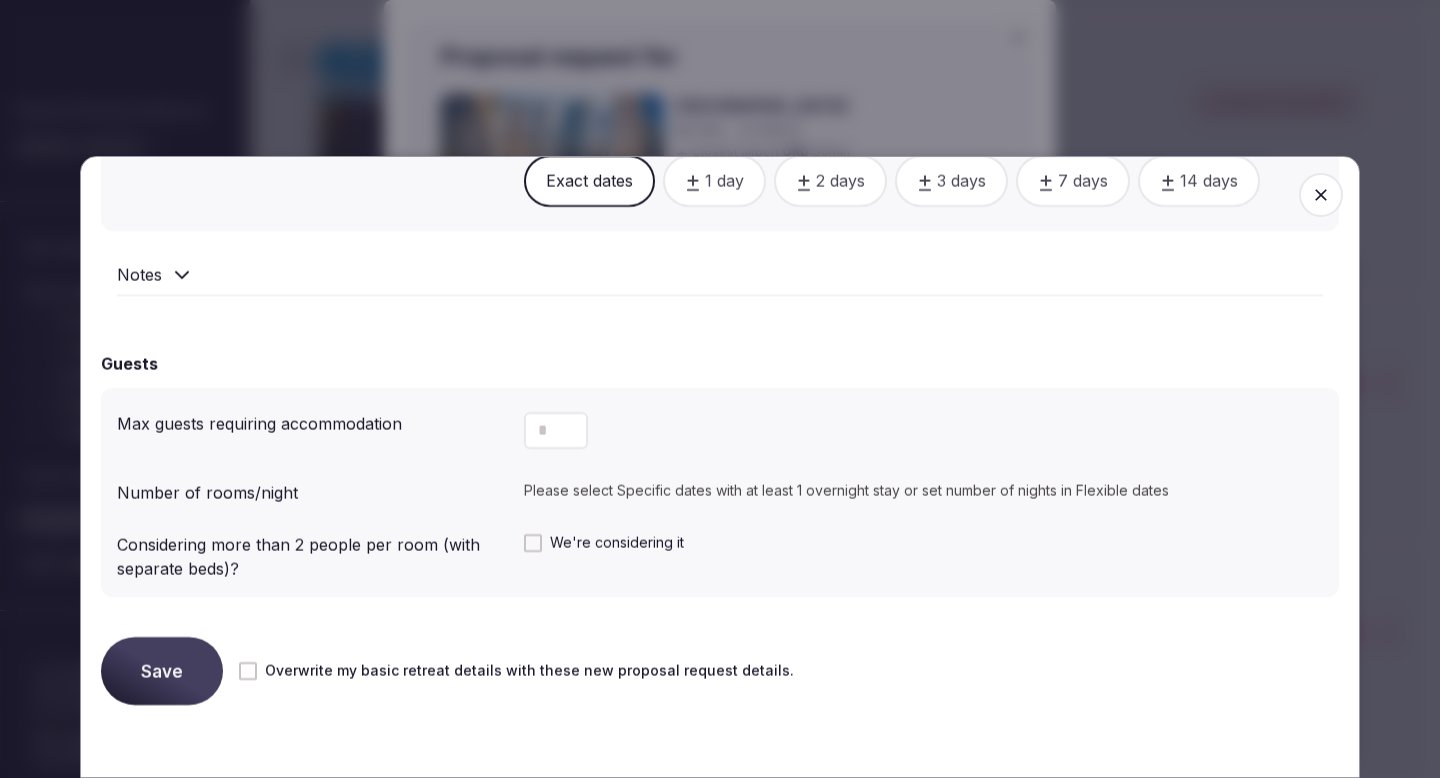 click 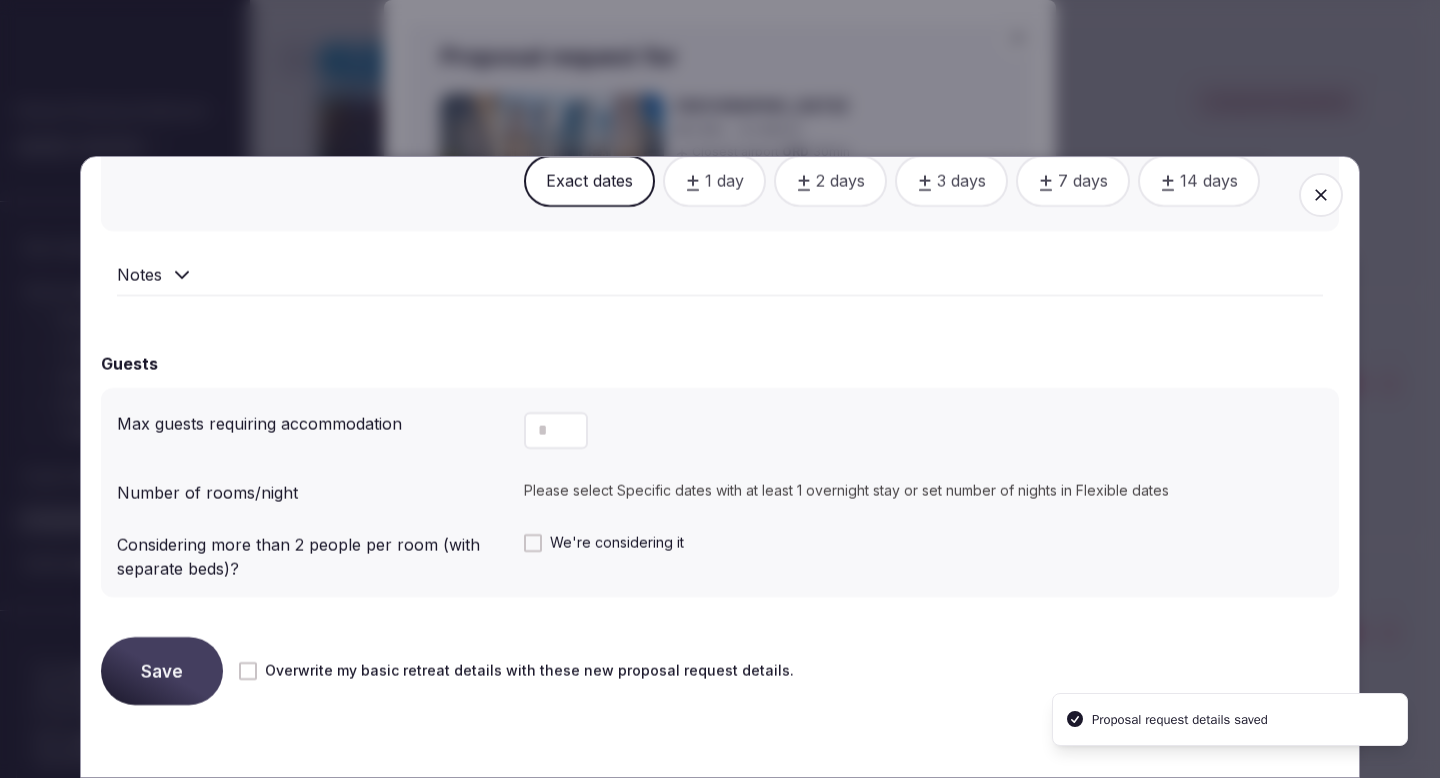 click at bounding box center [1321, 195] 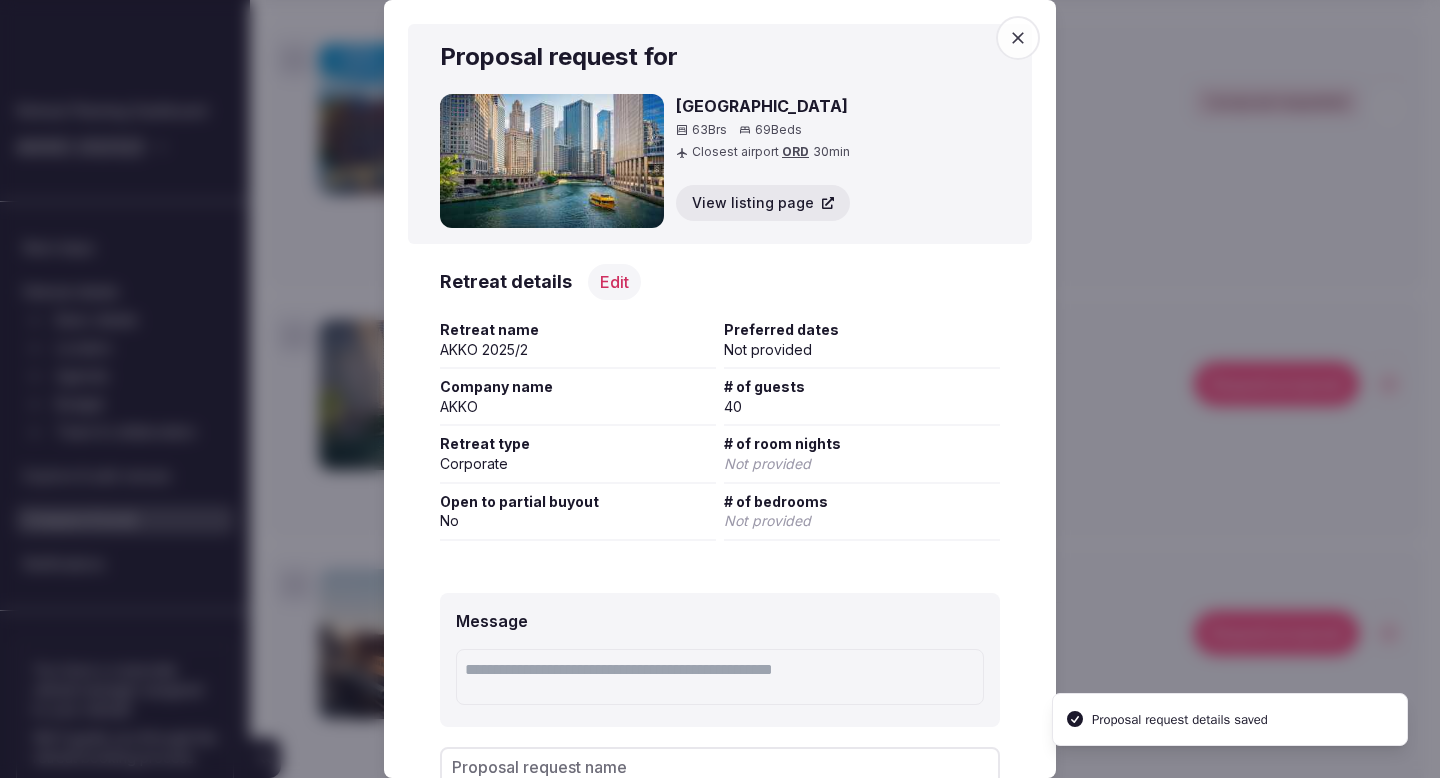 scroll, scrollTop: 129, scrollLeft: 0, axis: vertical 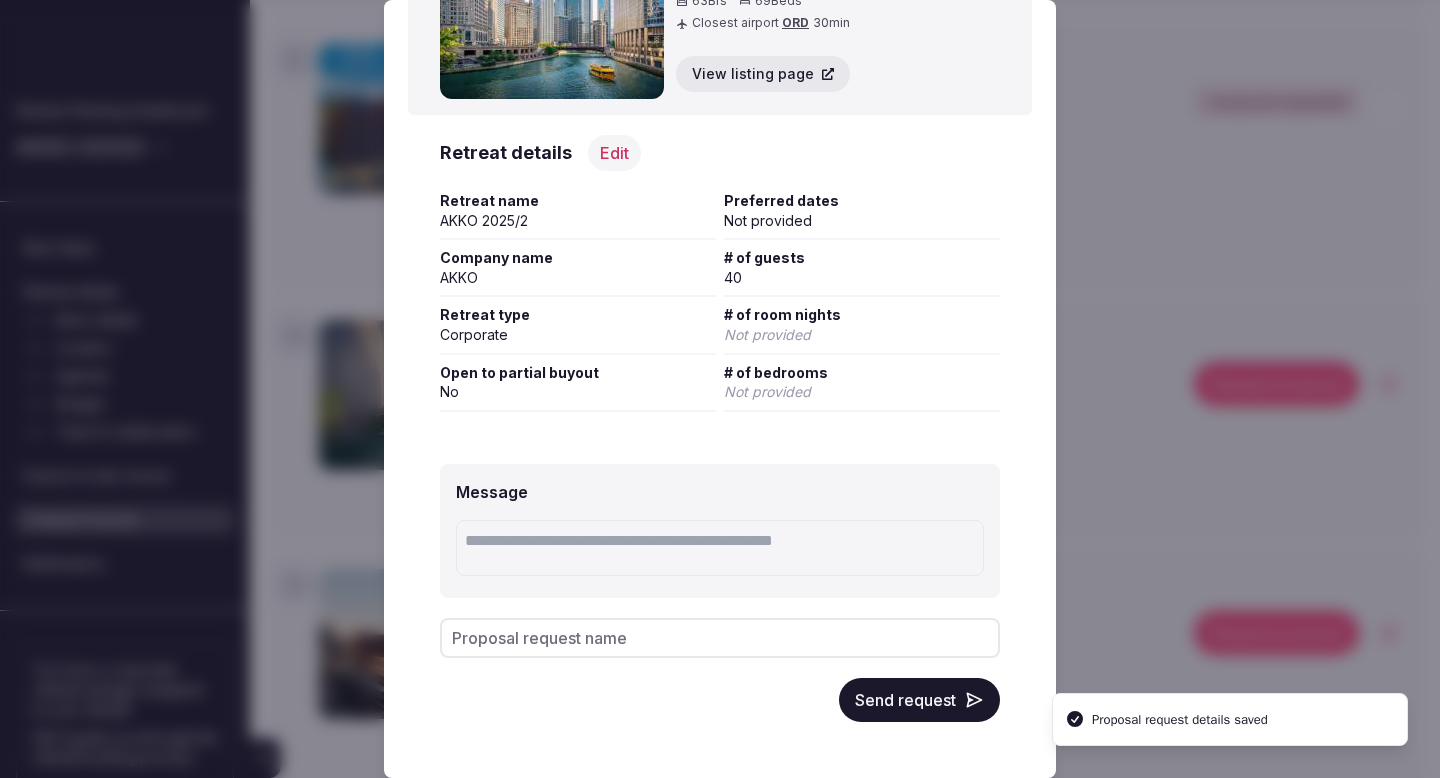 click on "Send request" at bounding box center [919, 700] 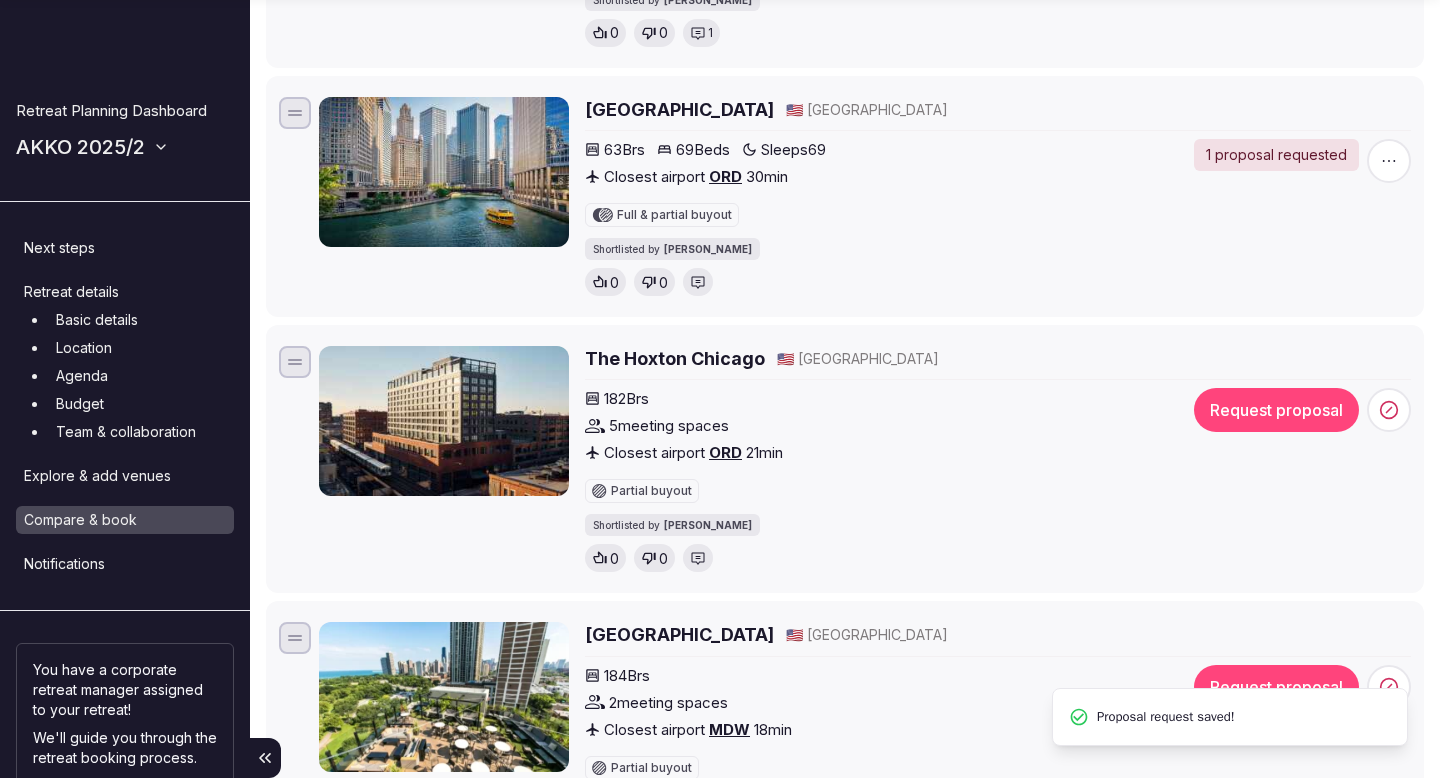 scroll, scrollTop: 2226, scrollLeft: 0, axis: vertical 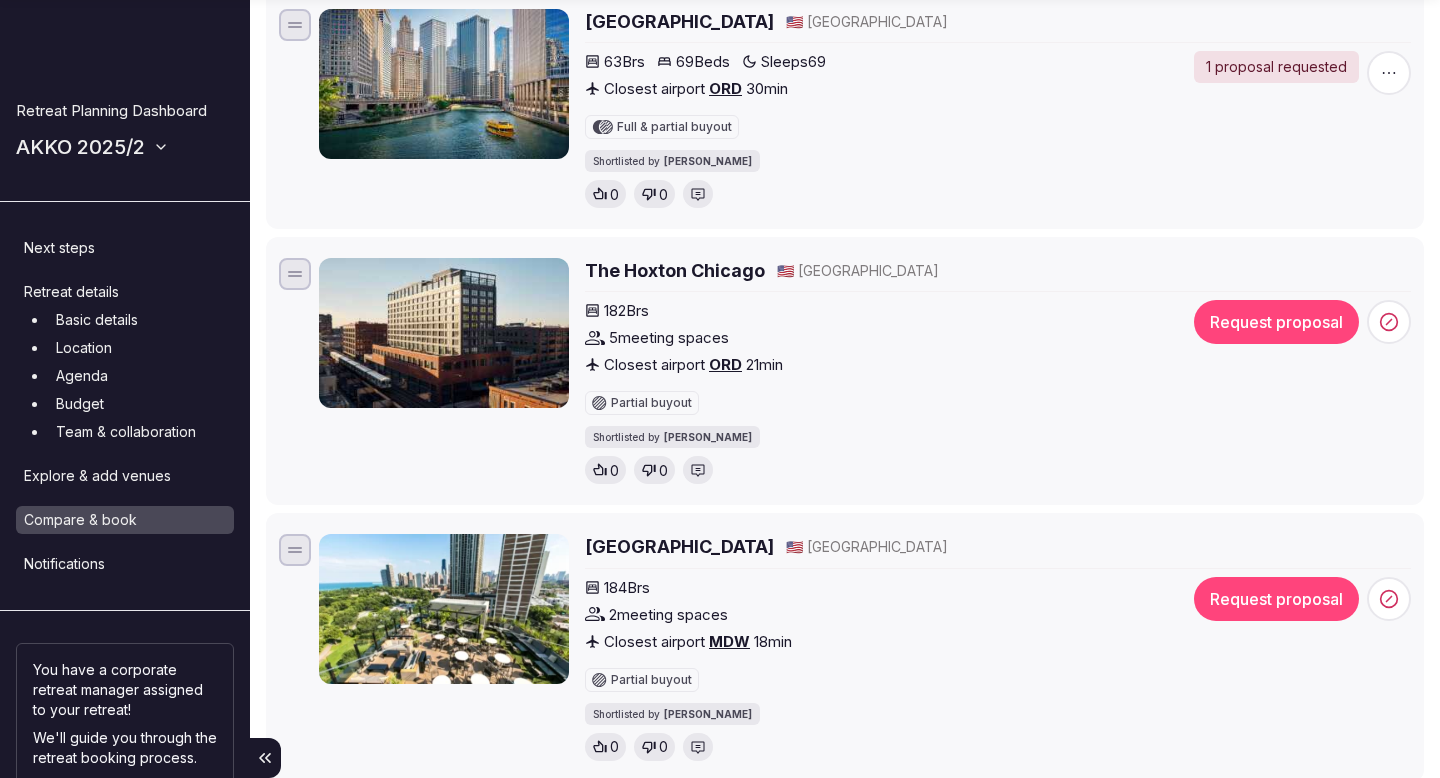 click on "The Hoxton Chicago" at bounding box center [675, 270] 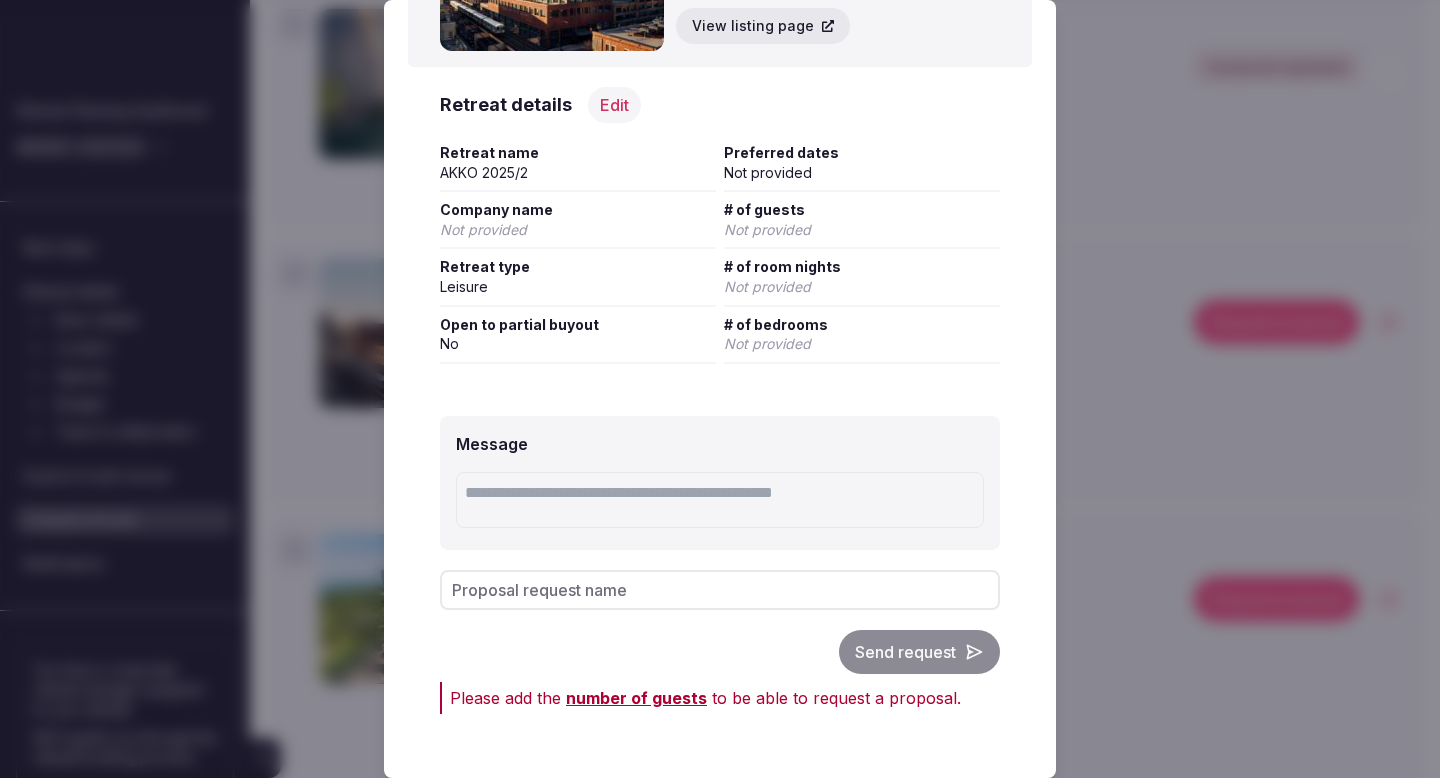 scroll, scrollTop: 0, scrollLeft: 0, axis: both 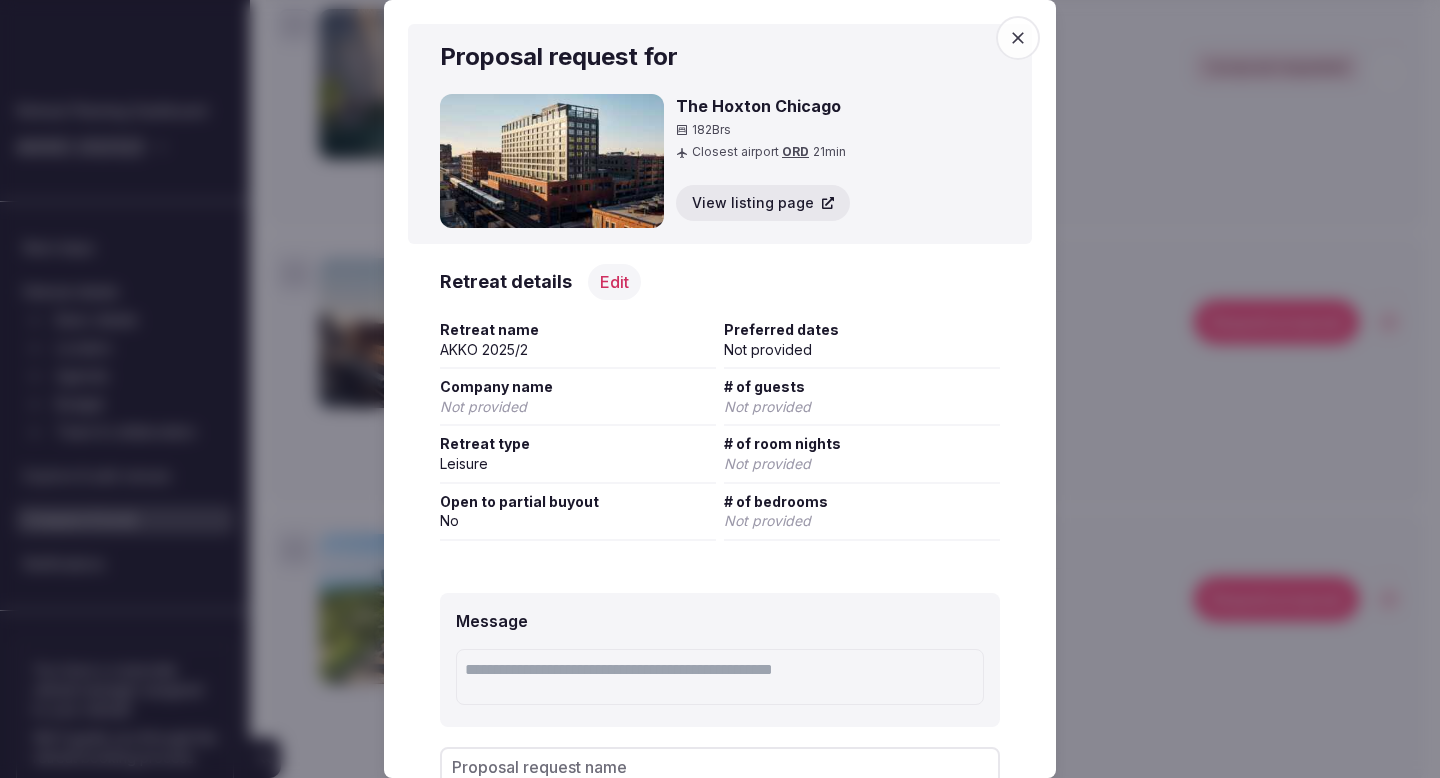 click on "Edit" at bounding box center [614, 282] 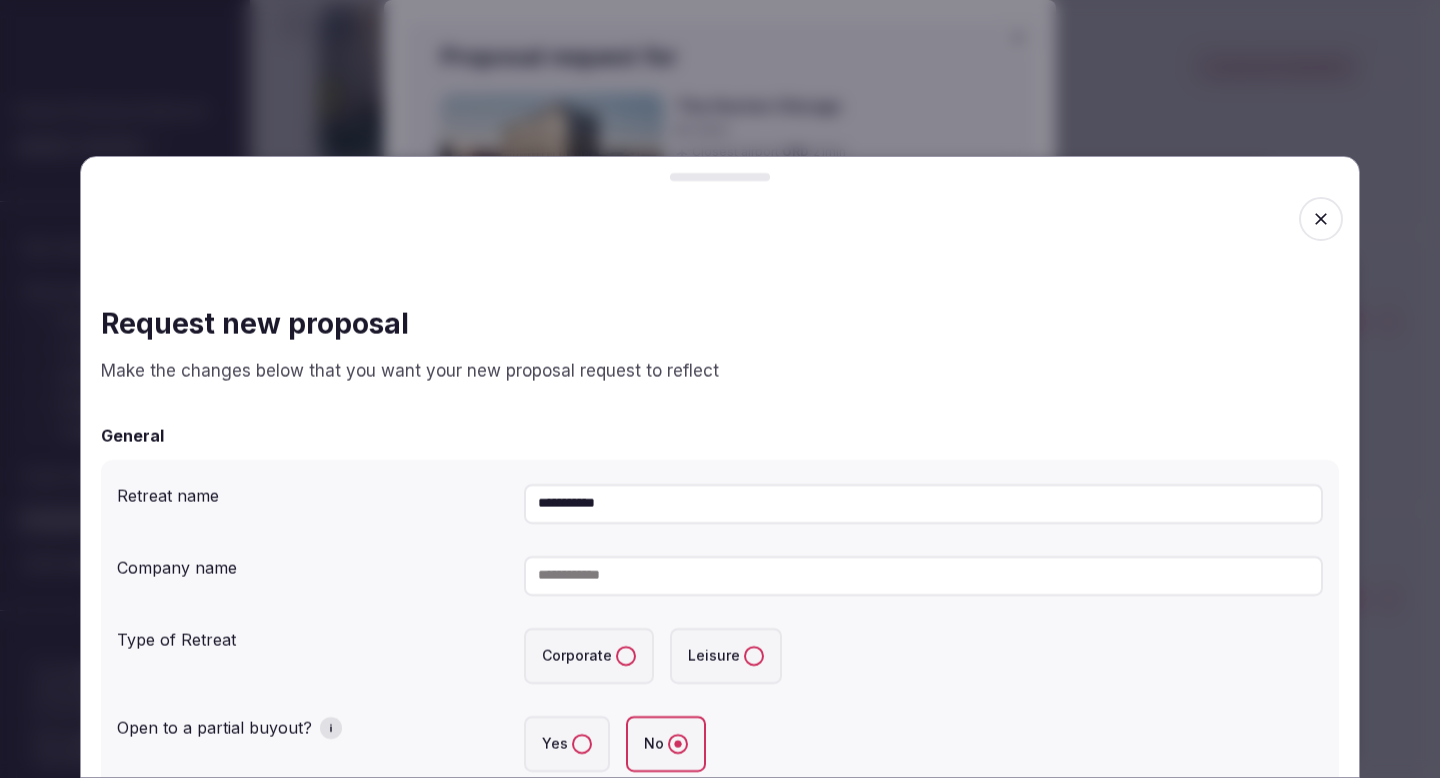 click at bounding box center (923, 576) 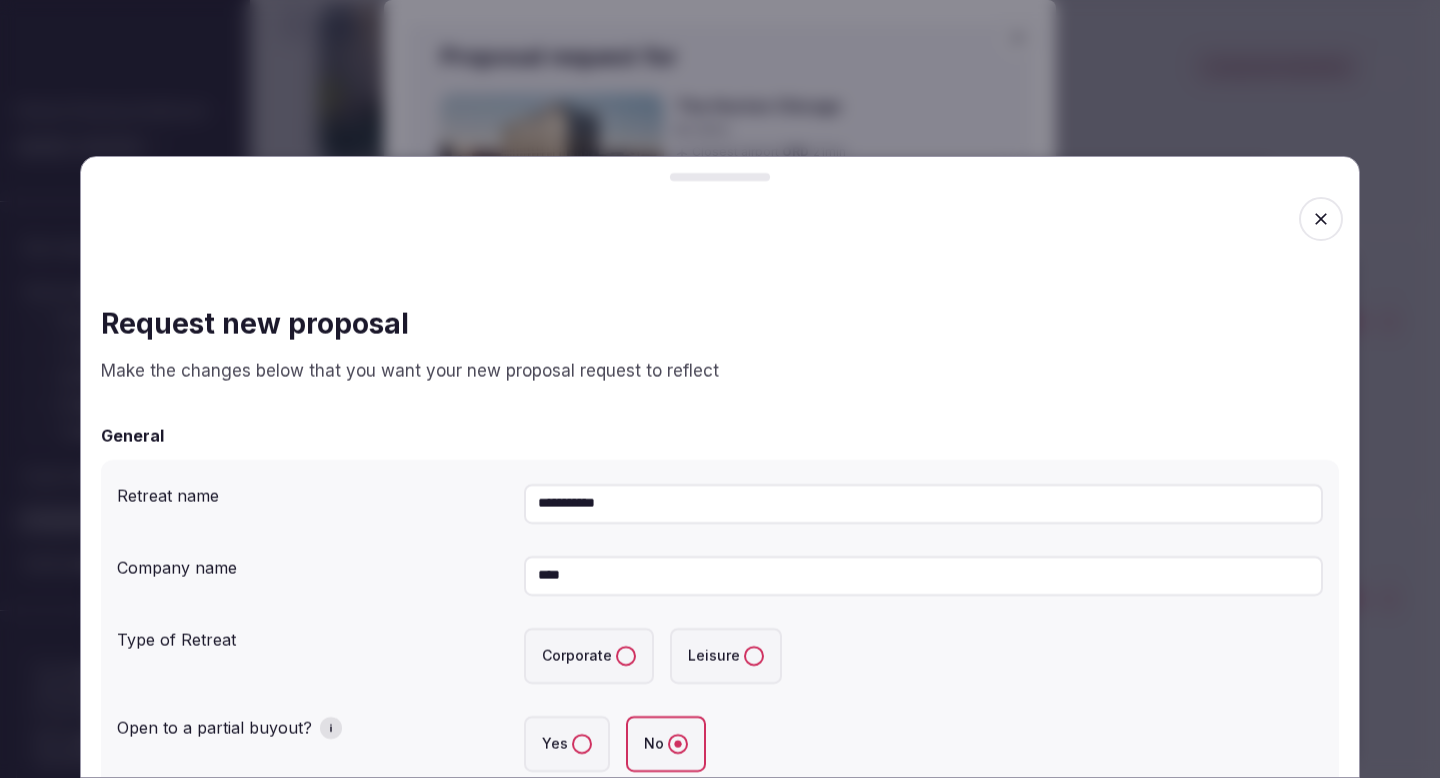 type on "****" 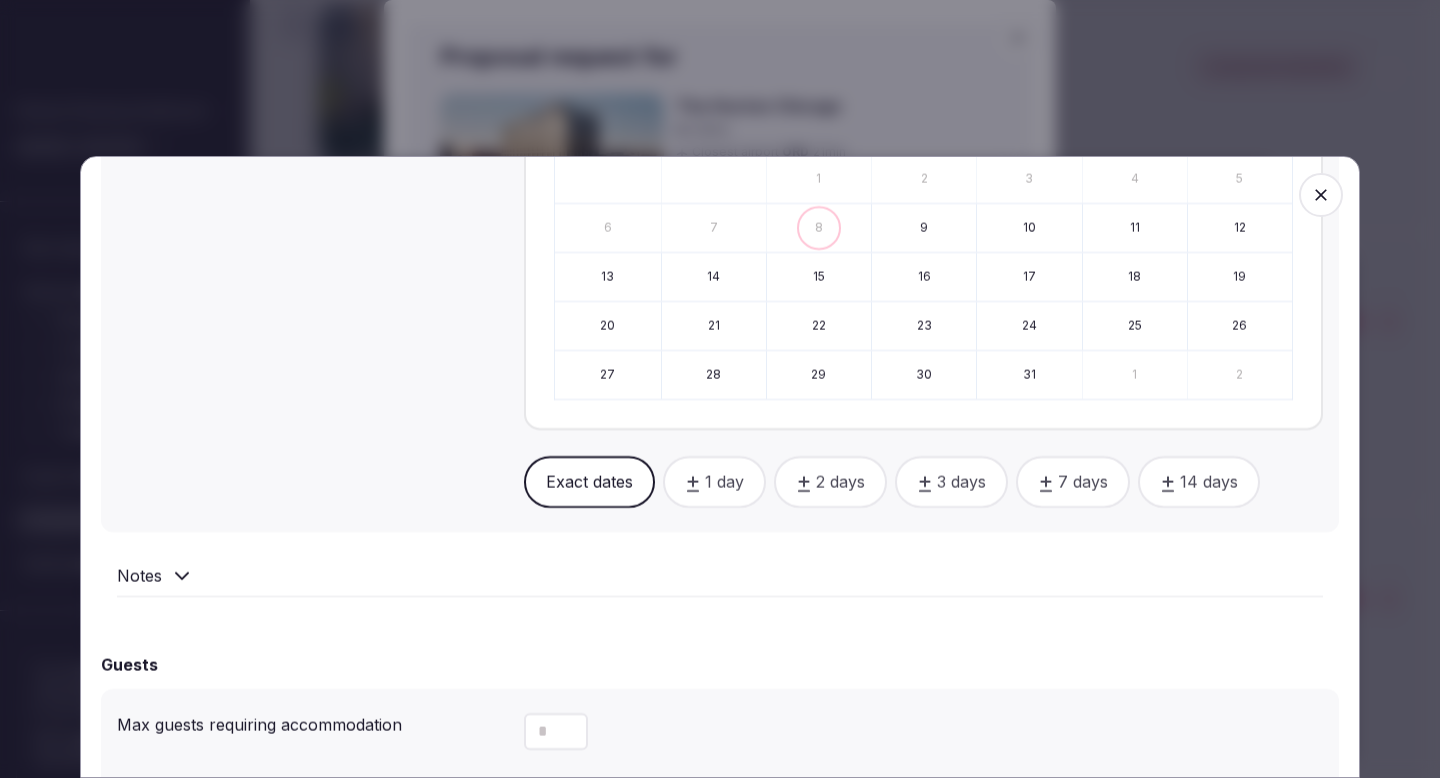 scroll, scrollTop: 1368, scrollLeft: 0, axis: vertical 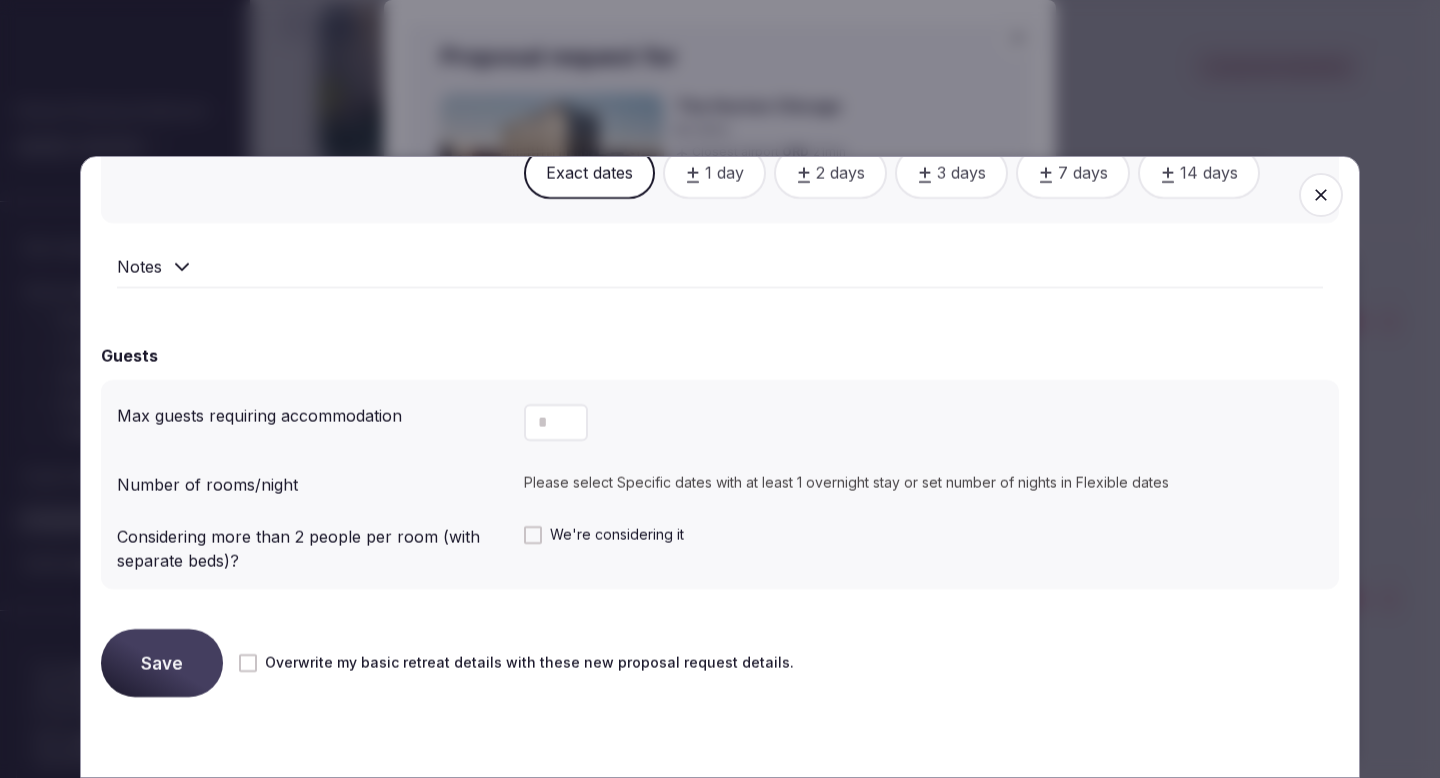 click at bounding box center (556, 422) 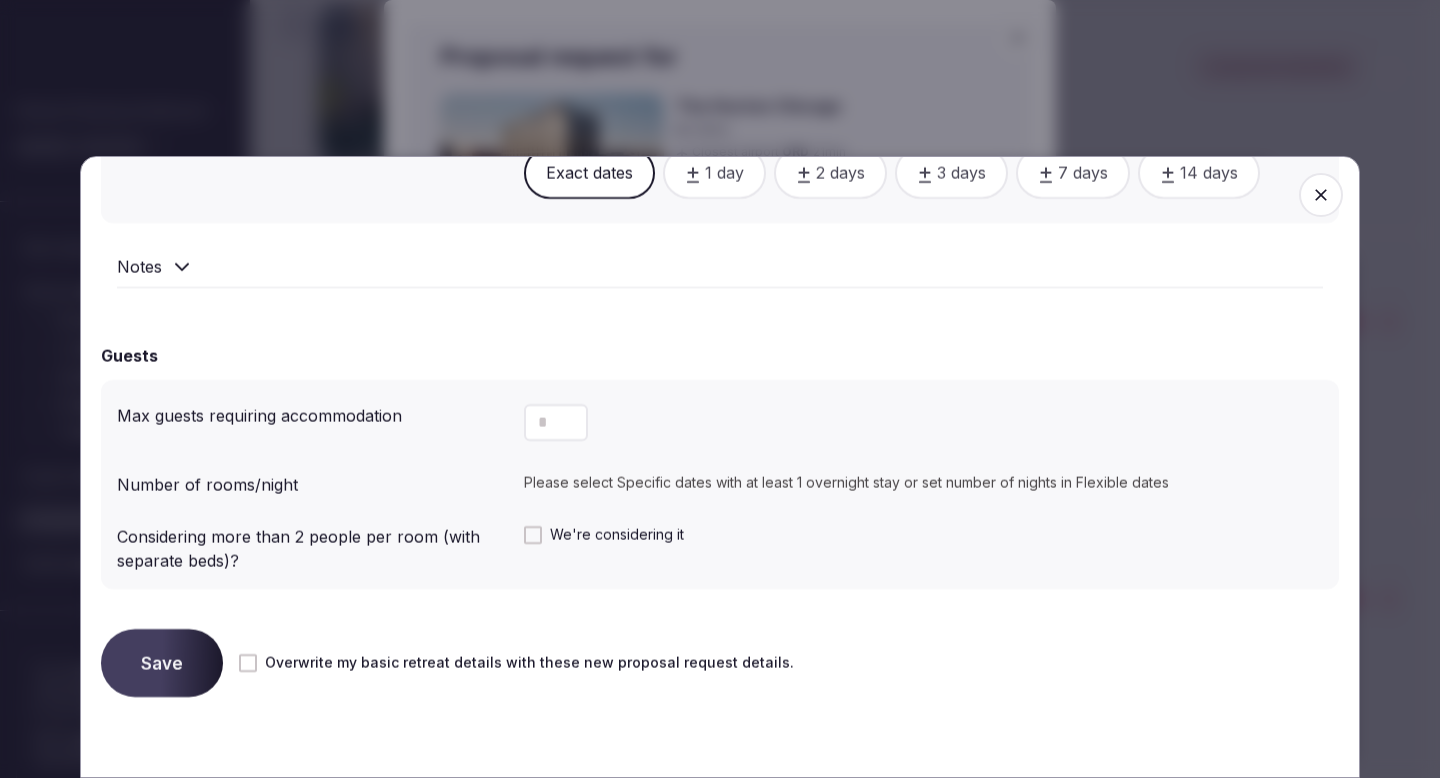 type on "**" 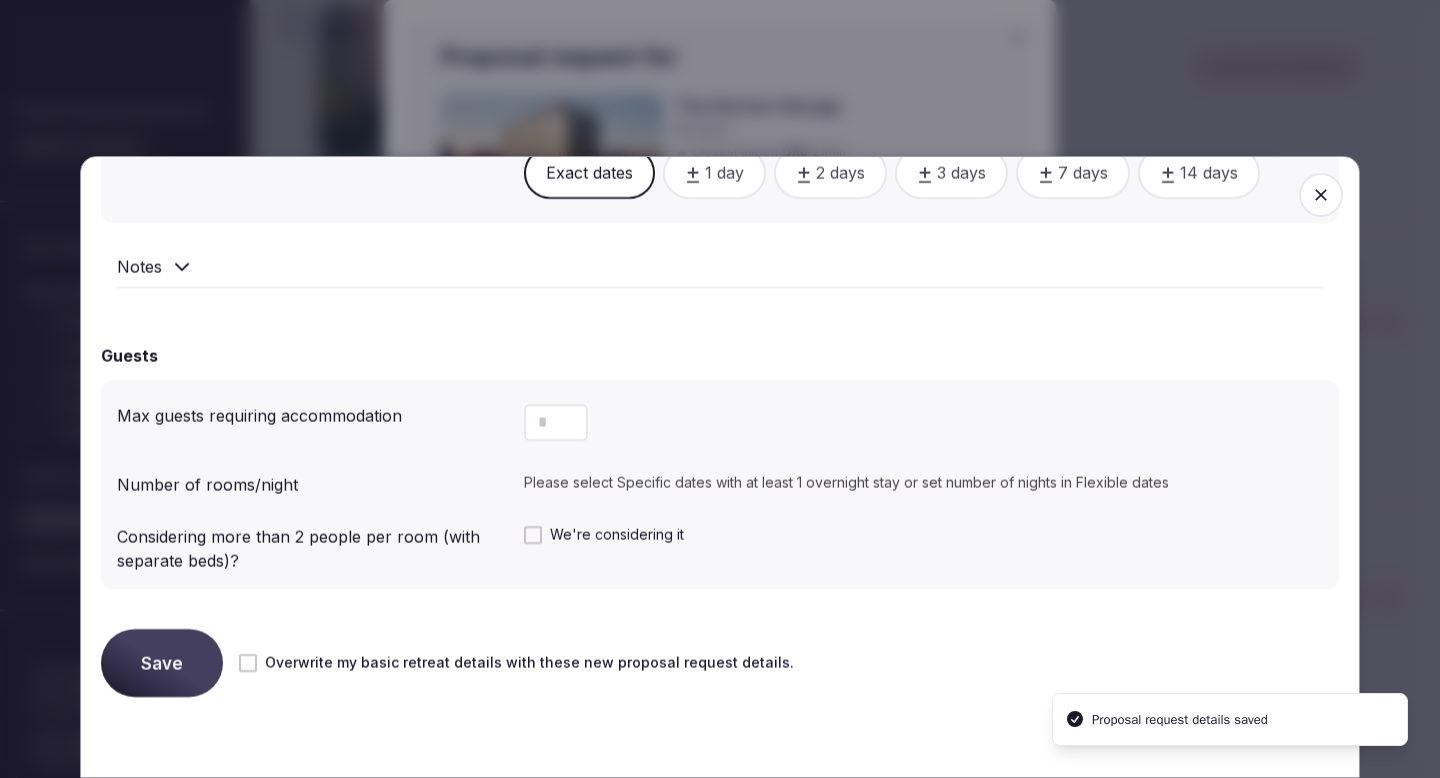 click 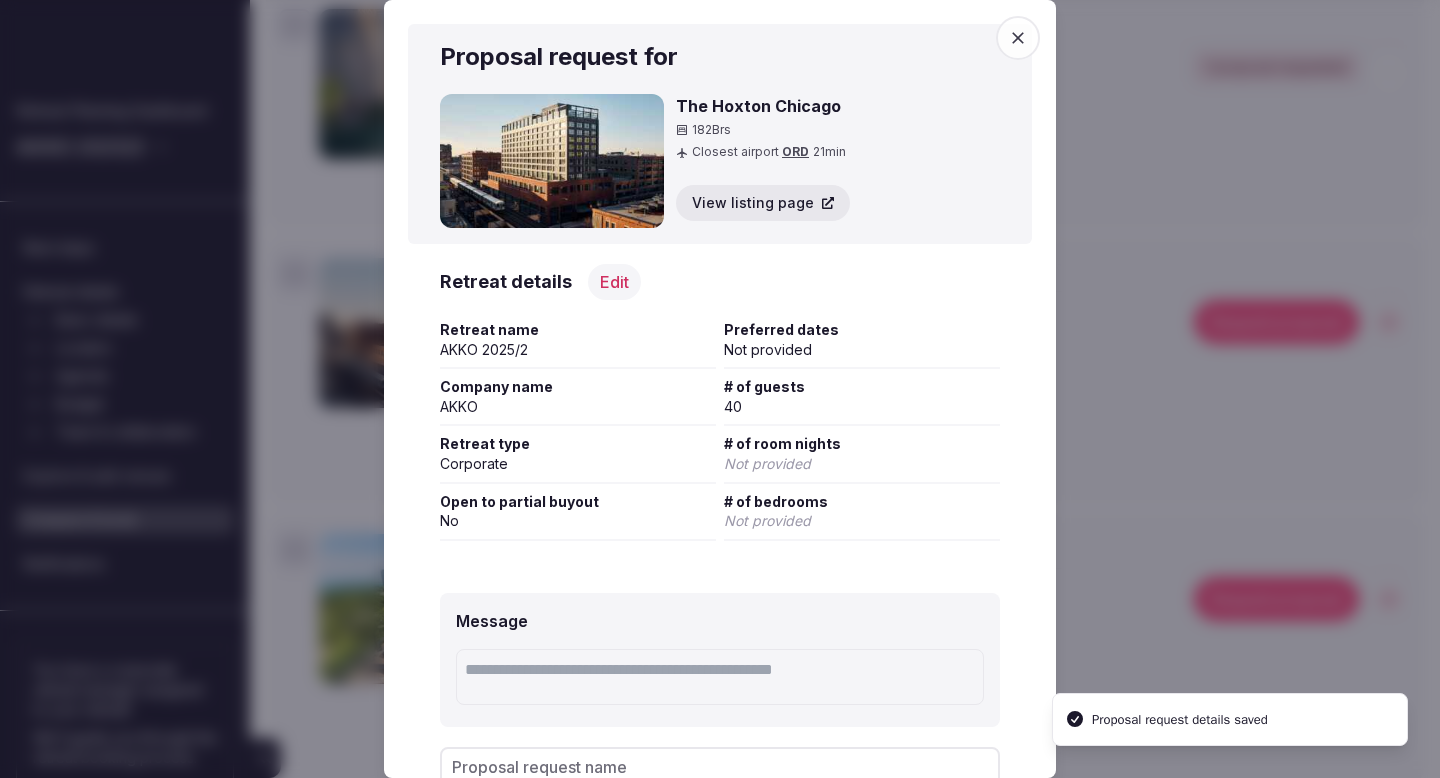 scroll, scrollTop: 129, scrollLeft: 0, axis: vertical 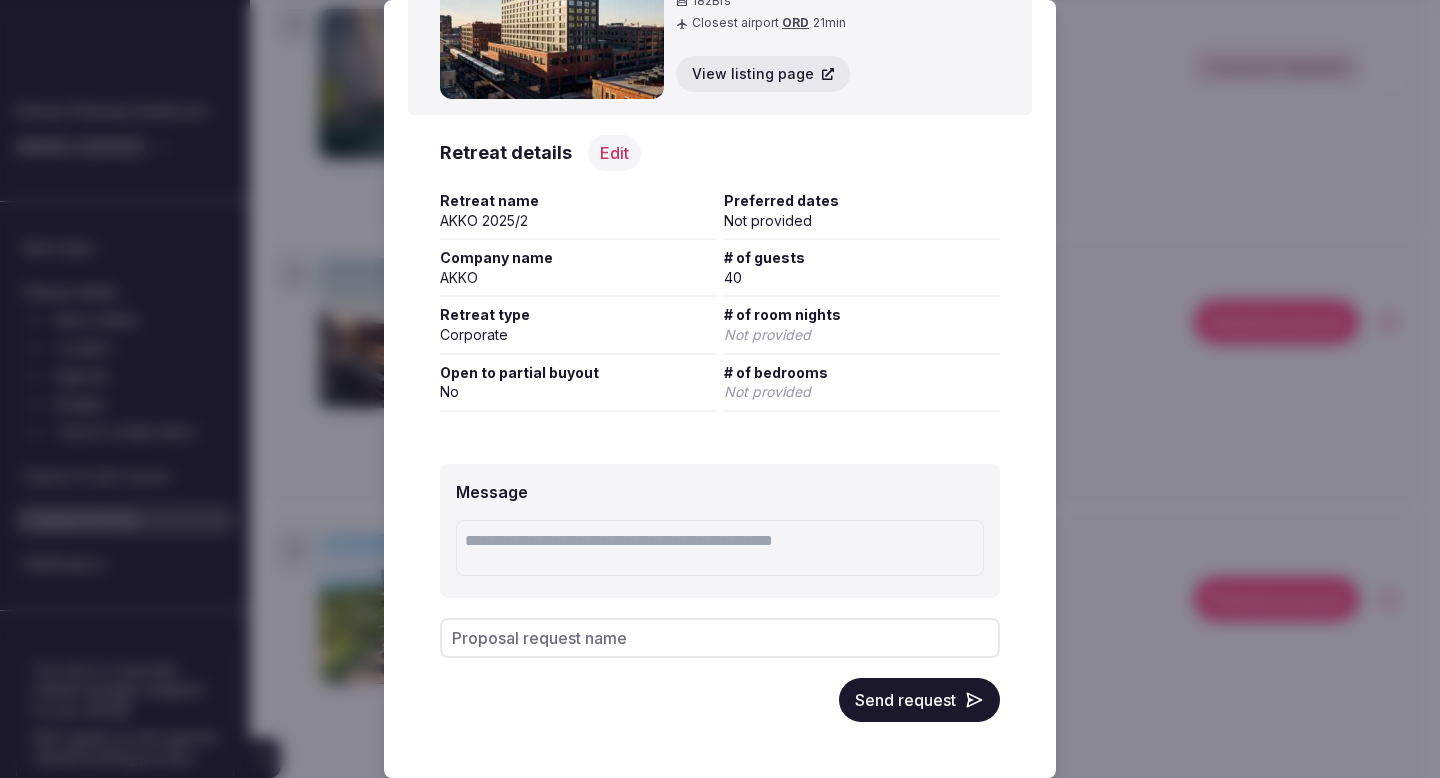 click on "Send request" at bounding box center [919, 700] 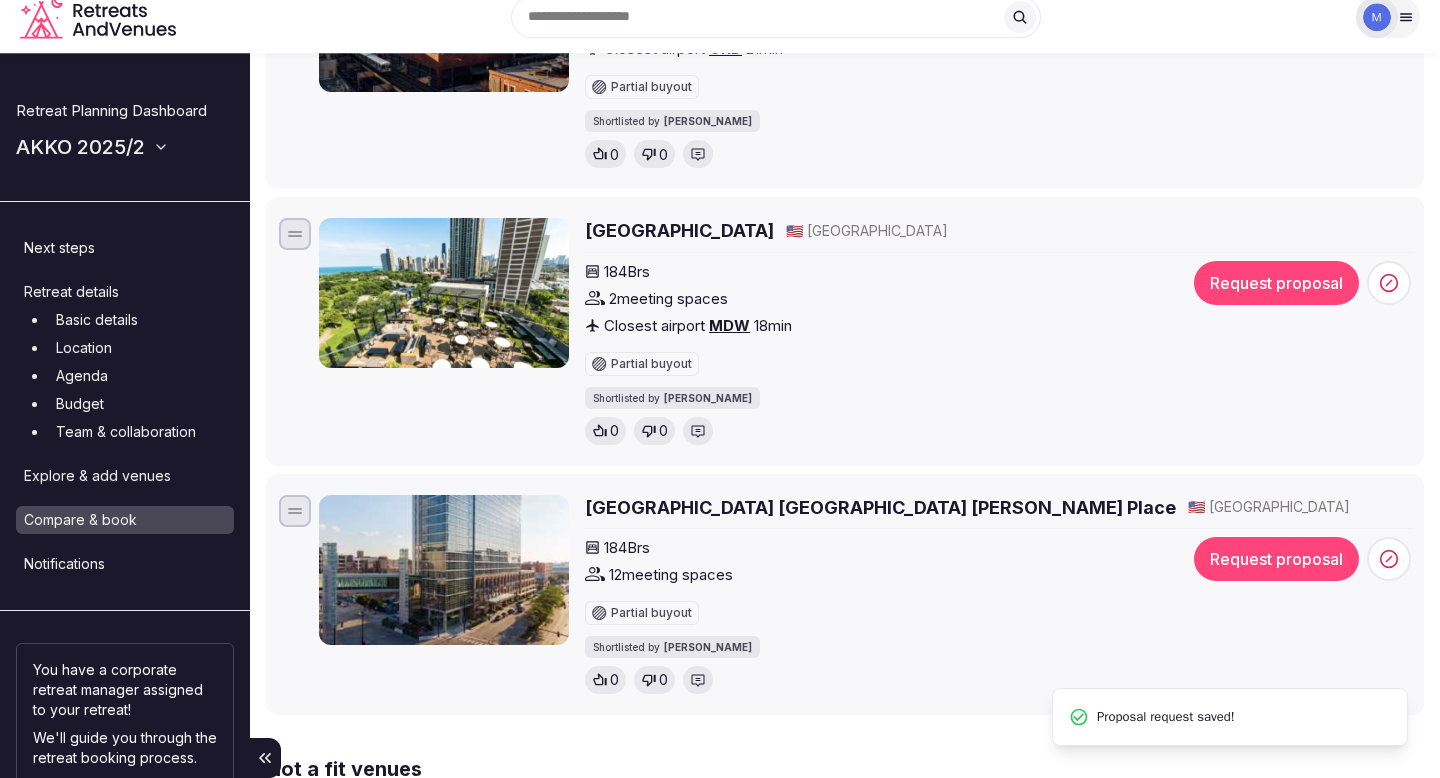 scroll, scrollTop: 2546, scrollLeft: 0, axis: vertical 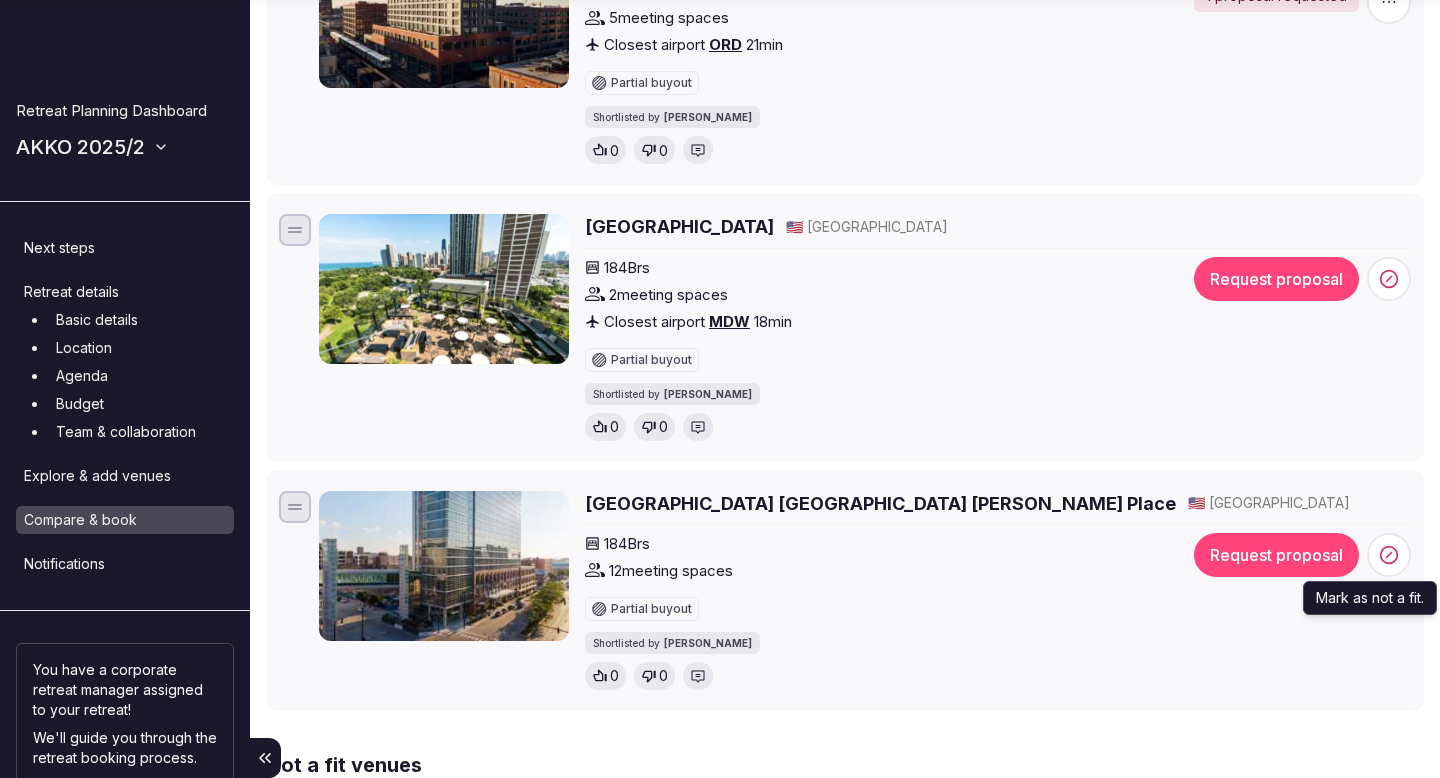 click 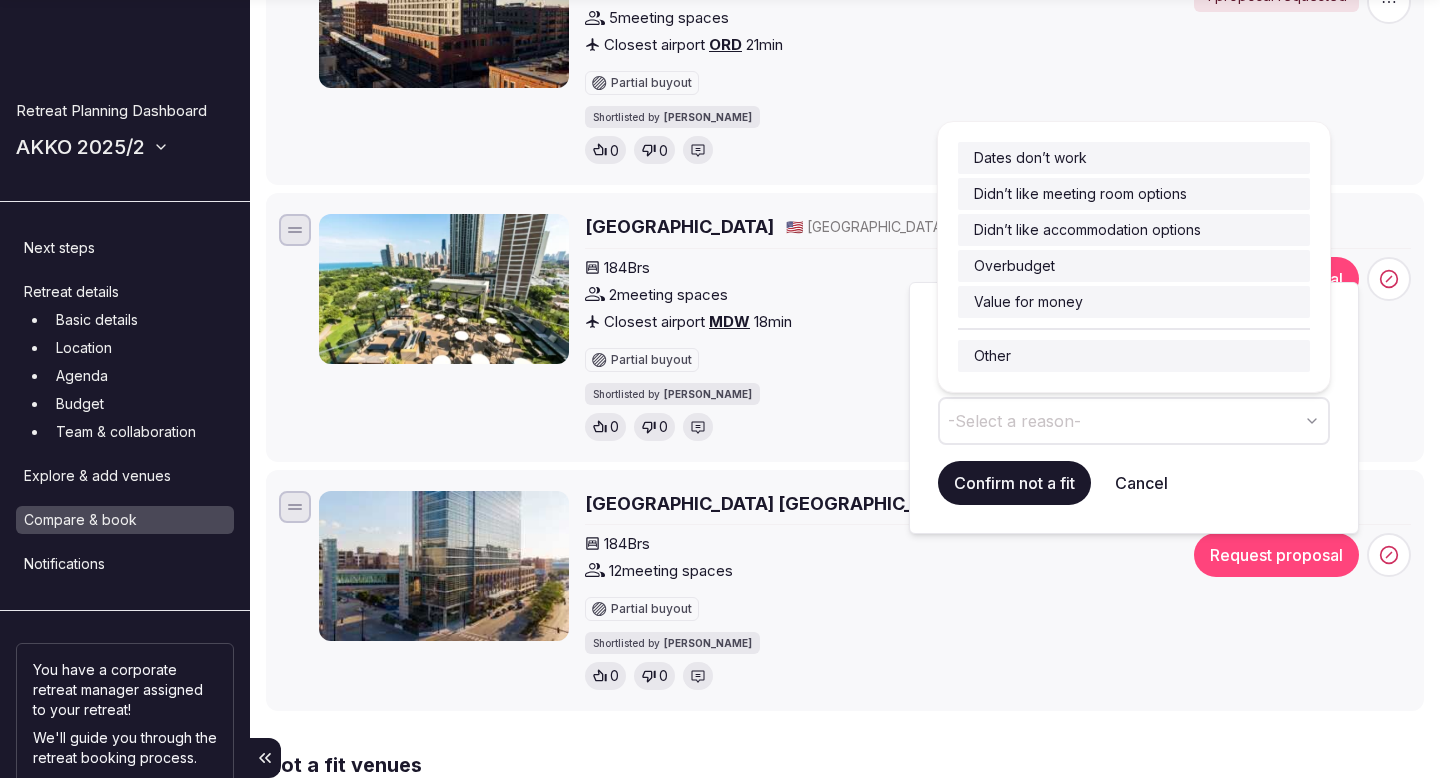 click on "-Select a reason-" at bounding box center (1134, 421) 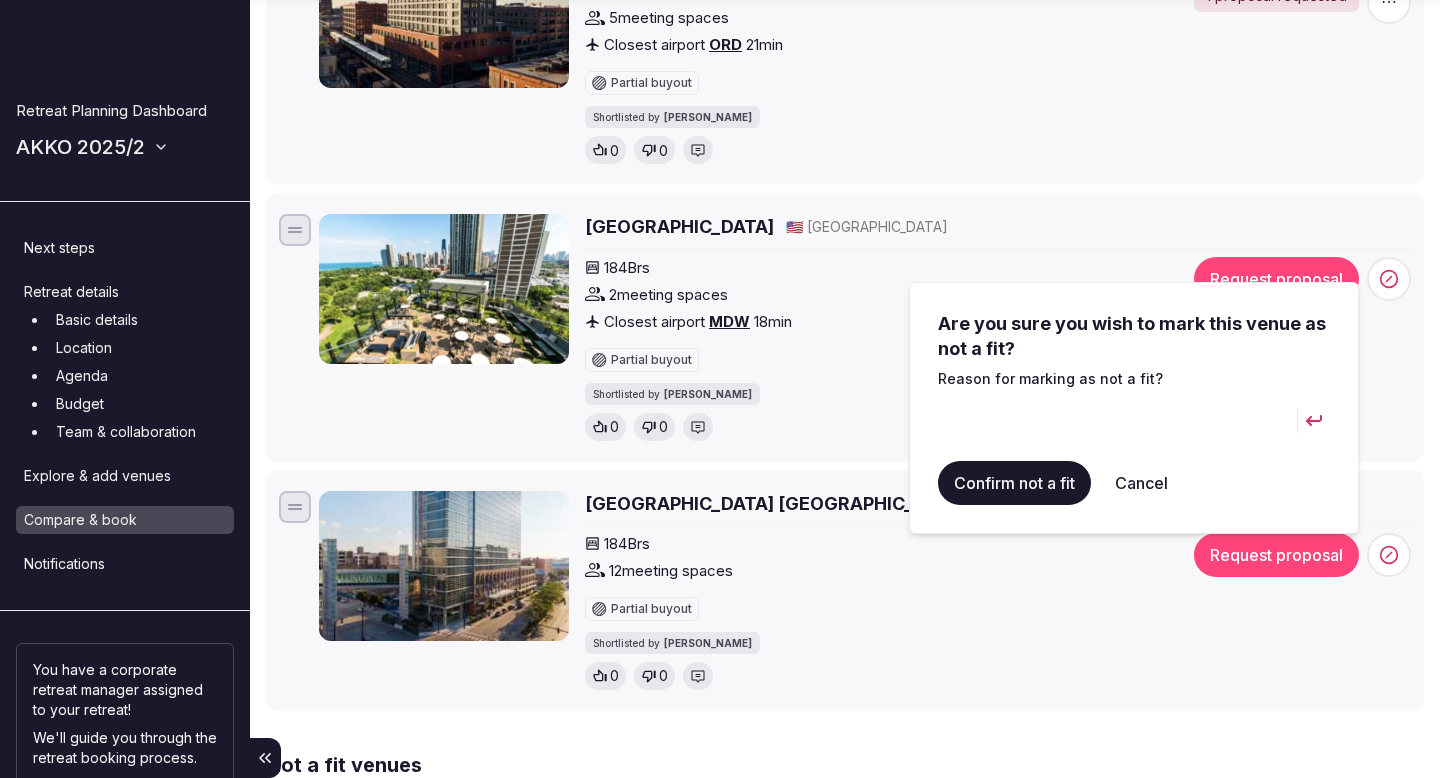 click at bounding box center (1117, 421) 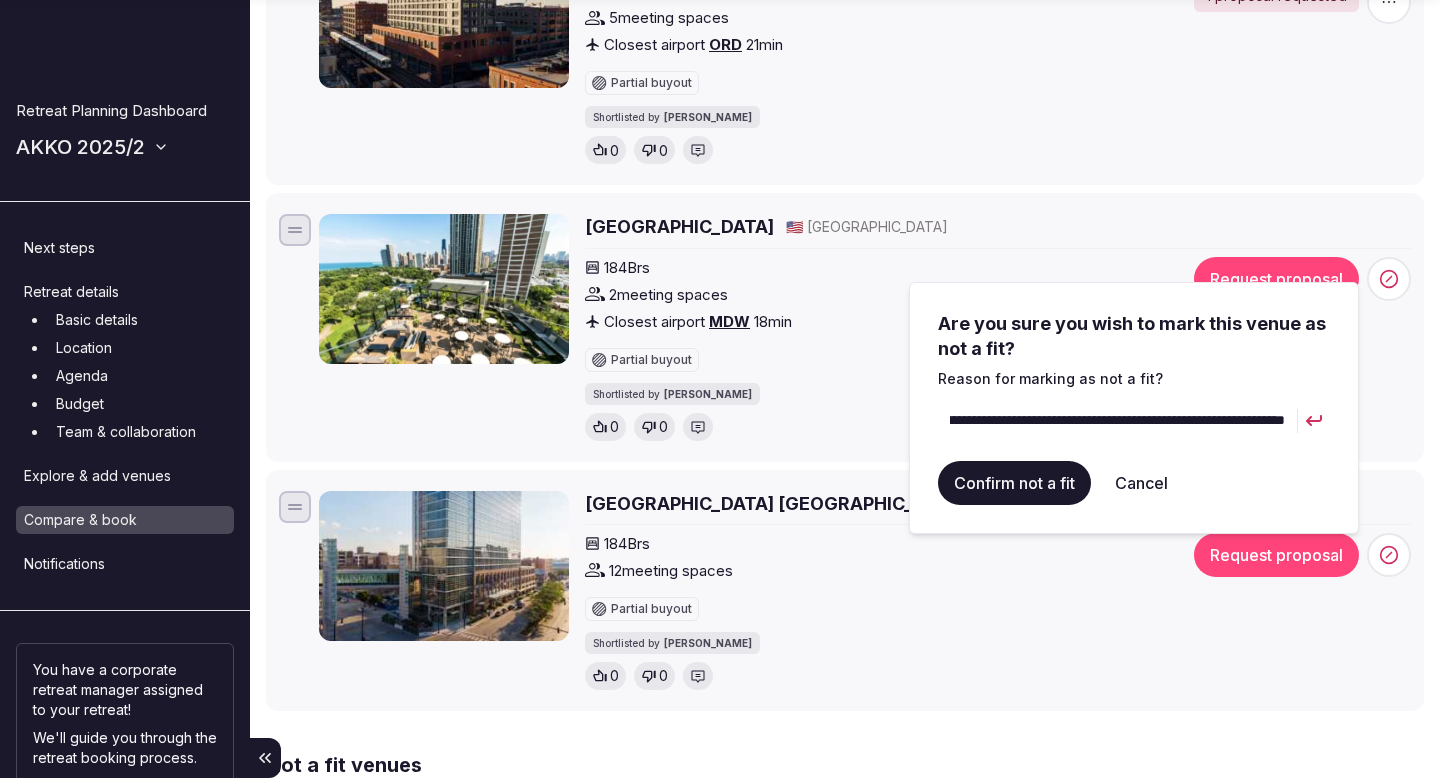 scroll, scrollTop: 0, scrollLeft: 297, axis: horizontal 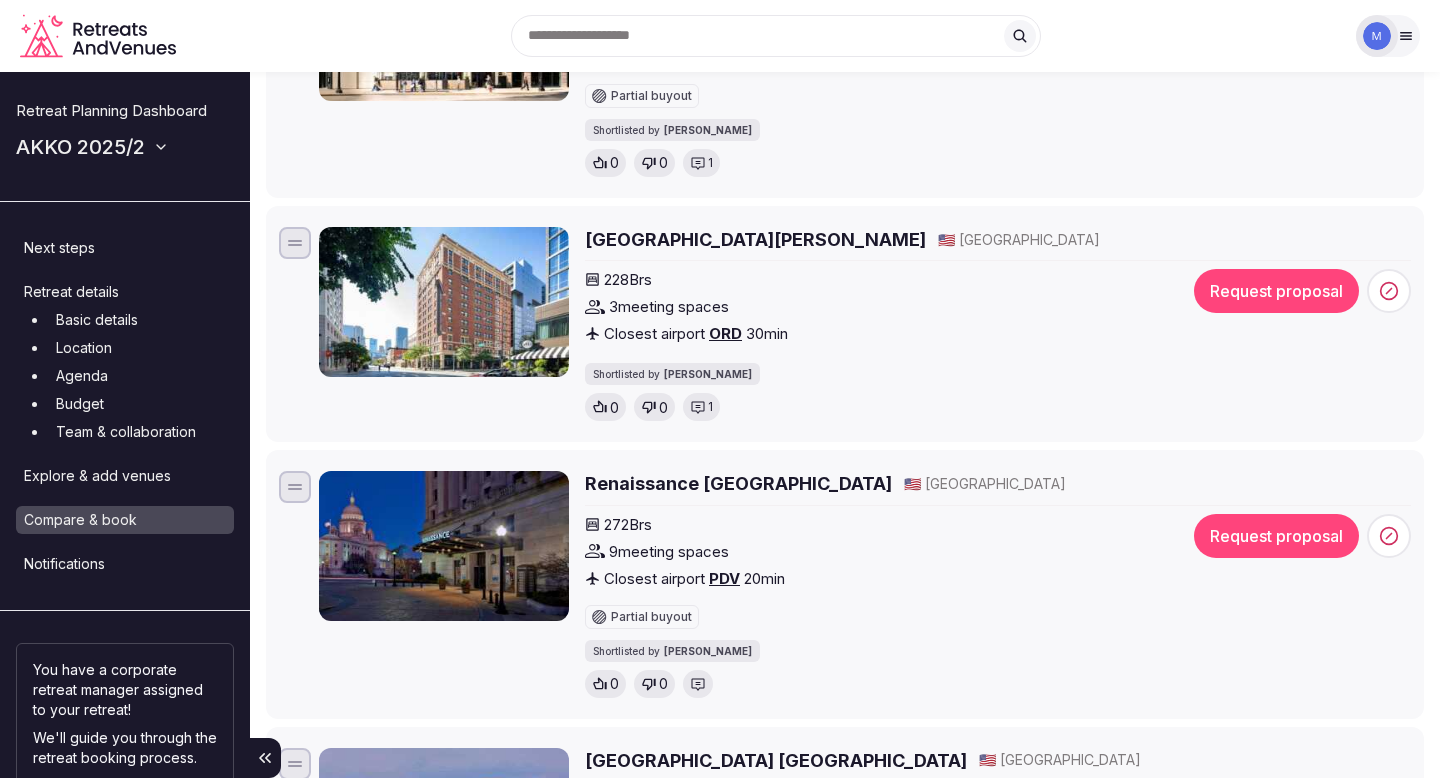 click on "Hotel Felix Chicago" at bounding box center (755, 239) 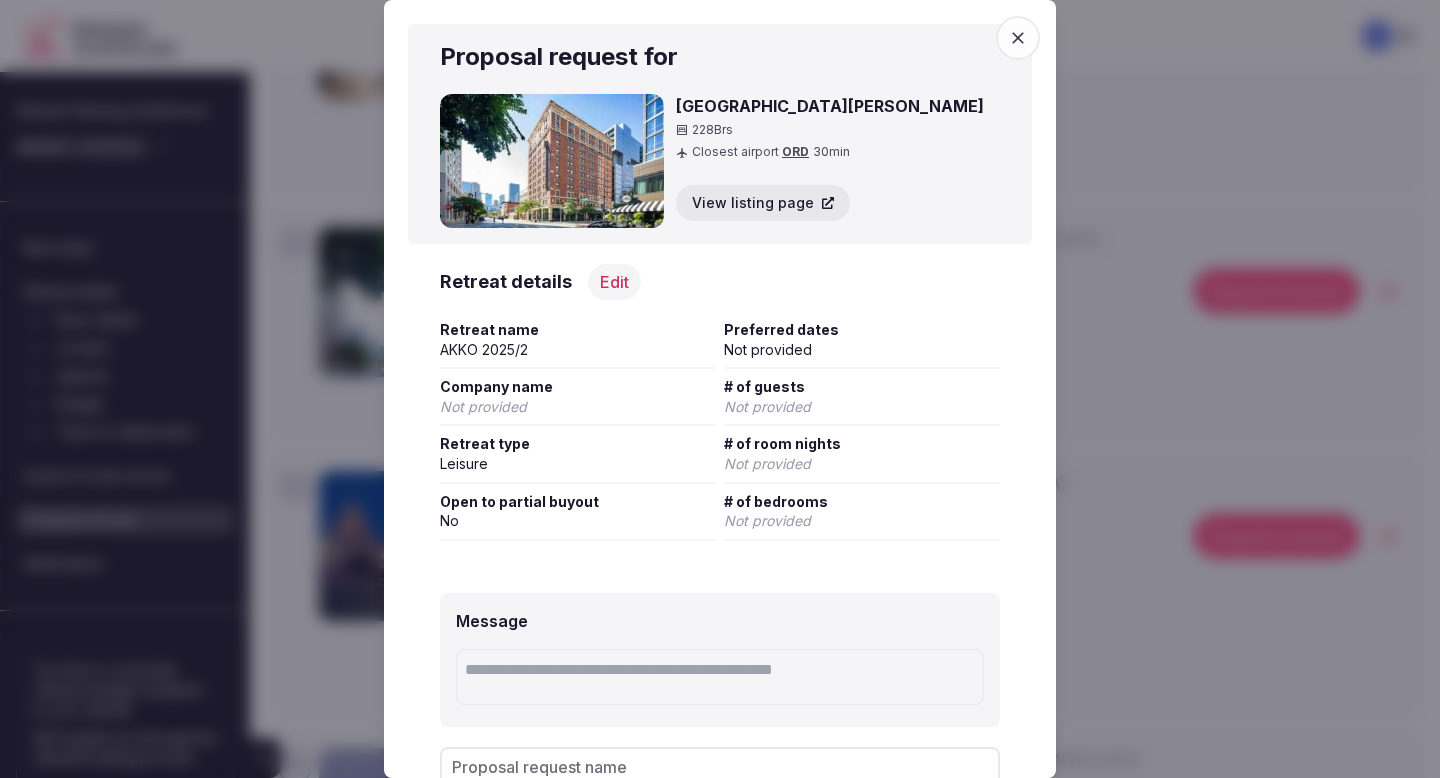 click on "Edit" at bounding box center [614, 282] 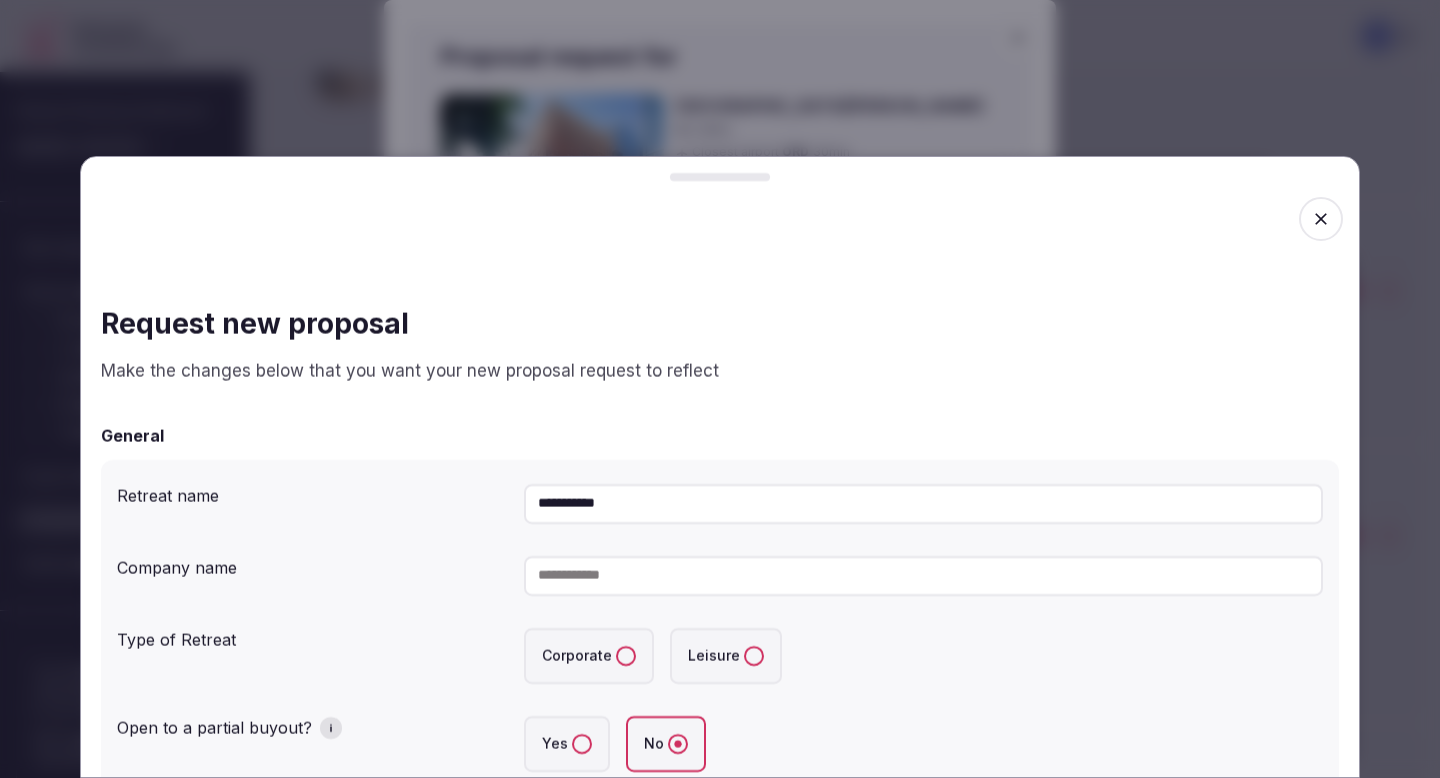 click at bounding box center (923, 576) 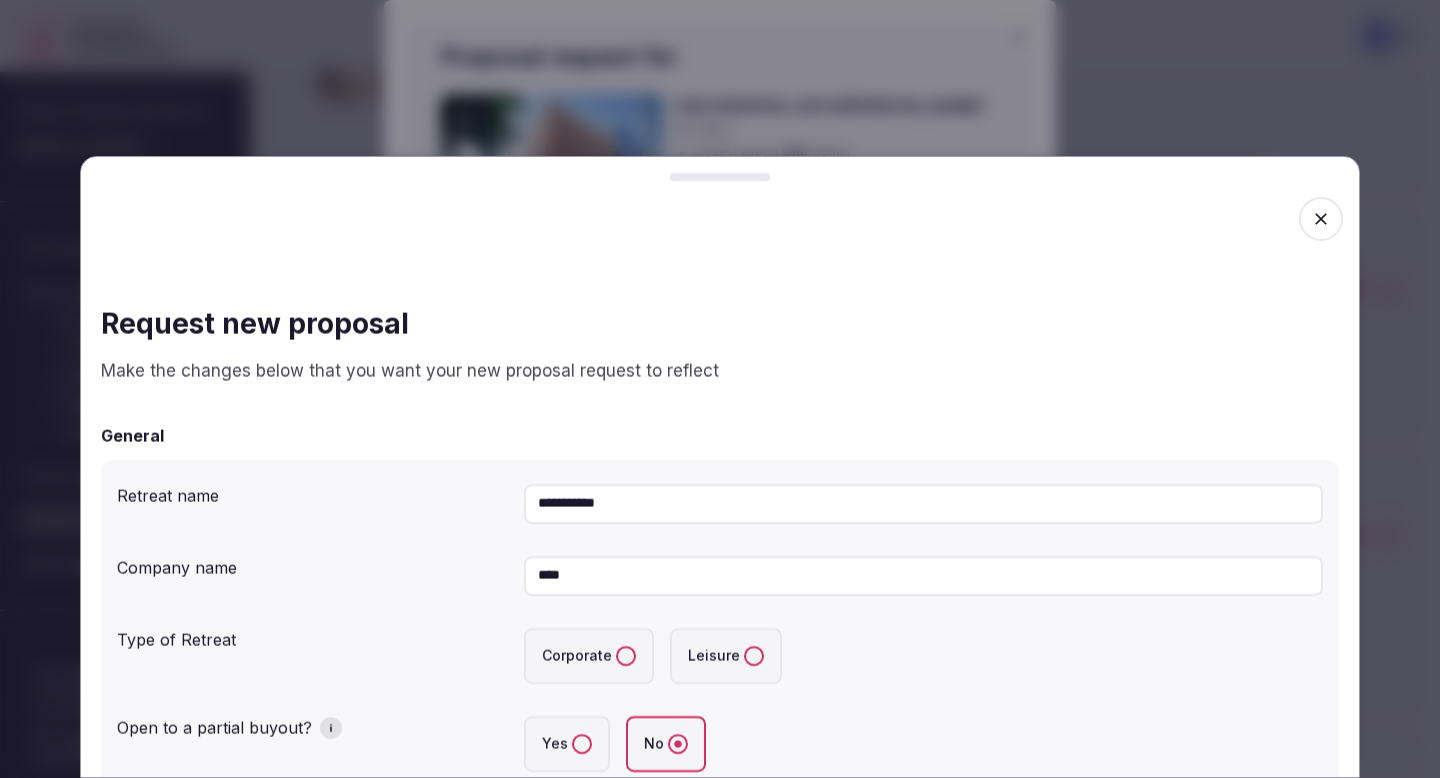 type on "****" 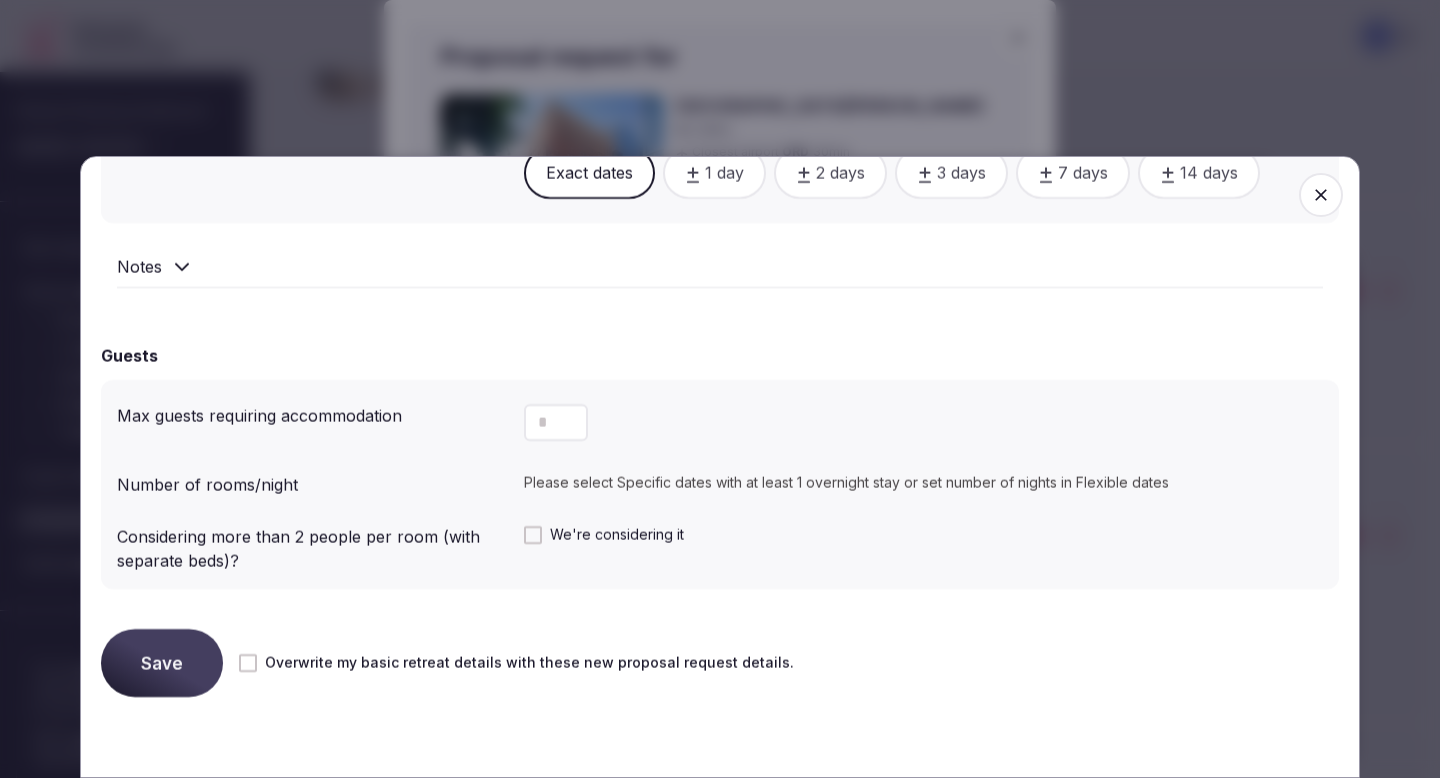 scroll, scrollTop: 1362, scrollLeft: 0, axis: vertical 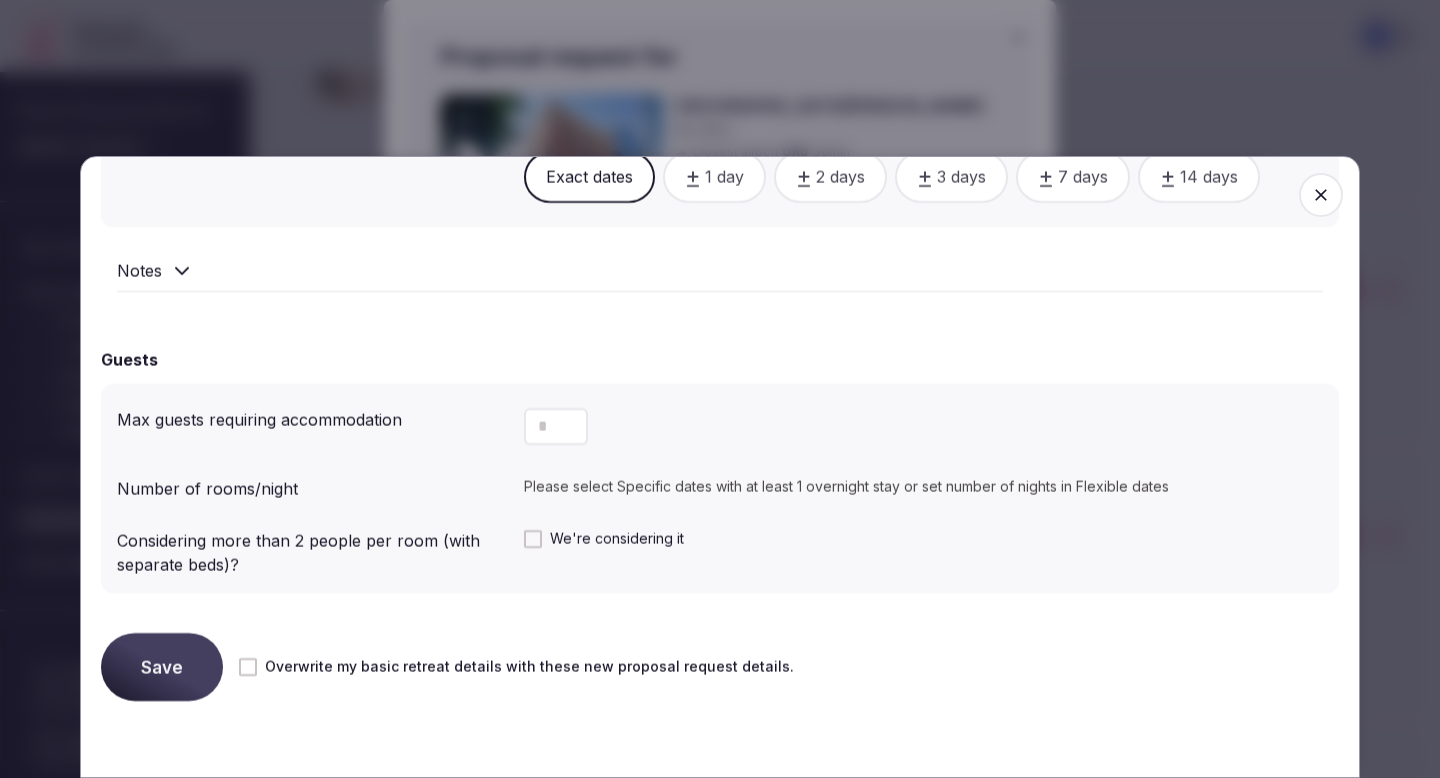 click at bounding box center [556, 426] 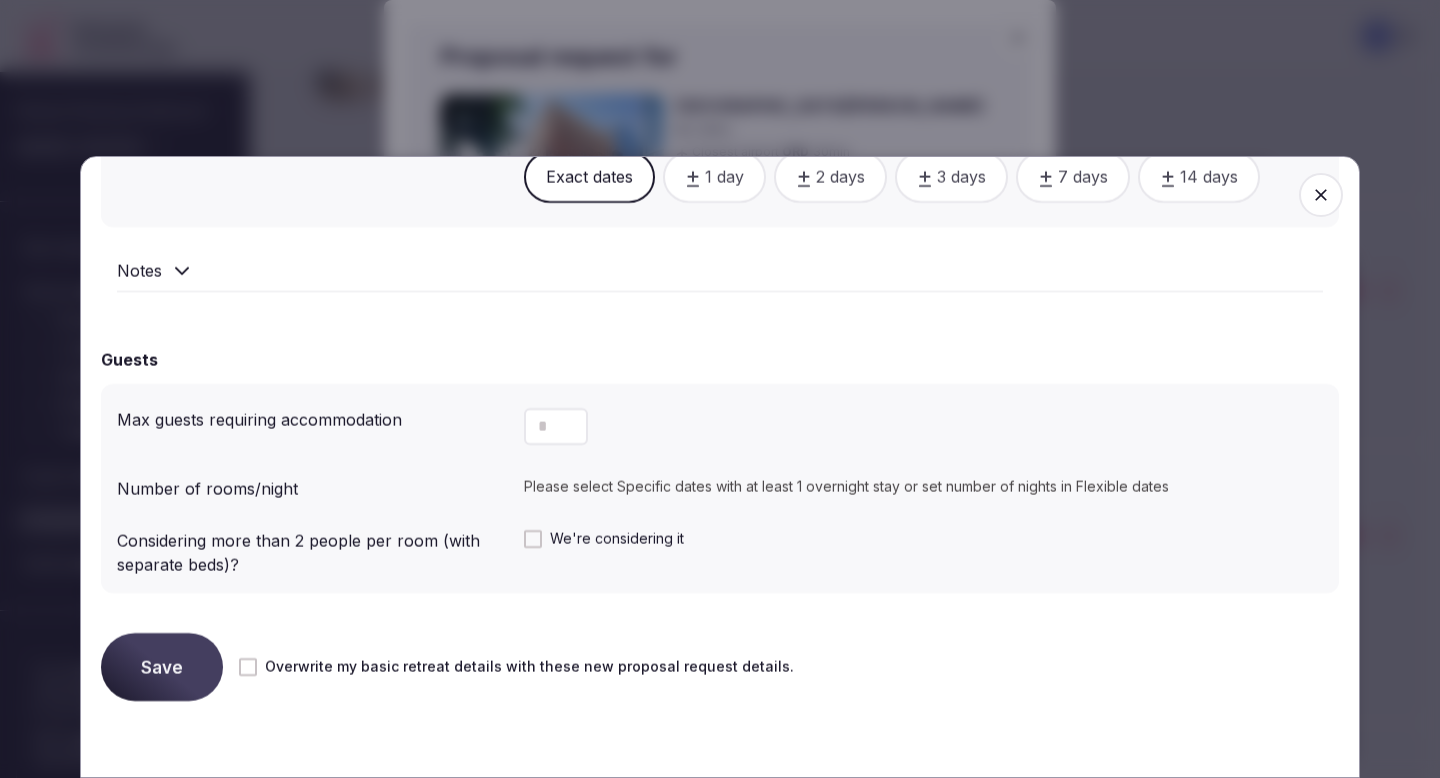 type on "**" 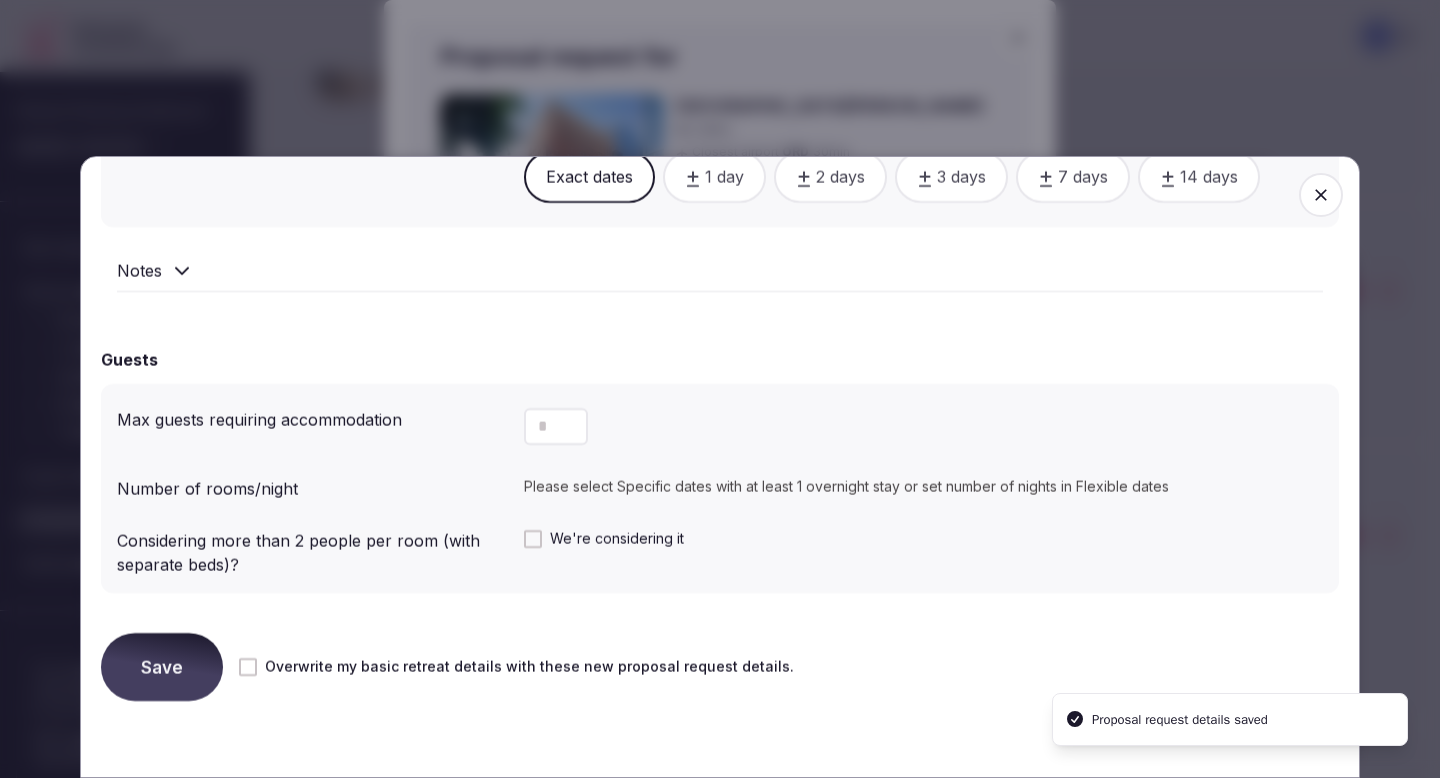 click on "Save" at bounding box center [162, 667] 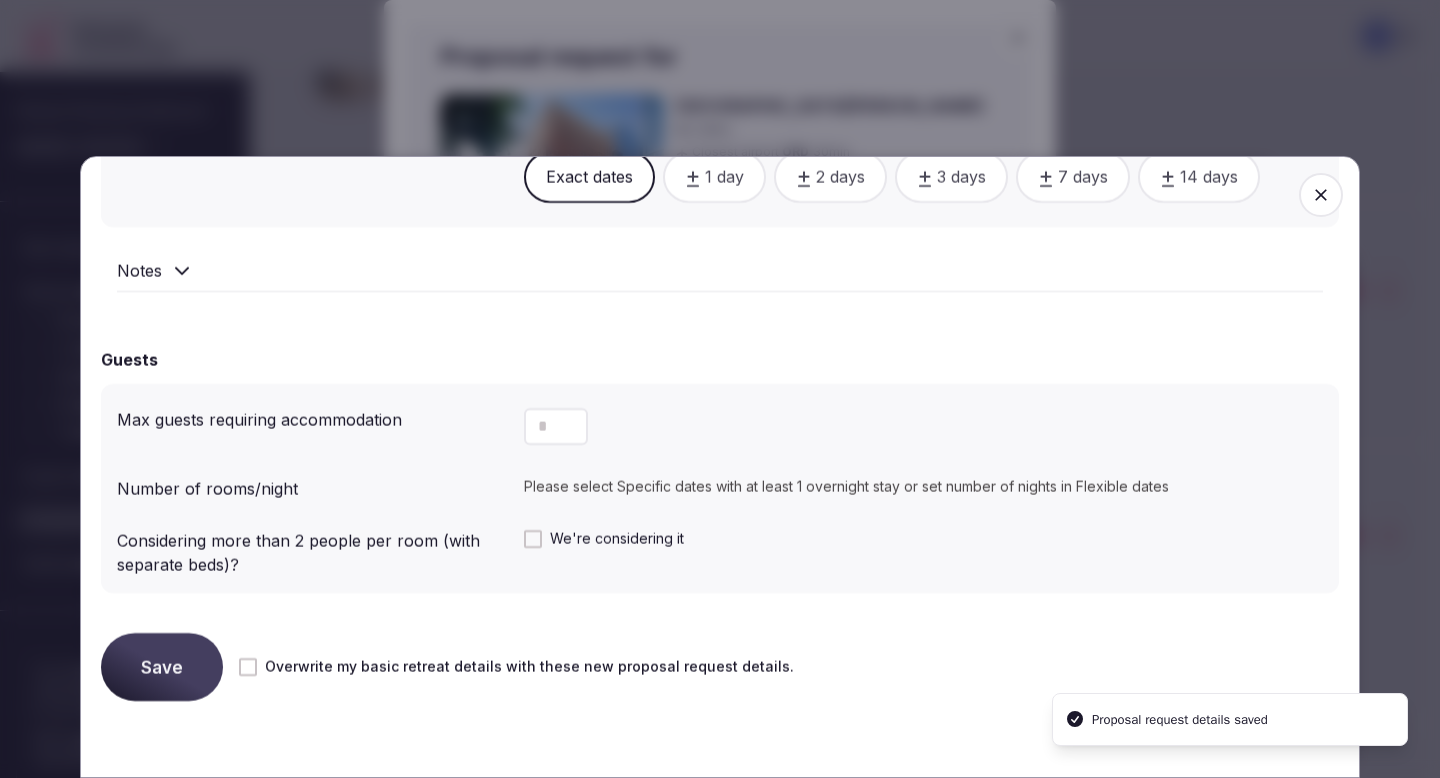 scroll, scrollTop: 1368, scrollLeft: 0, axis: vertical 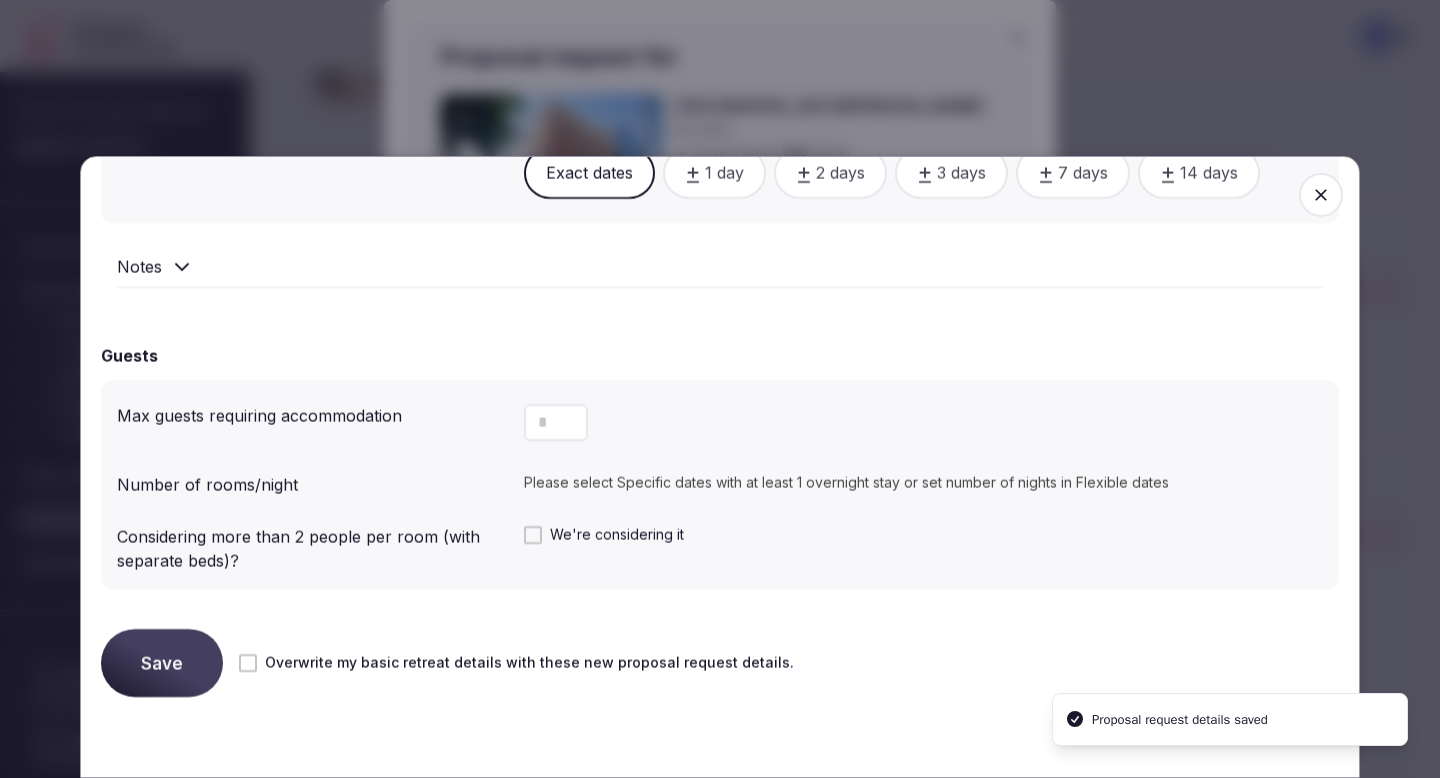 click 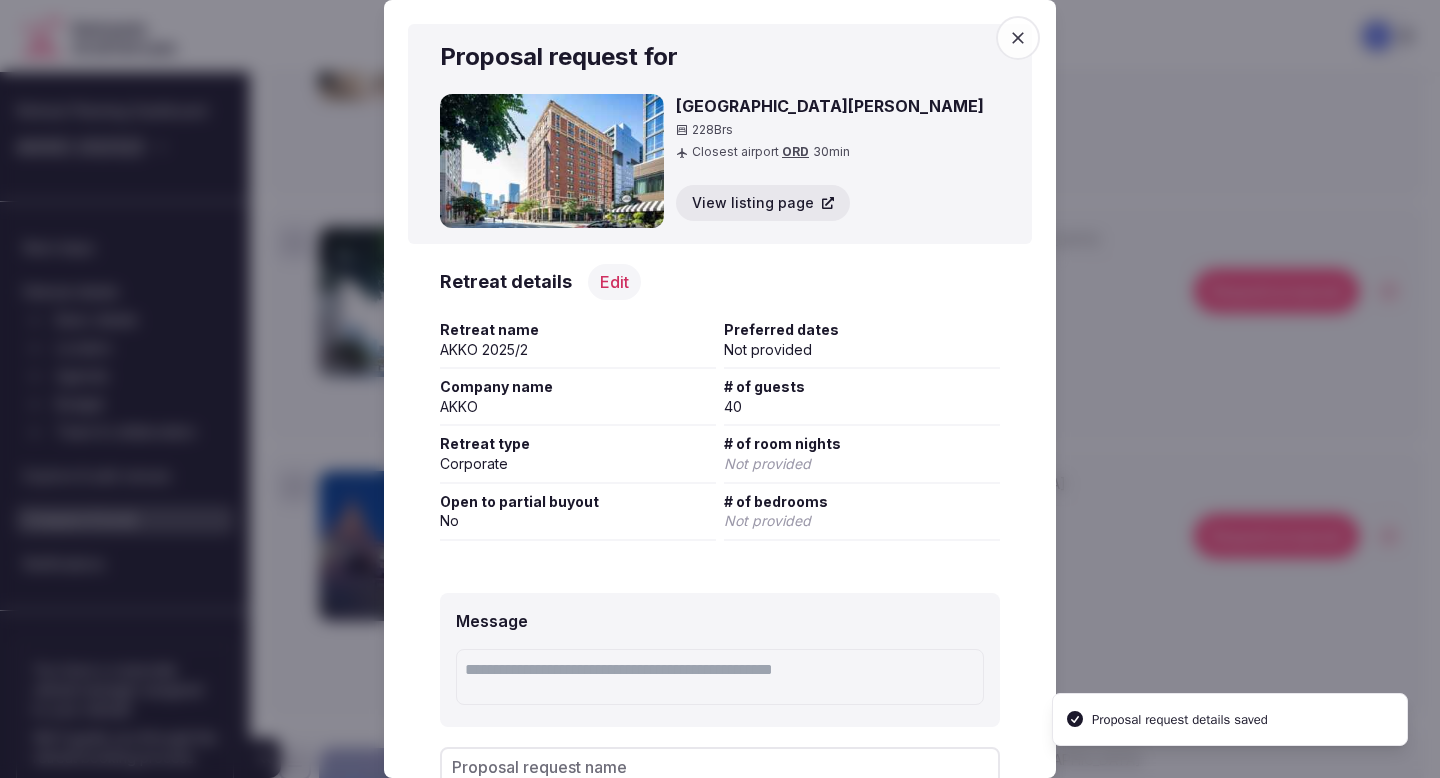 scroll, scrollTop: 129, scrollLeft: 0, axis: vertical 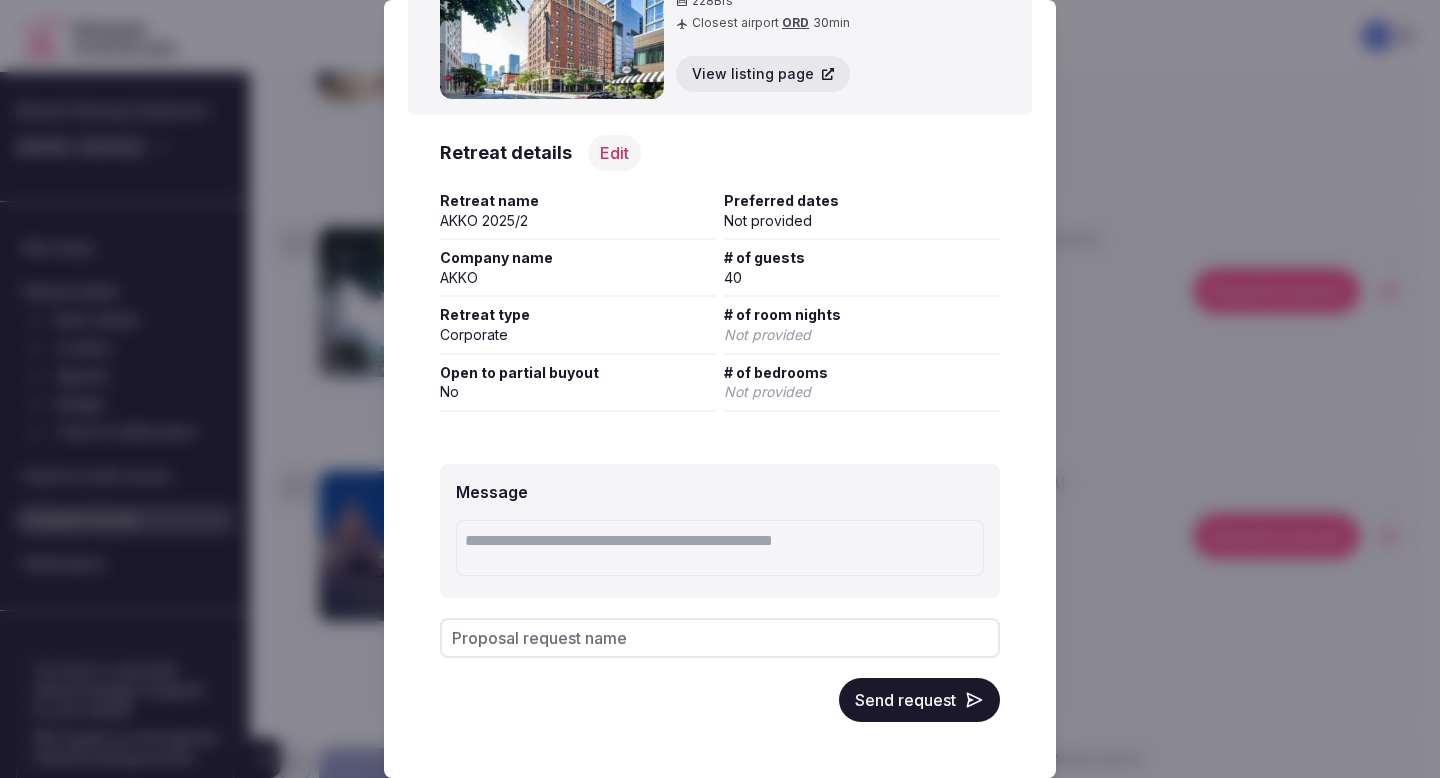 click on "Send request" at bounding box center (919, 700) 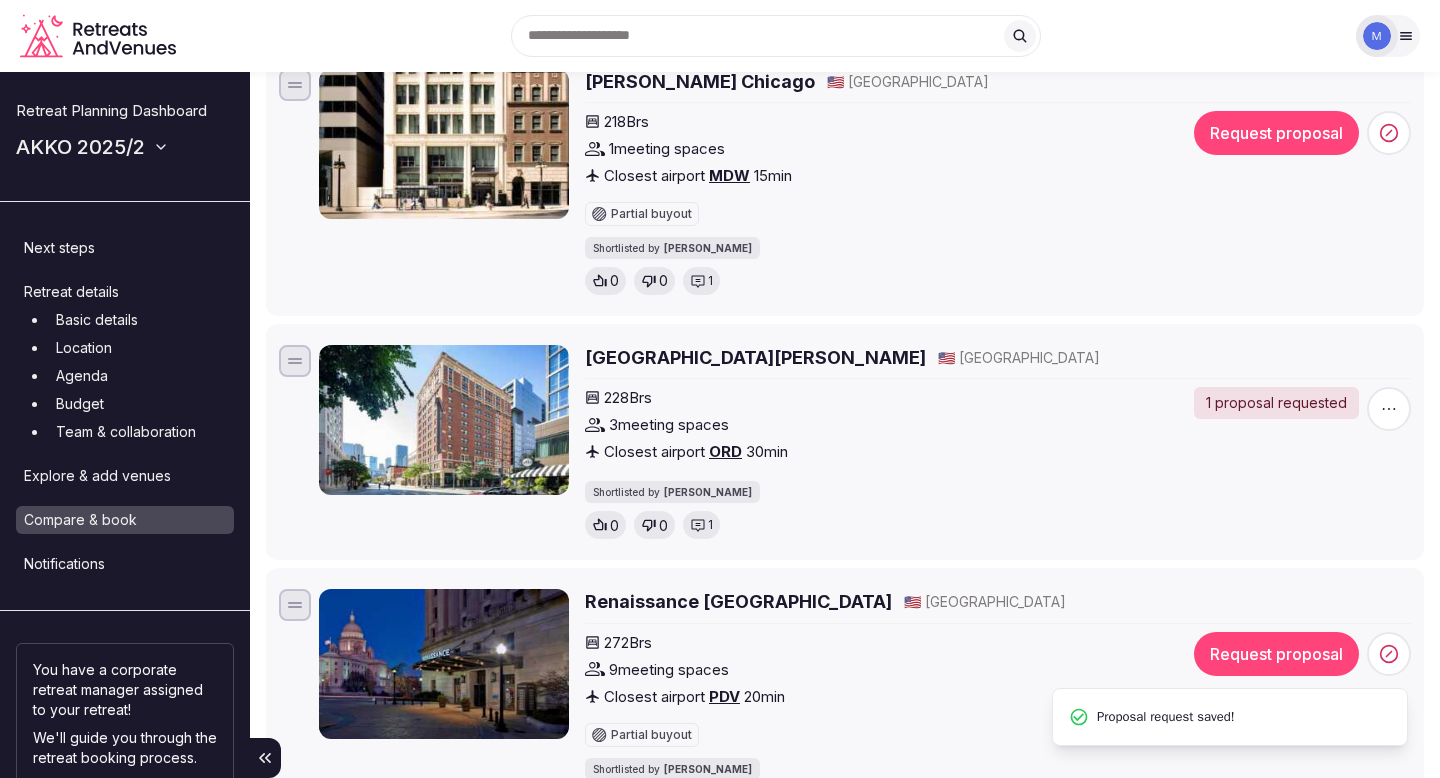 scroll, scrollTop: 246, scrollLeft: 0, axis: vertical 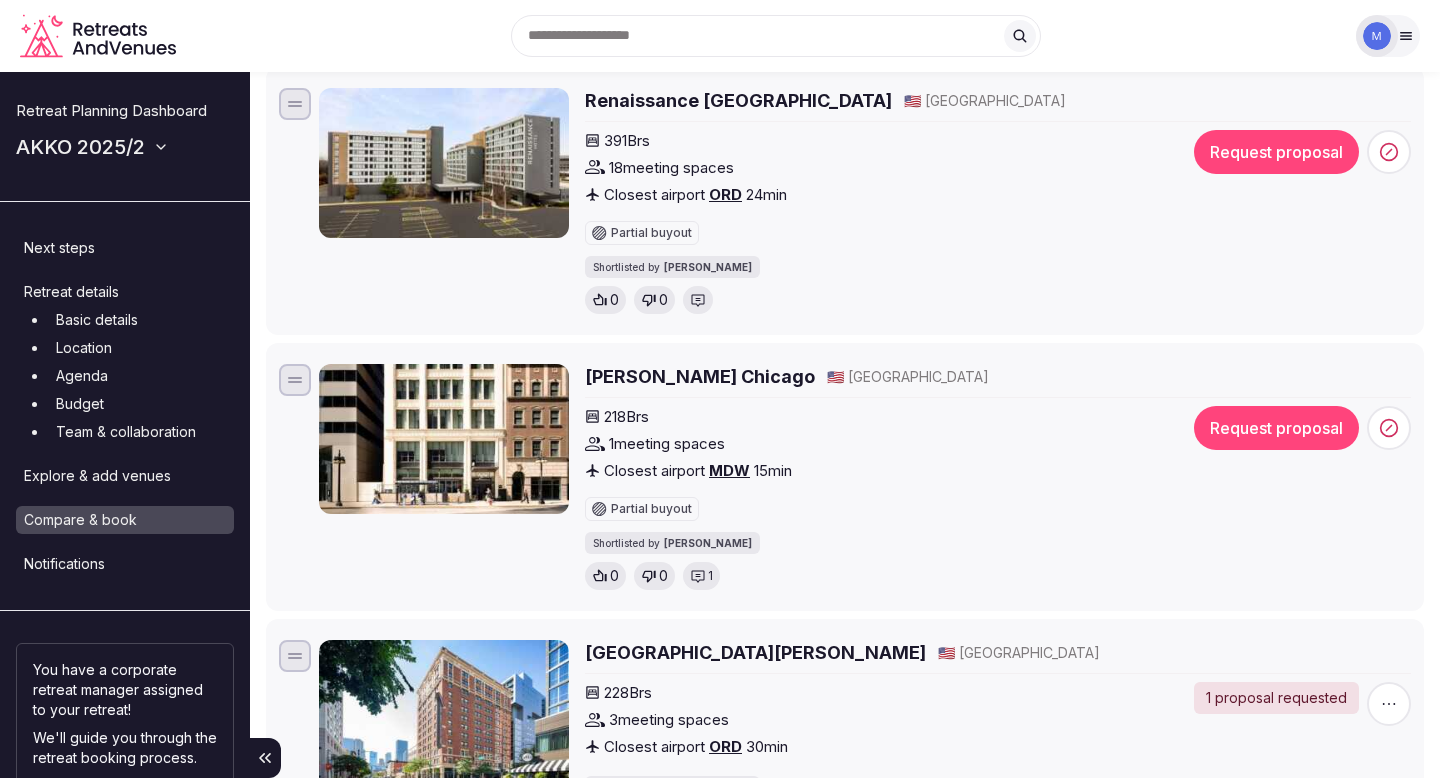 click on "Request proposal" at bounding box center [1276, 428] 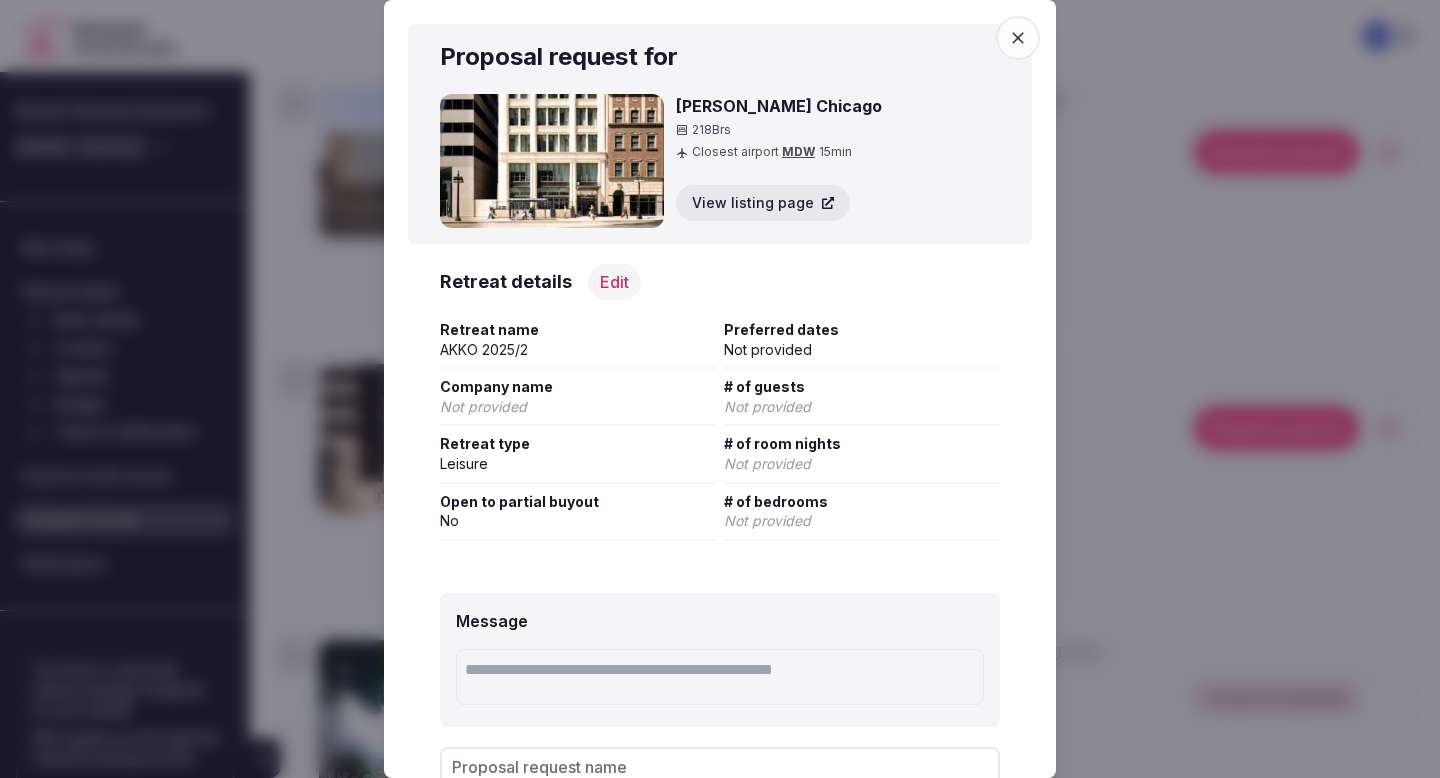 click on "Edit" at bounding box center [614, 282] 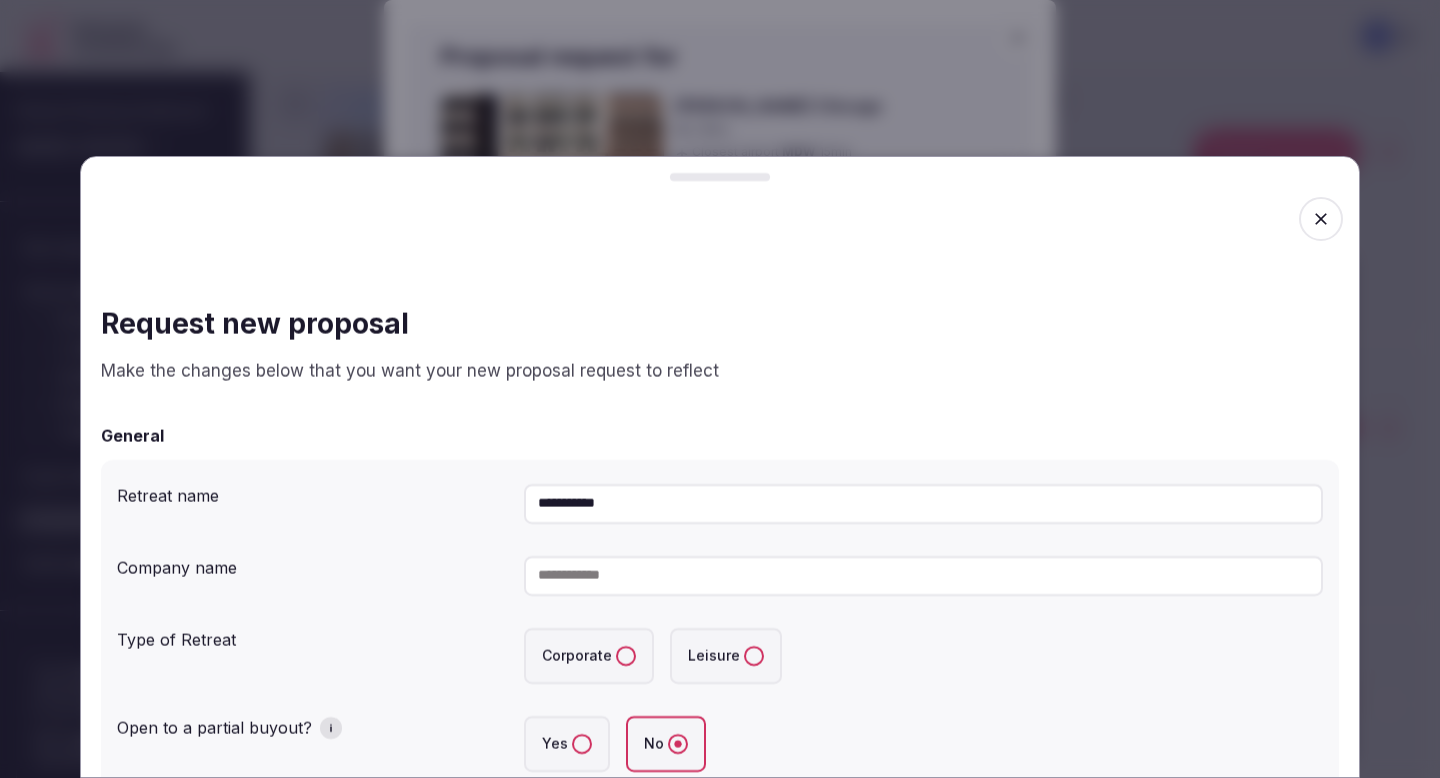click at bounding box center (923, 576) 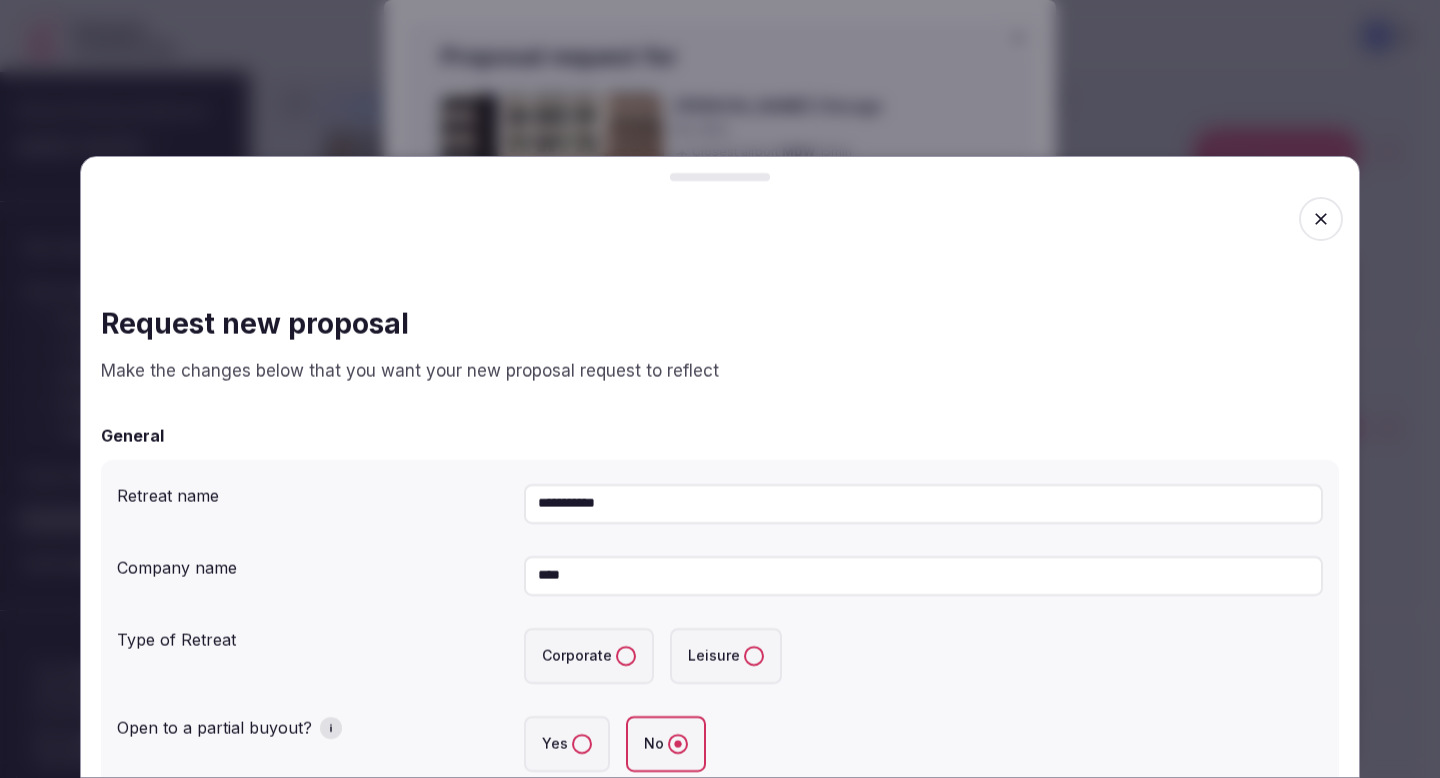 type on "****" 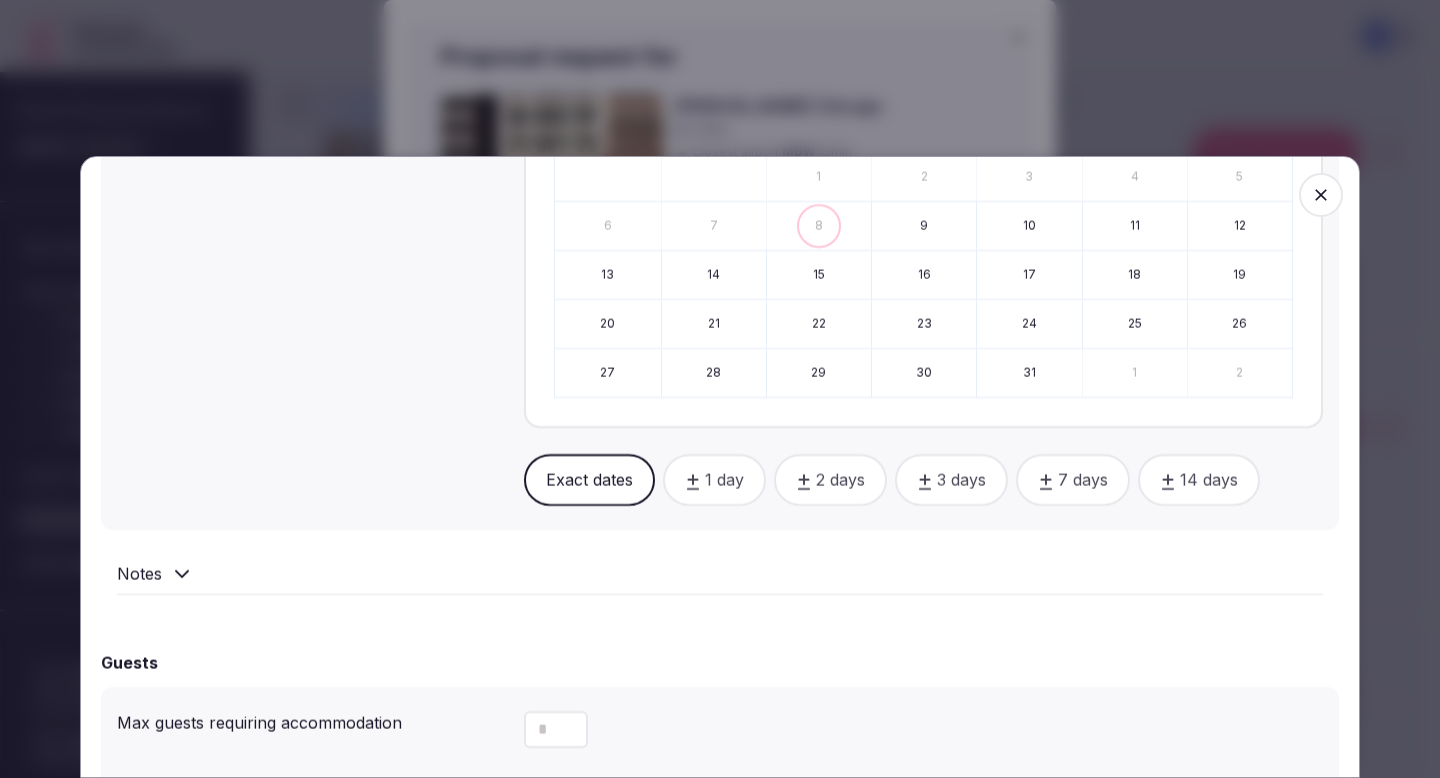 scroll, scrollTop: 1368, scrollLeft: 0, axis: vertical 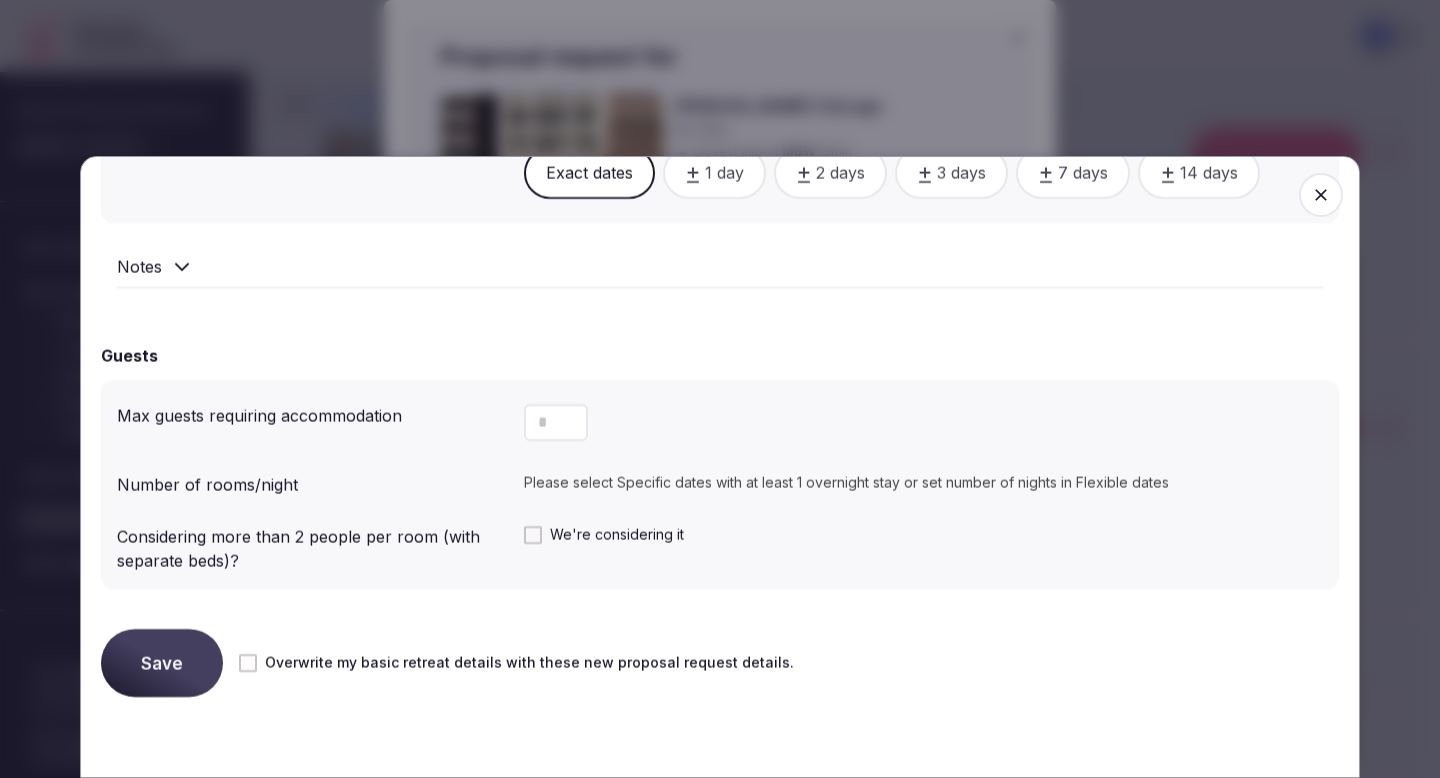 click at bounding box center [556, 422] 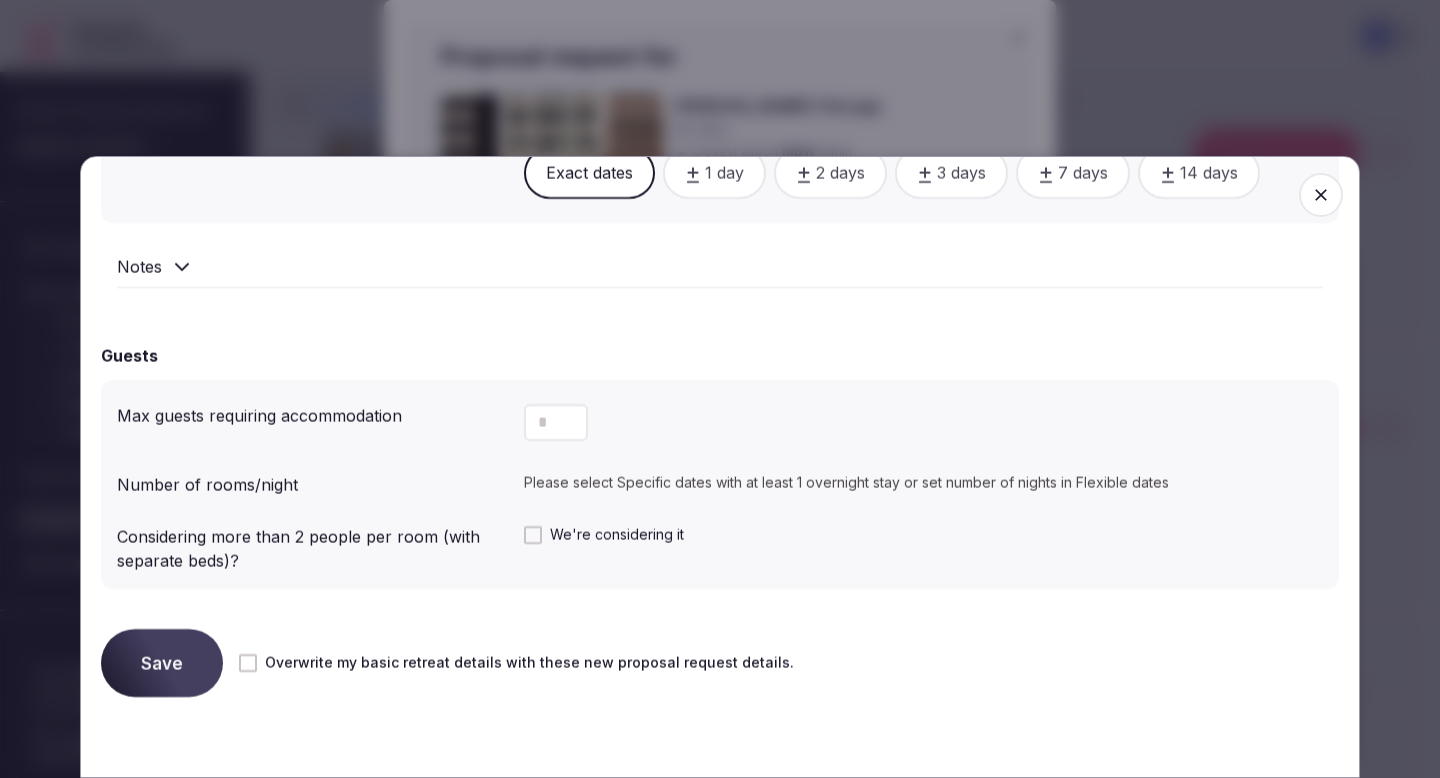 type on "**" 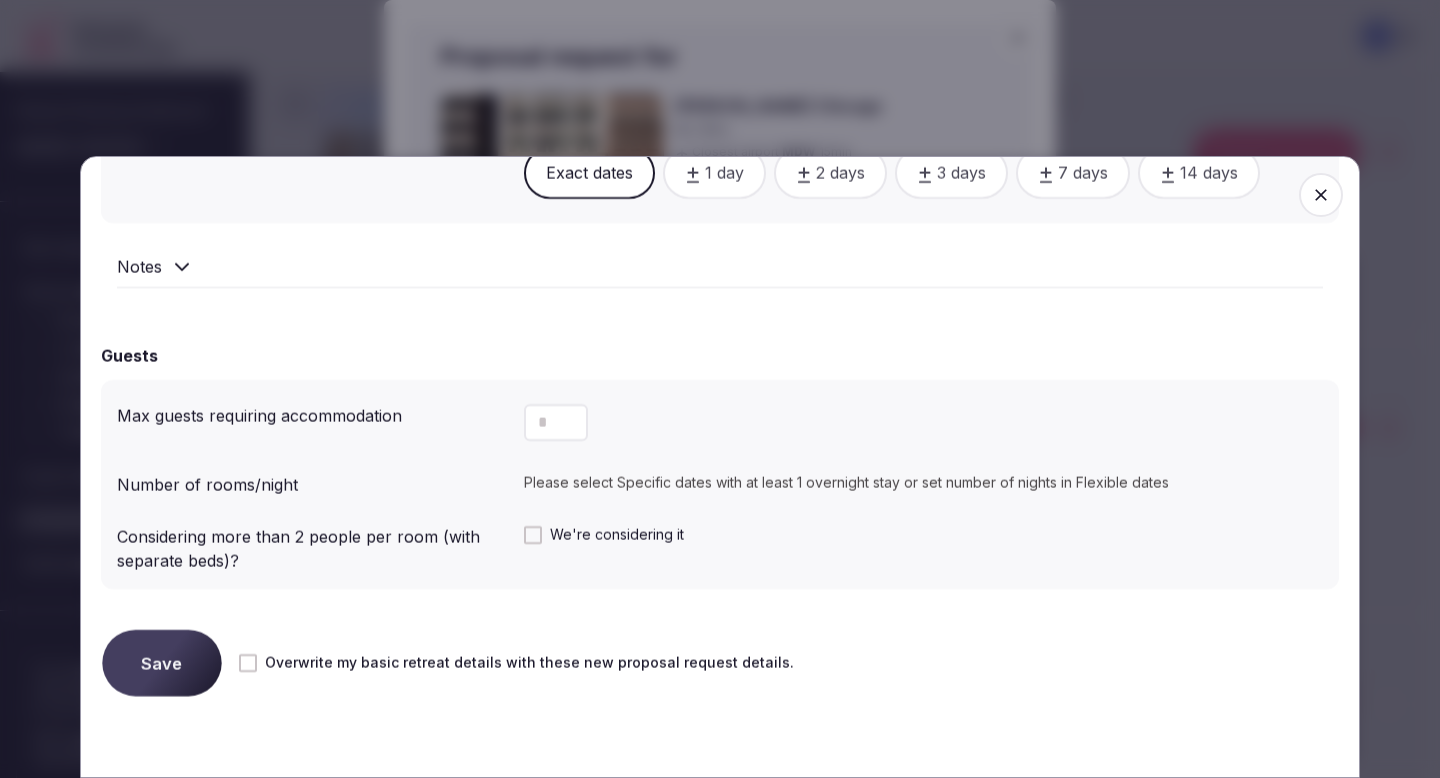 click on "Save" at bounding box center (161, 662) 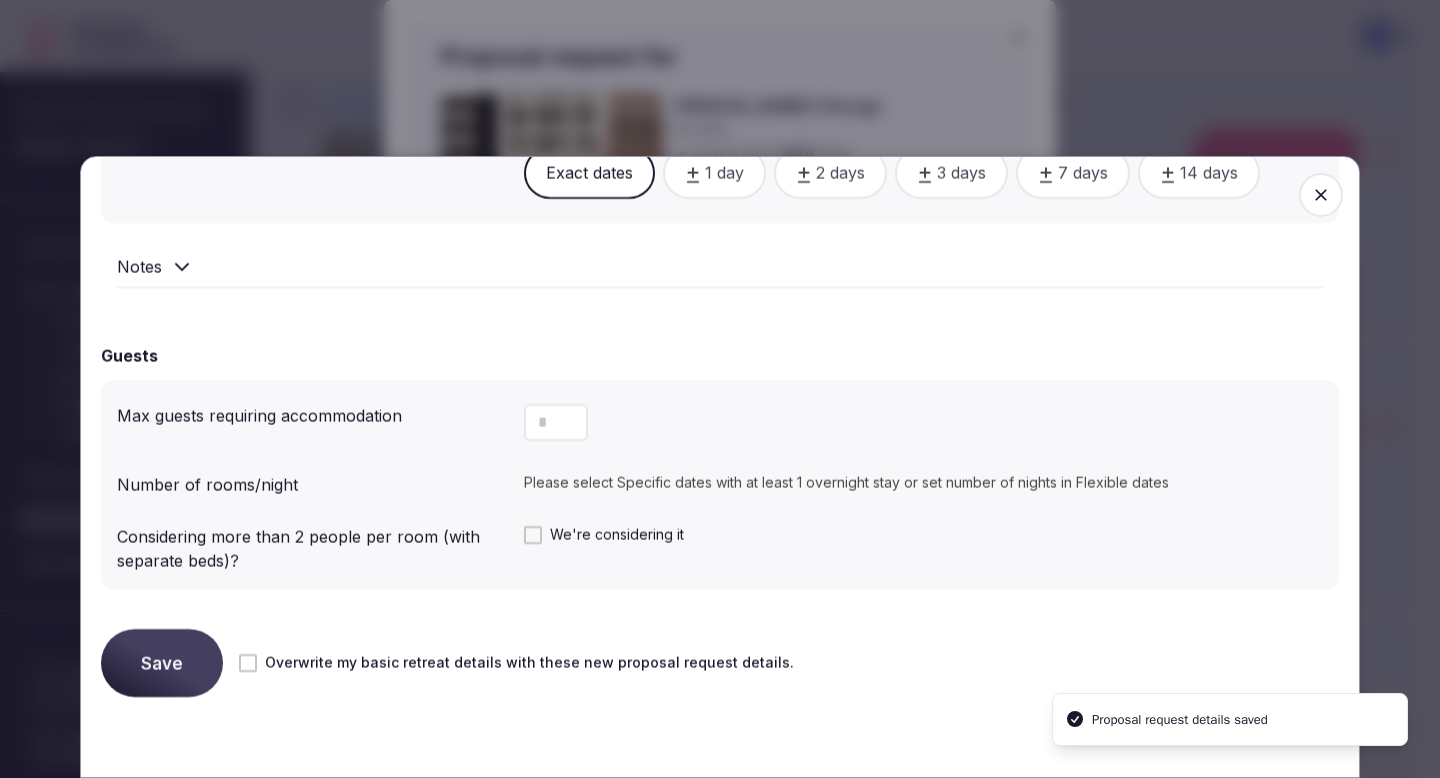 click 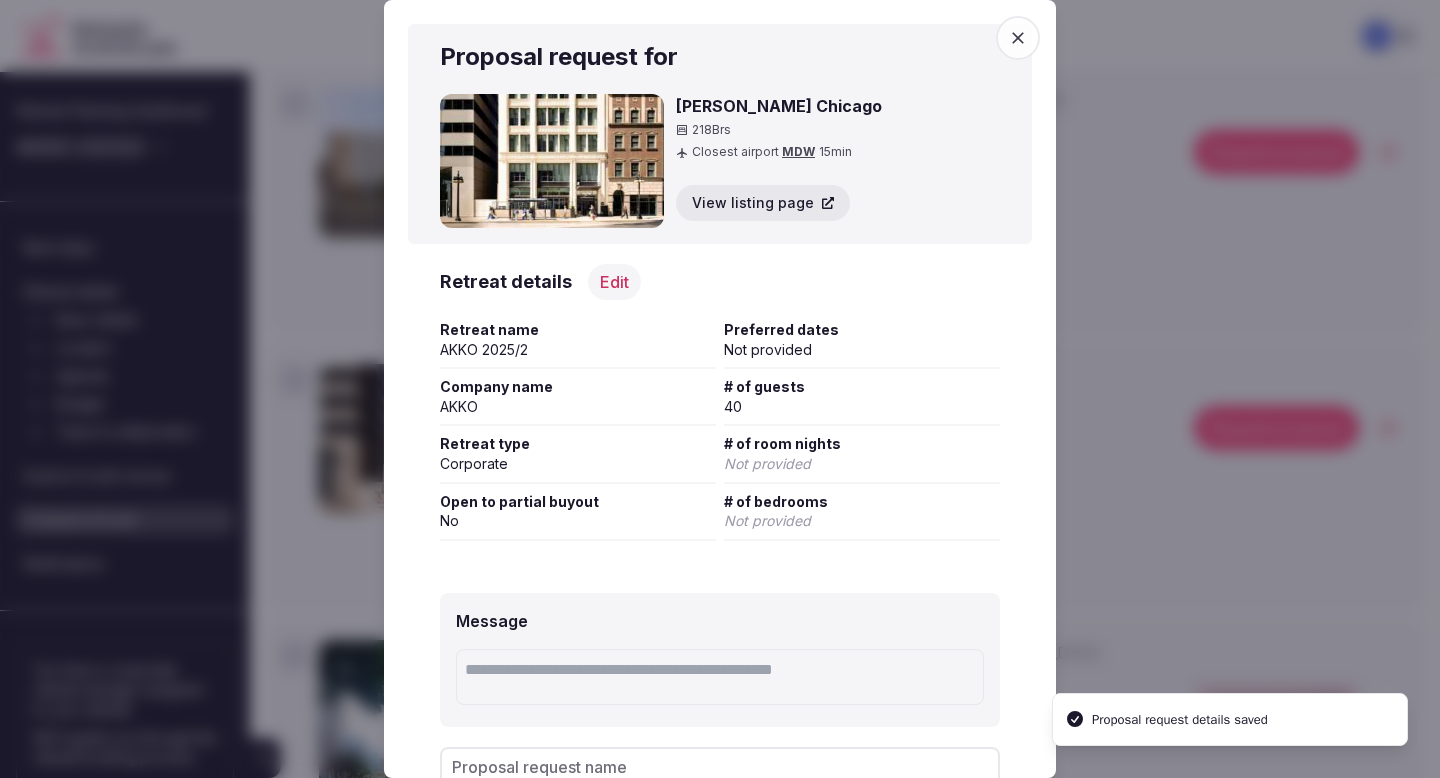 scroll, scrollTop: 129, scrollLeft: 0, axis: vertical 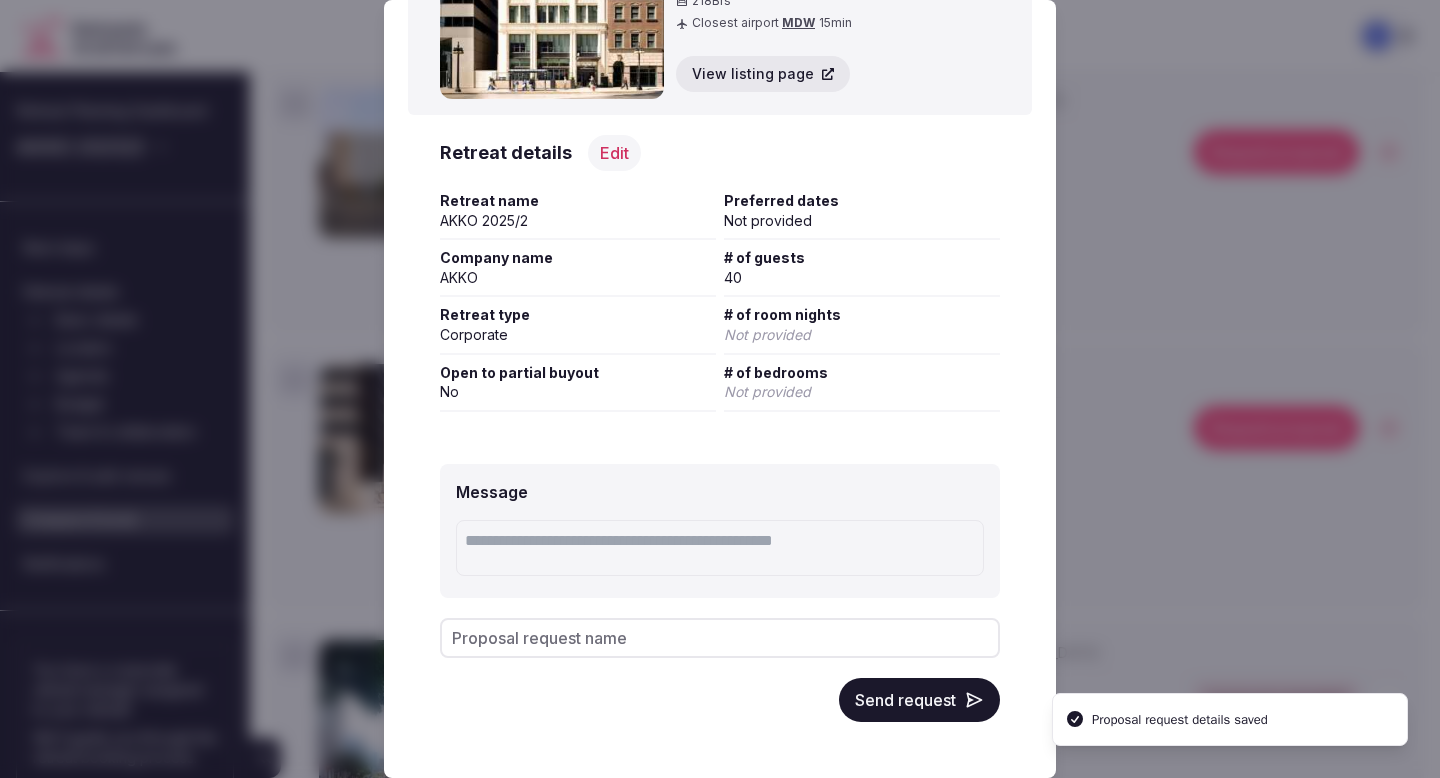 click 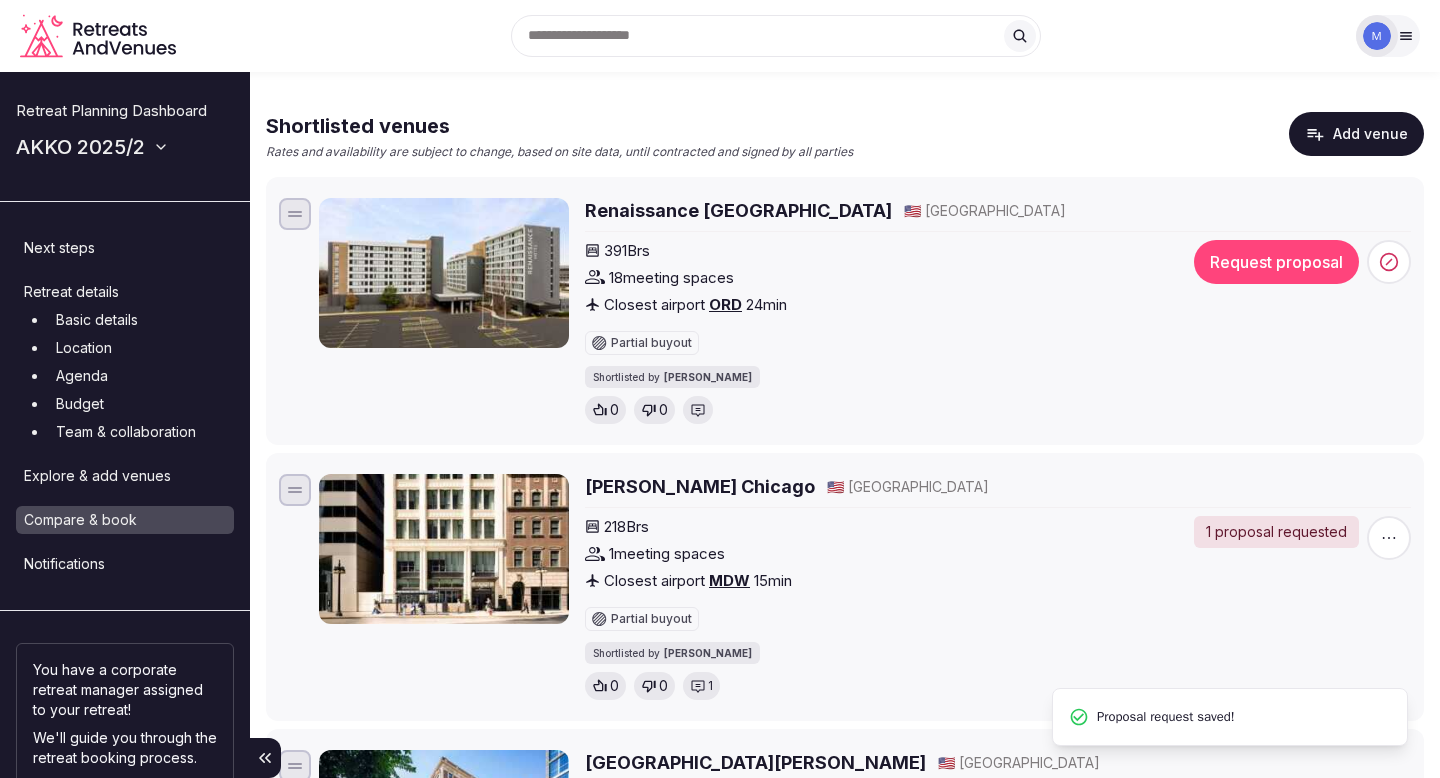 scroll, scrollTop: 131, scrollLeft: 0, axis: vertical 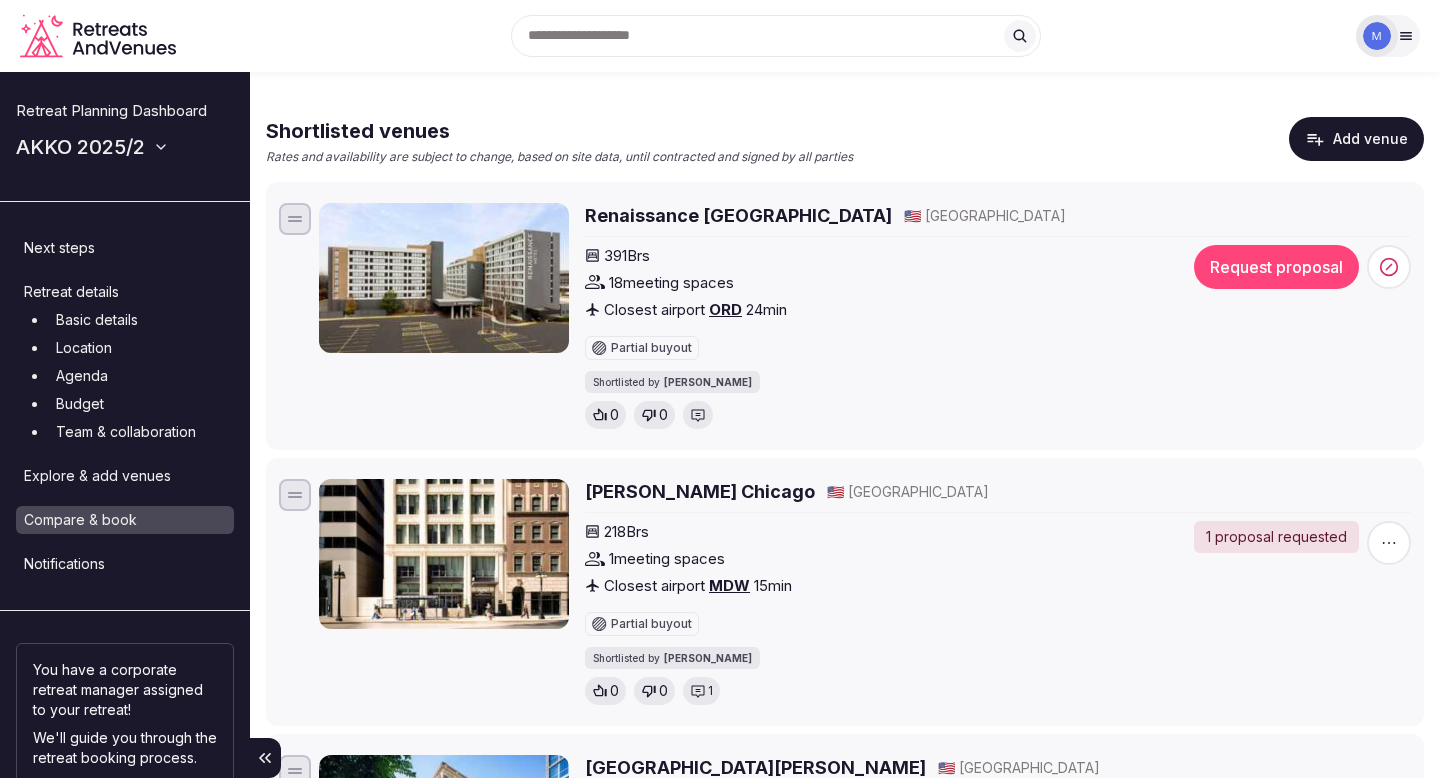 click on "Renaissance Chicago North Shore Hotel" at bounding box center [738, 215] 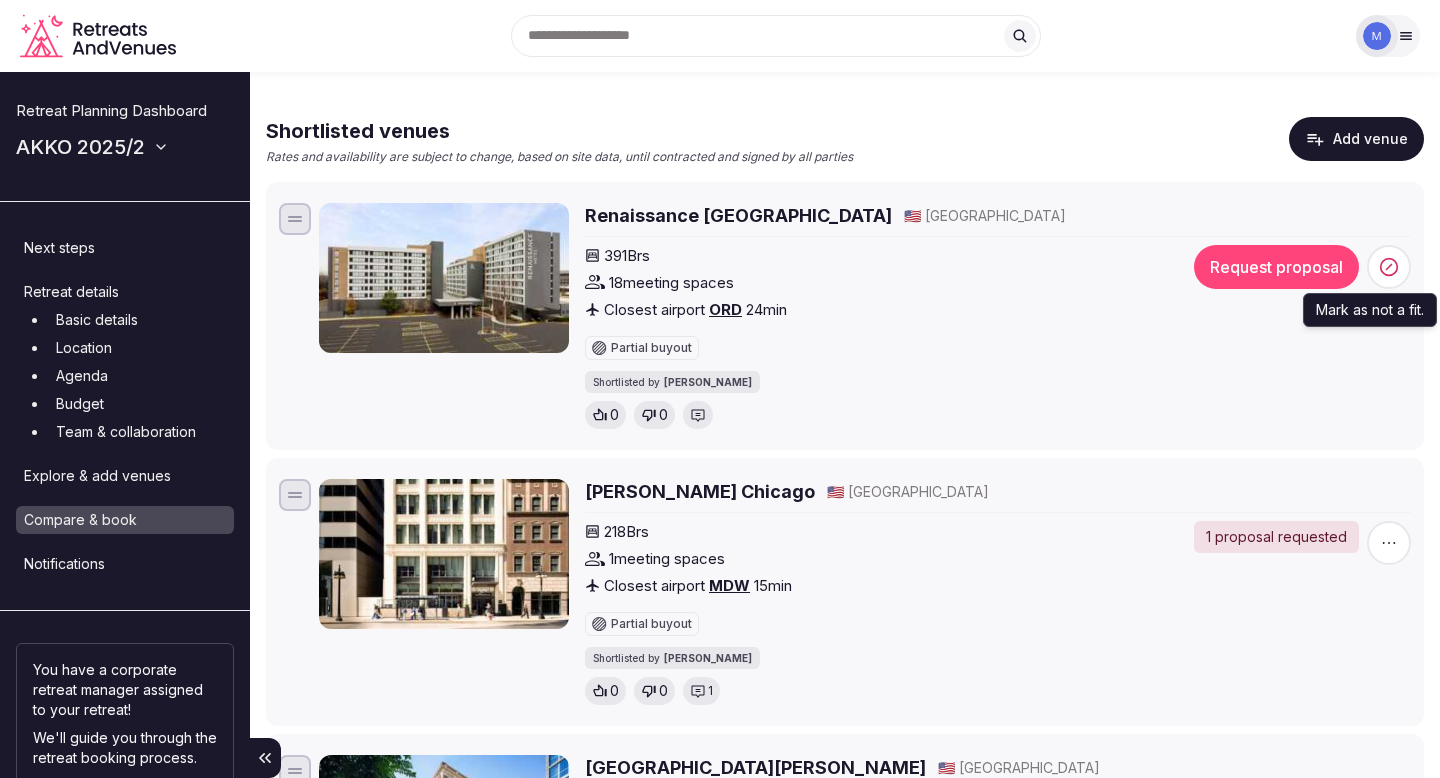 click at bounding box center [1389, 267] 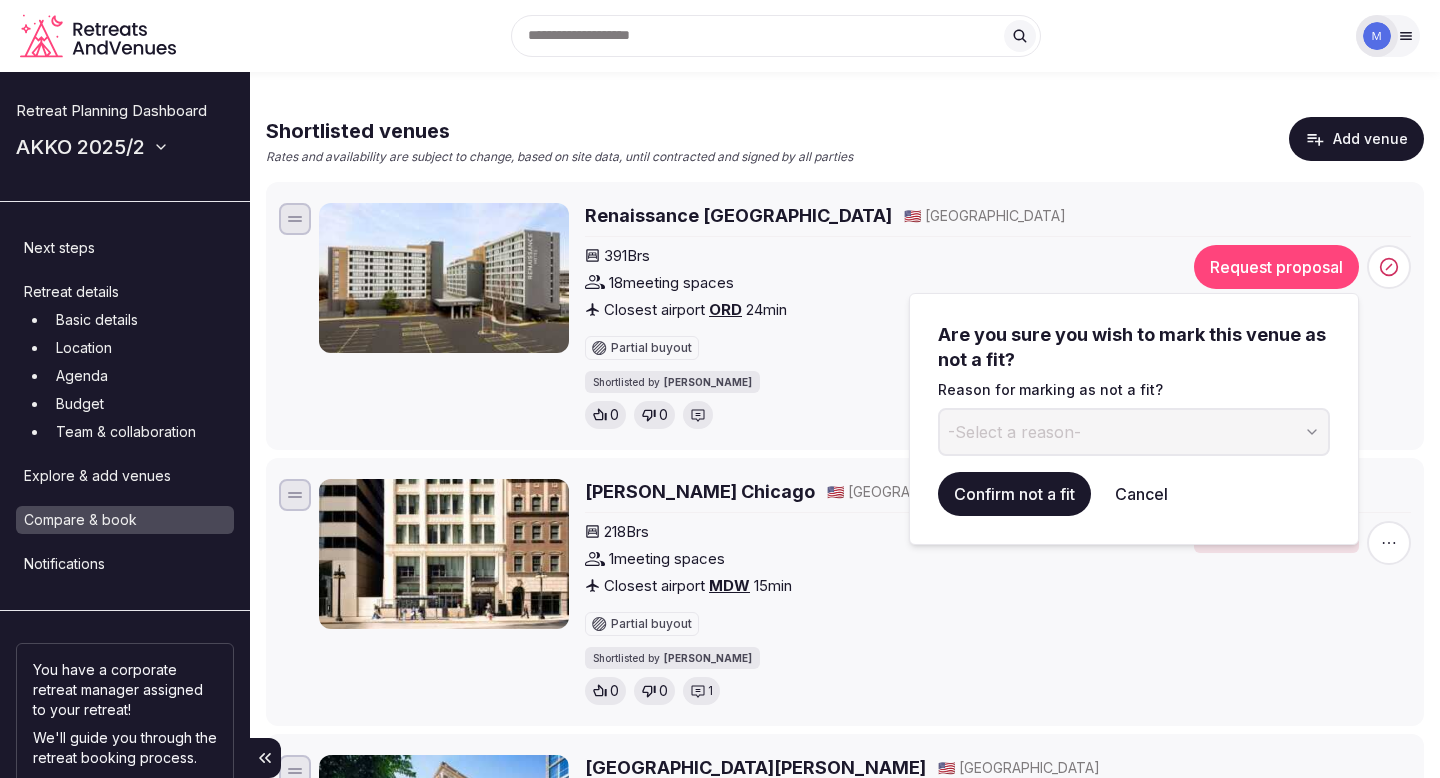 click on "-Select a reason-" at bounding box center [1134, 432] 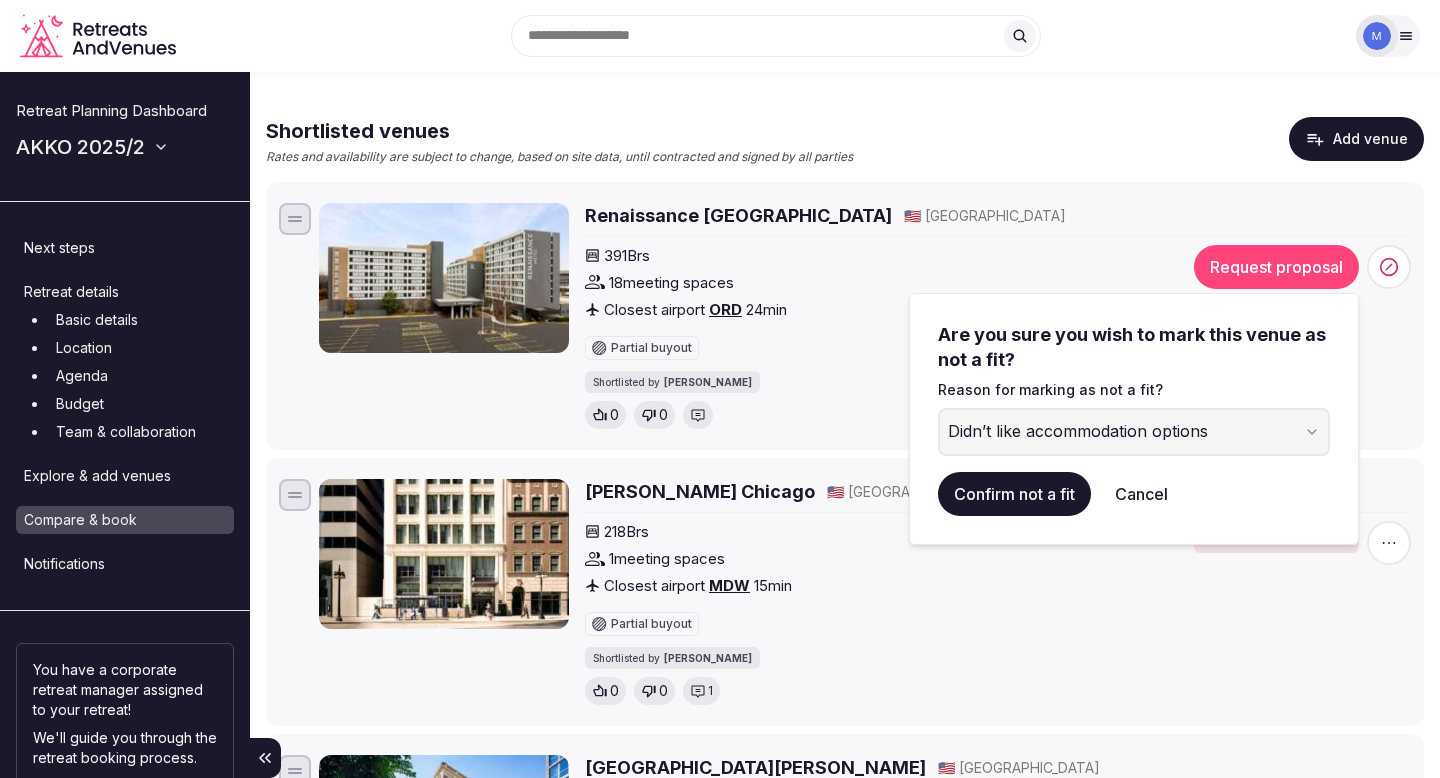 click on "Confirm not a fit" at bounding box center [1014, 494] 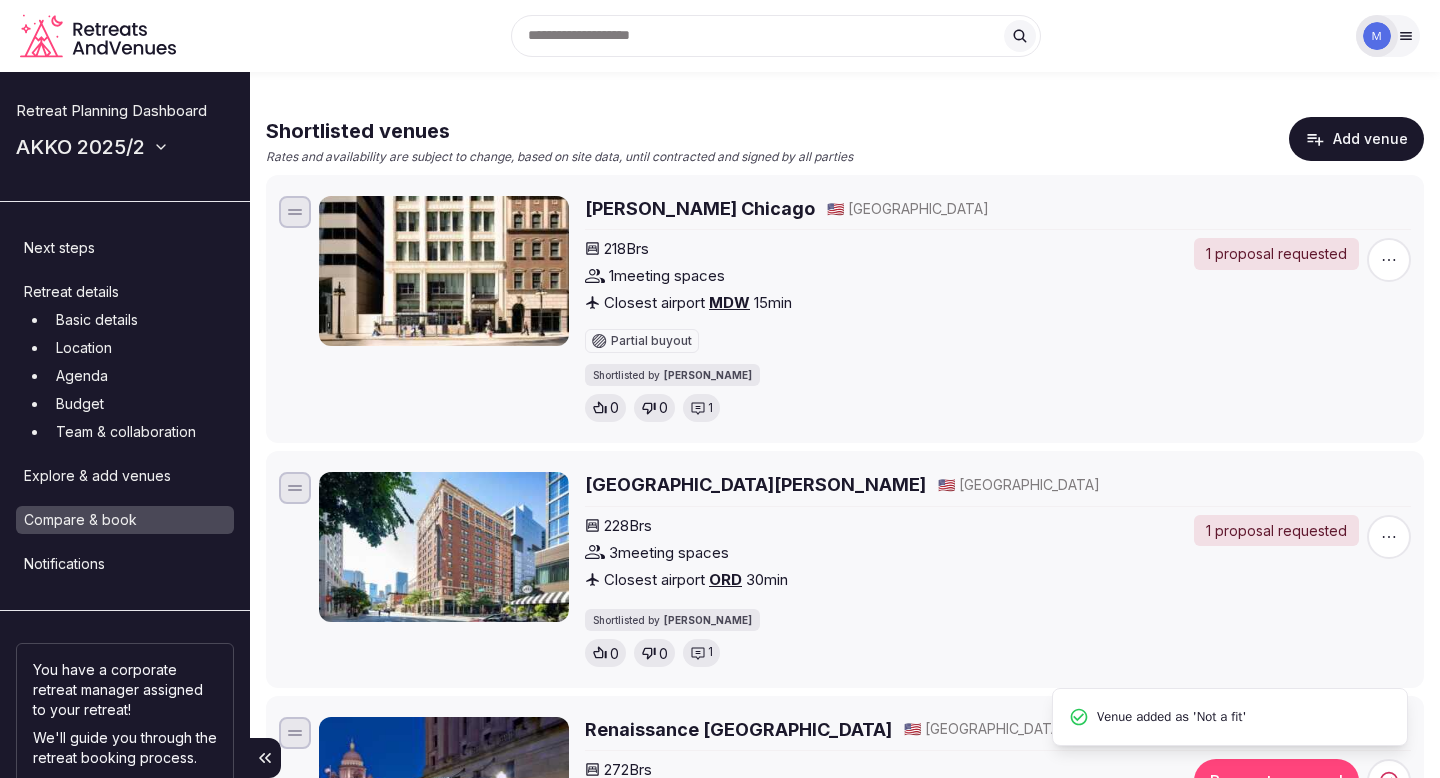 scroll, scrollTop: 0, scrollLeft: 0, axis: both 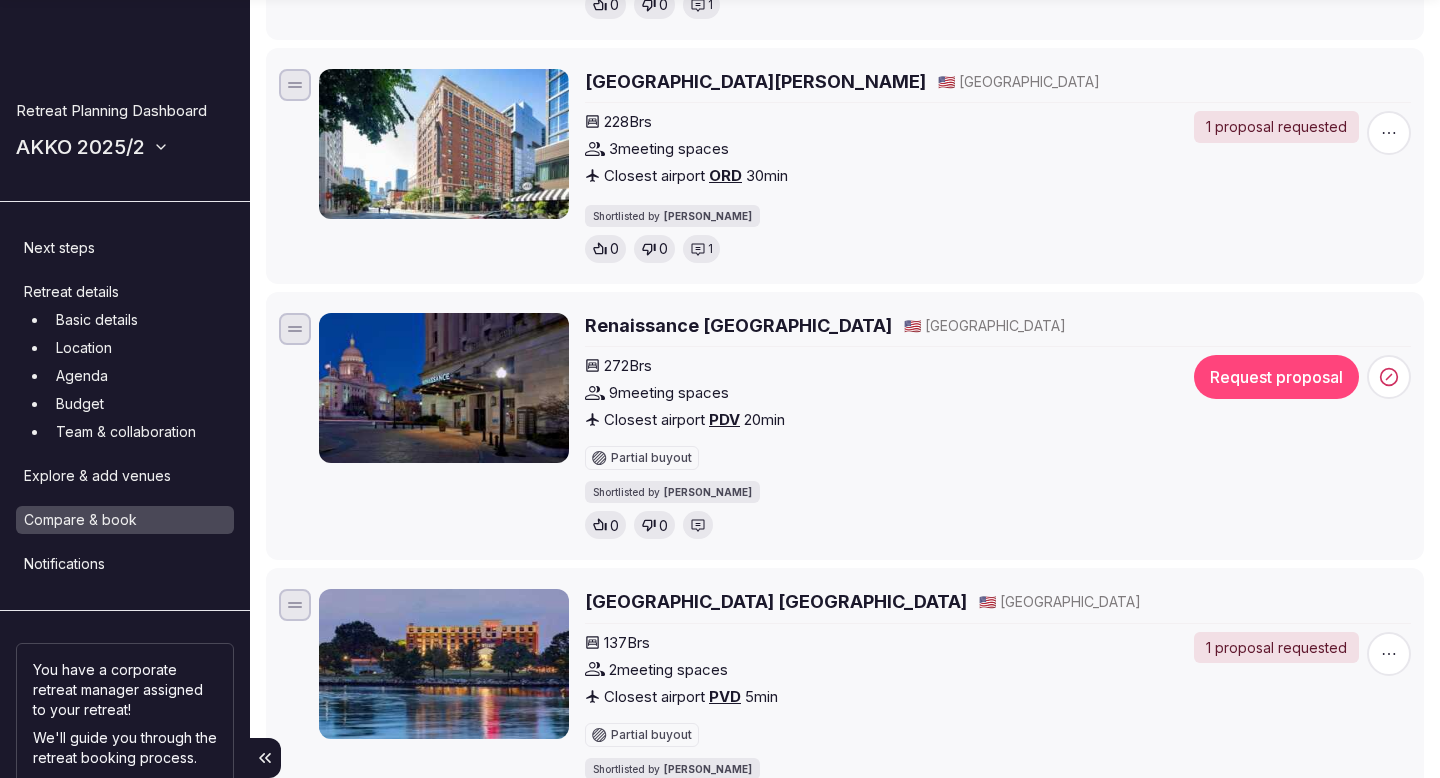 click on "Request proposal" at bounding box center [1276, 377] 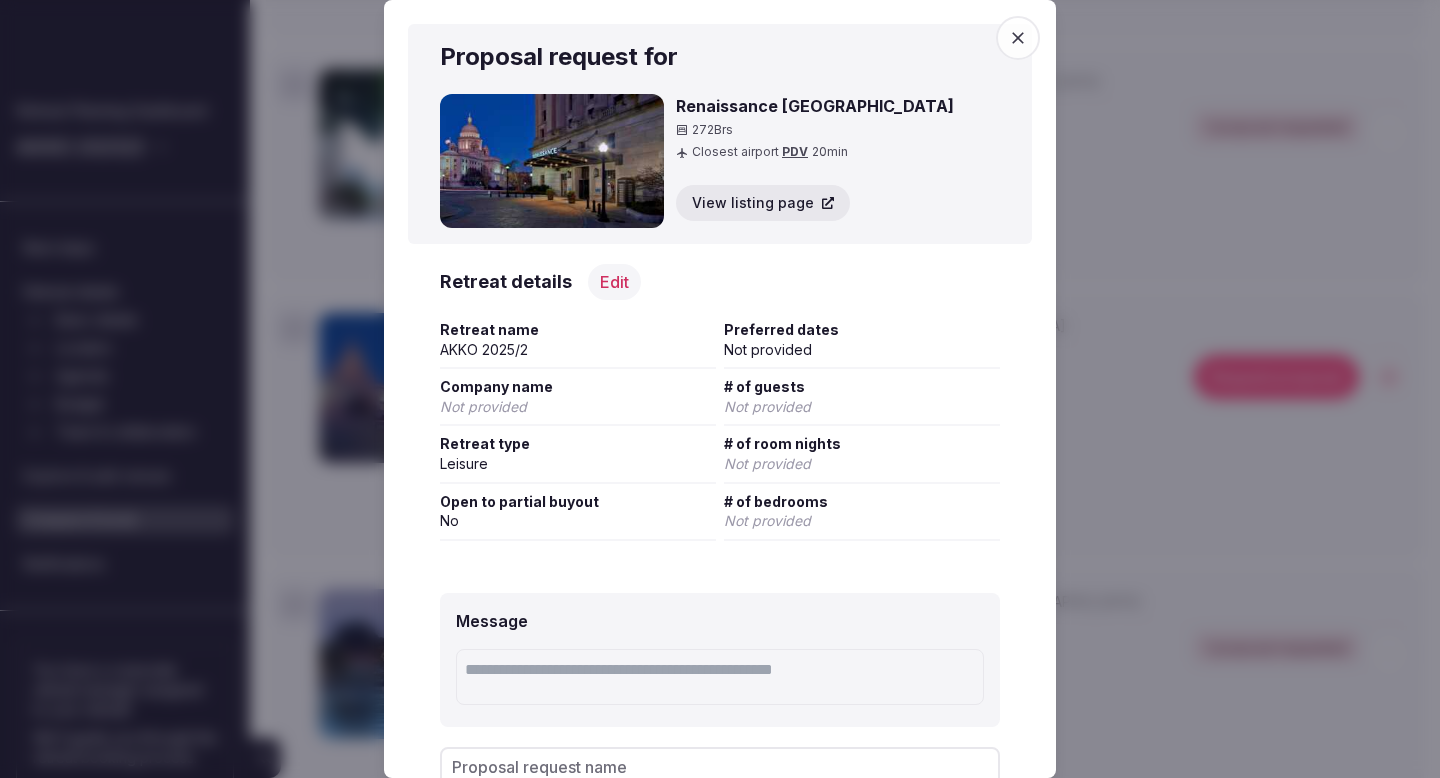 click on "Edit" at bounding box center (614, 282) 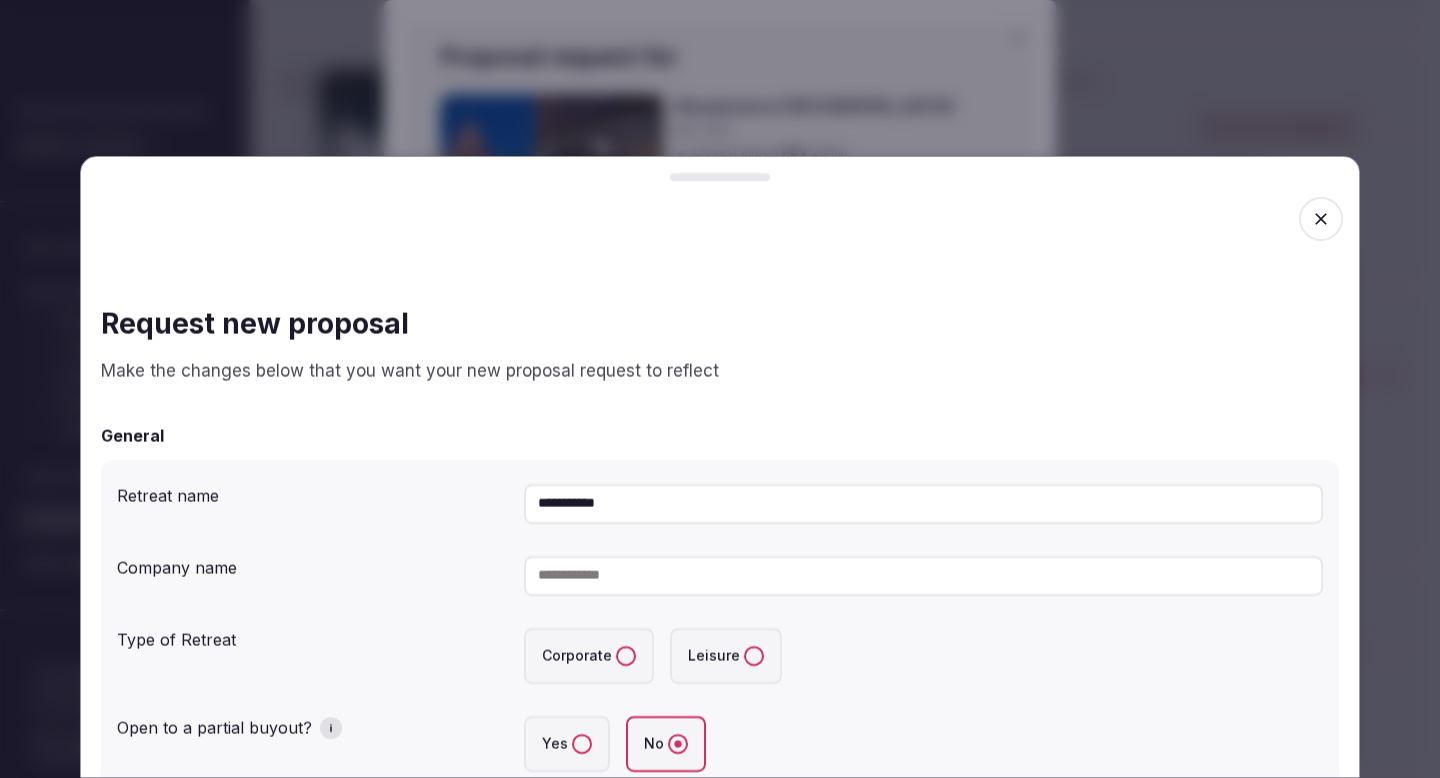 click at bounding box center [923, 576] 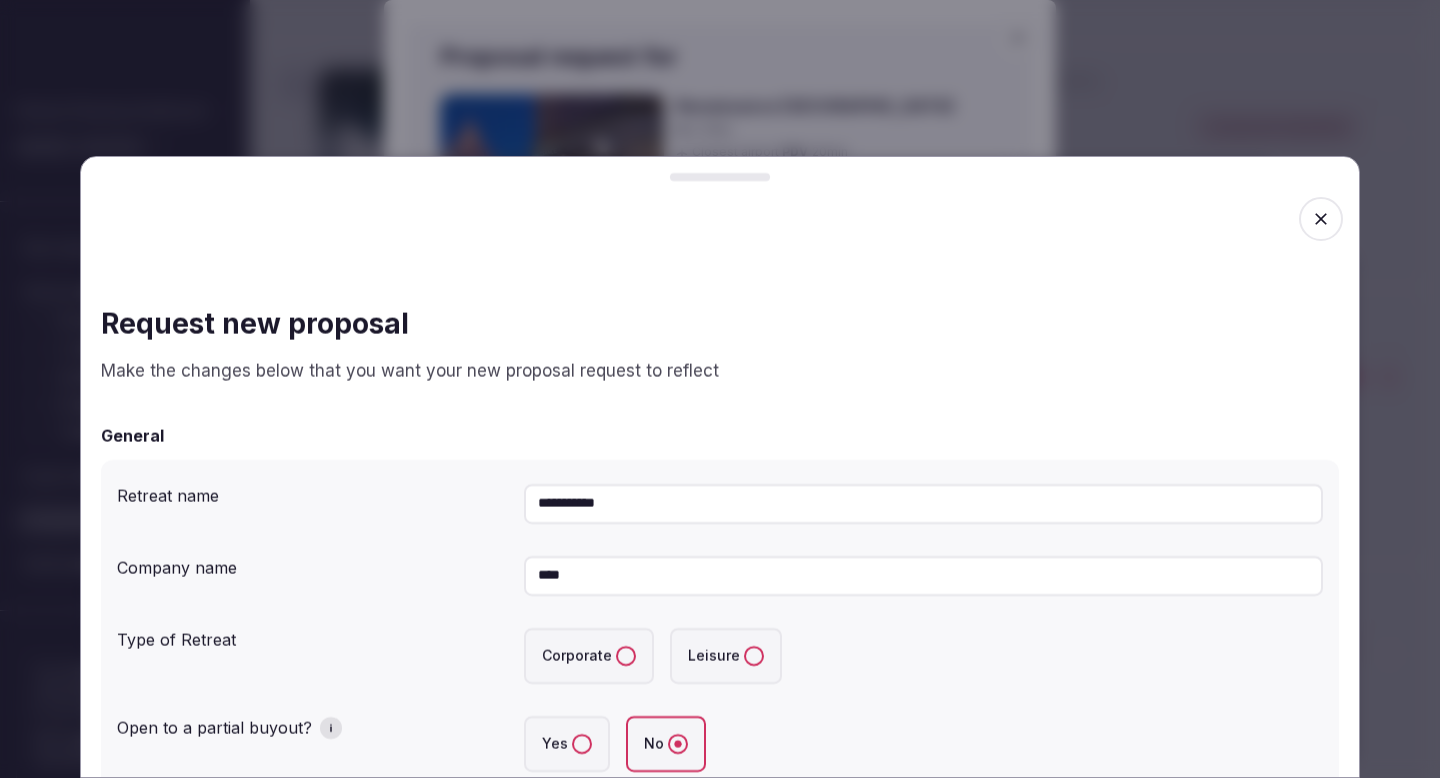 type on "****" 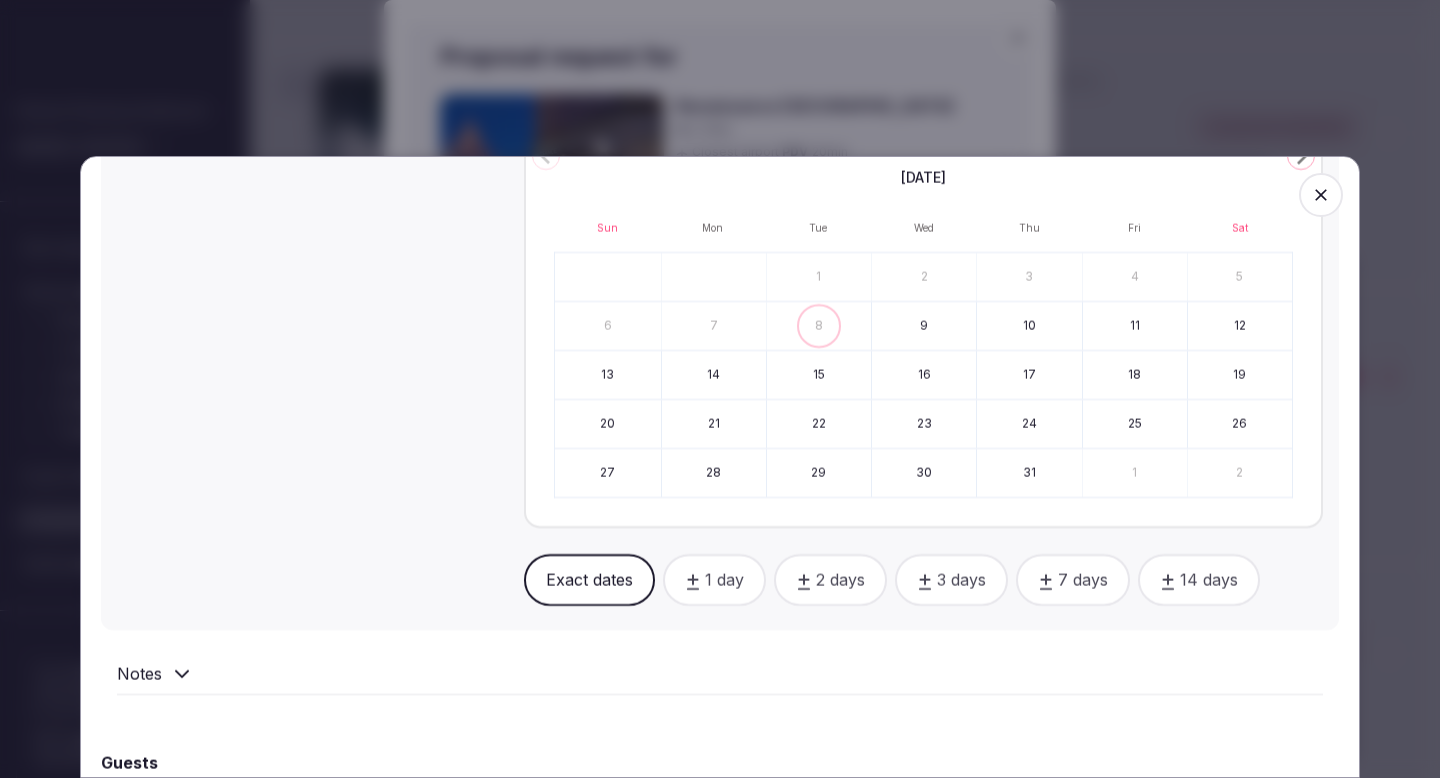scroll, scrollTop: 1368, scrollLeft: 0, axis: vertical 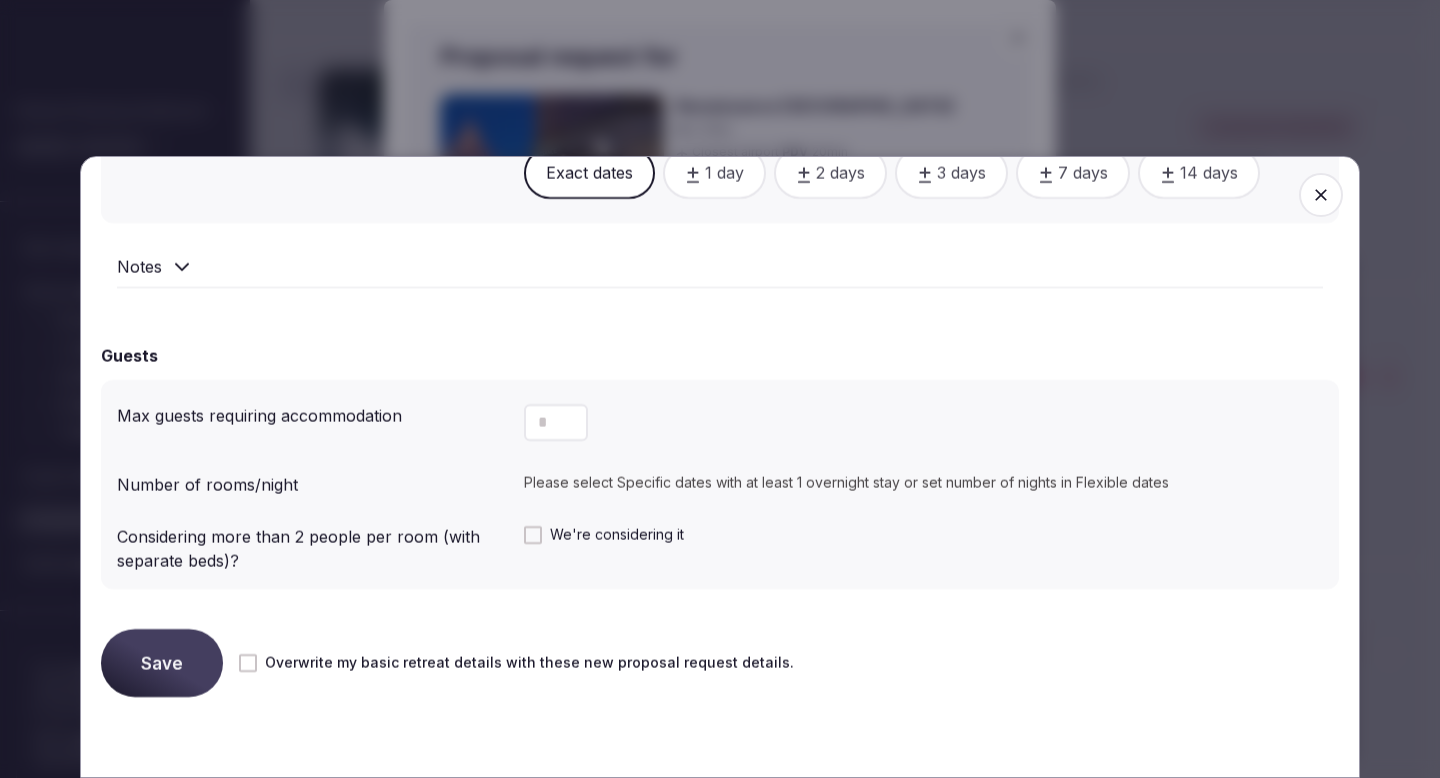 click at bounding box center (556, 422) 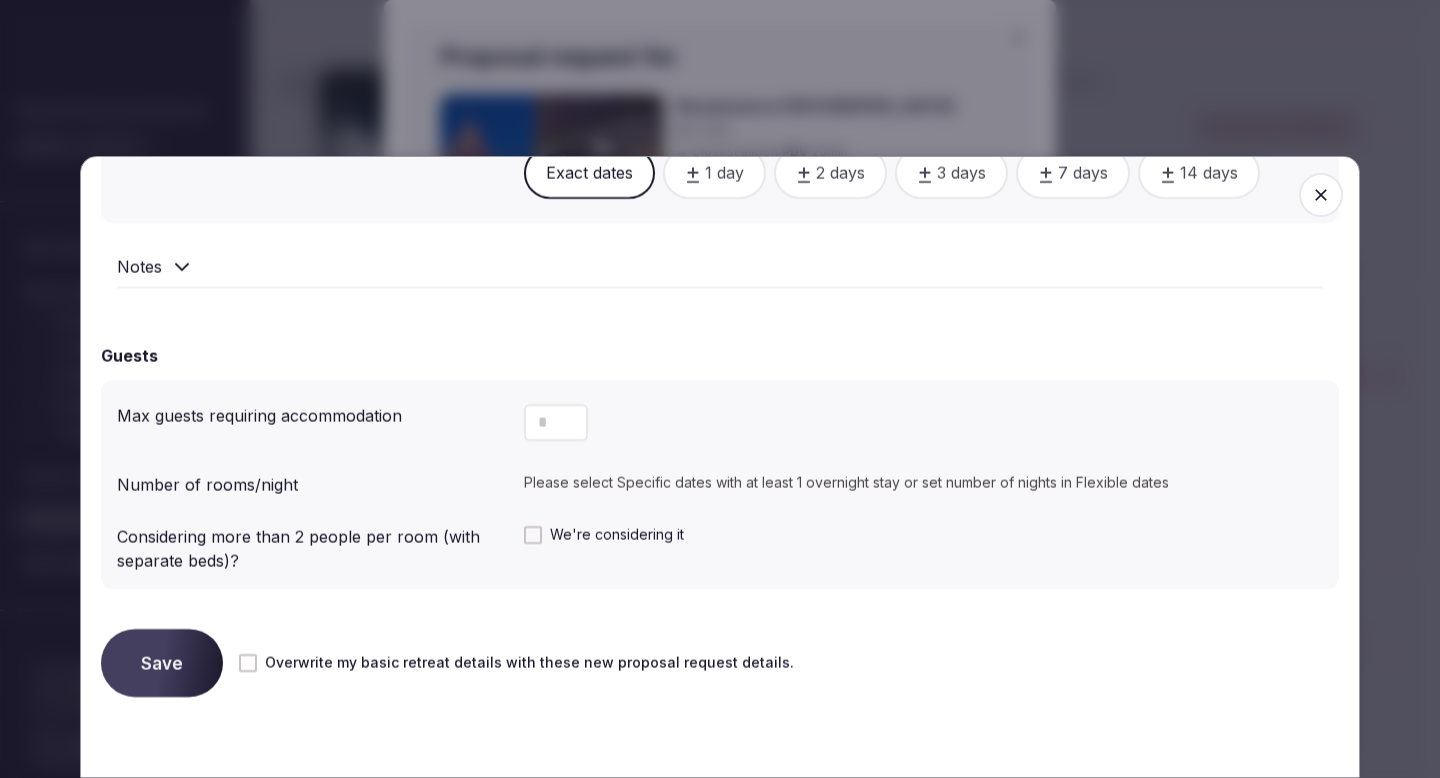type on "**" 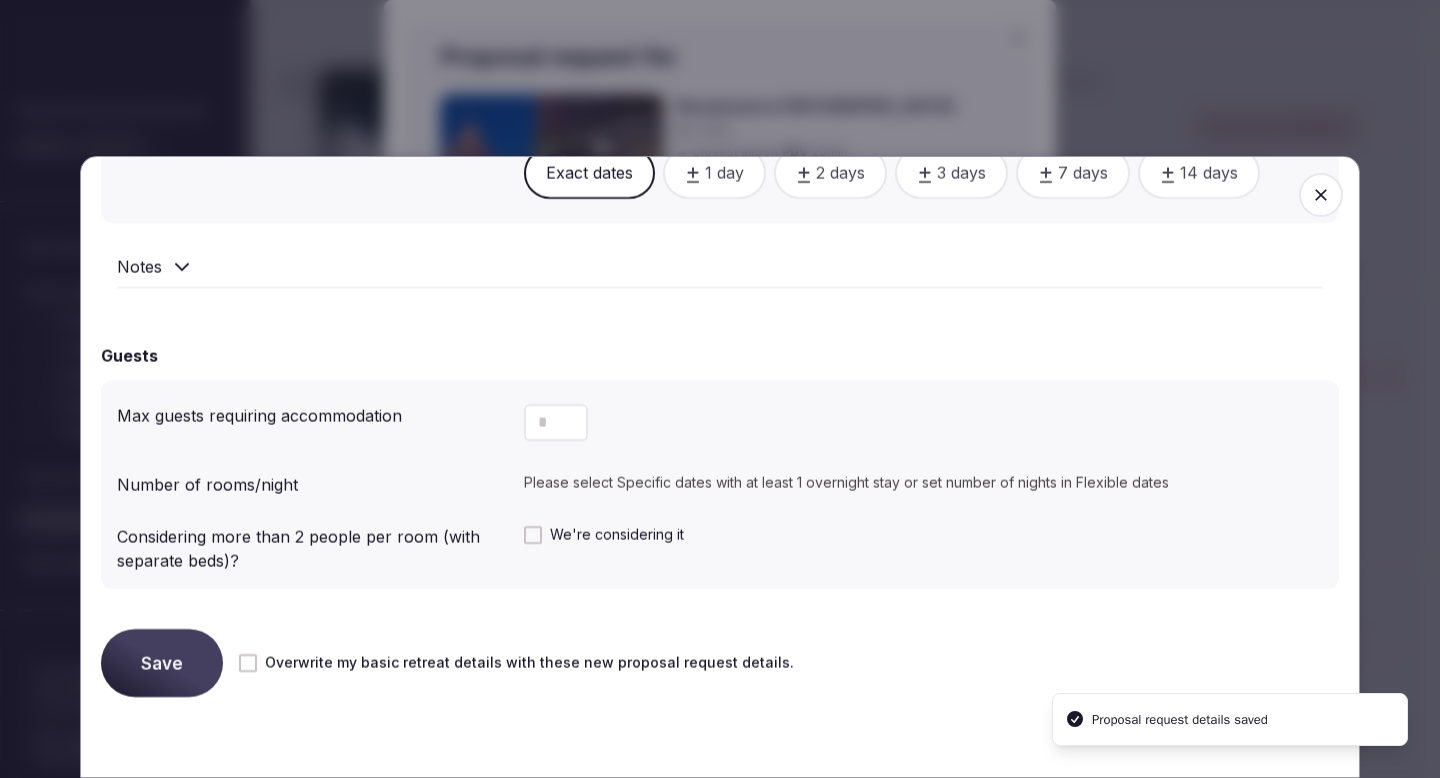 click 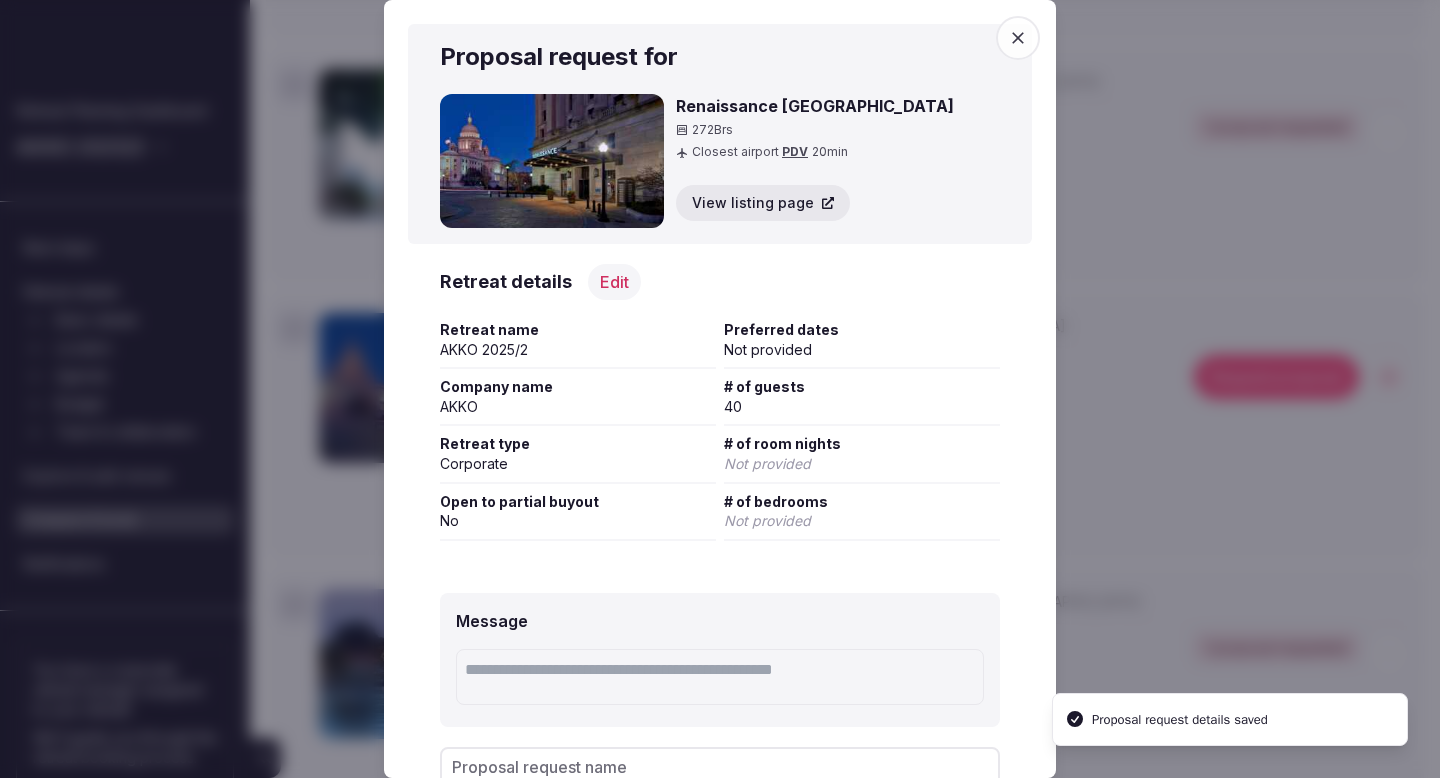 scroll, scrollTop: 146, scrollLeft: 0, axis: vertical 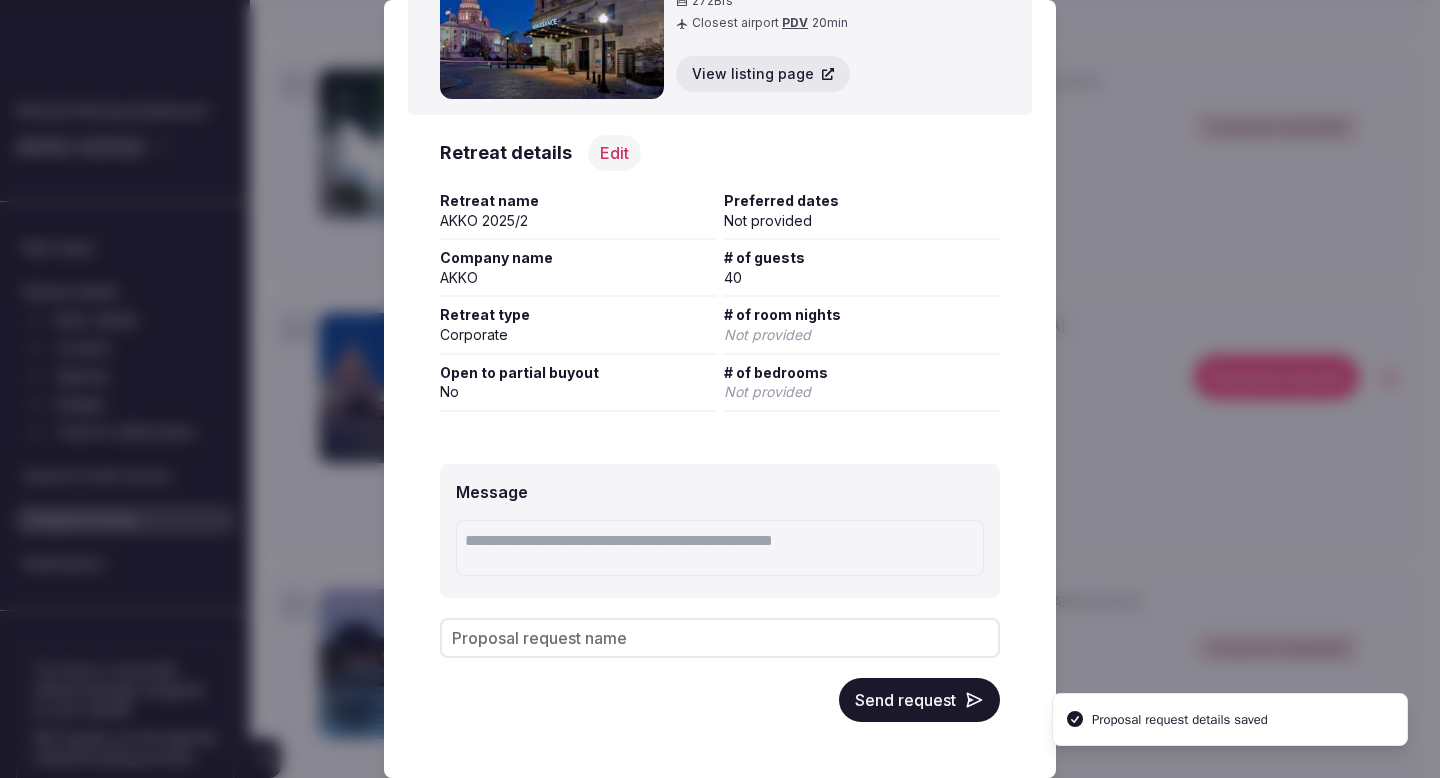 click on "Send request" at bounding box center (919, 700) 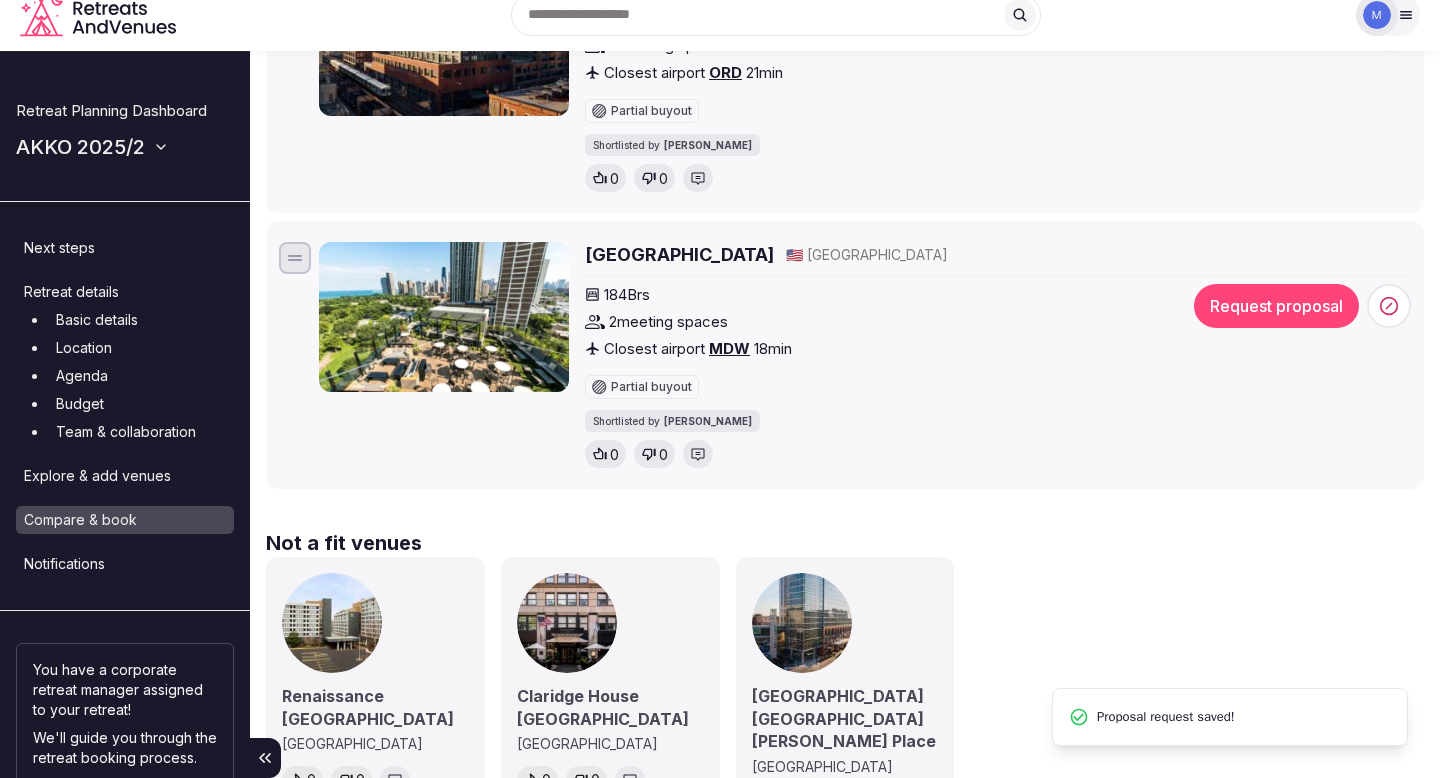 scroll, scrollTop: 2171, scrollLeft: 0, axis: vertical 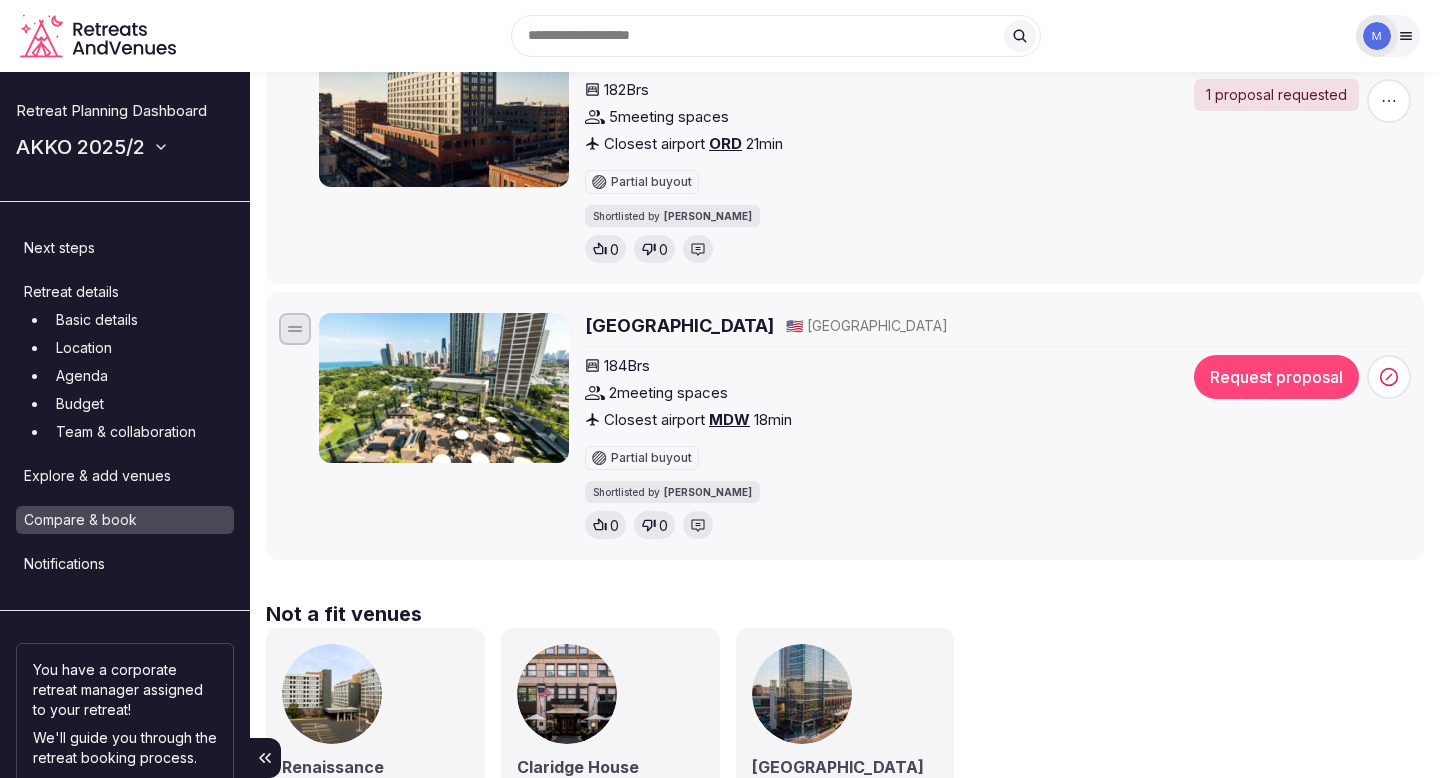 click on "[GEOGRAPHIC_DATA]" at bounding box center [679, 325] 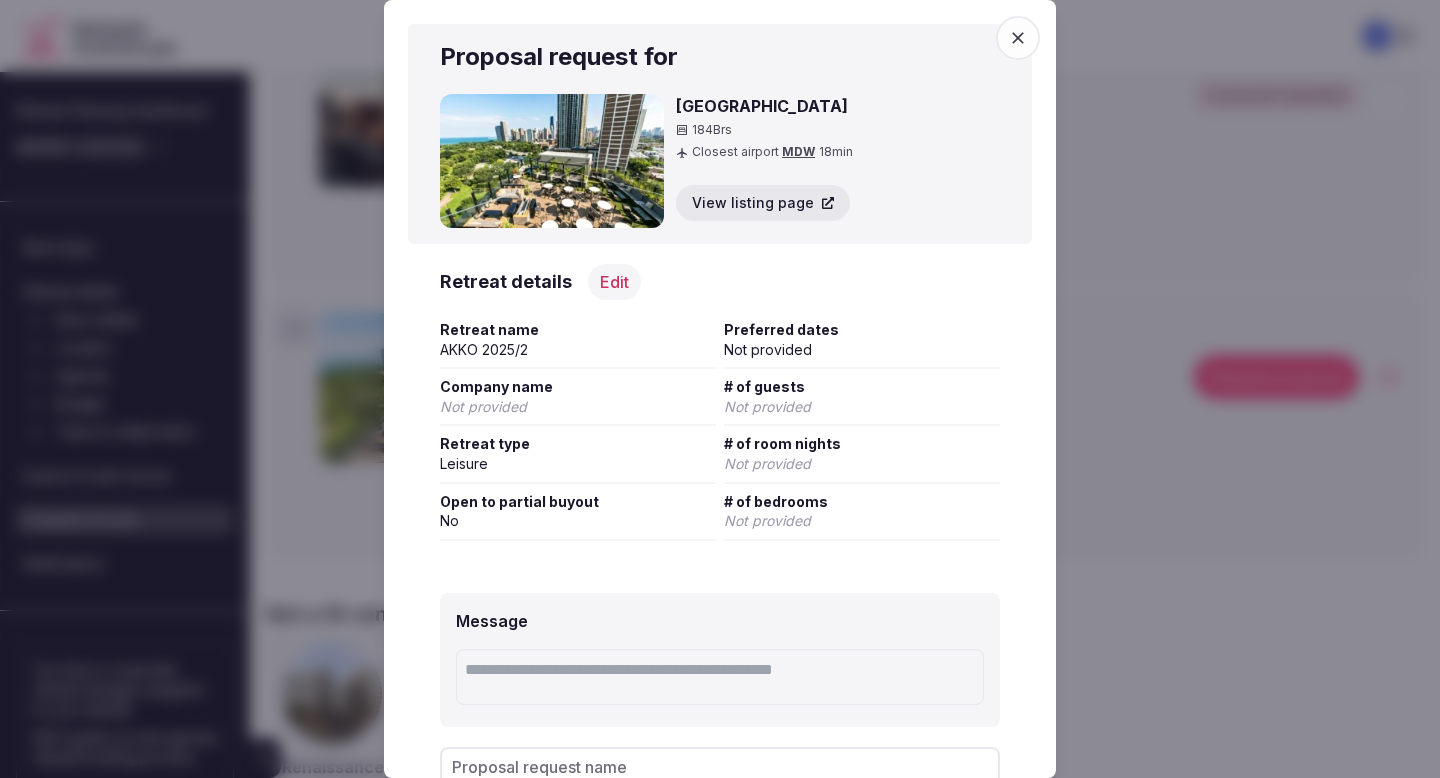 click on "Edit" at bounding box center (614, 282) 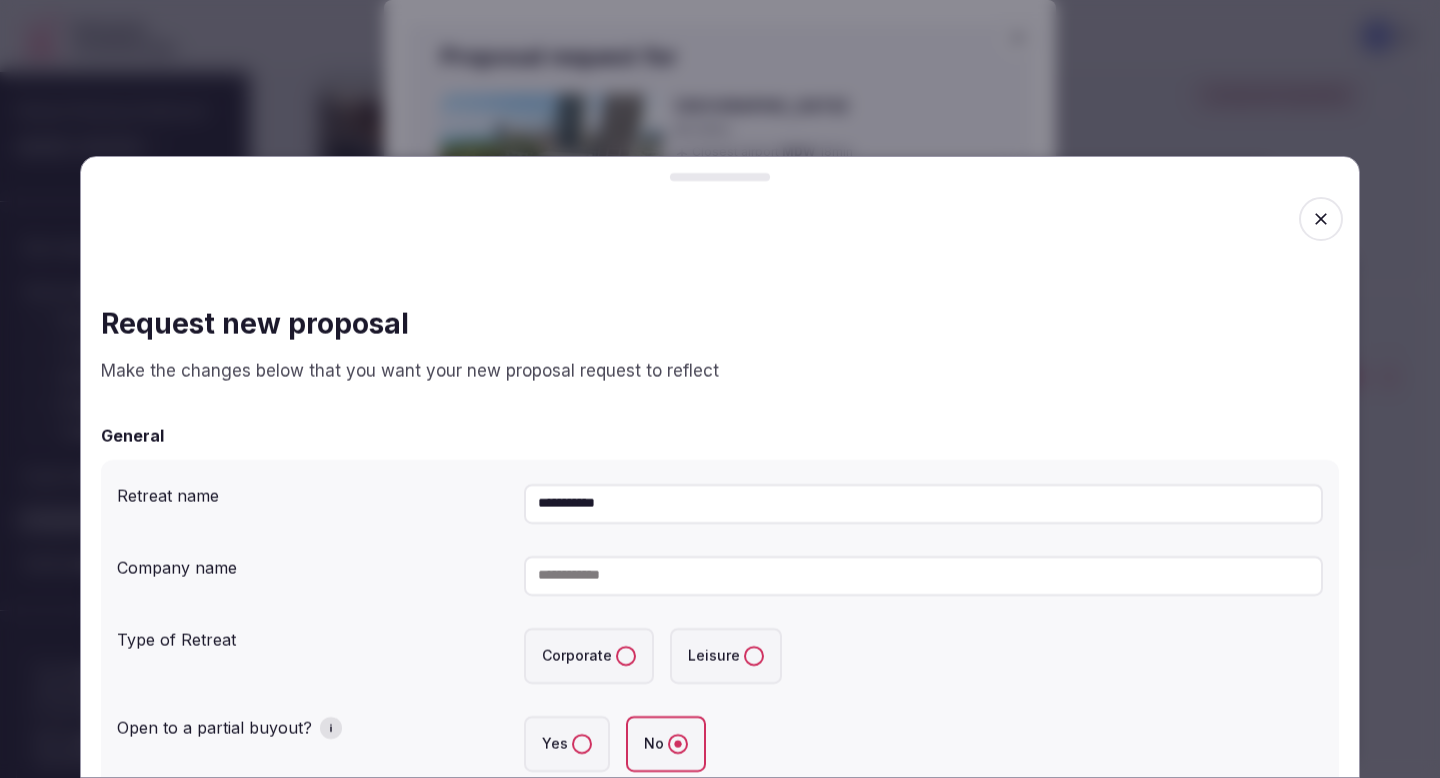click at bounding box center (923, 576) 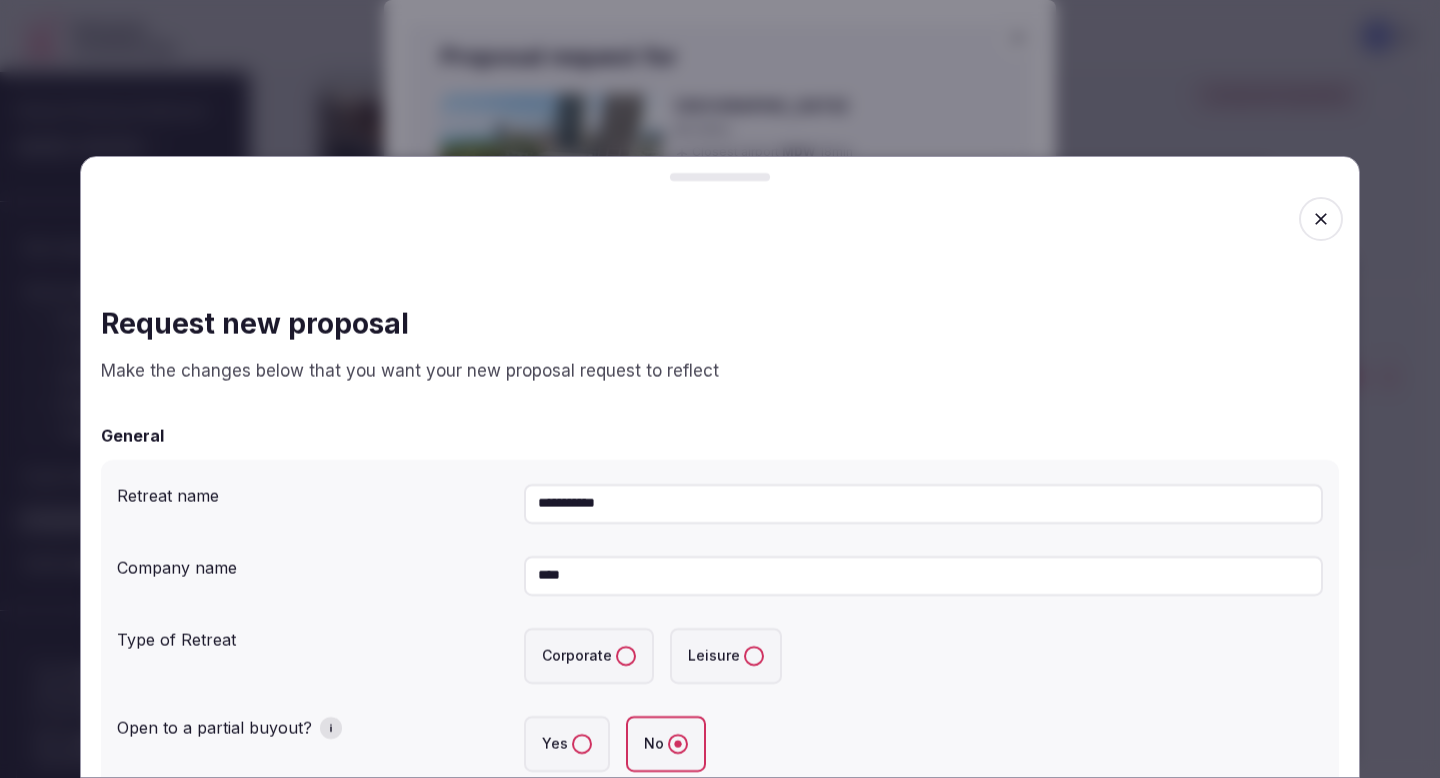 type on "****" 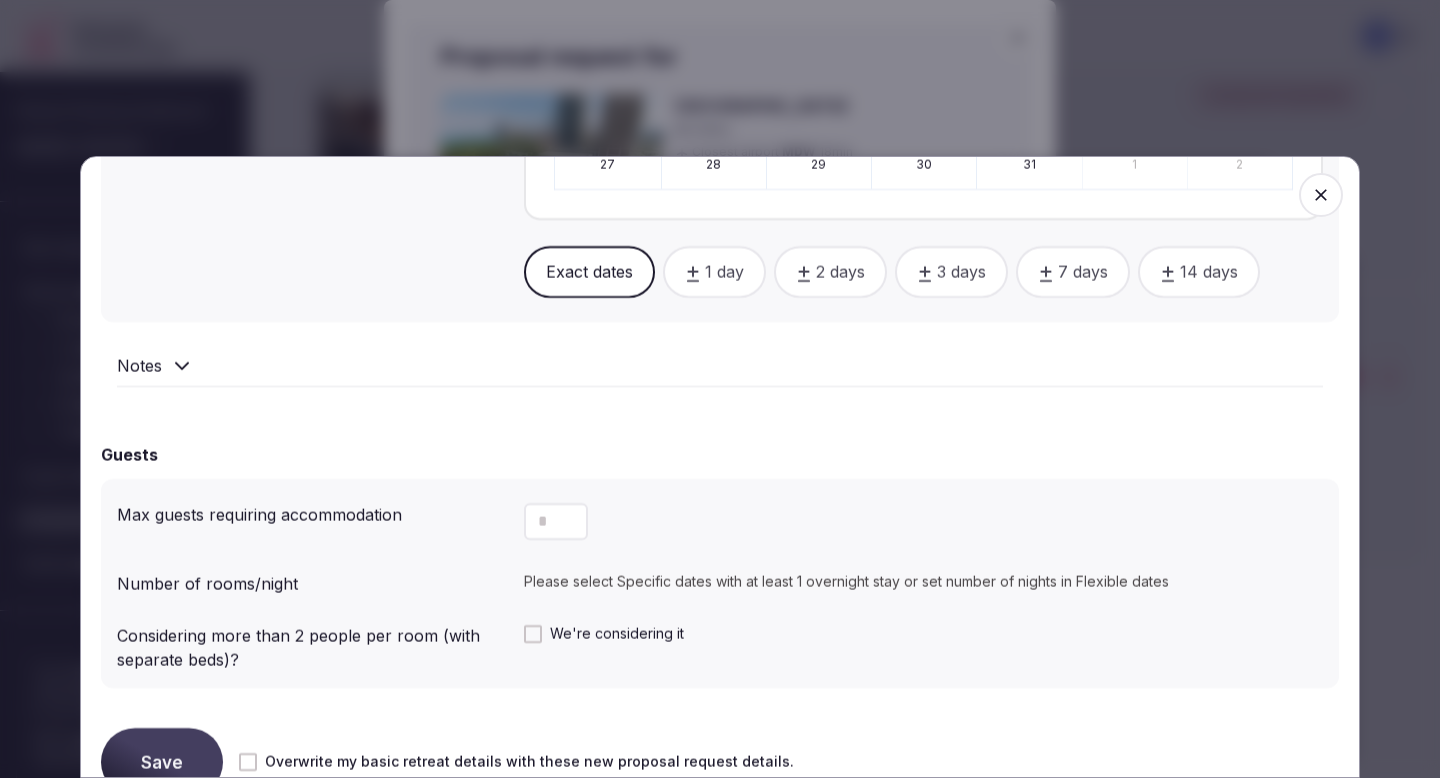 scroll, scrollTop: 1368, scrollLeft: 0, axis: vertical 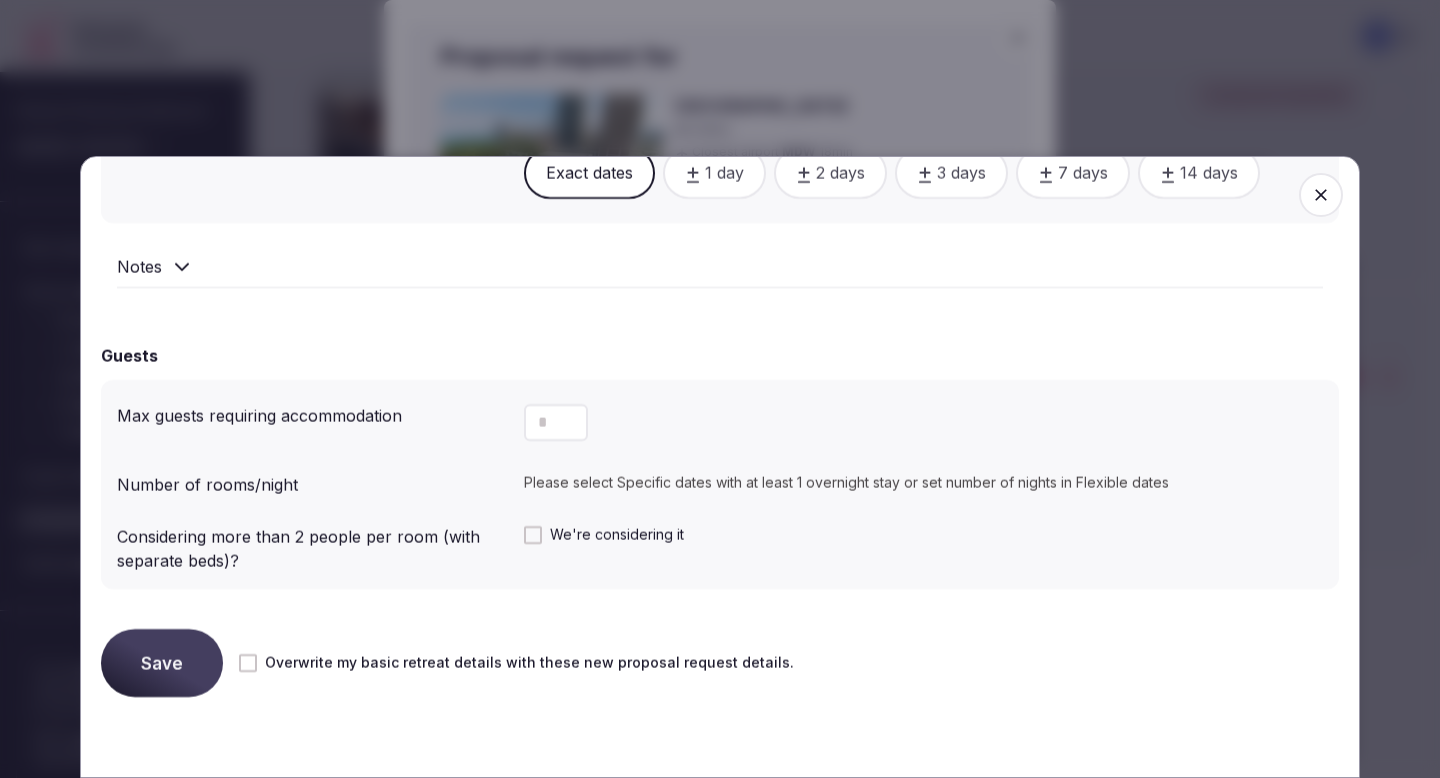 click at bounding box center (556, 422) 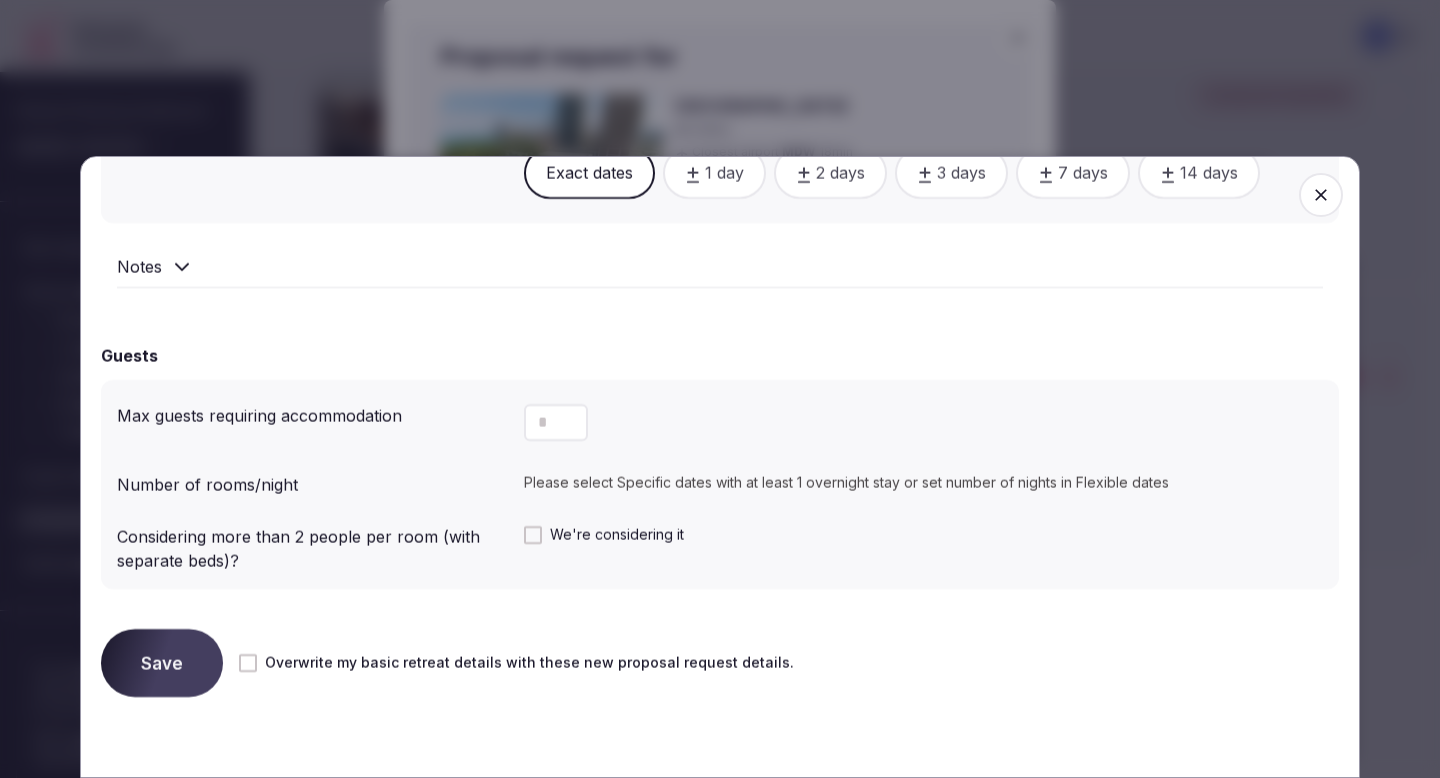 type on "**" 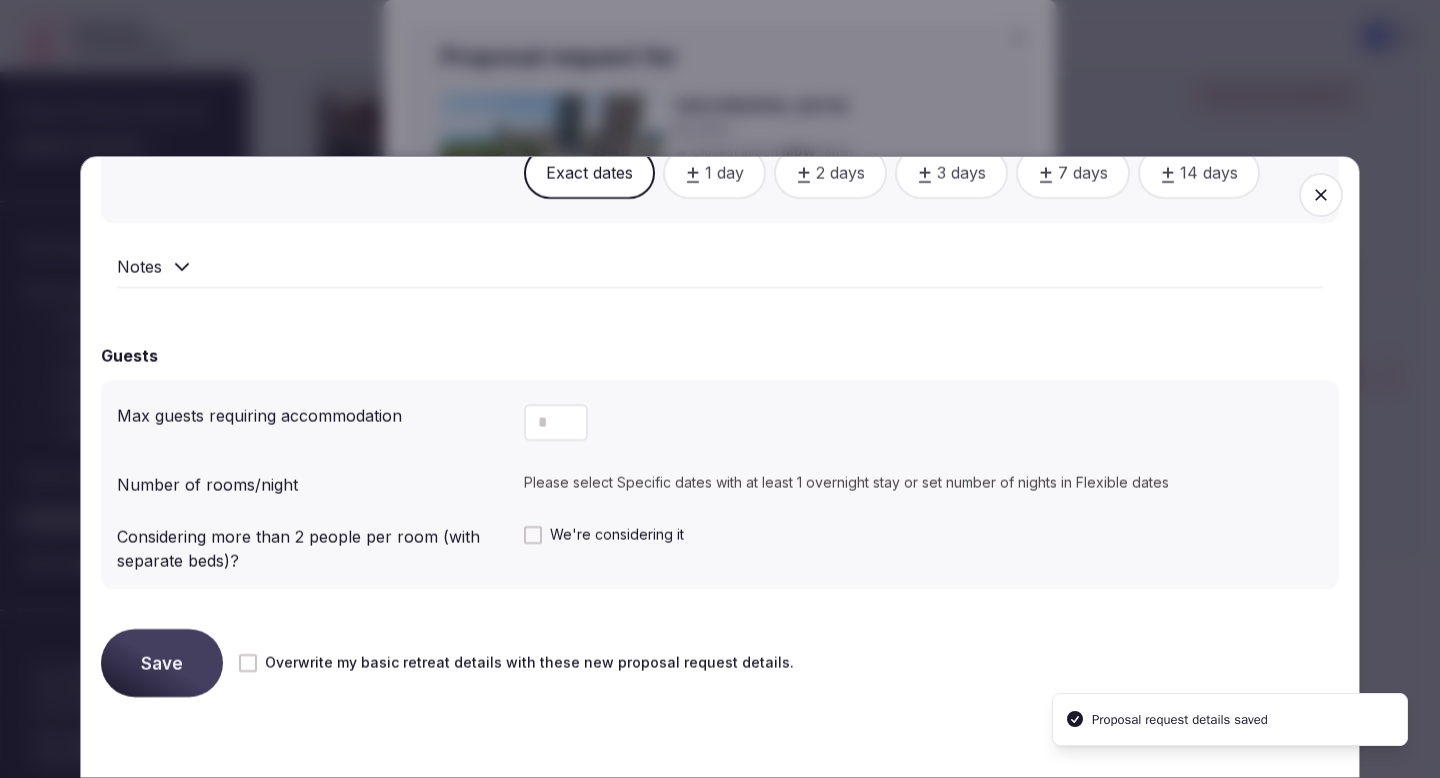click at bounding box center [1321, 195] 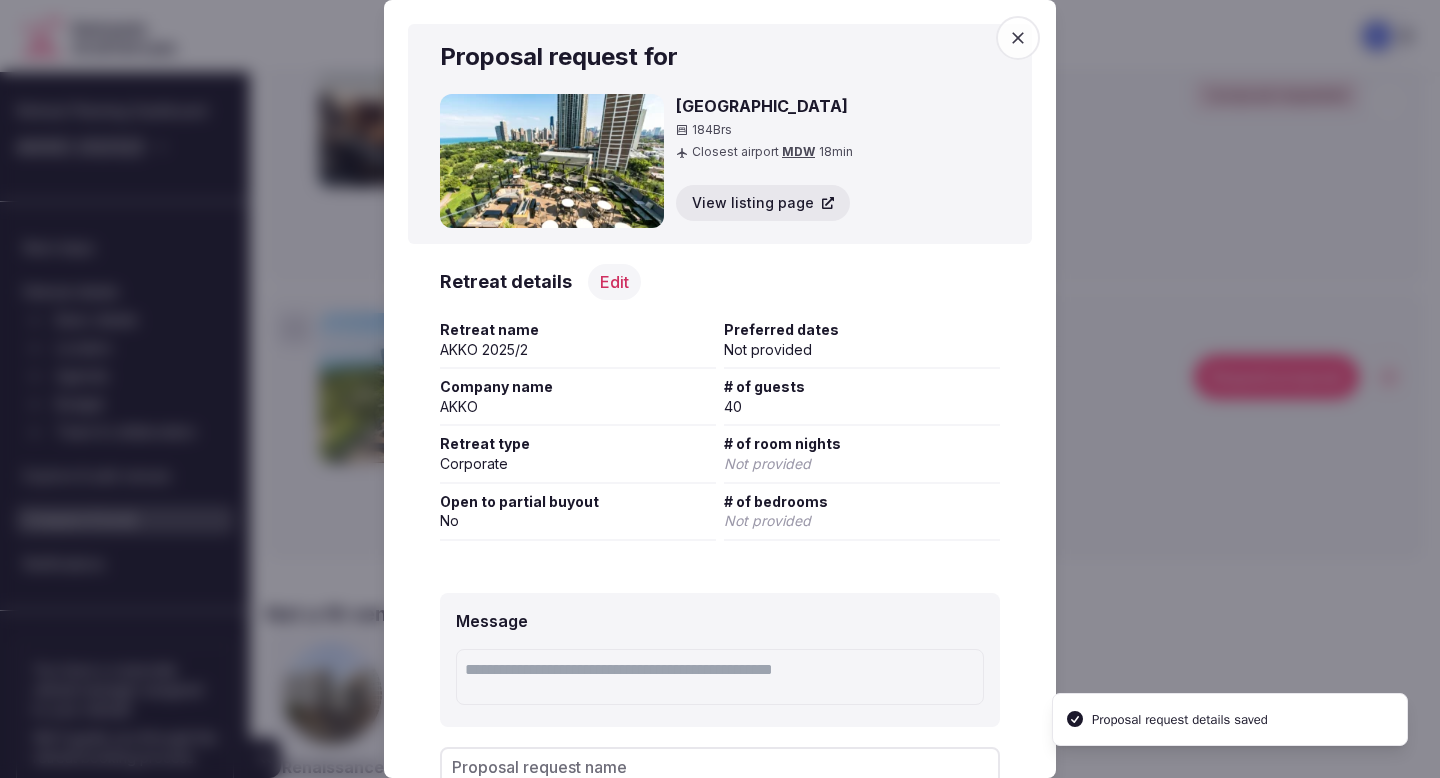 scroll, scrollTop: 129, scrollLeft: 0, axis: vertical 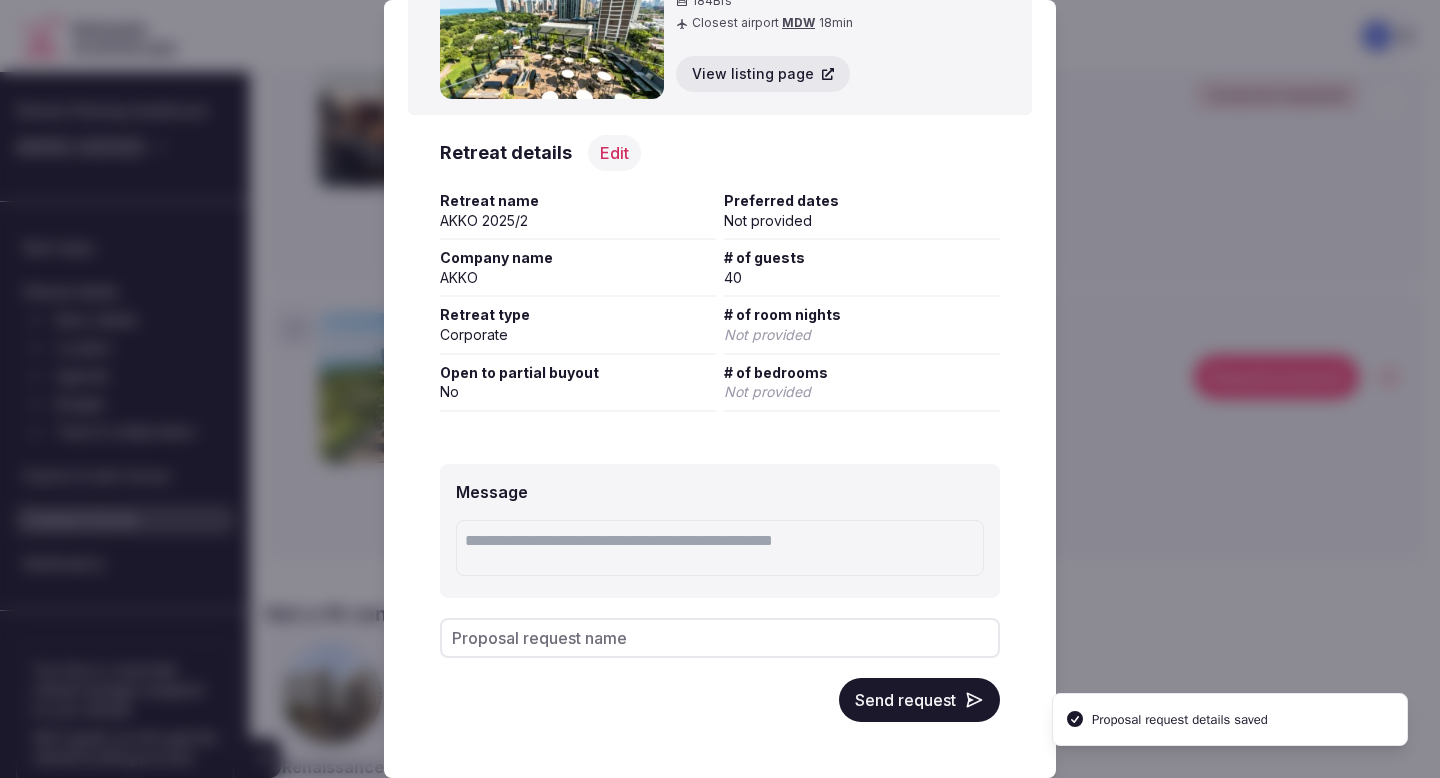 click on "Send request" at bounding box center (919, 700) 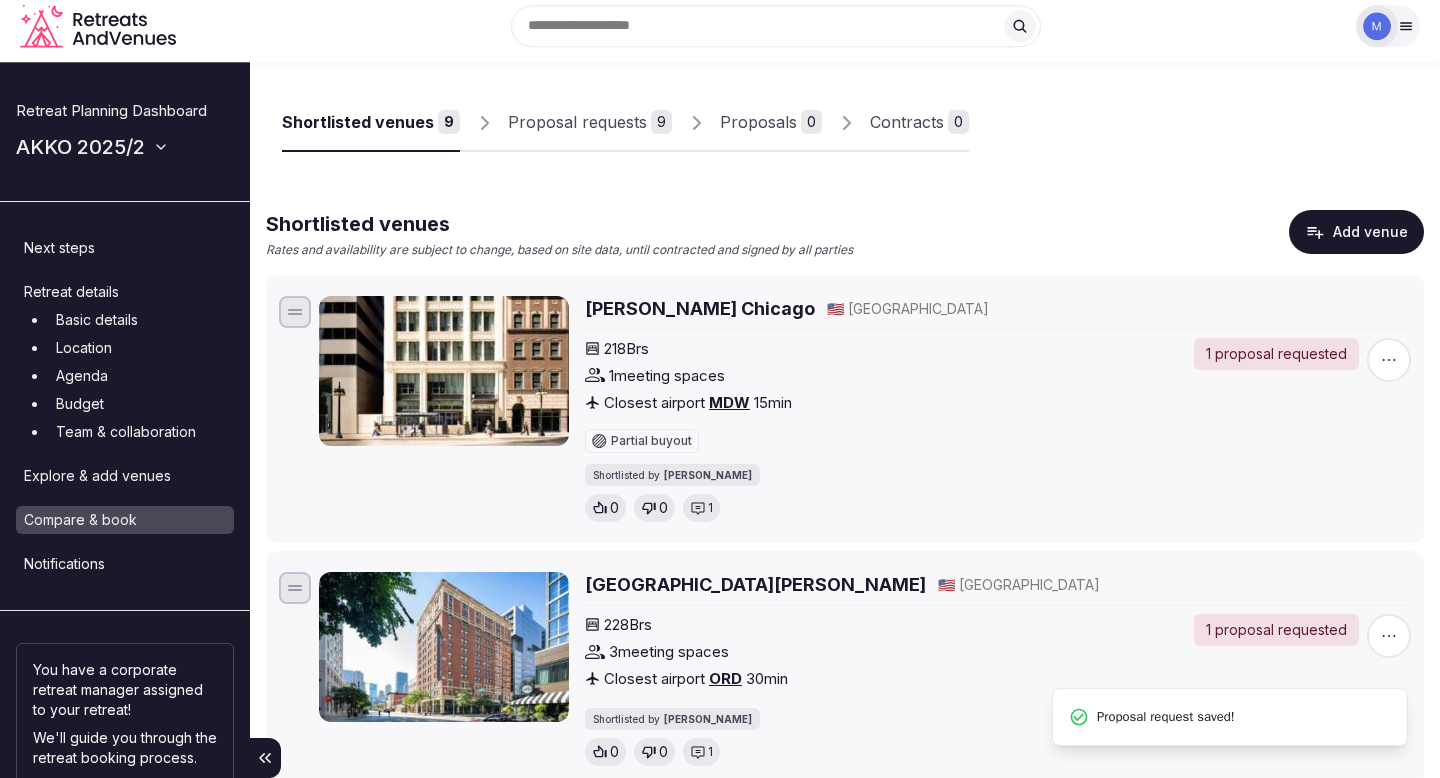 scroll, scrollTop: 0, scrollLeft: 0, axis: both 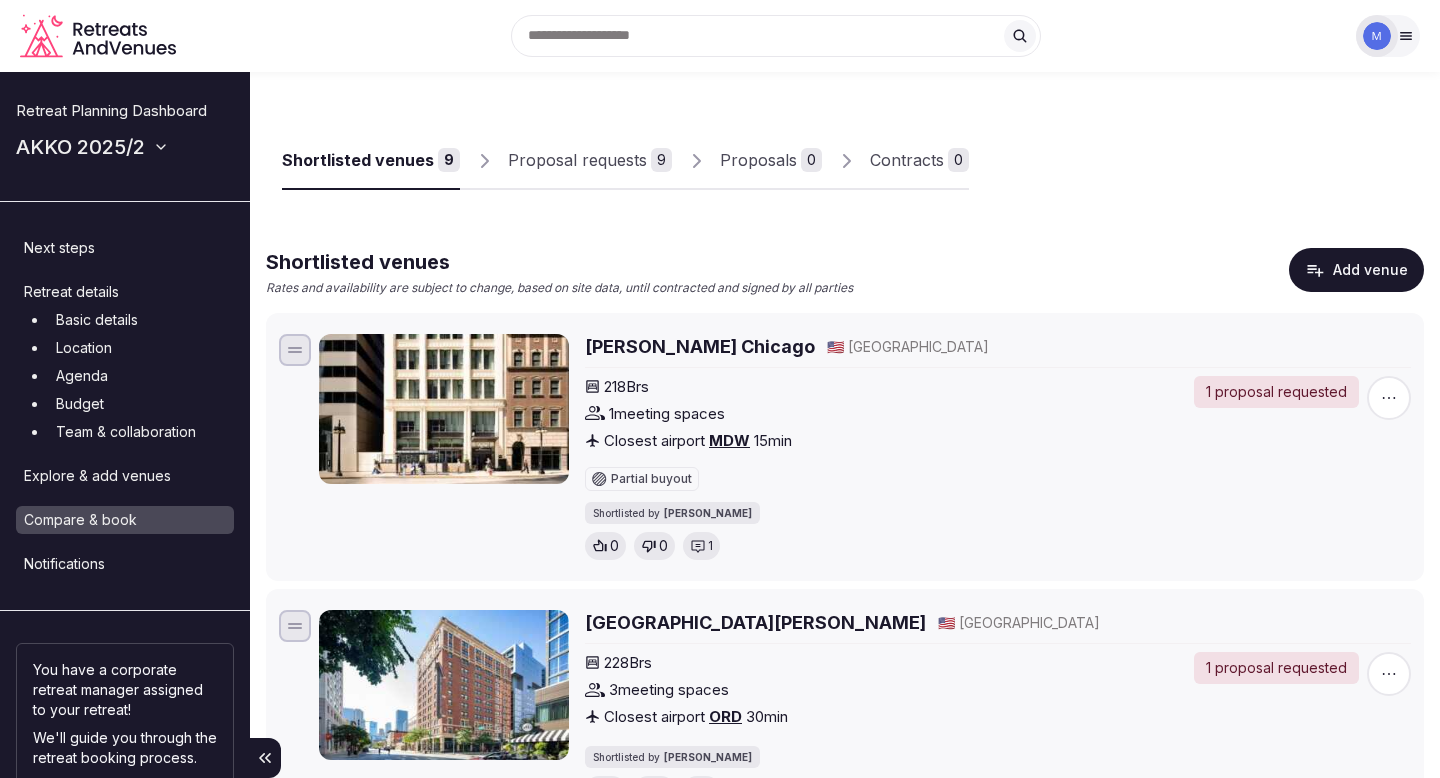 click 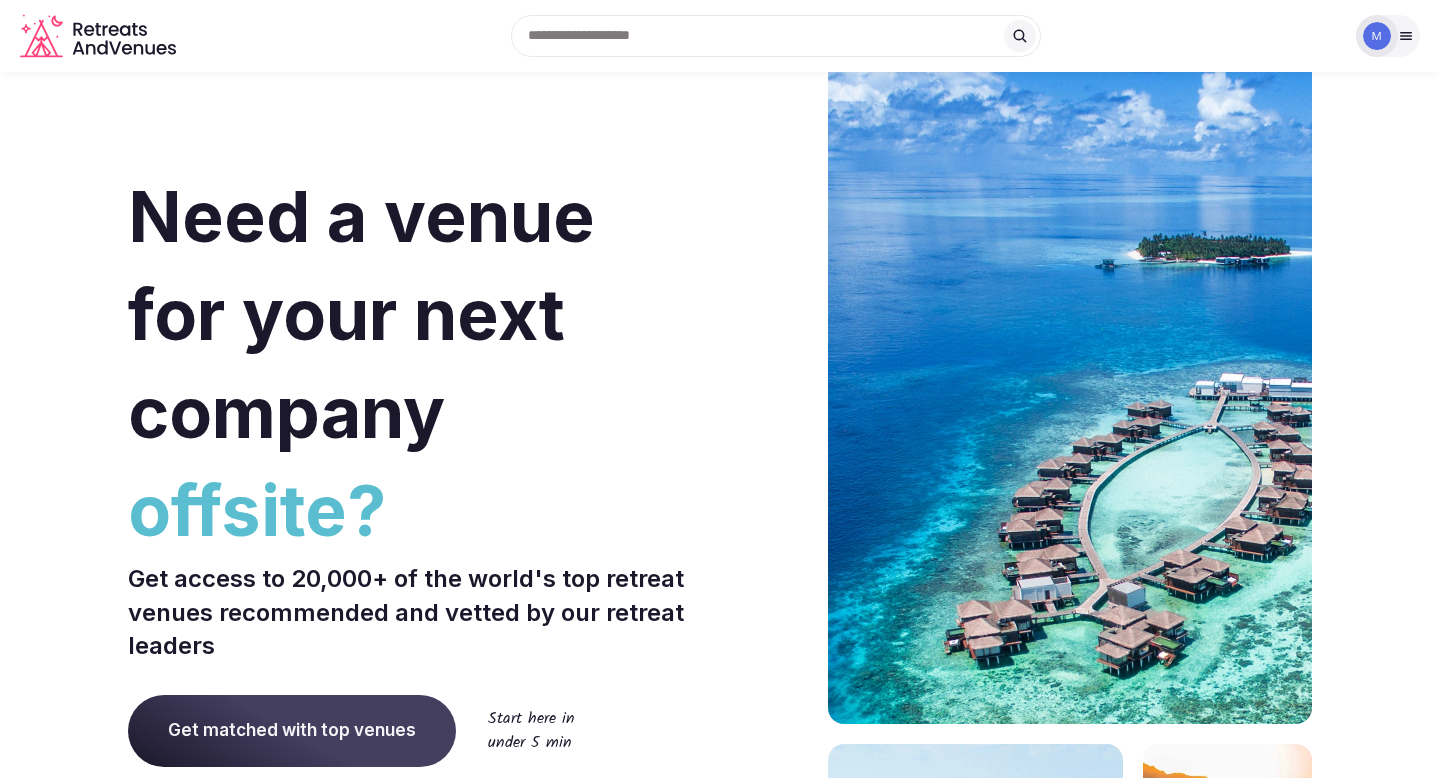 click at bounding box center [1388, 36] 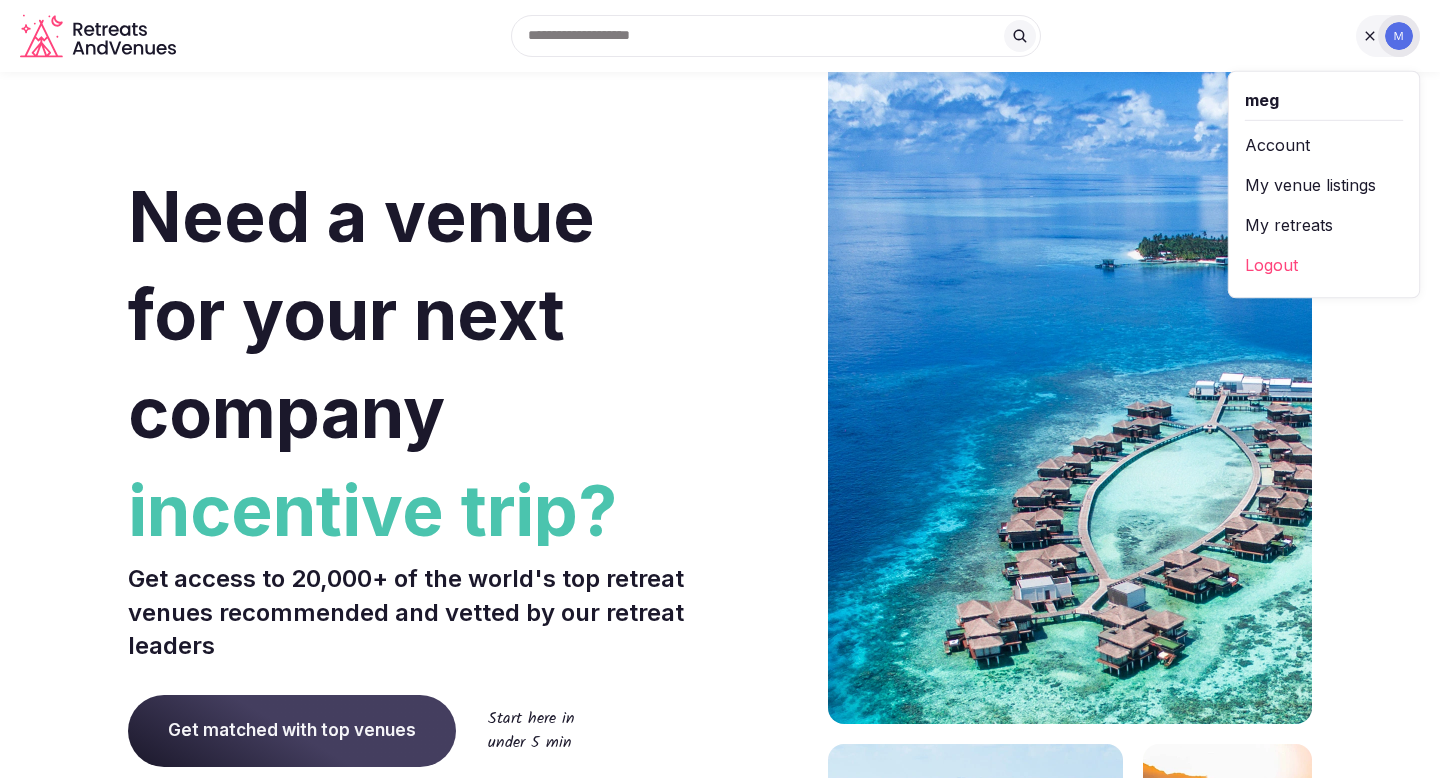 click on "My retreats" at bounding box center (1324, 225) 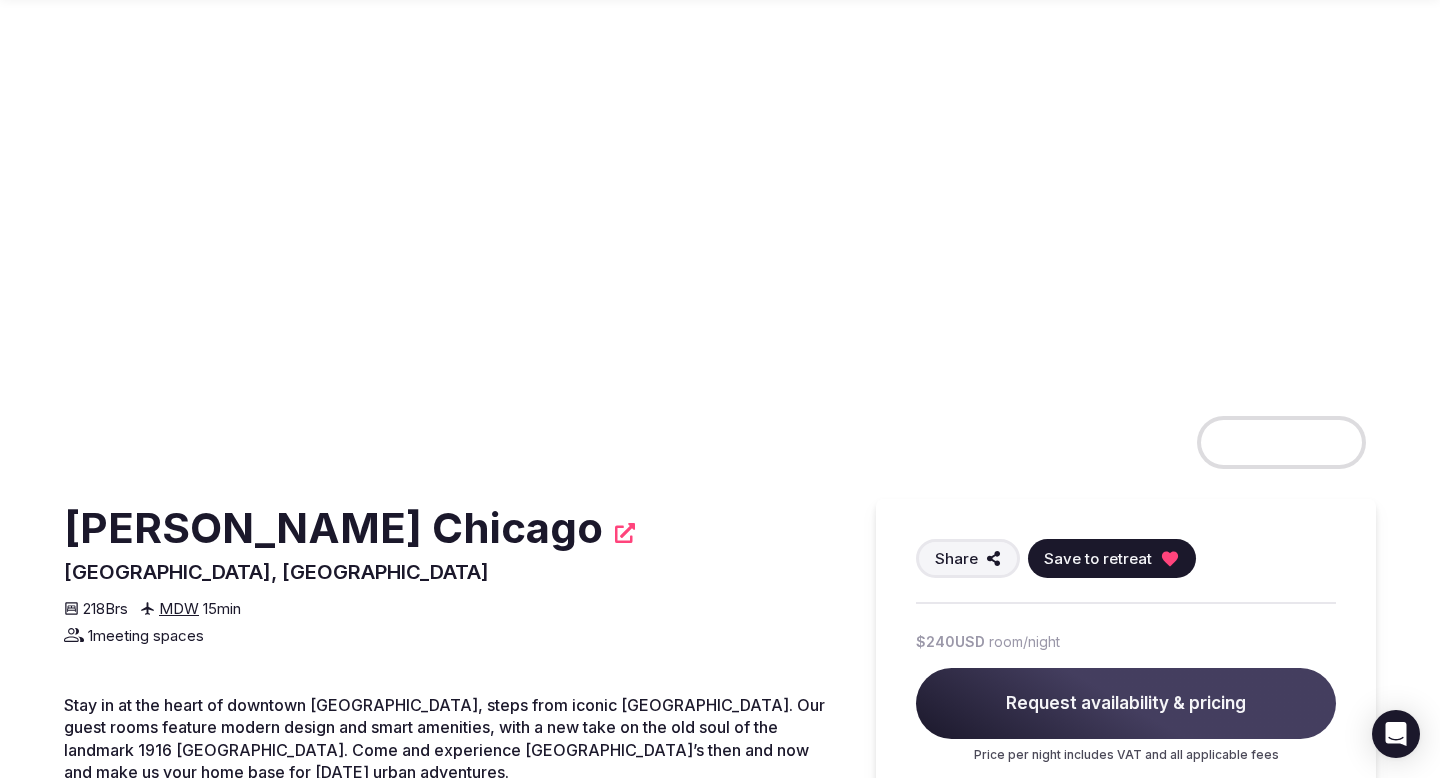 scroll, scrollTop: 127, scrollLeft: 0, axis: vertical 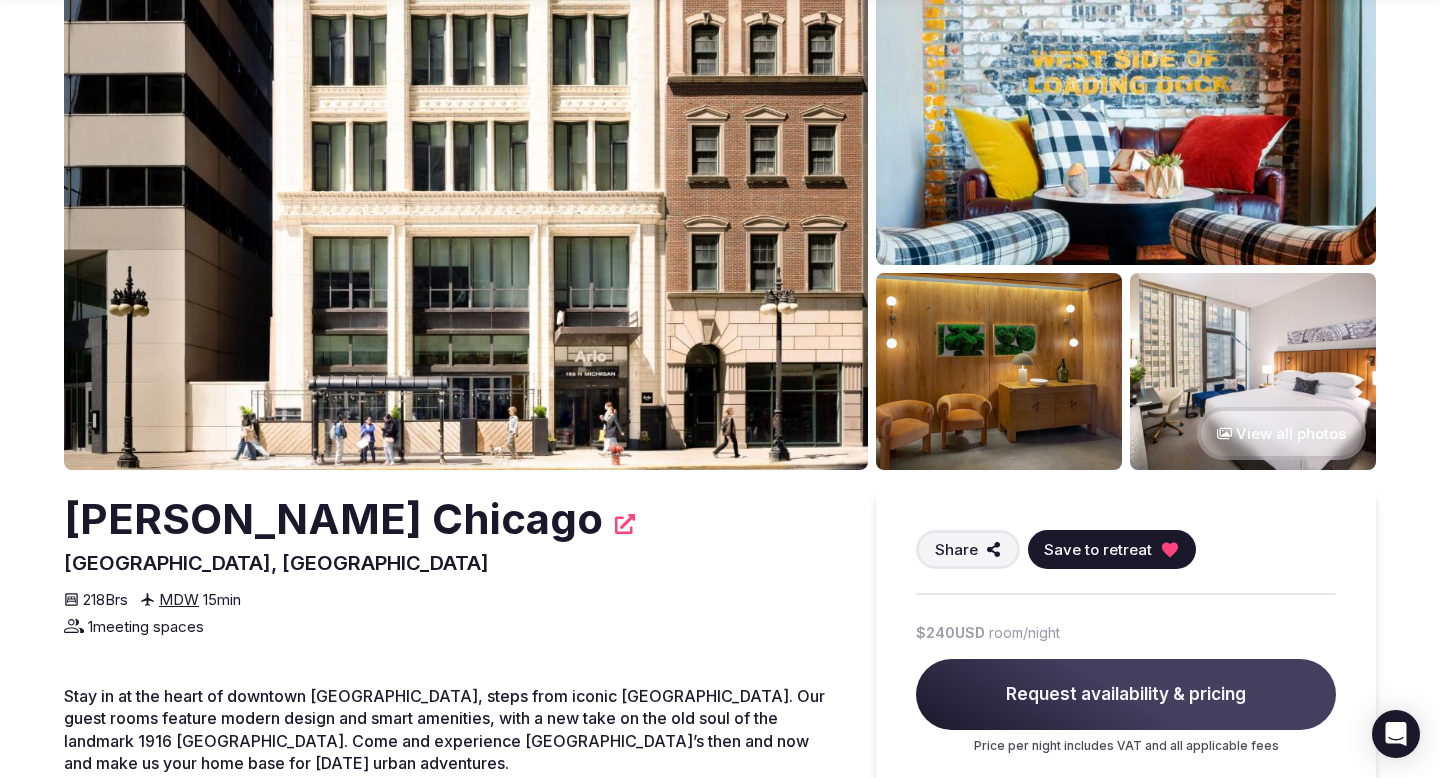 click on "View all photos" at bounding box center (1281, 433) 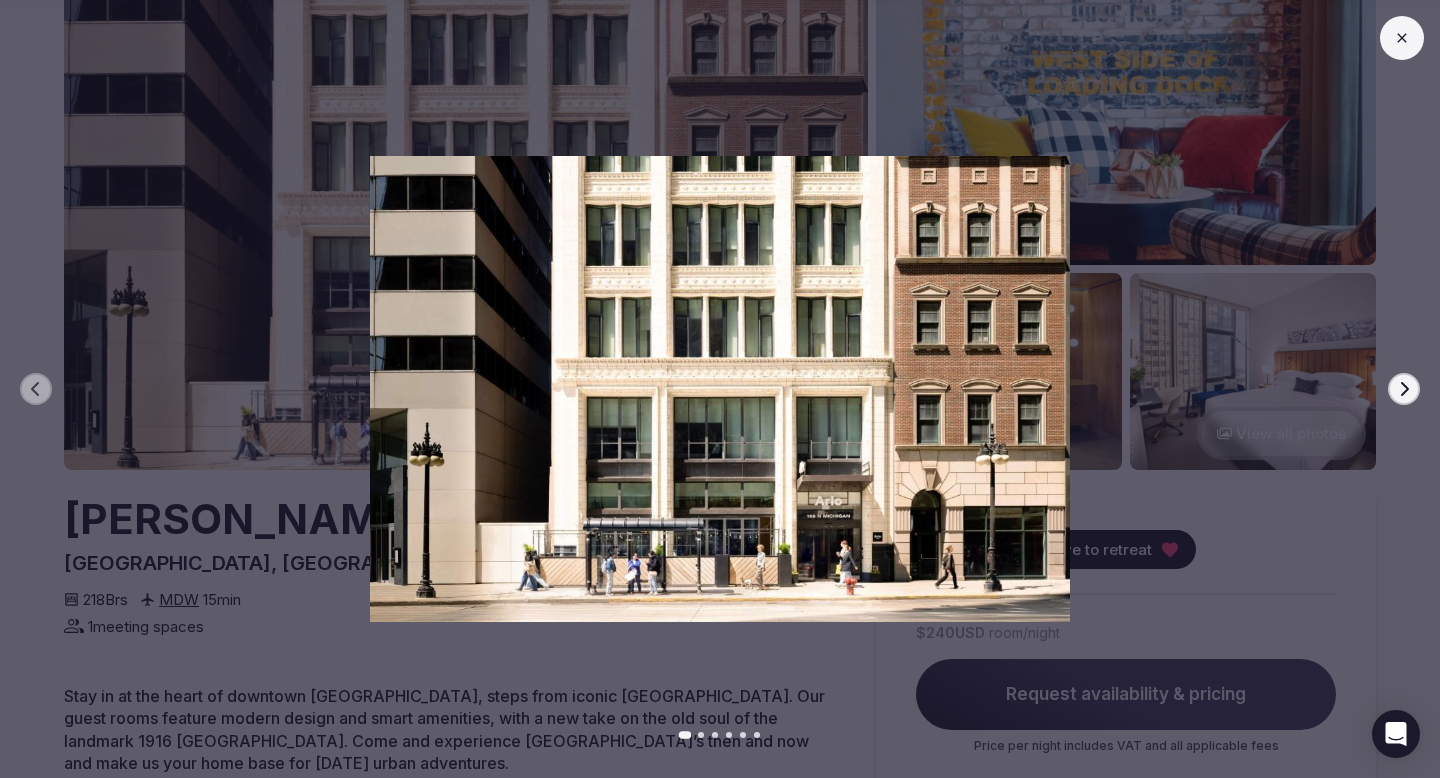 click on "Next slide" at bounding box center [1404, 389] 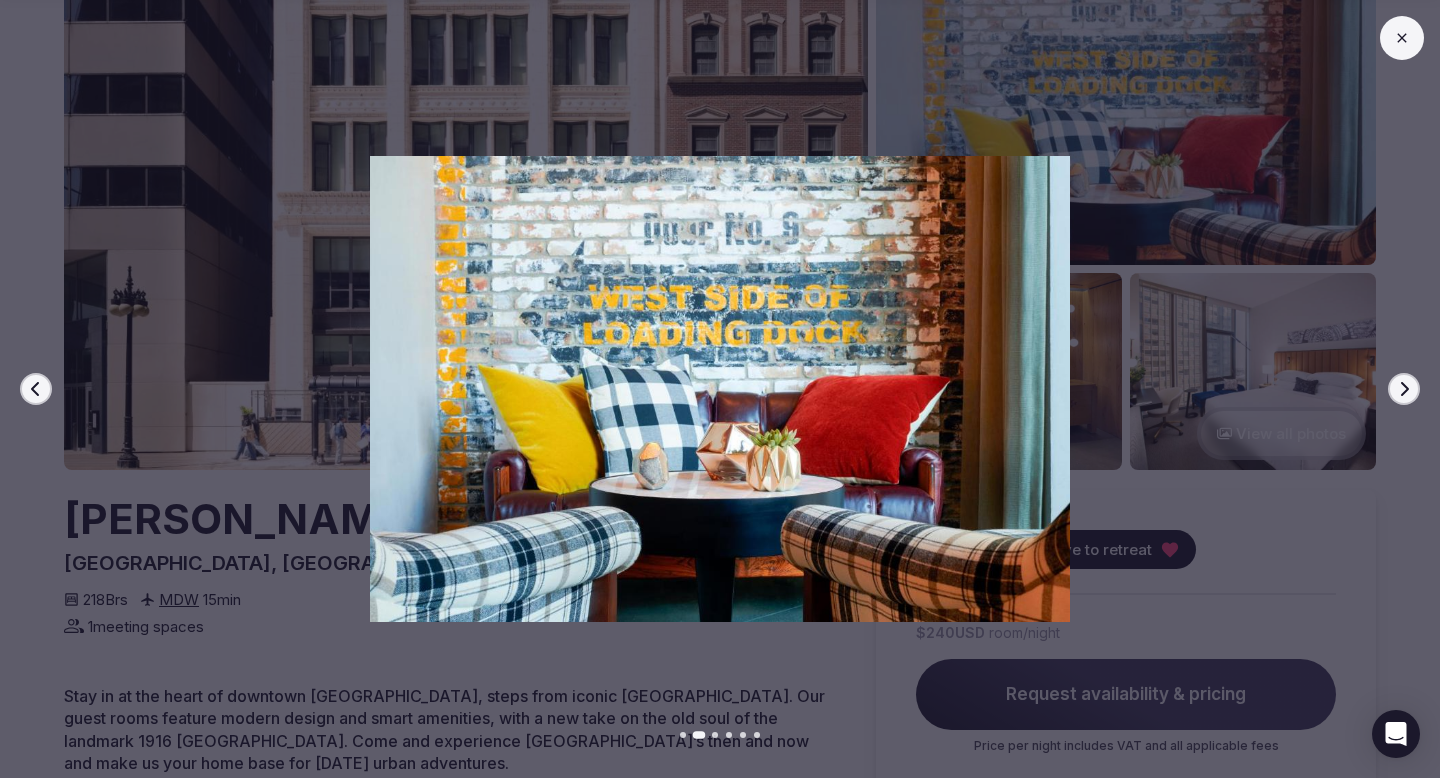 click on "Next slide" at bounding box center [1404, 389] 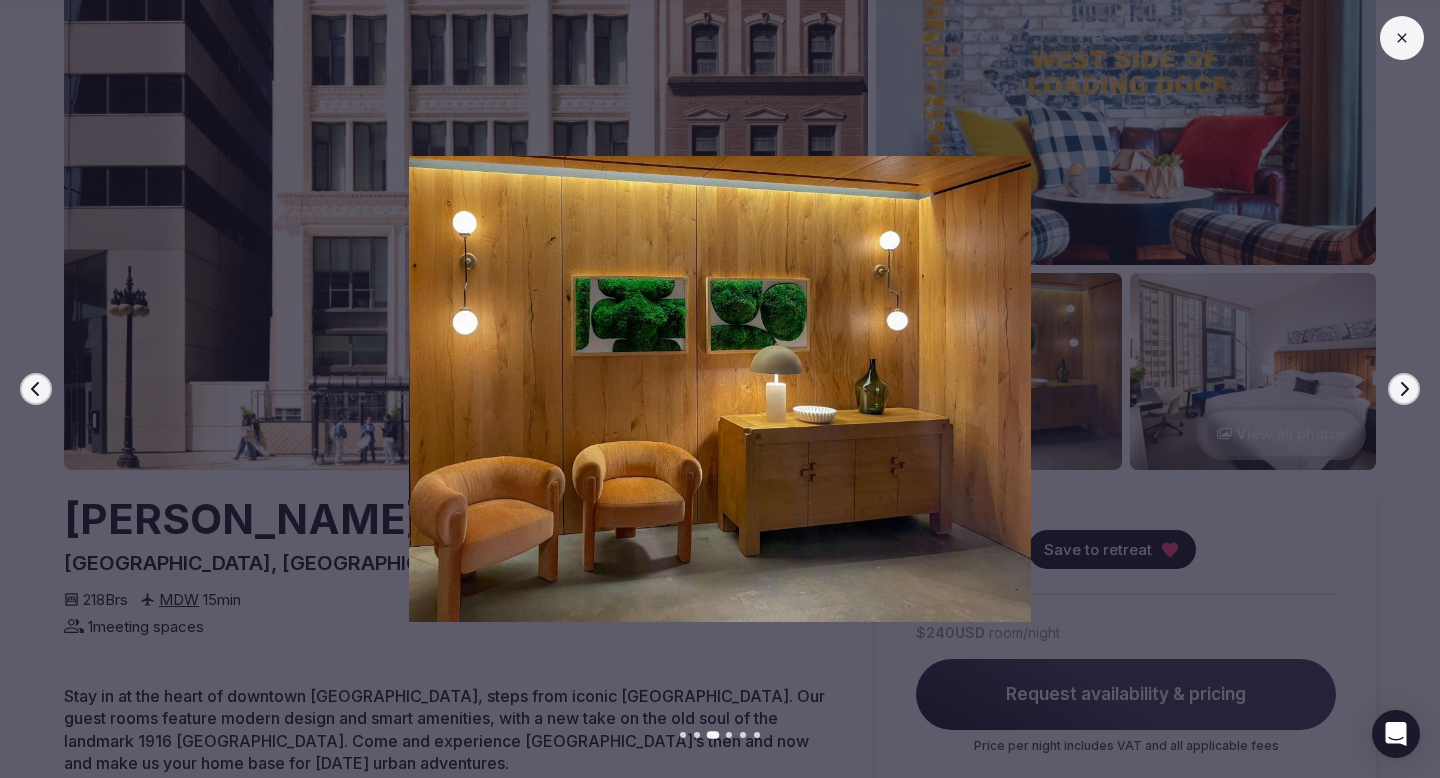 click on "Next slide" at bounding box center (1404, 389) 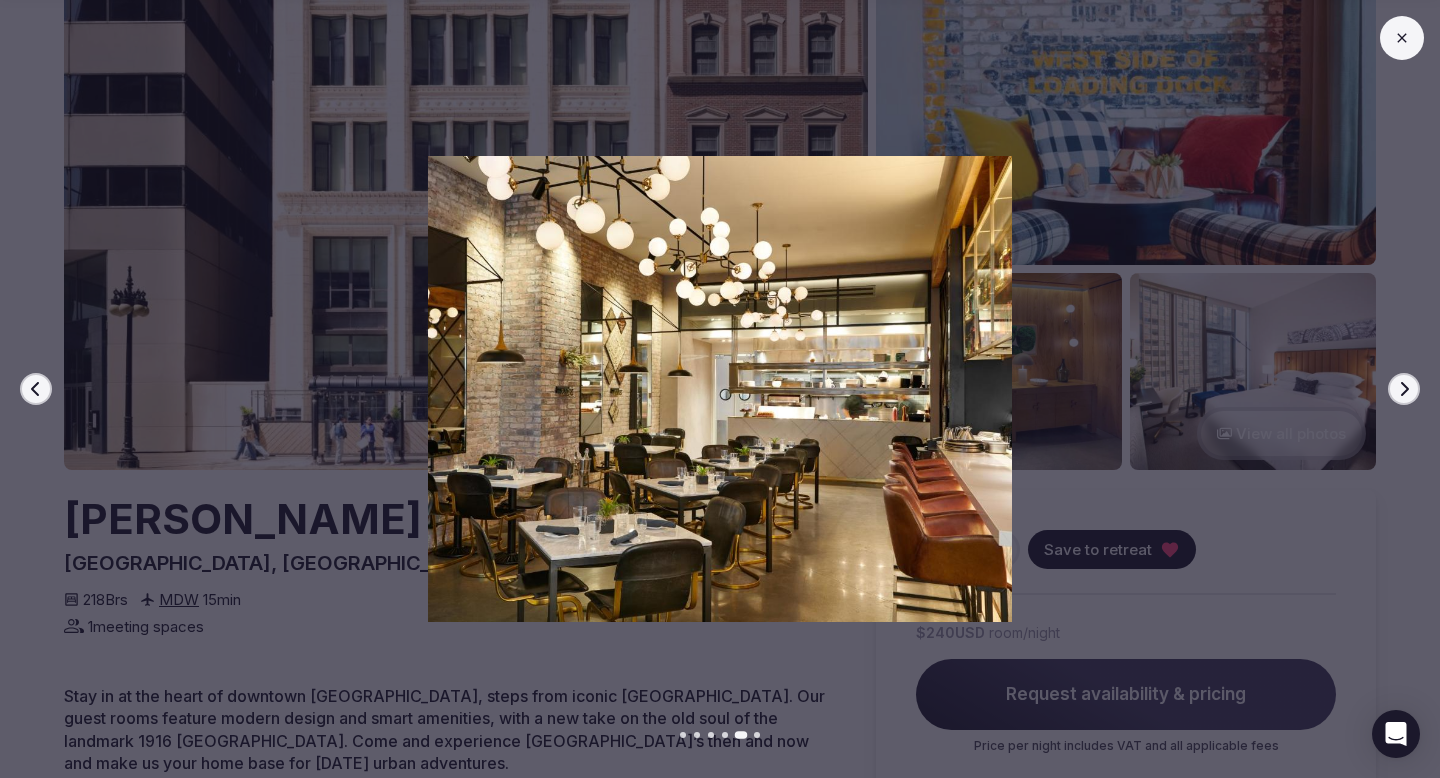 click on "Next slide" at bounding box center (1404, 389) 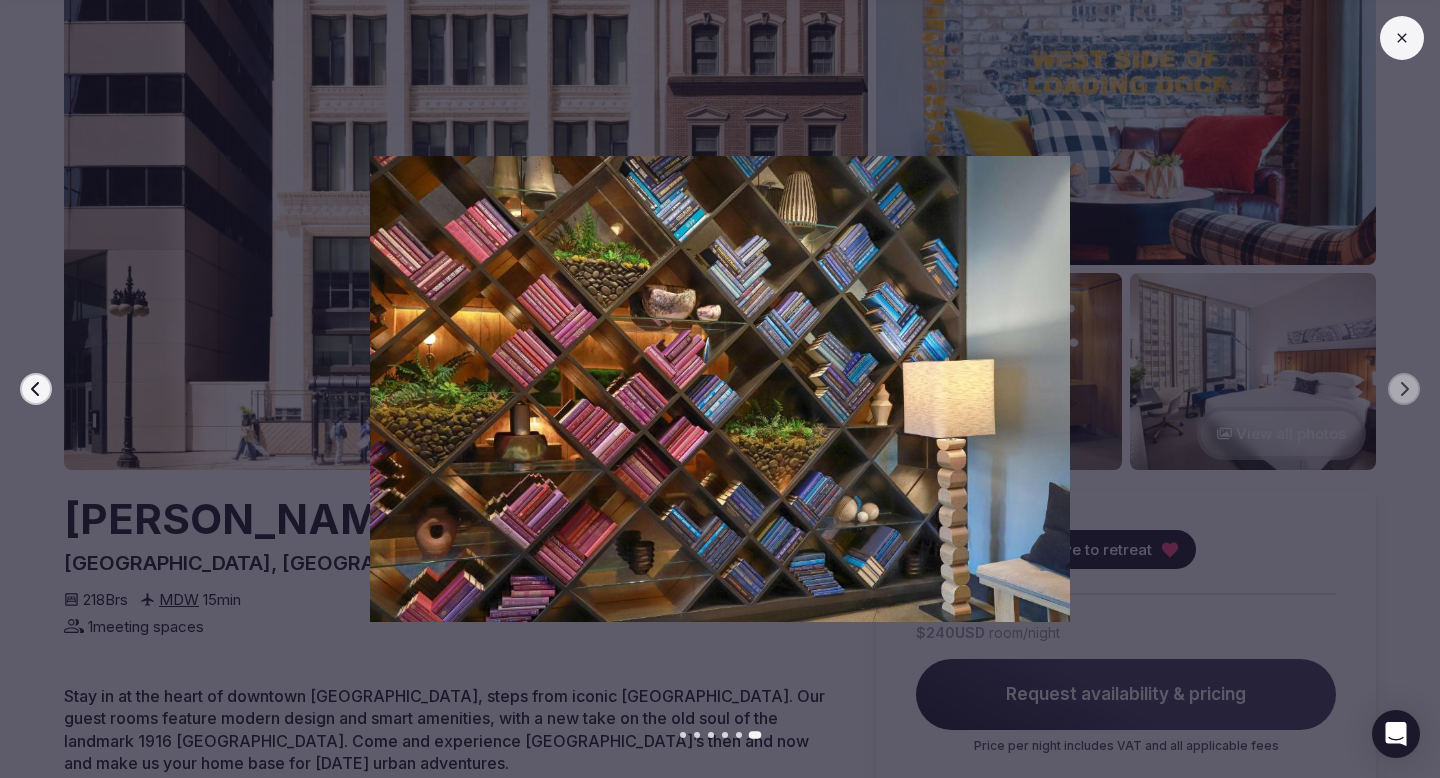 click at bounding box center (712, 389) 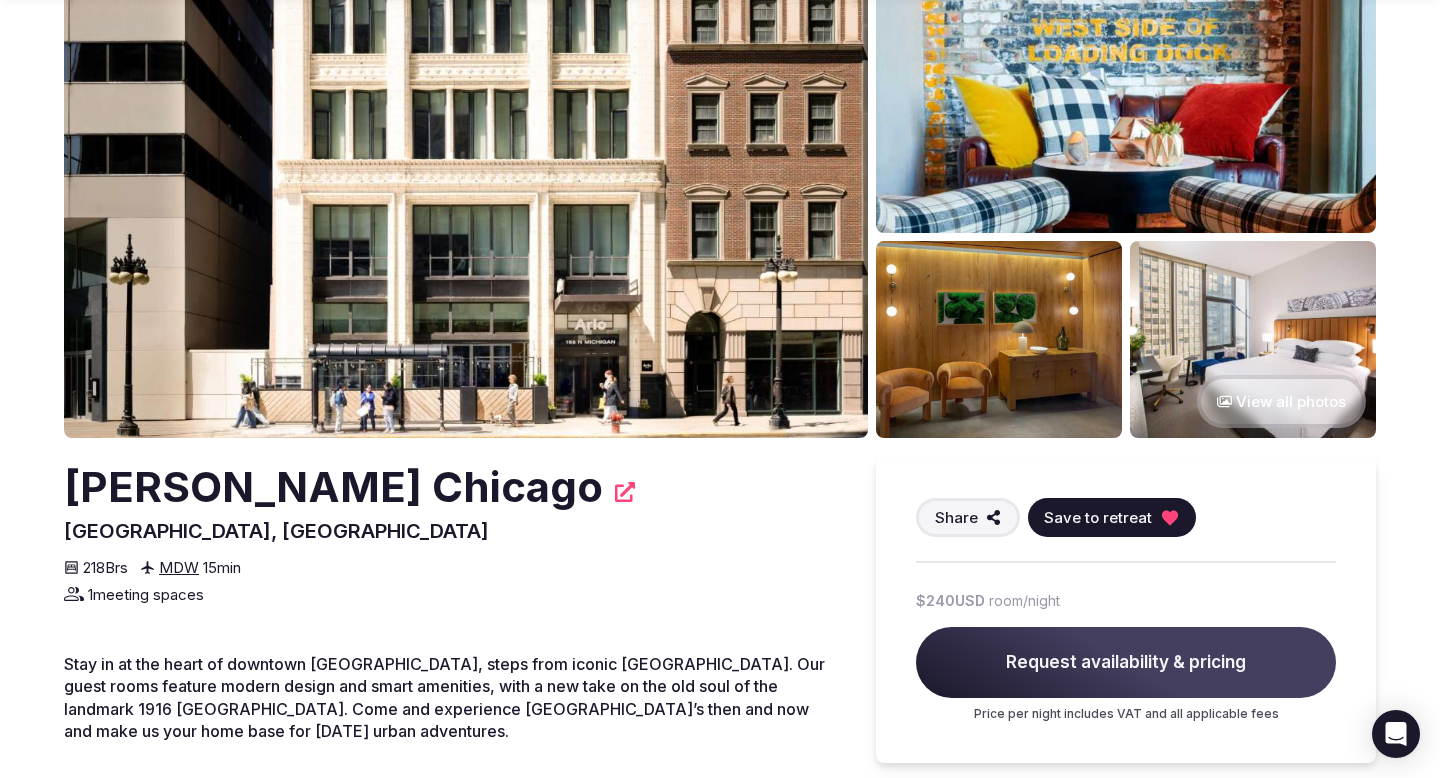 scroll, scrollTop: 165, scrollLeft: 0, axis: vertical 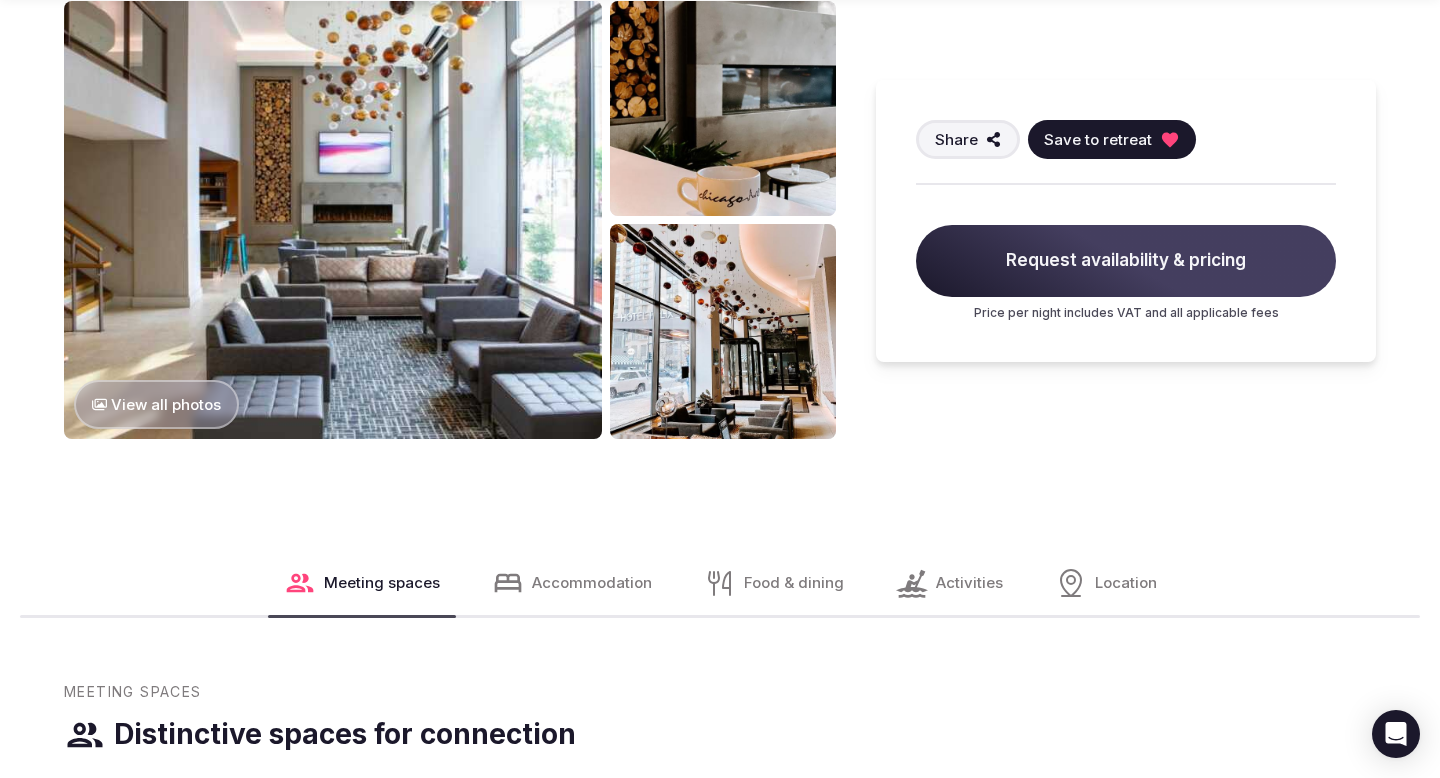 click on "View all photos" at bounding box center (156, 404) 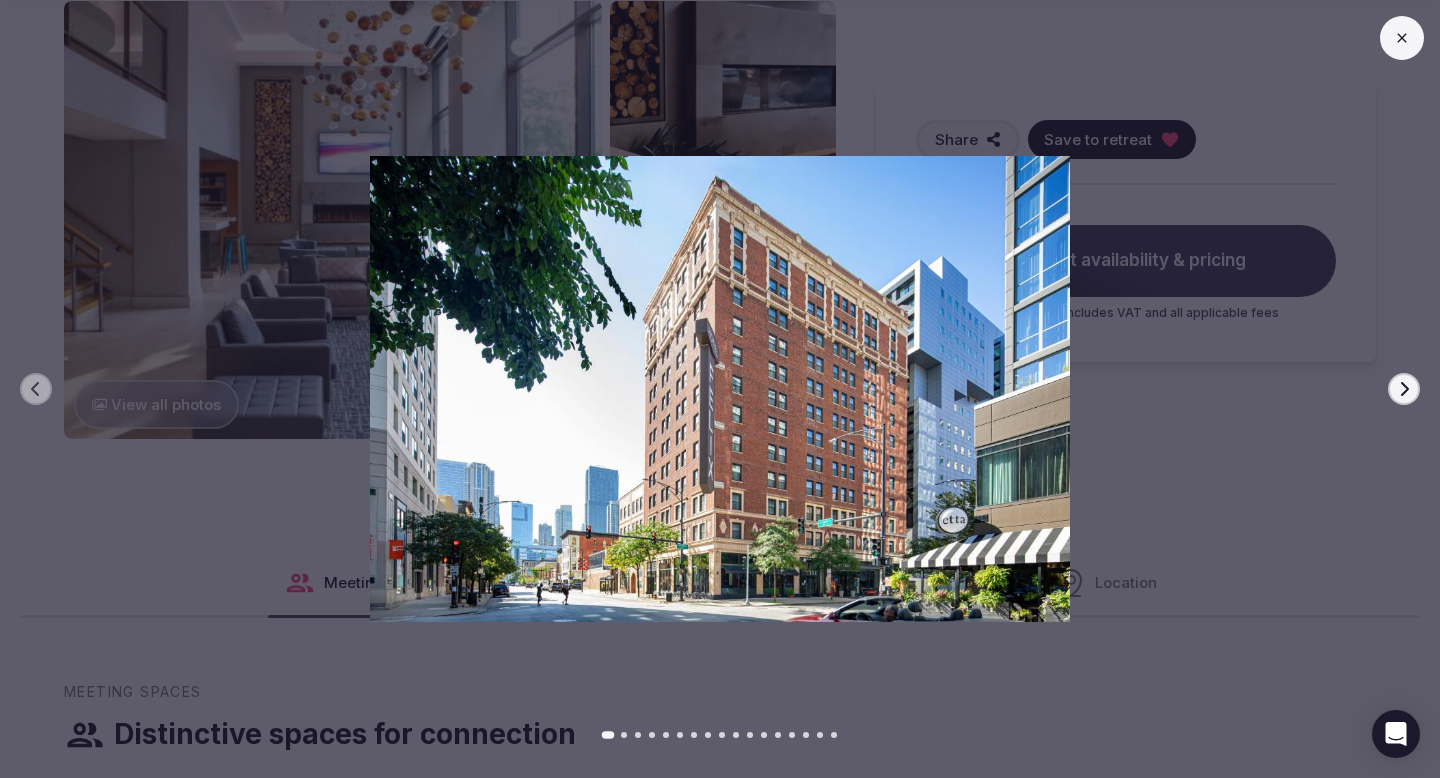 click on "Next slide" at bounding box center [1404, 389] 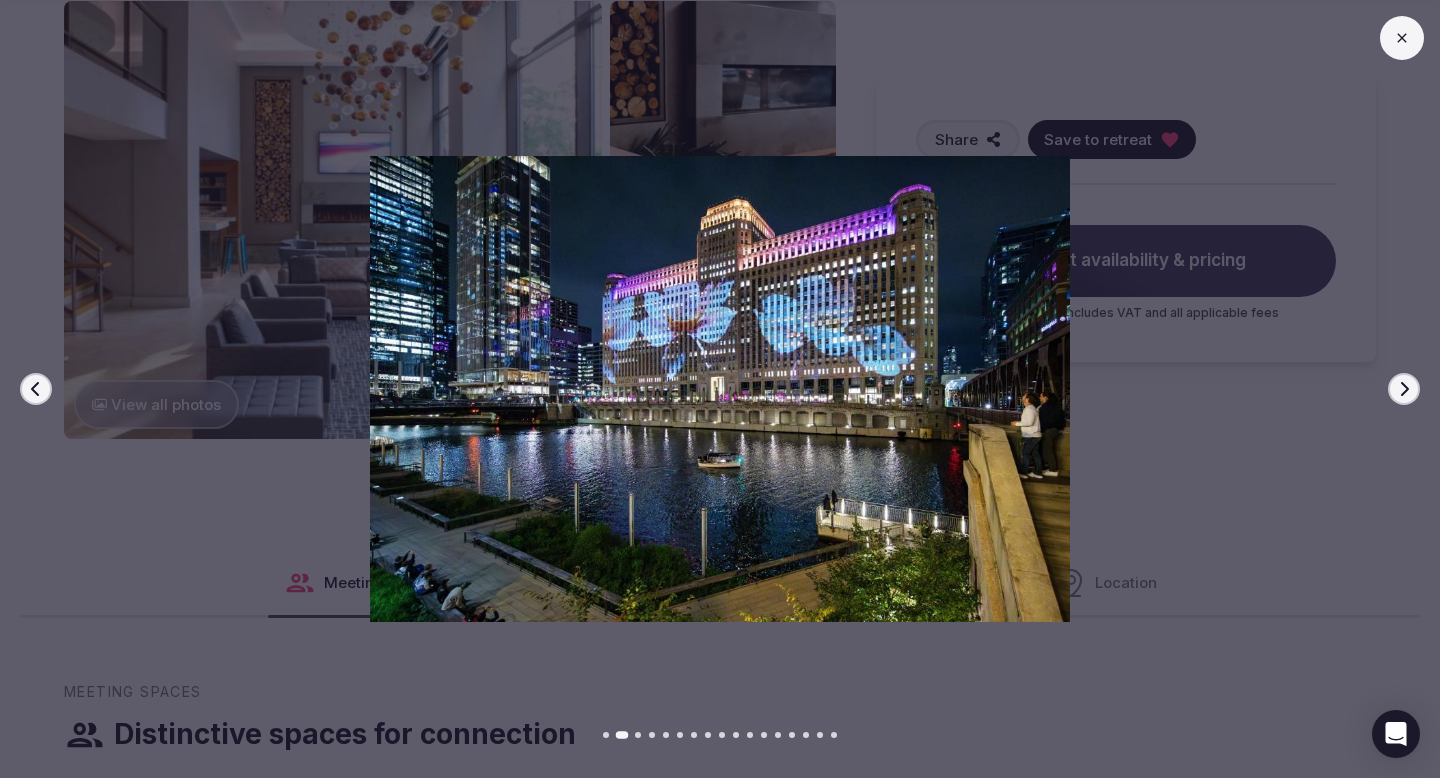 click on "Next slide" at bounding box center (1404, 389) 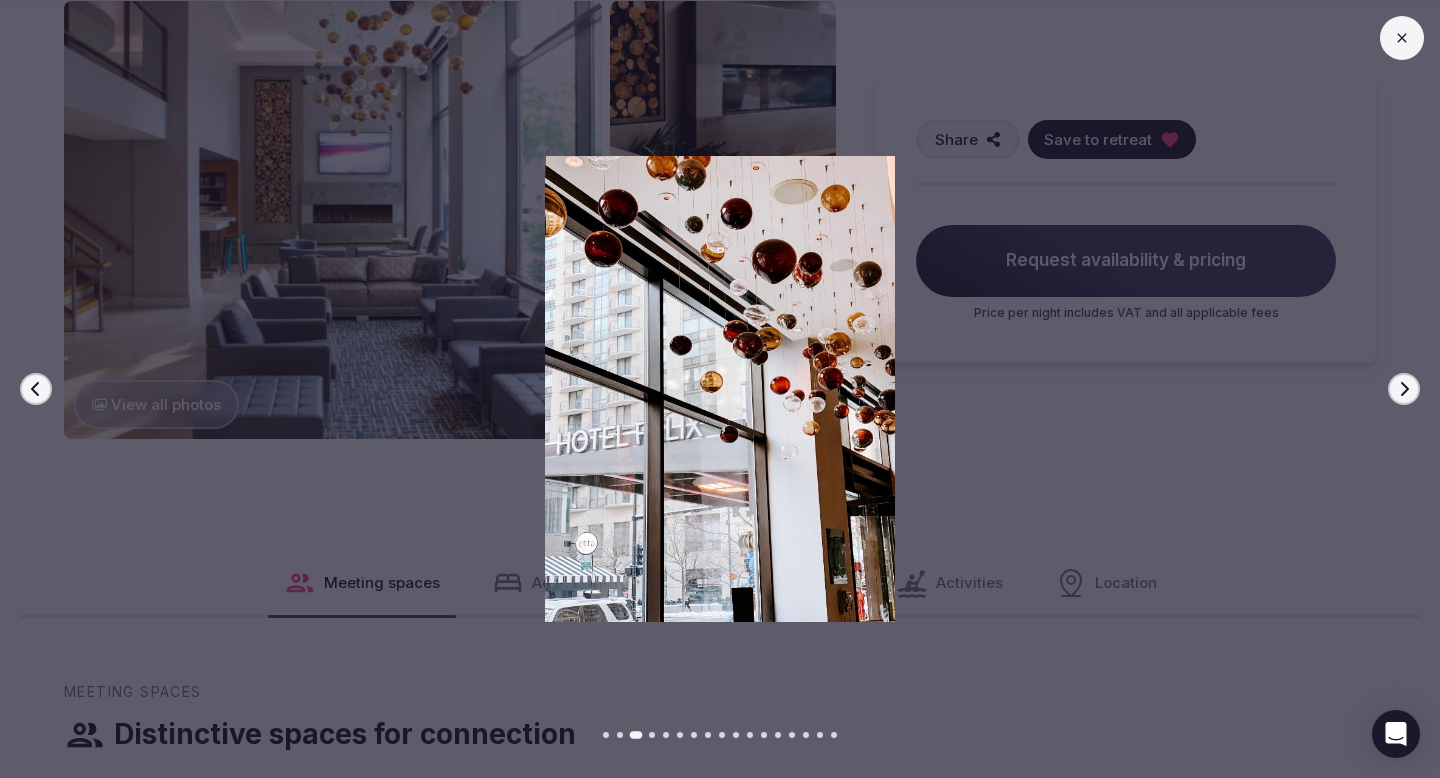 click on "Next slide" at bounding box center [1404, 389] 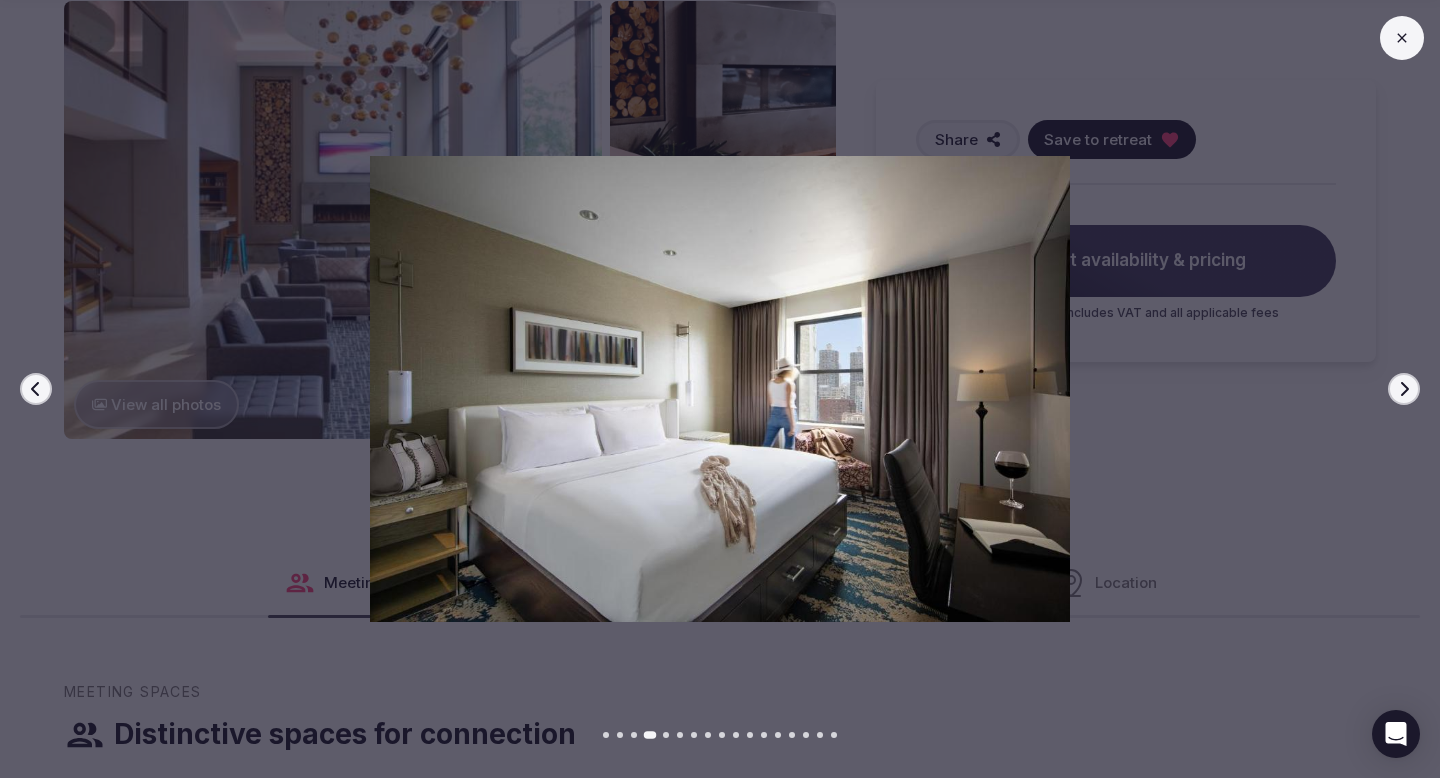 click on "Next slide" at bounding box center (1404, 389) 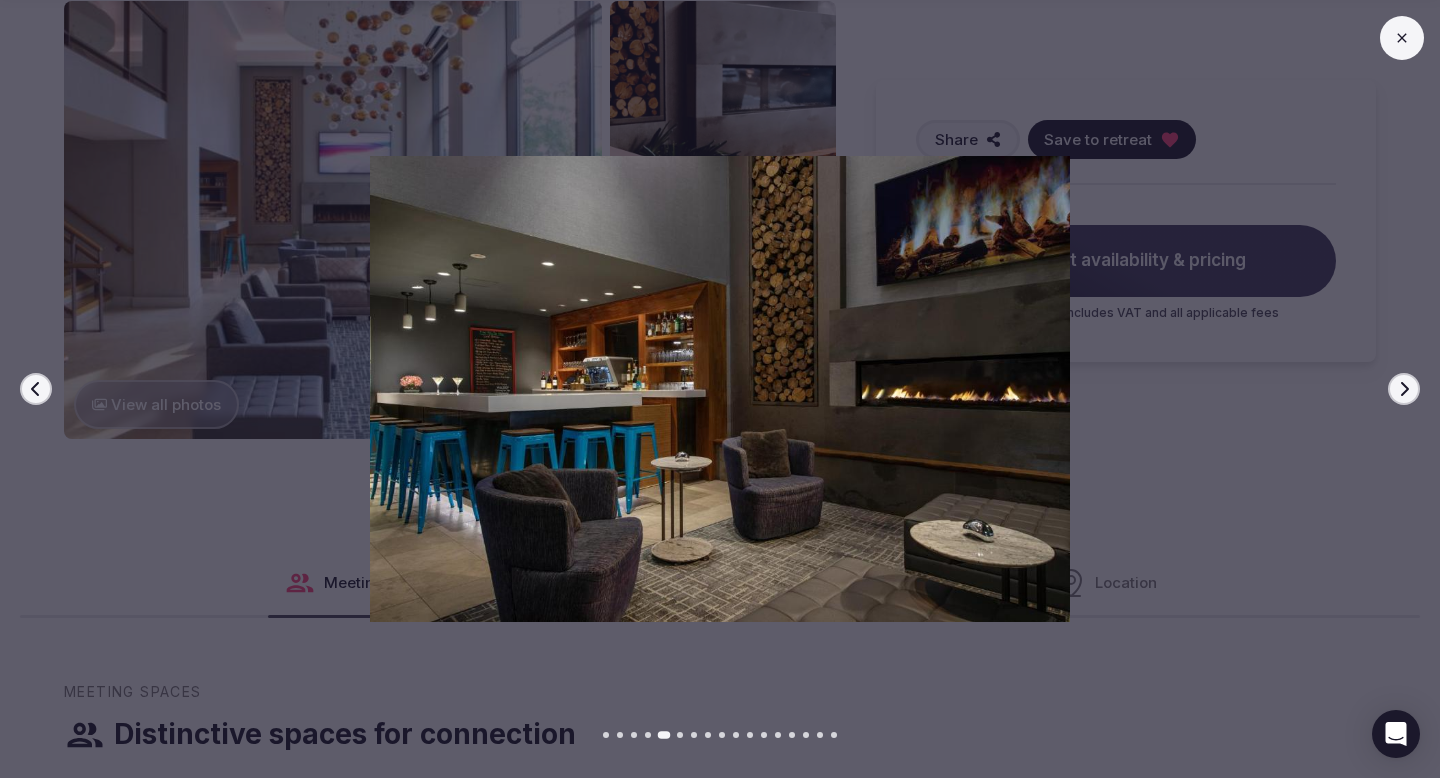 click on "Next slide" at bounding box center [1404, 389] 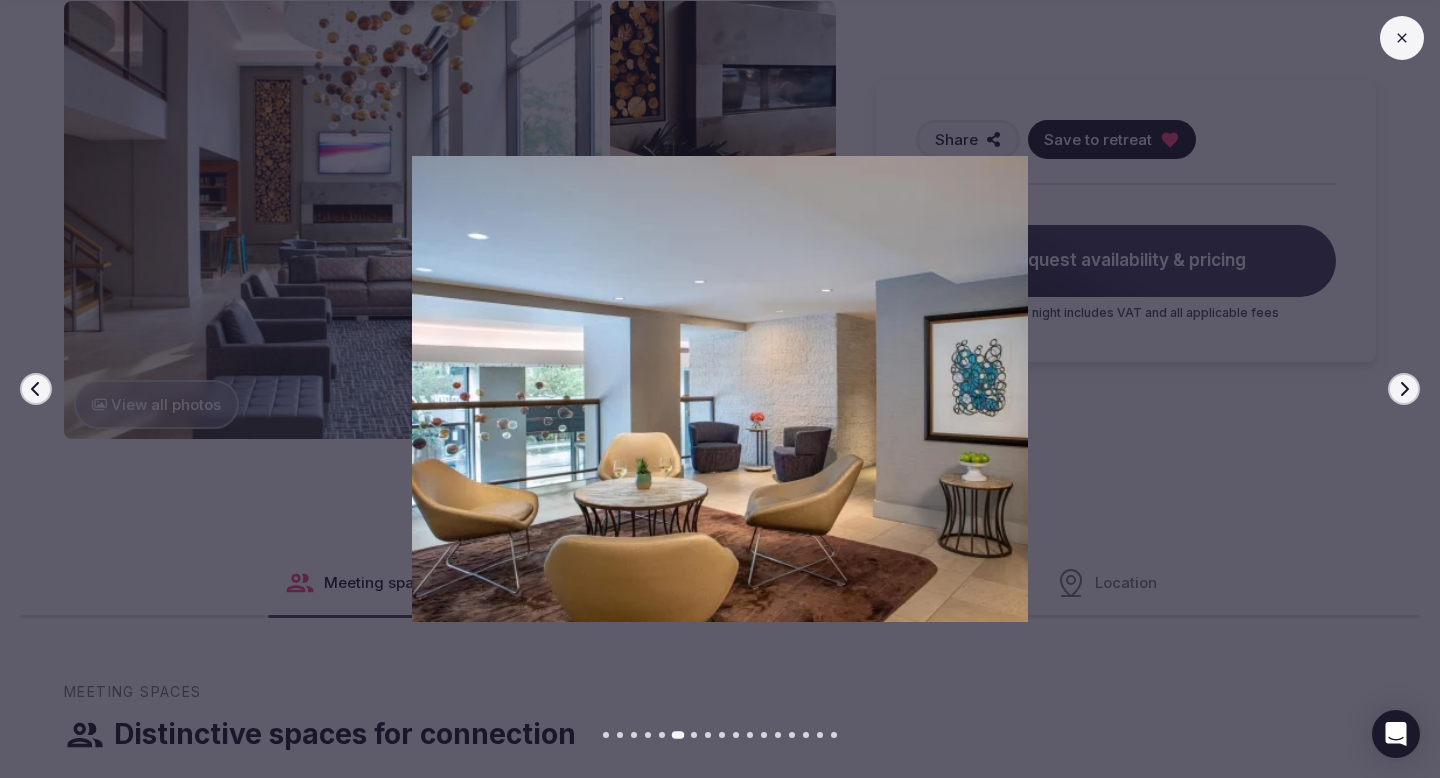 click on "Next slide" at bounding box center (1404, 389) 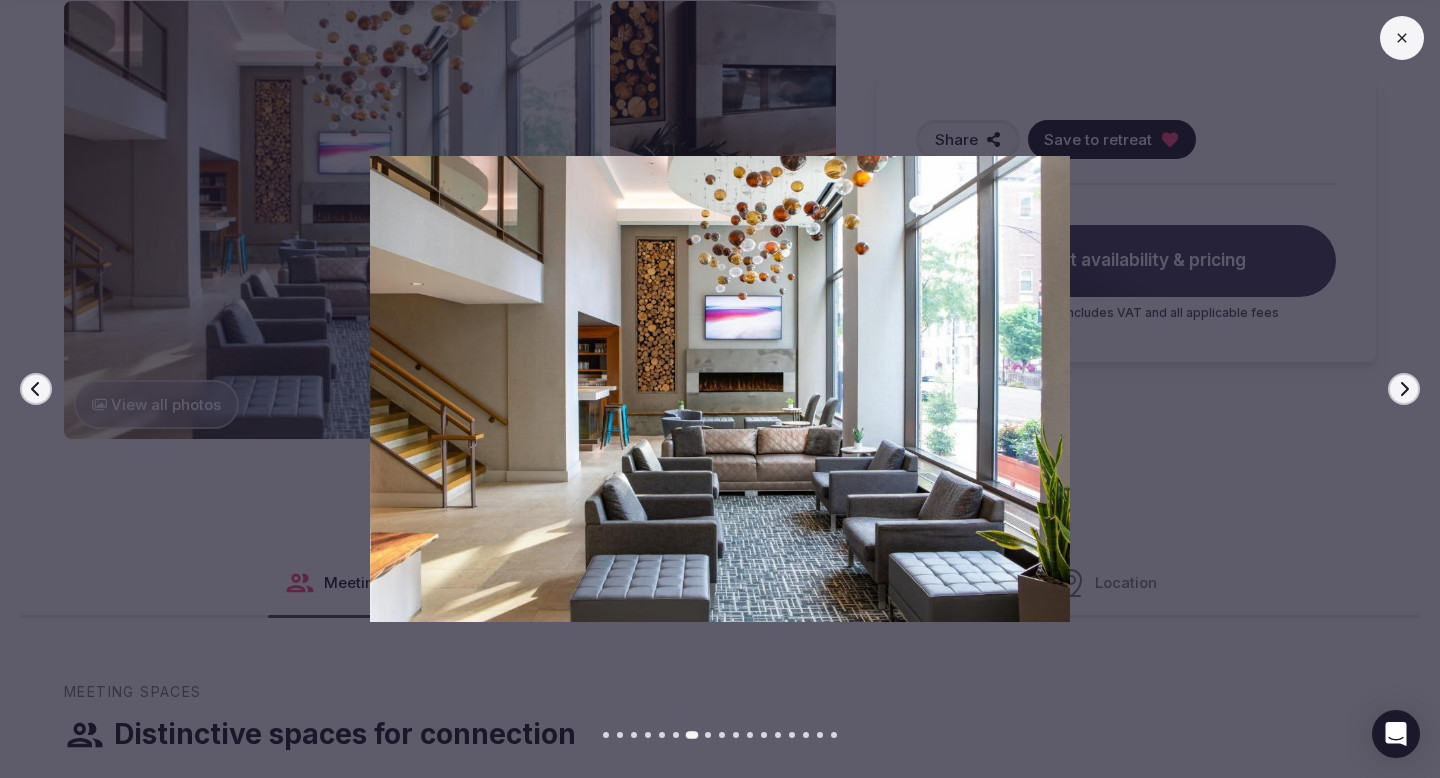 click on "Next slide" at bounding box center [1404, 389] 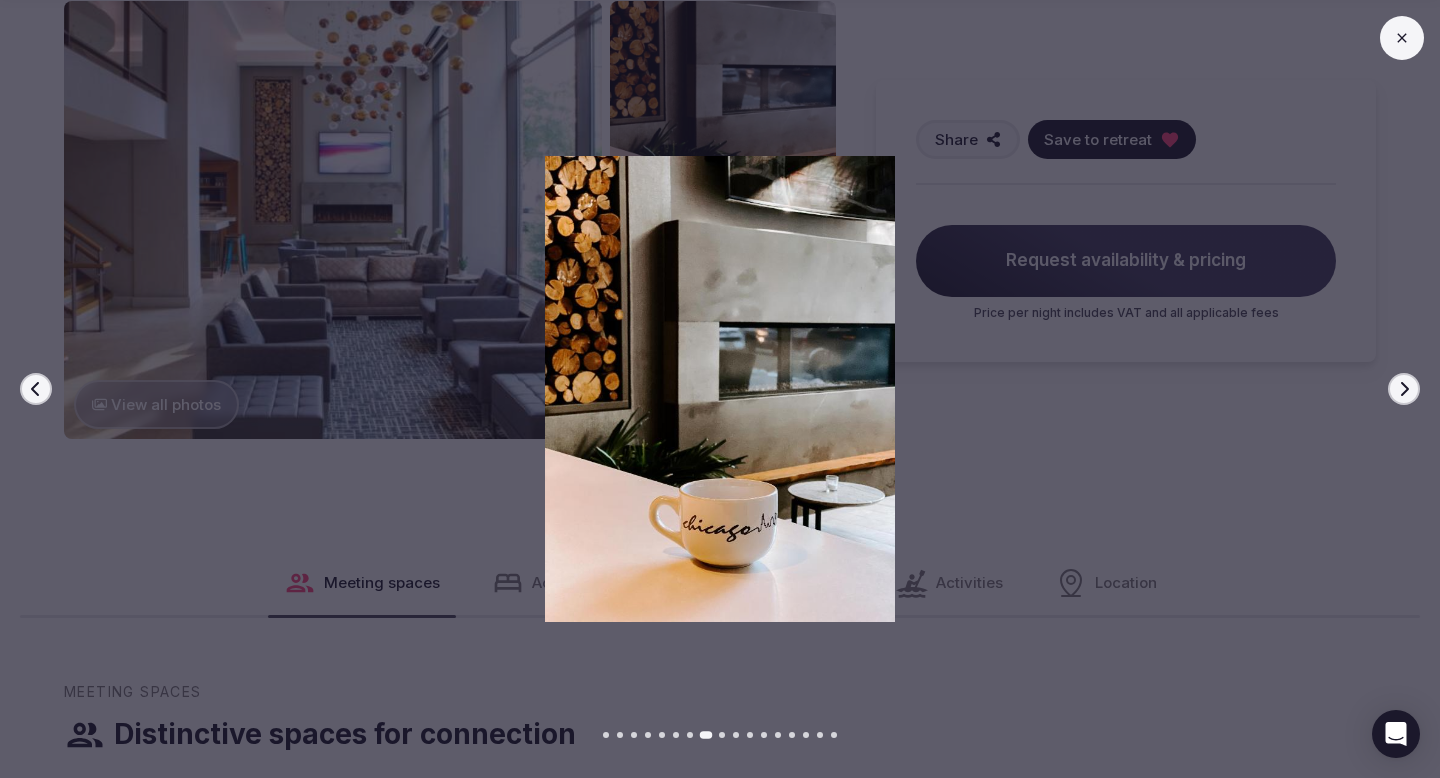 click on "Next slide" at bounding box center (1404, 389) 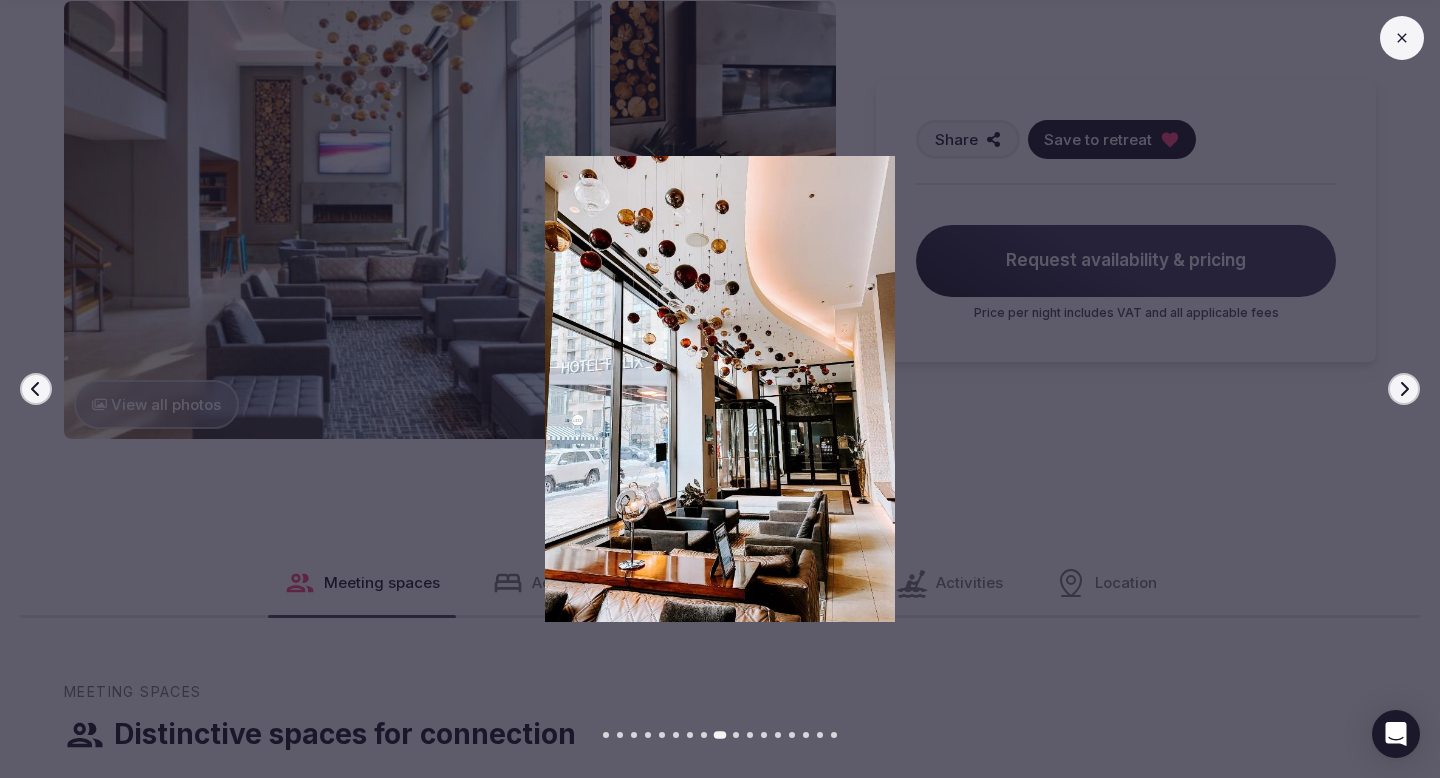 click on "Next slide" at bounding box center [1404, 389] 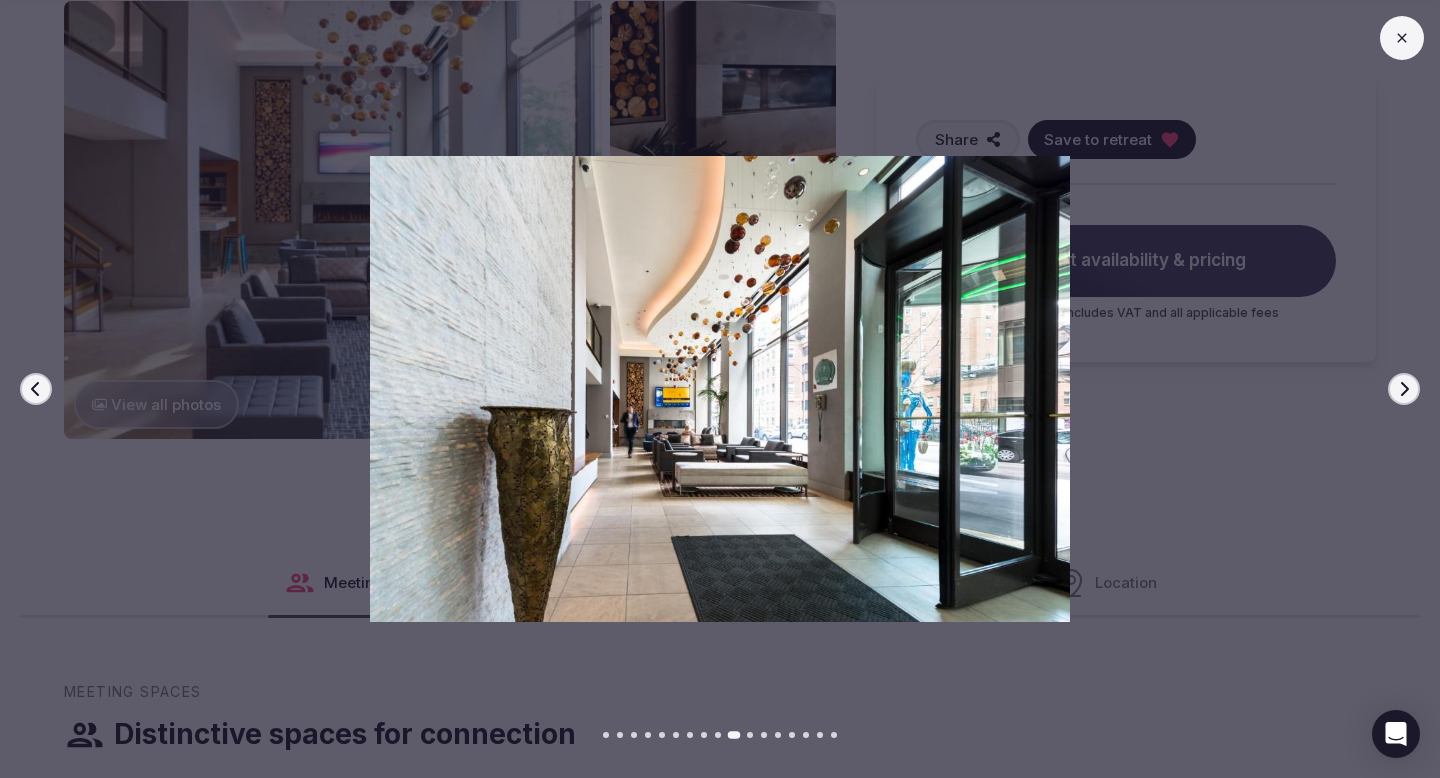 click on "Next slide" at bounding box center [1404, 389] 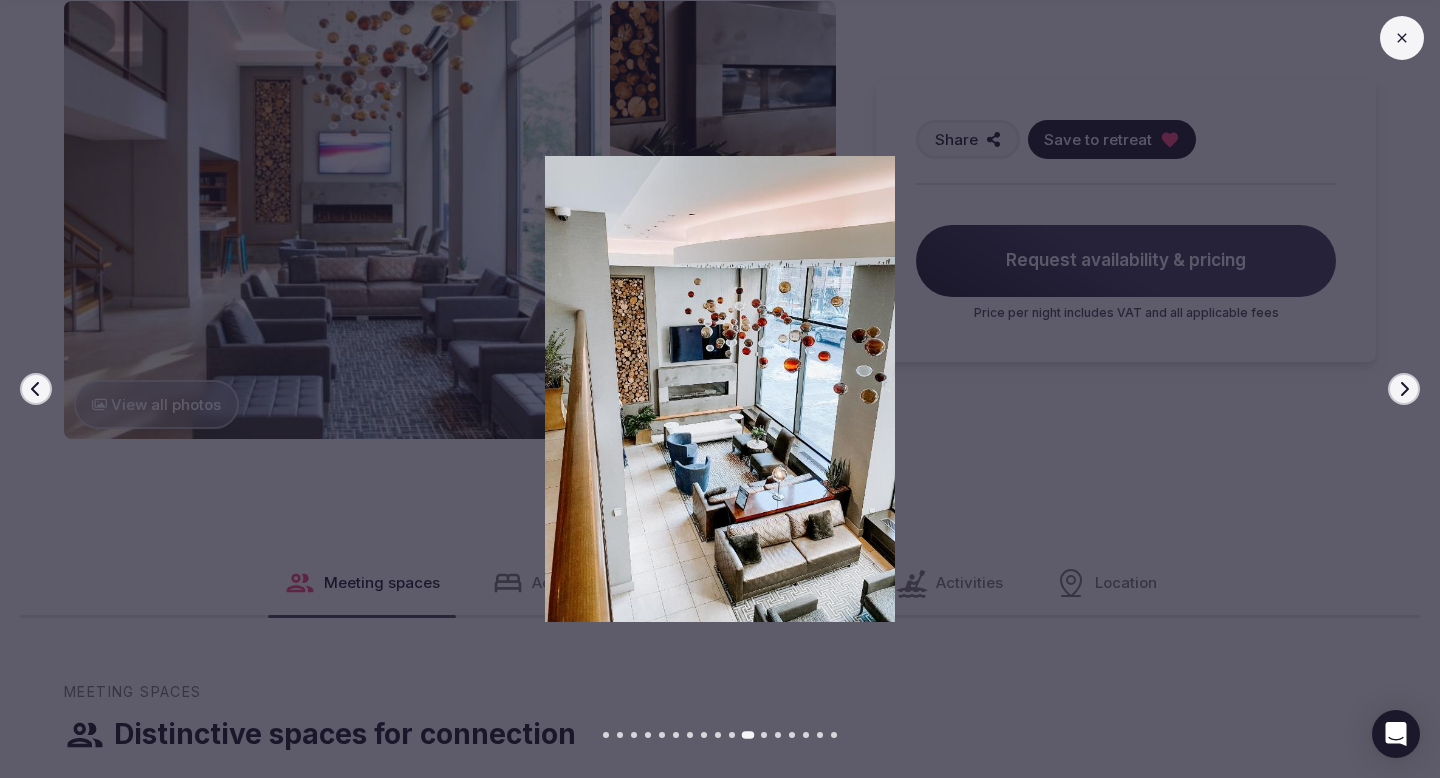 click on "Next slide" at bounding box center [1404, 389] 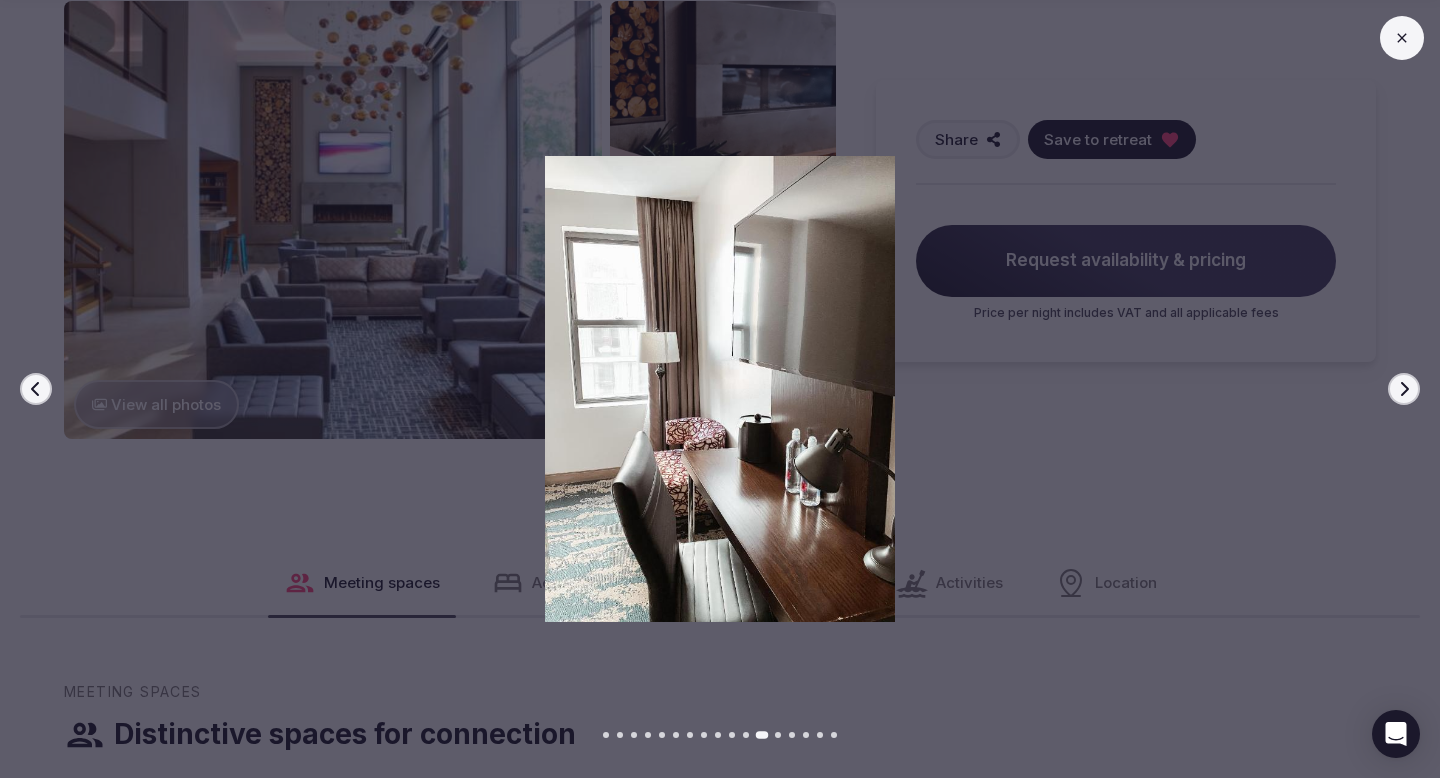 click on "Next slide" at bounding box center [1404, 389] 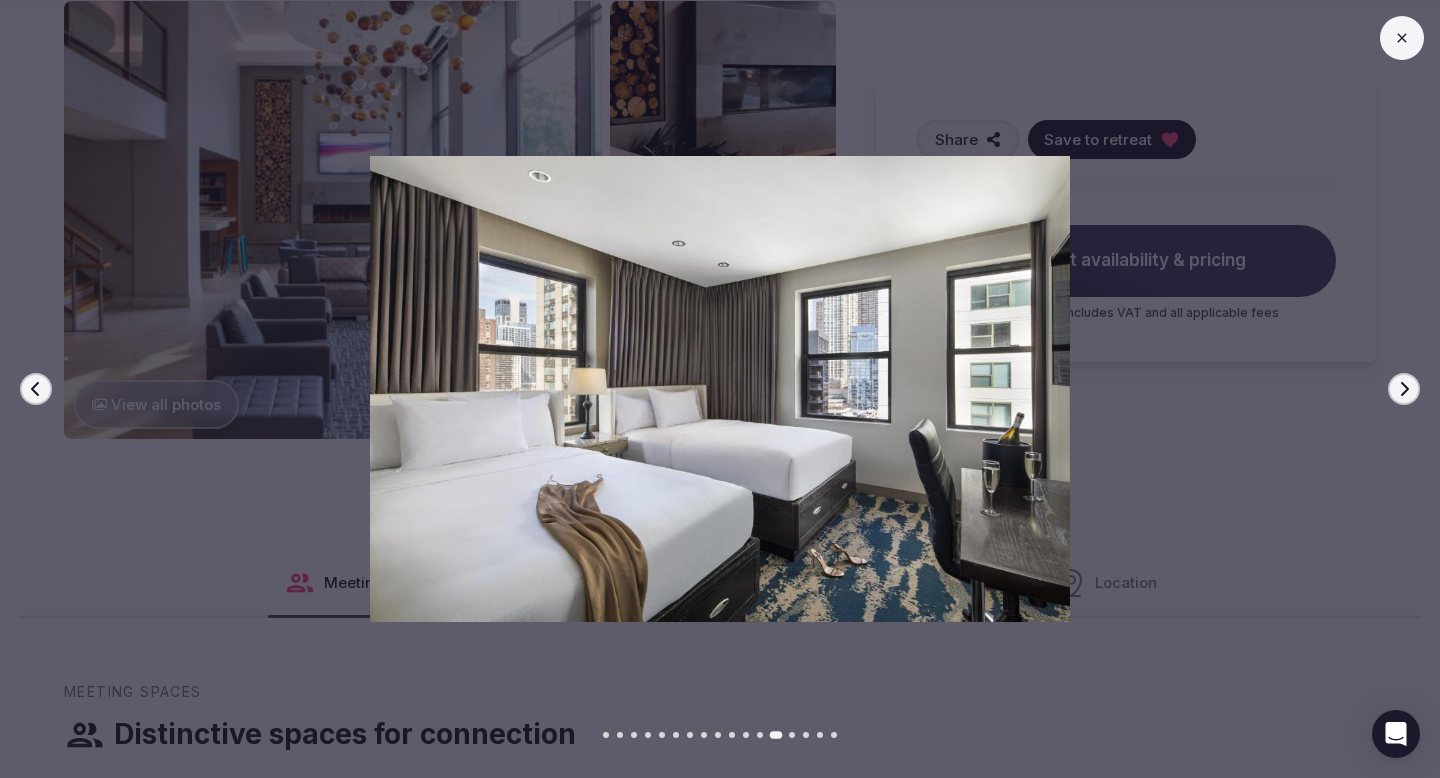 click on "Next slide" at bounding box center [1404, 389] 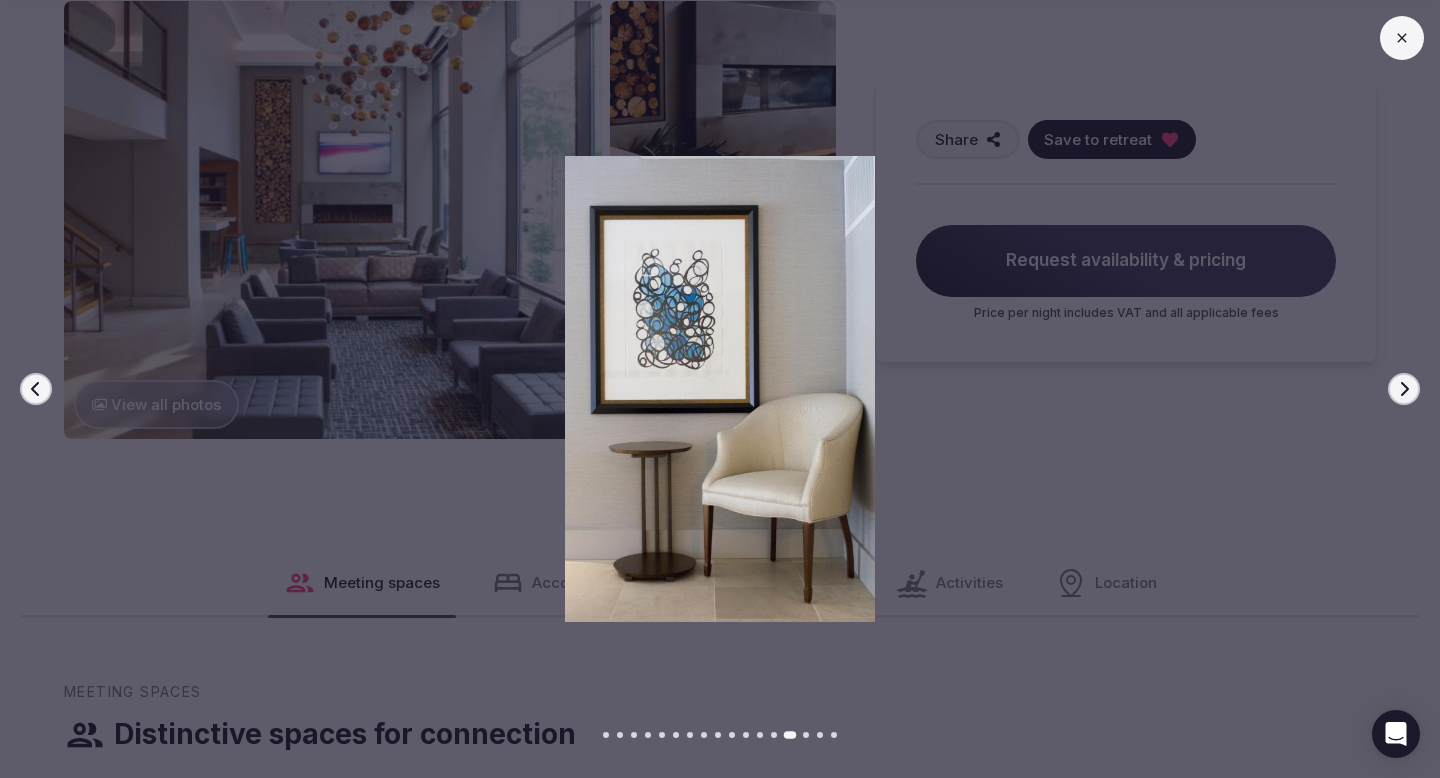 click on "Next slide" at bounding box center [1404, 389] 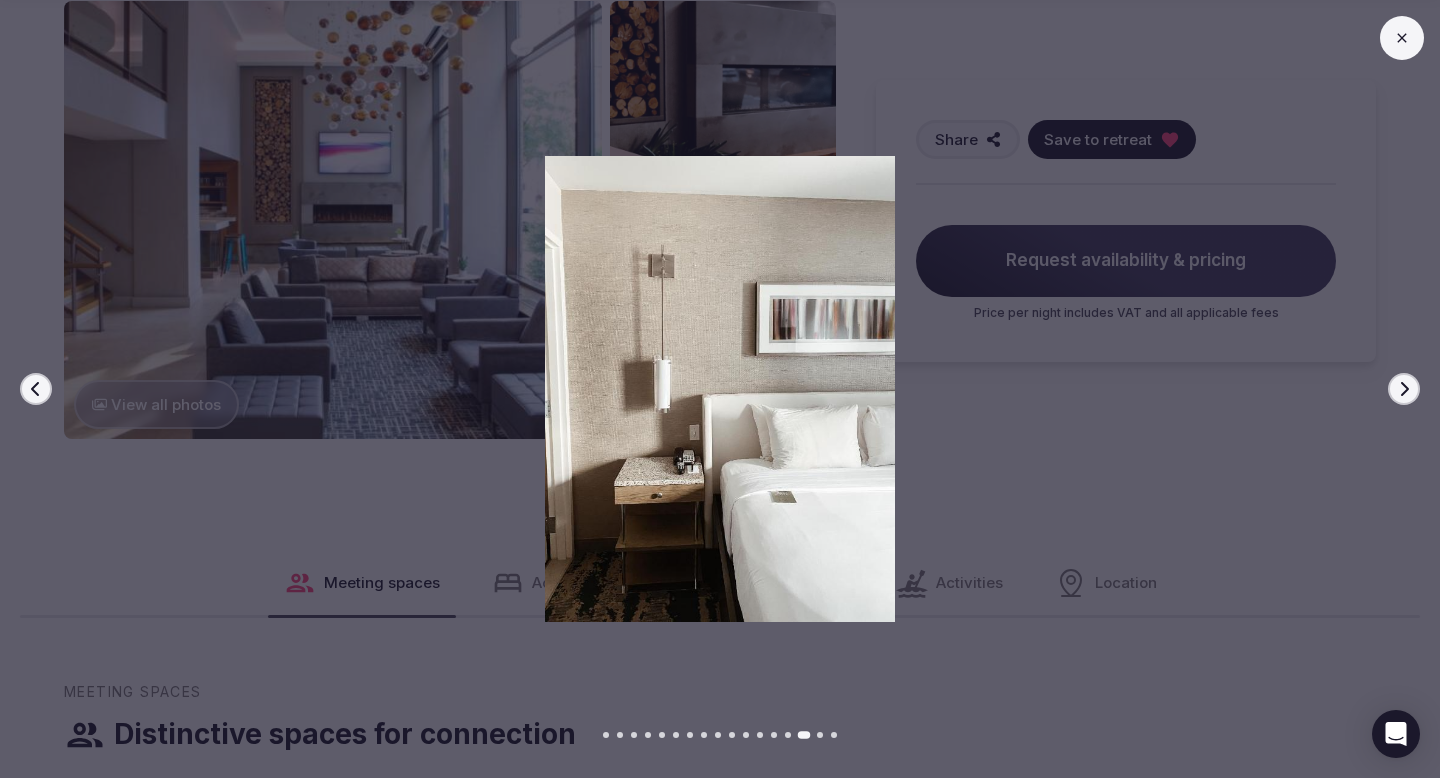 click on "Next slide" at bounding box center [1404, 389] 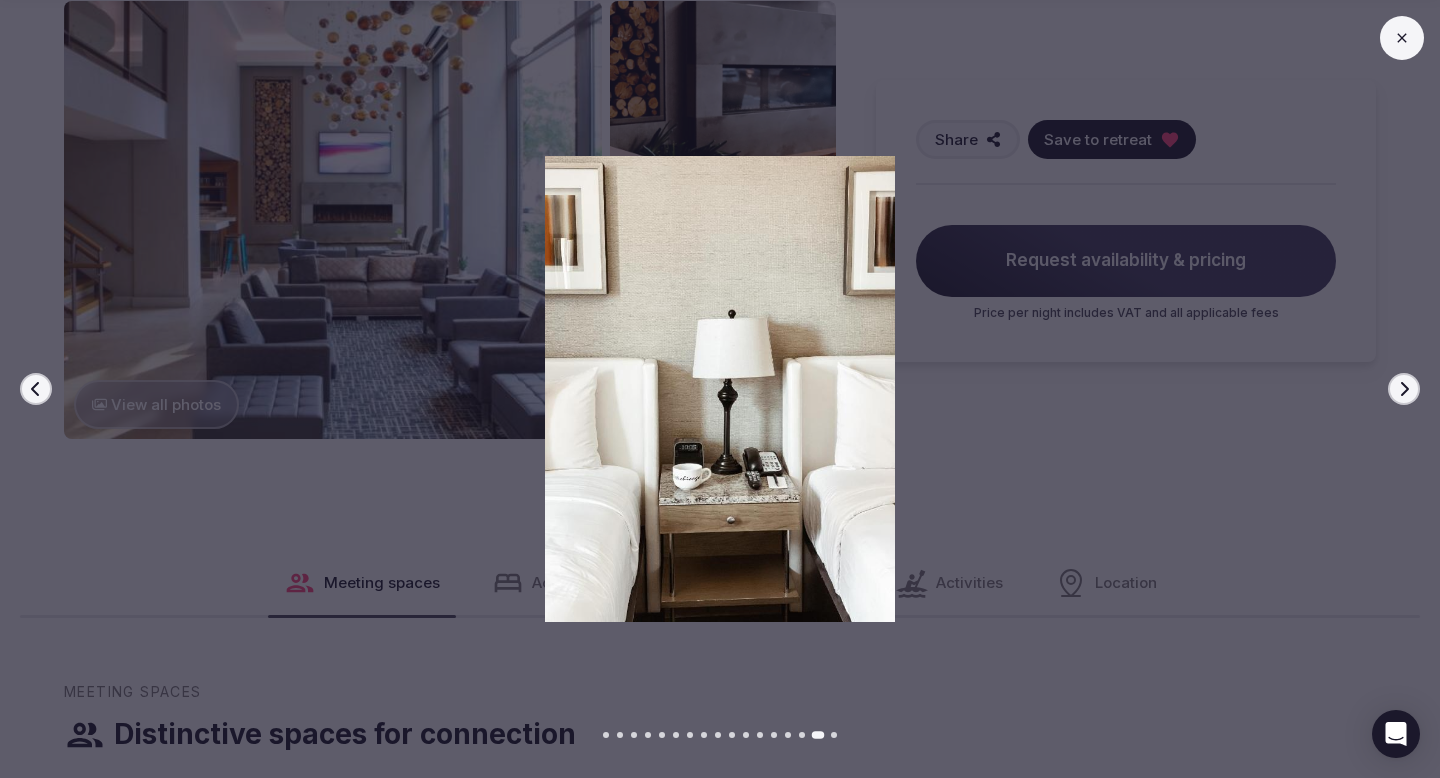 click on "Next slide" at bounding box center [1404, 389] 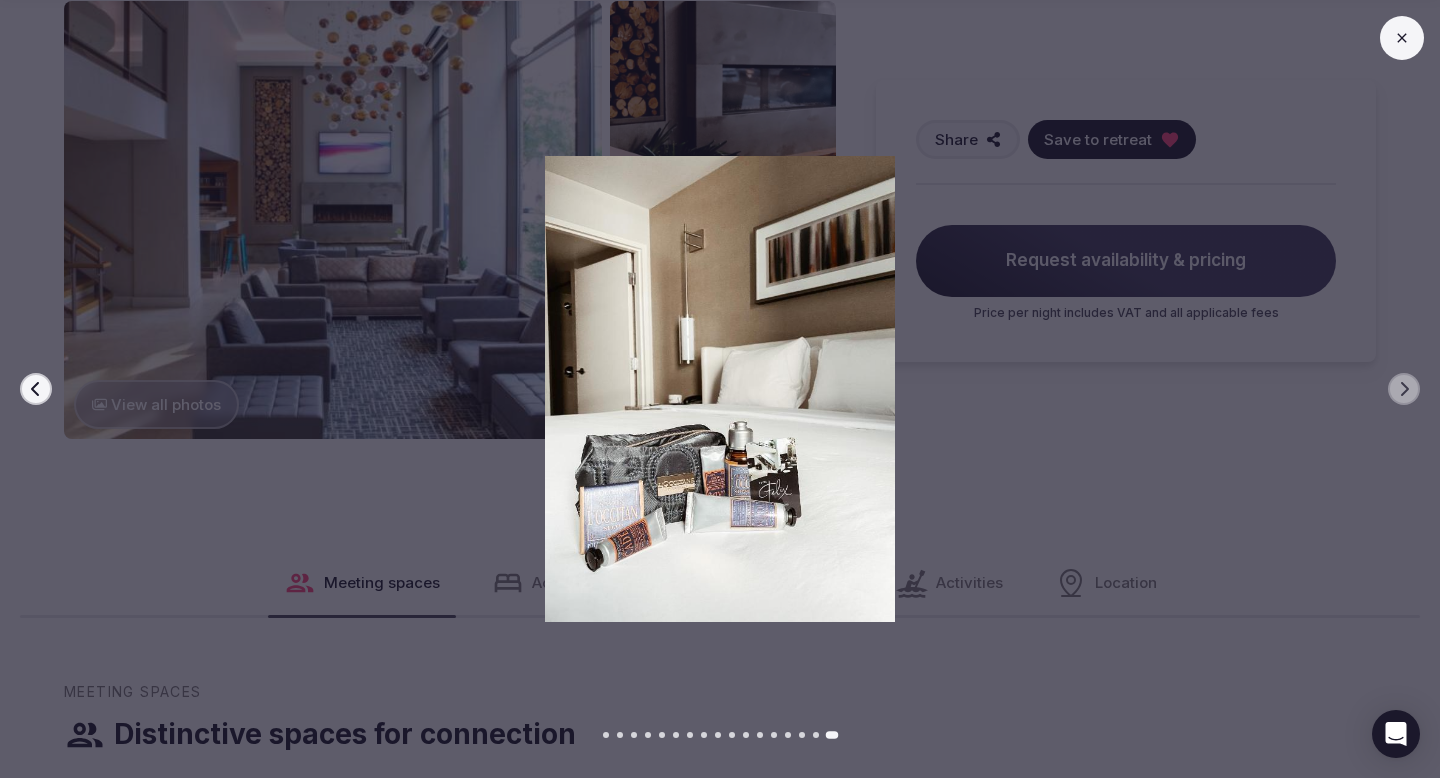 click at bounding box center [1402, 38] 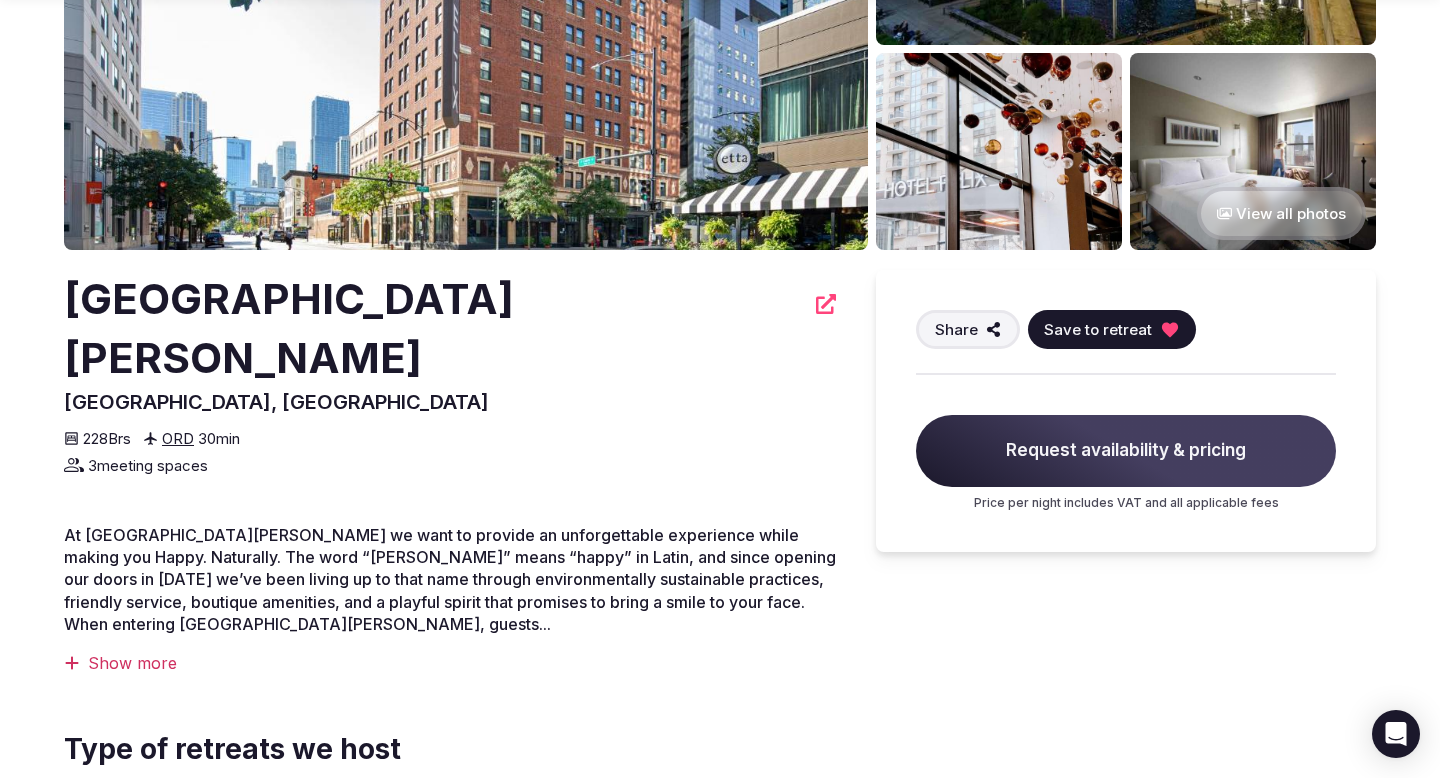 scroll, scrollTop: 0, scrollLeft: 0, axis: both 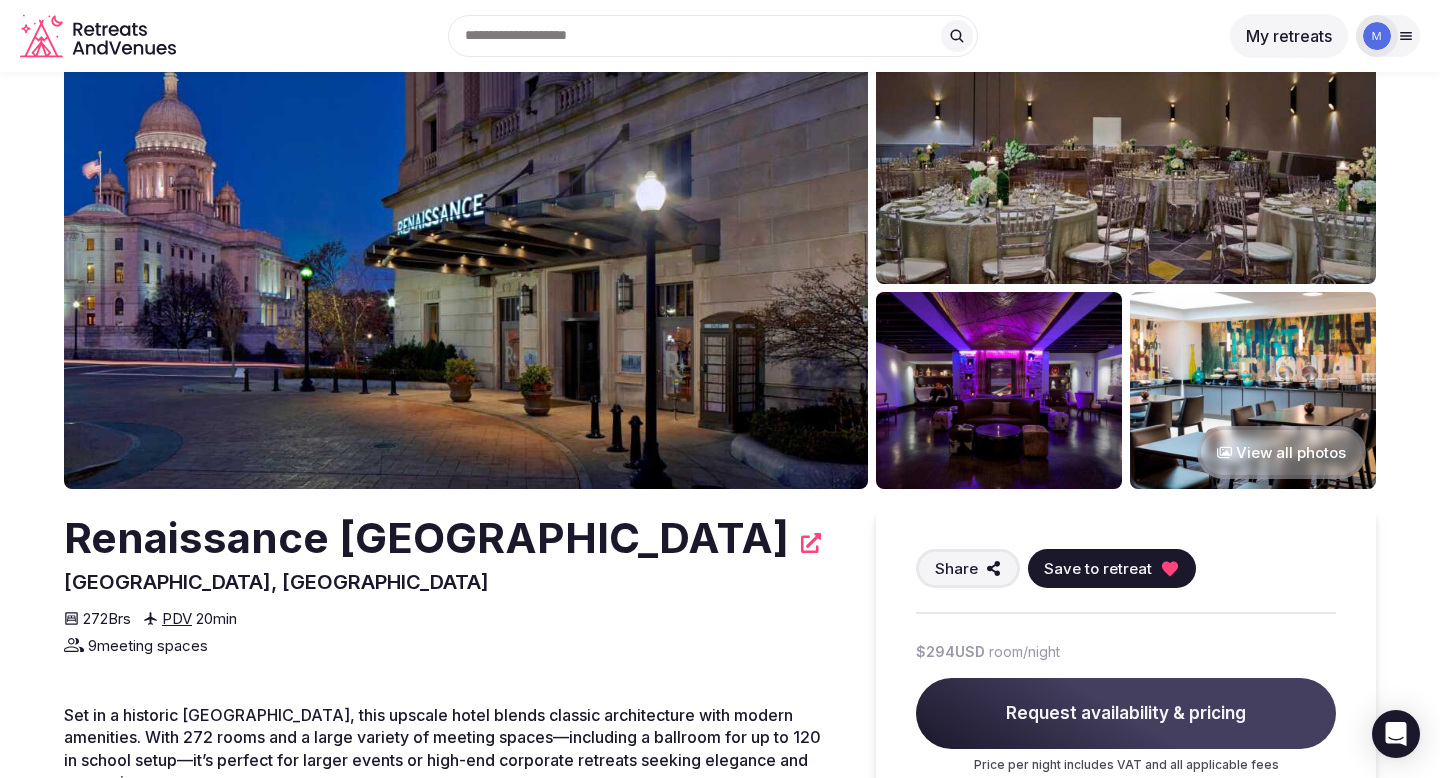click on "View all photos" at bounding box center [1281, 452] 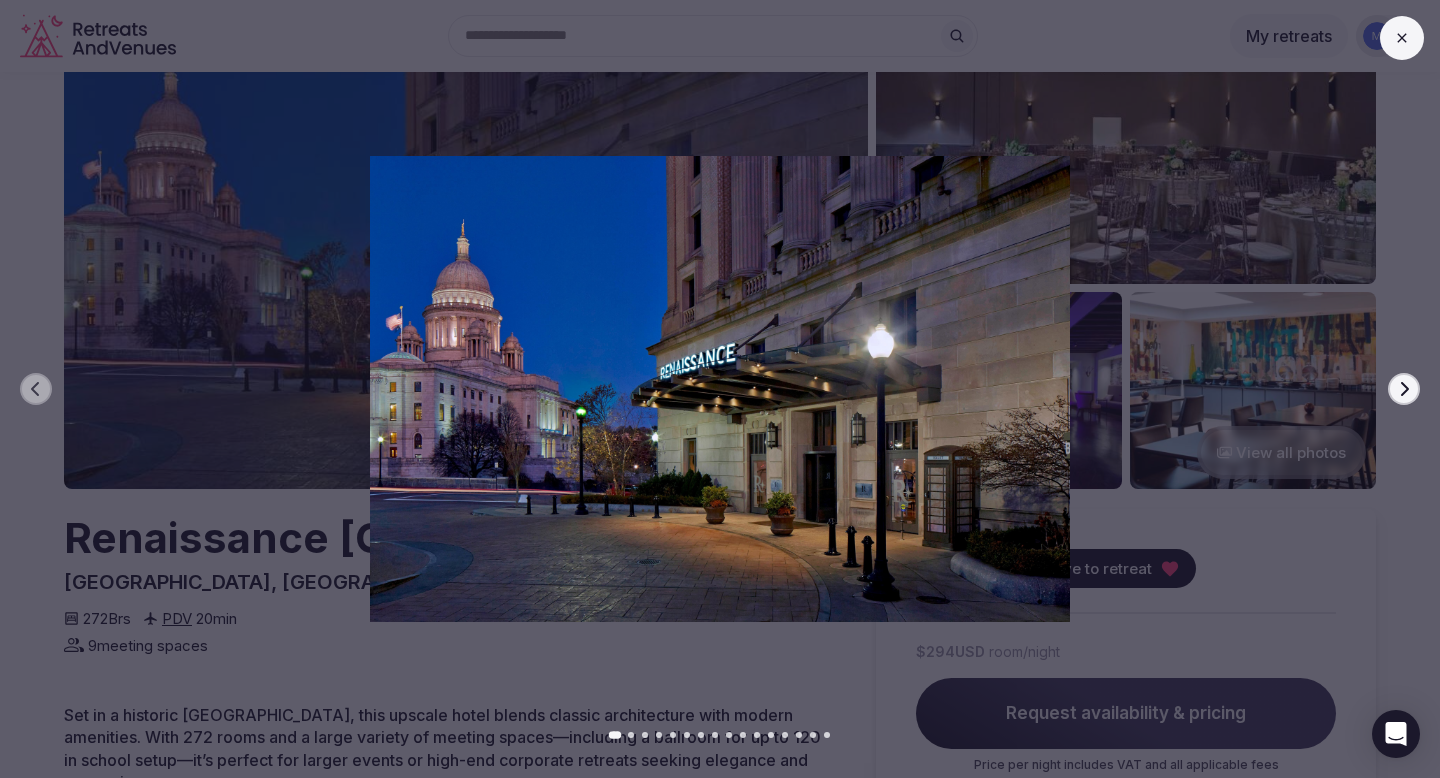 click 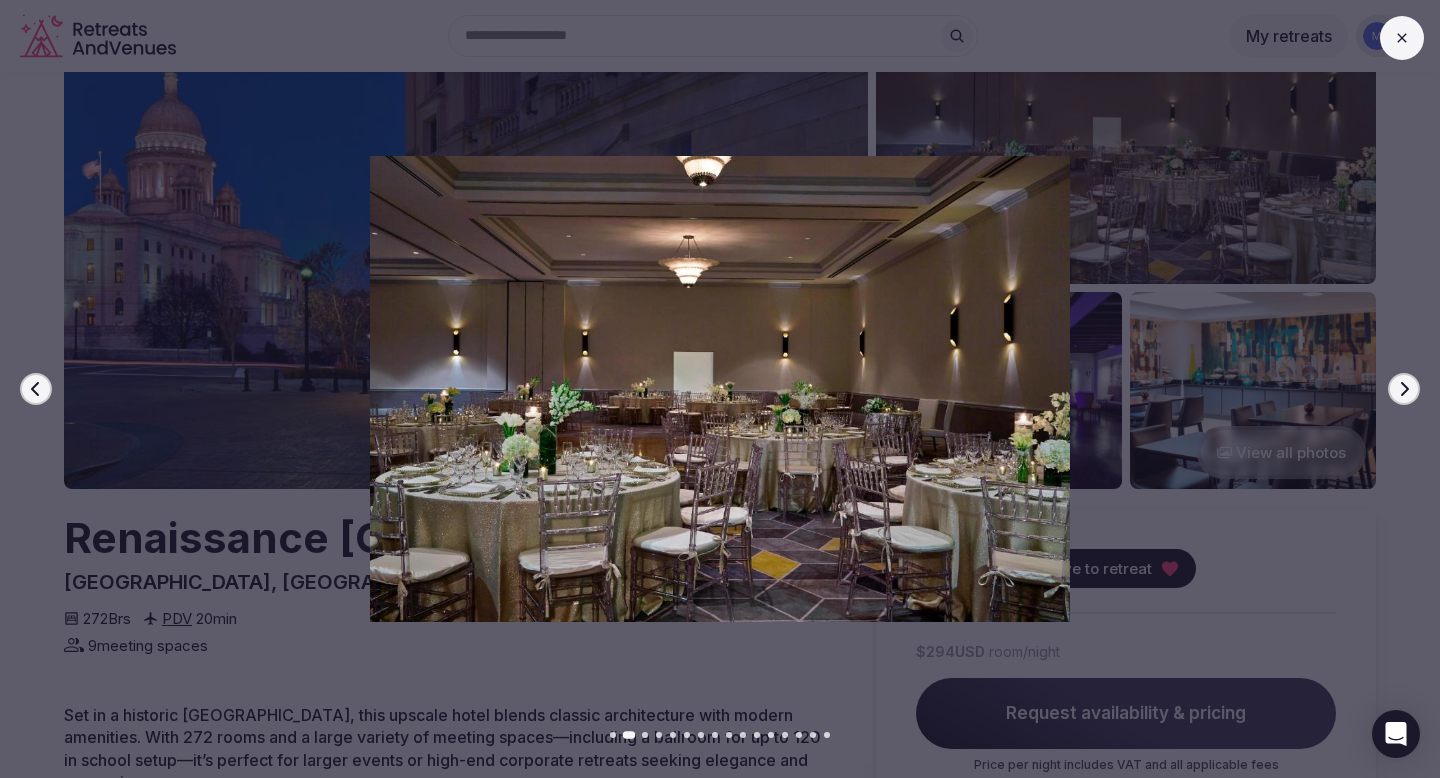 click 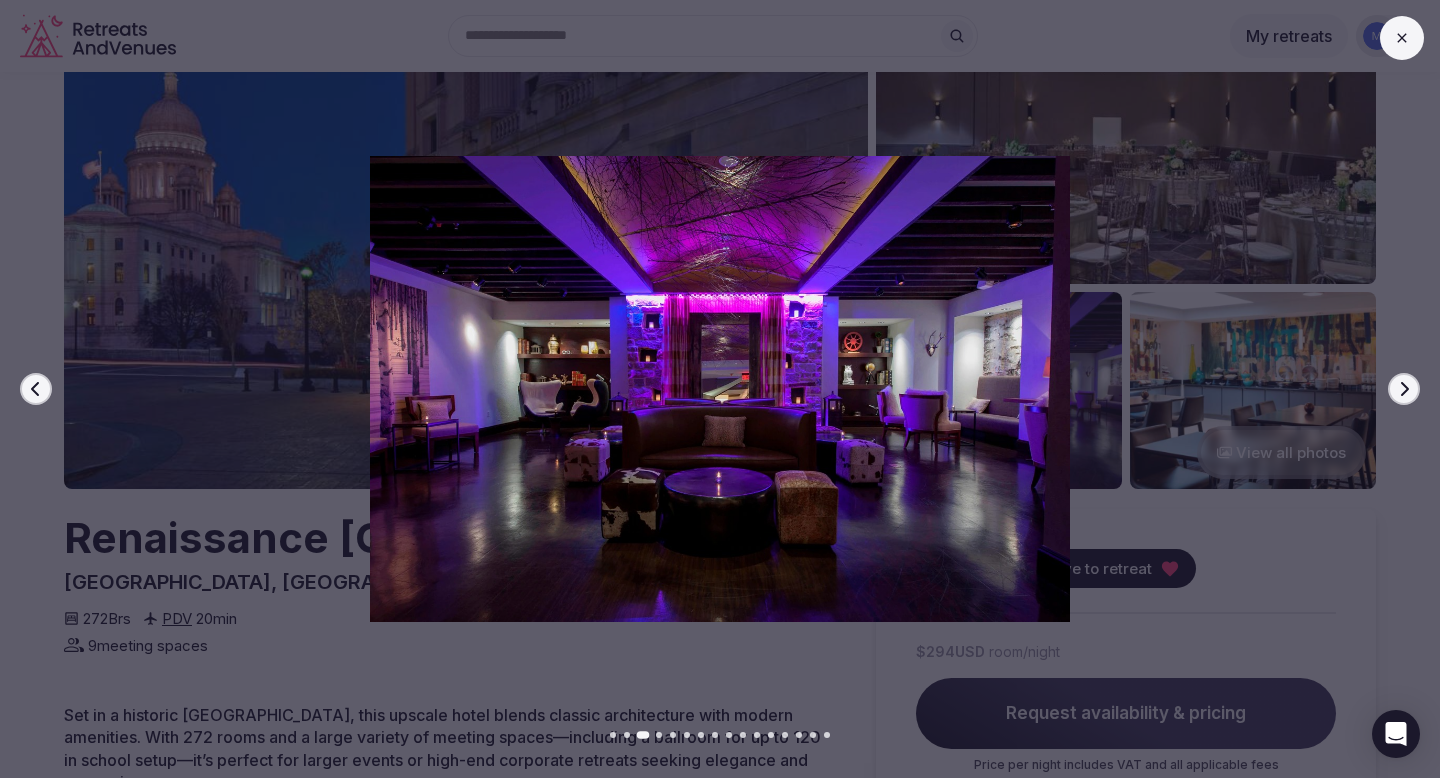 click 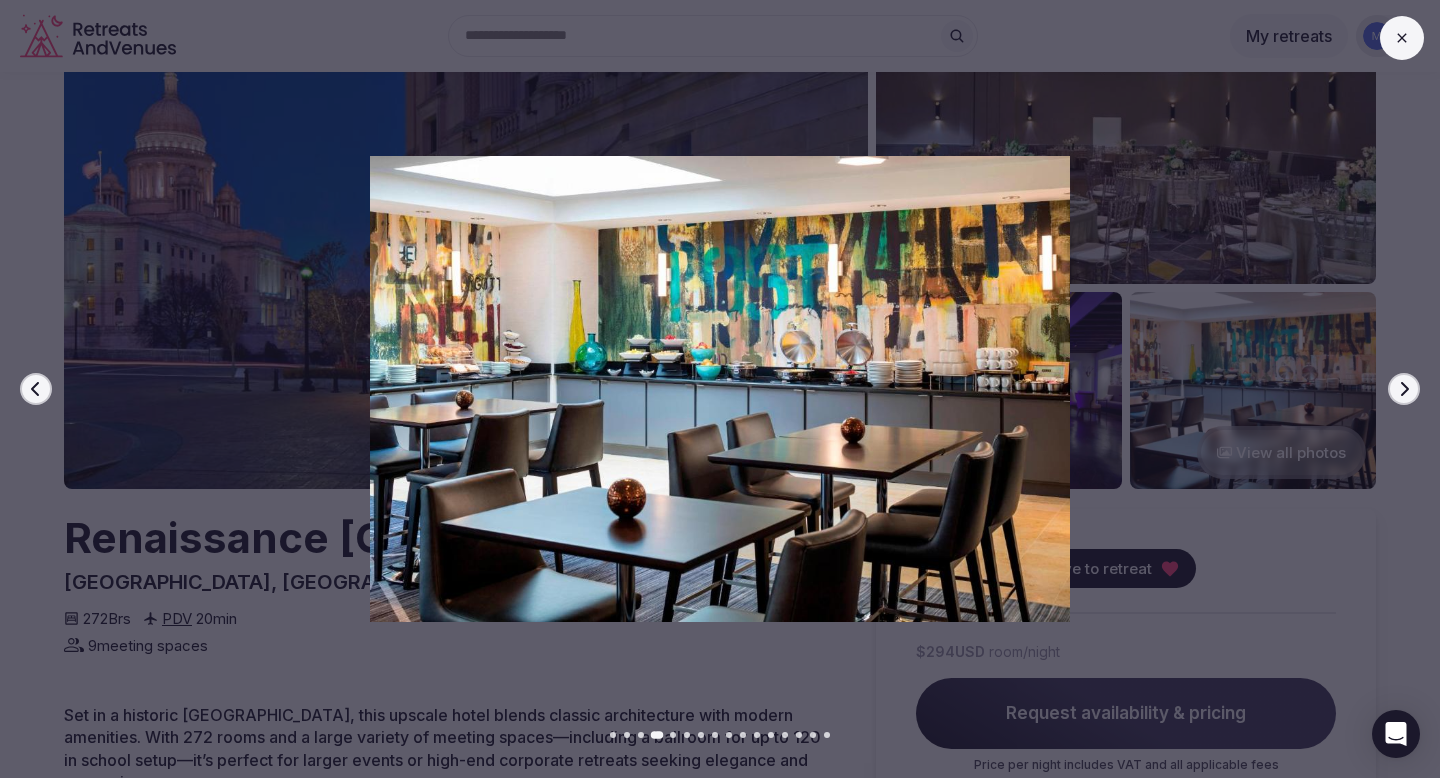 click 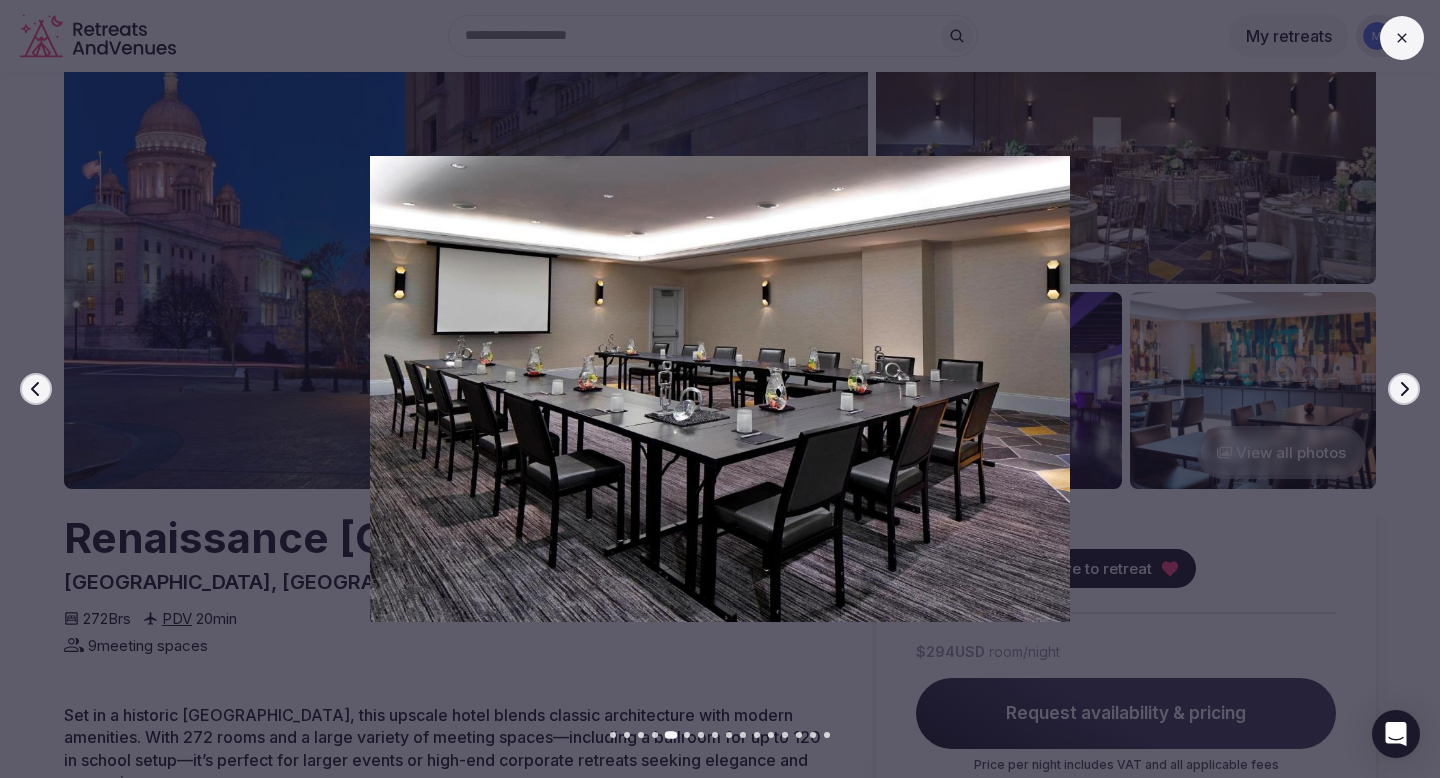 click 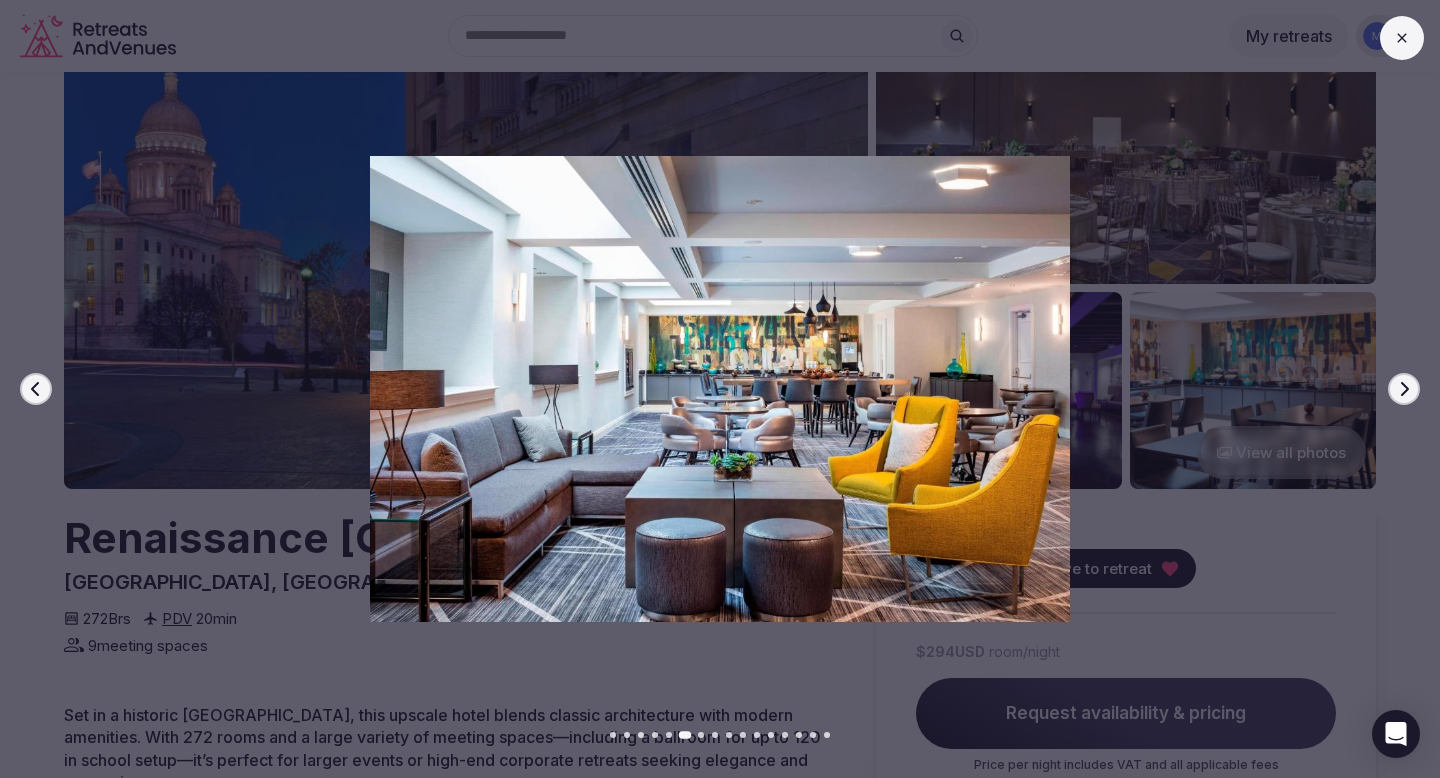 click 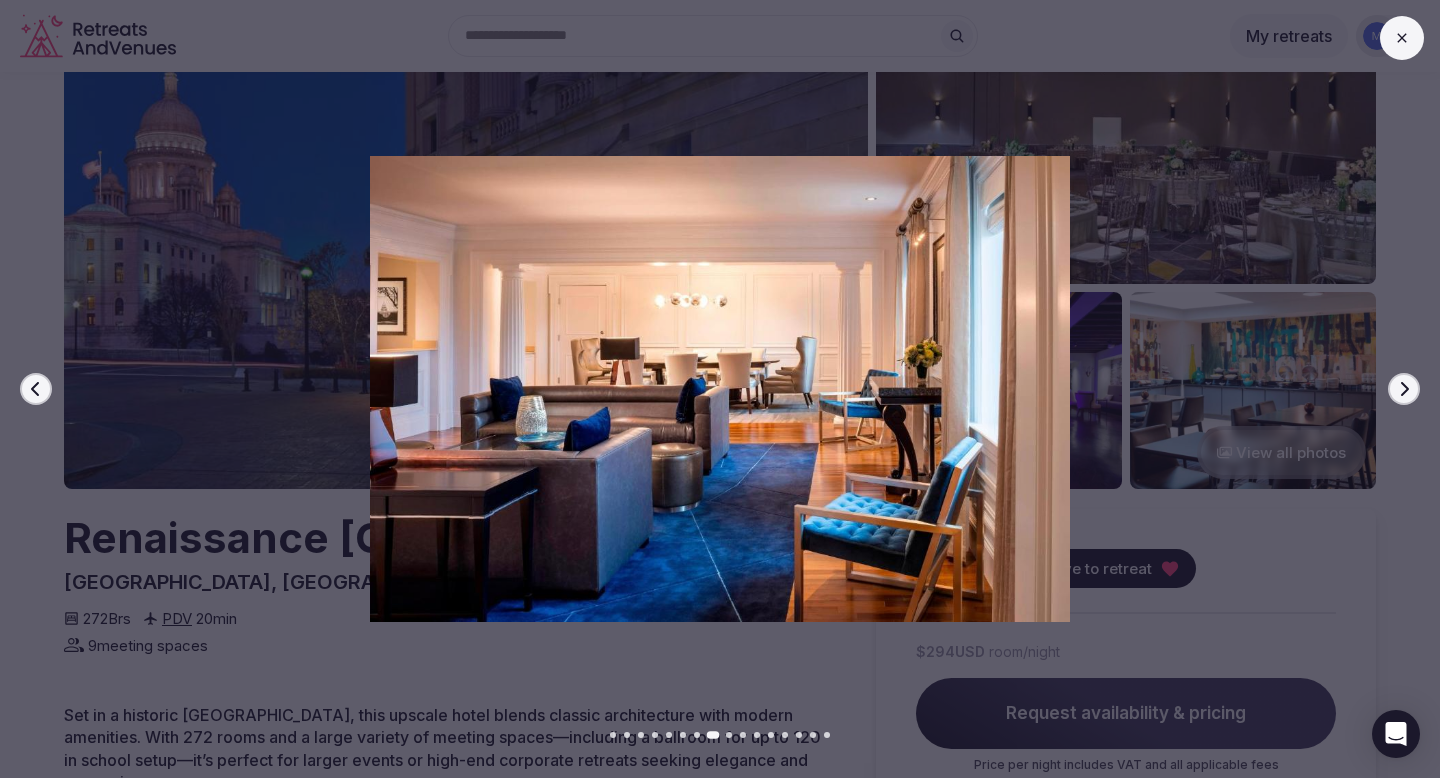 click 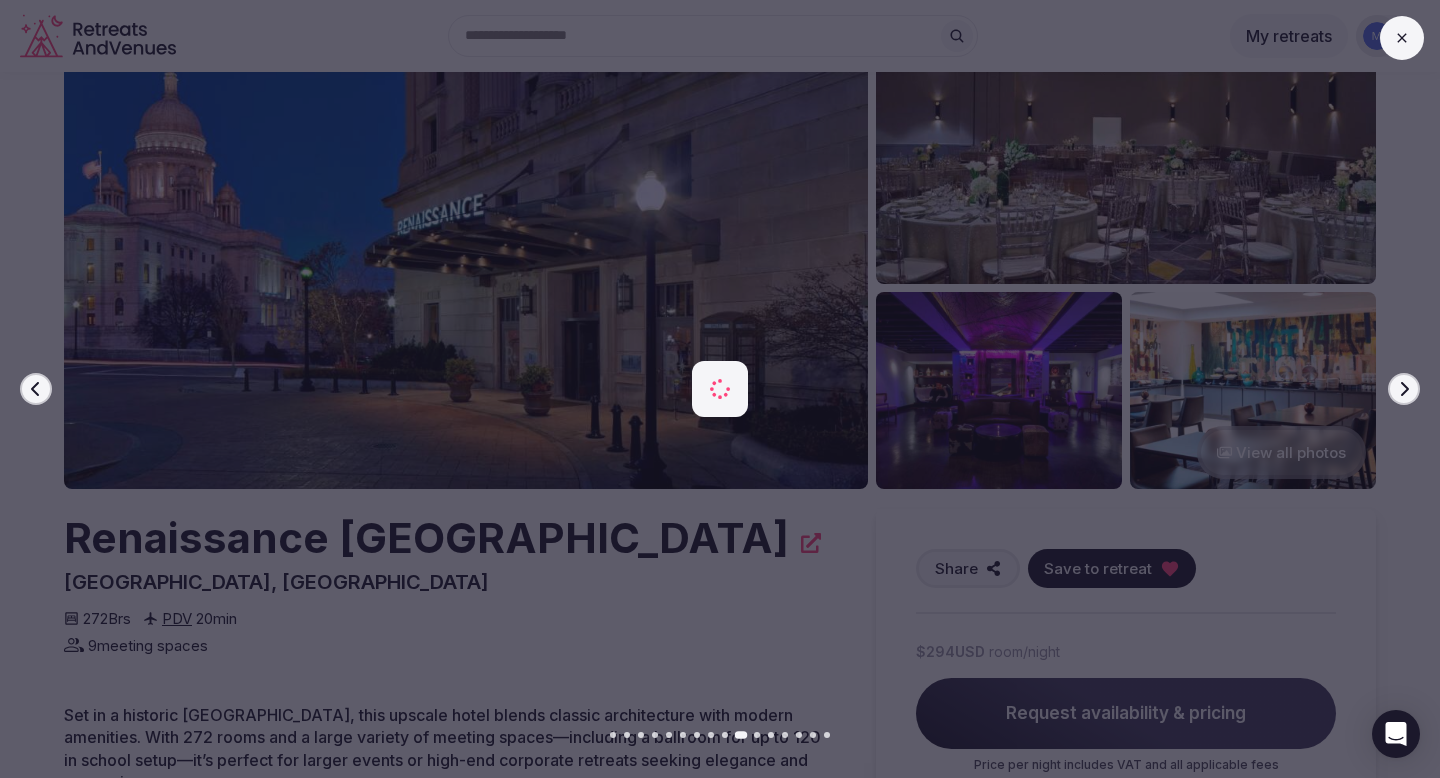 click 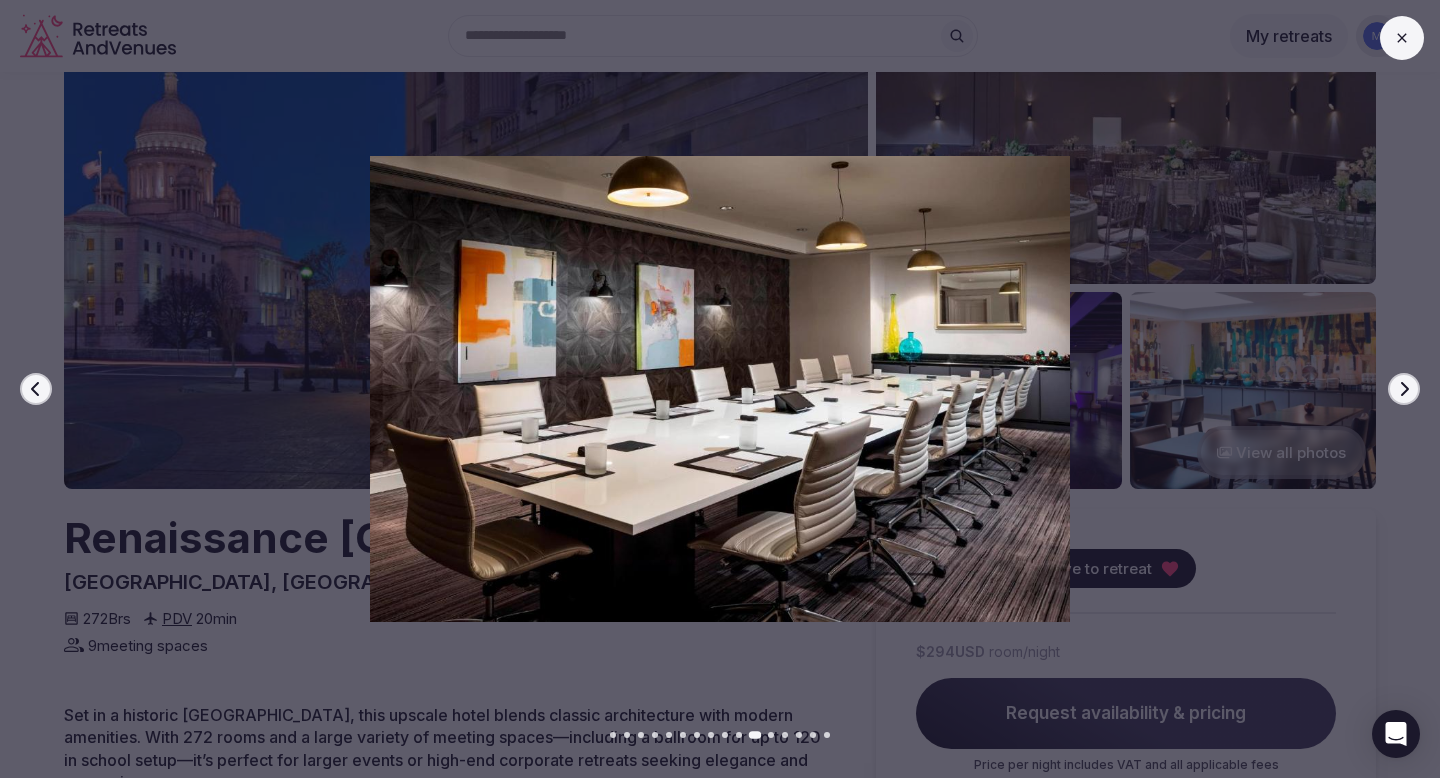 click 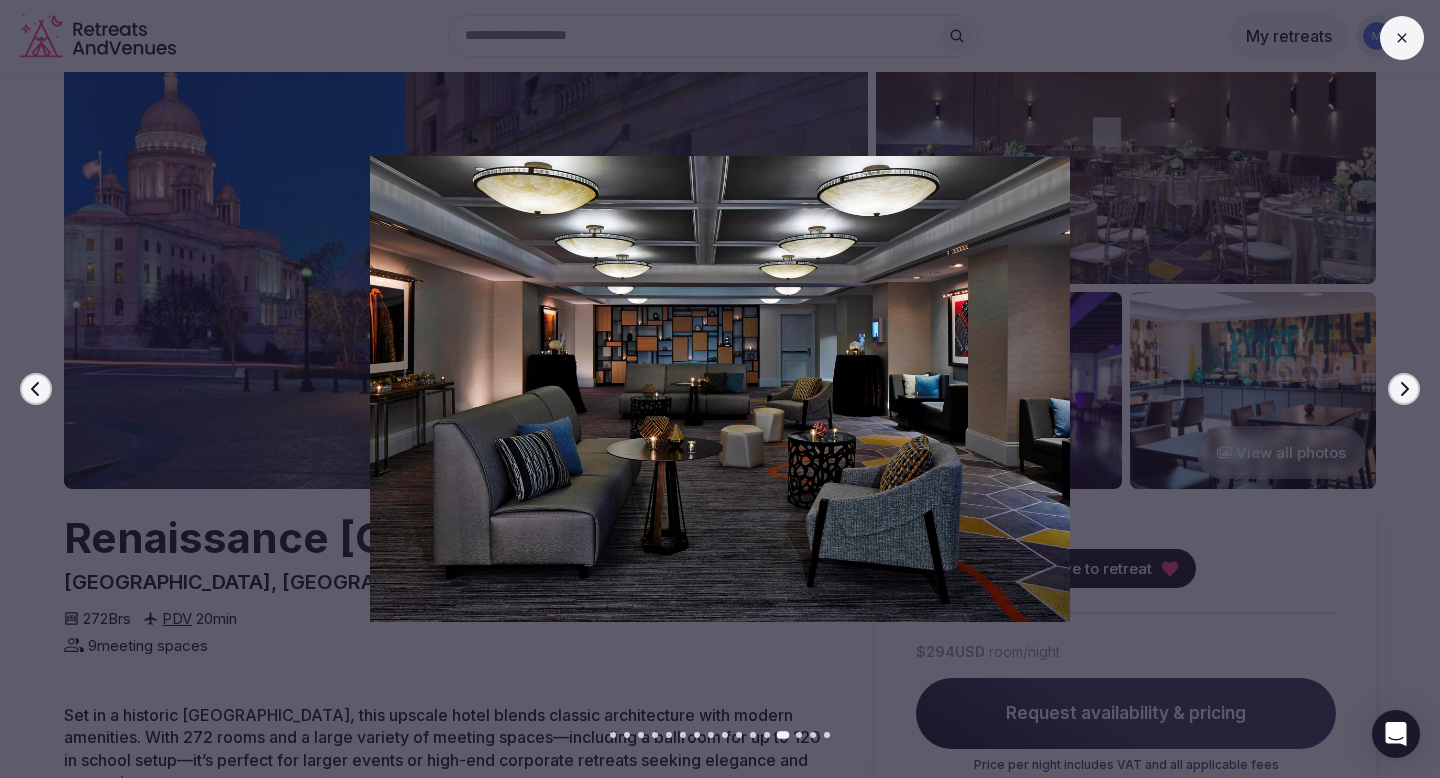 click 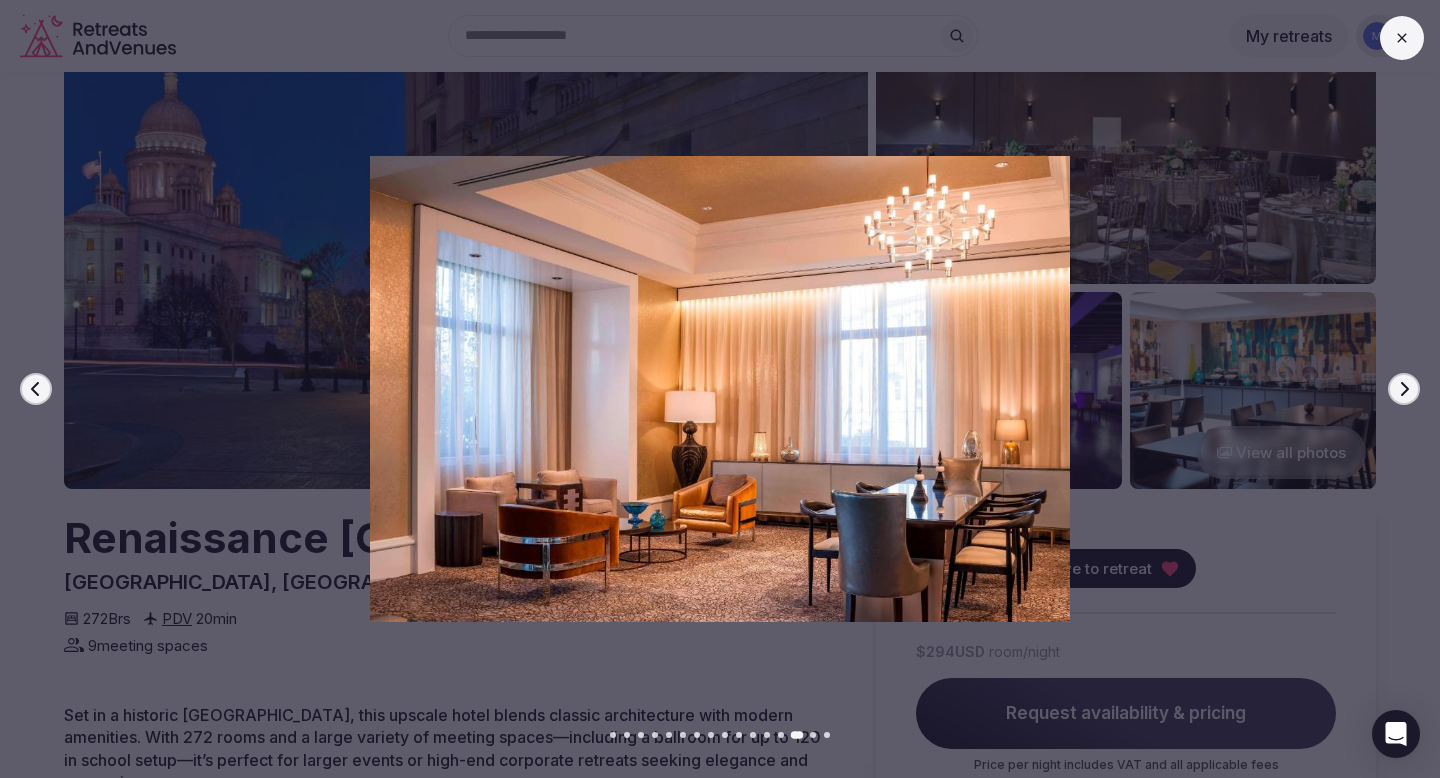 click 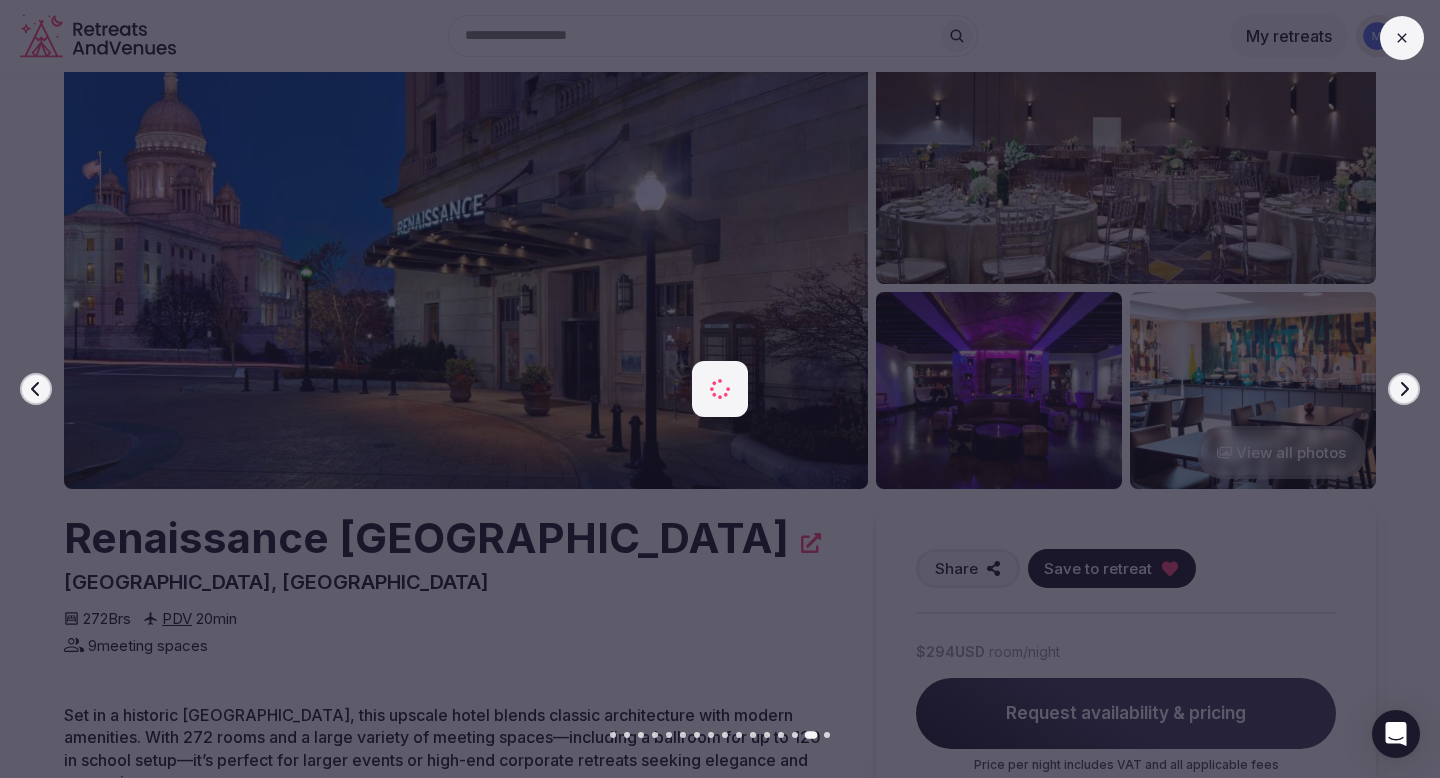 click 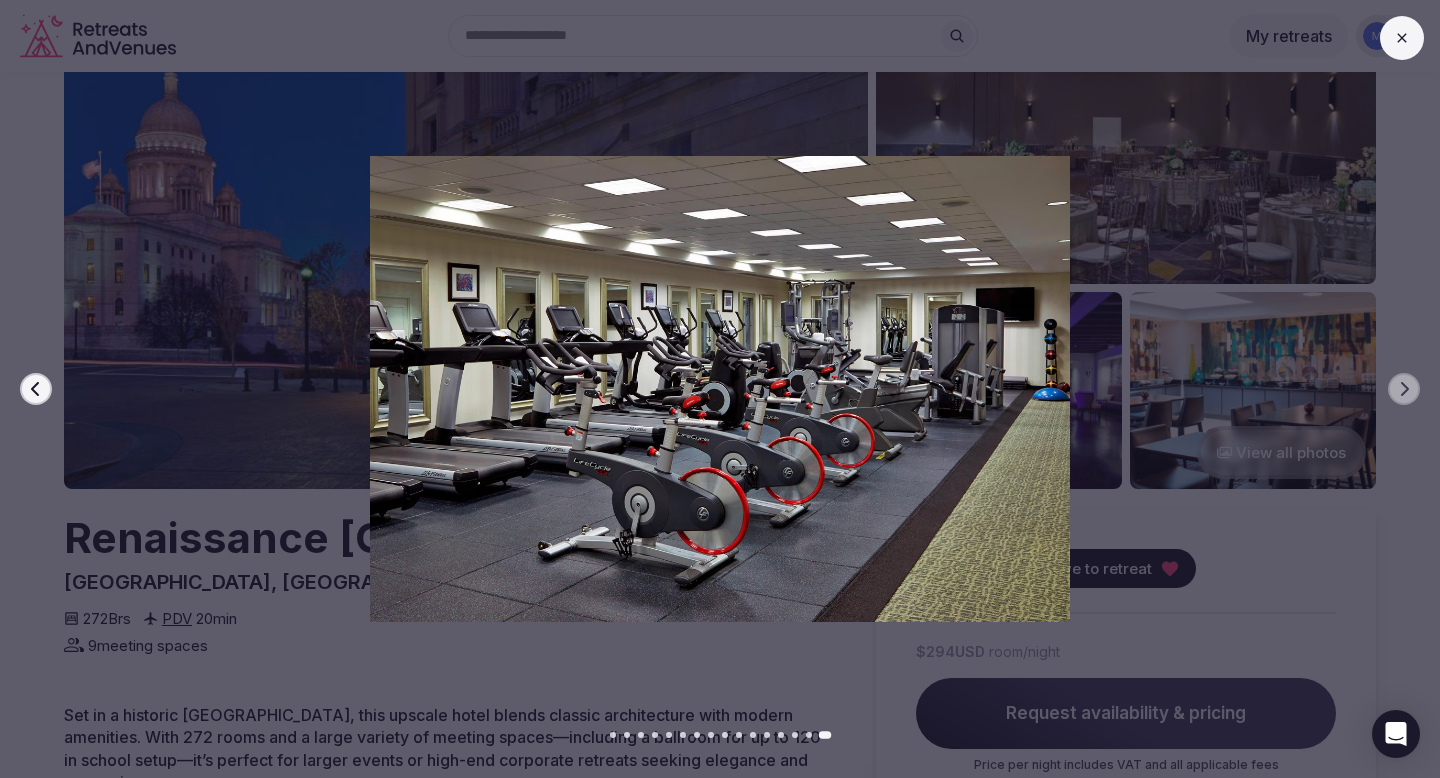 click at bounding box center [1402, 38] 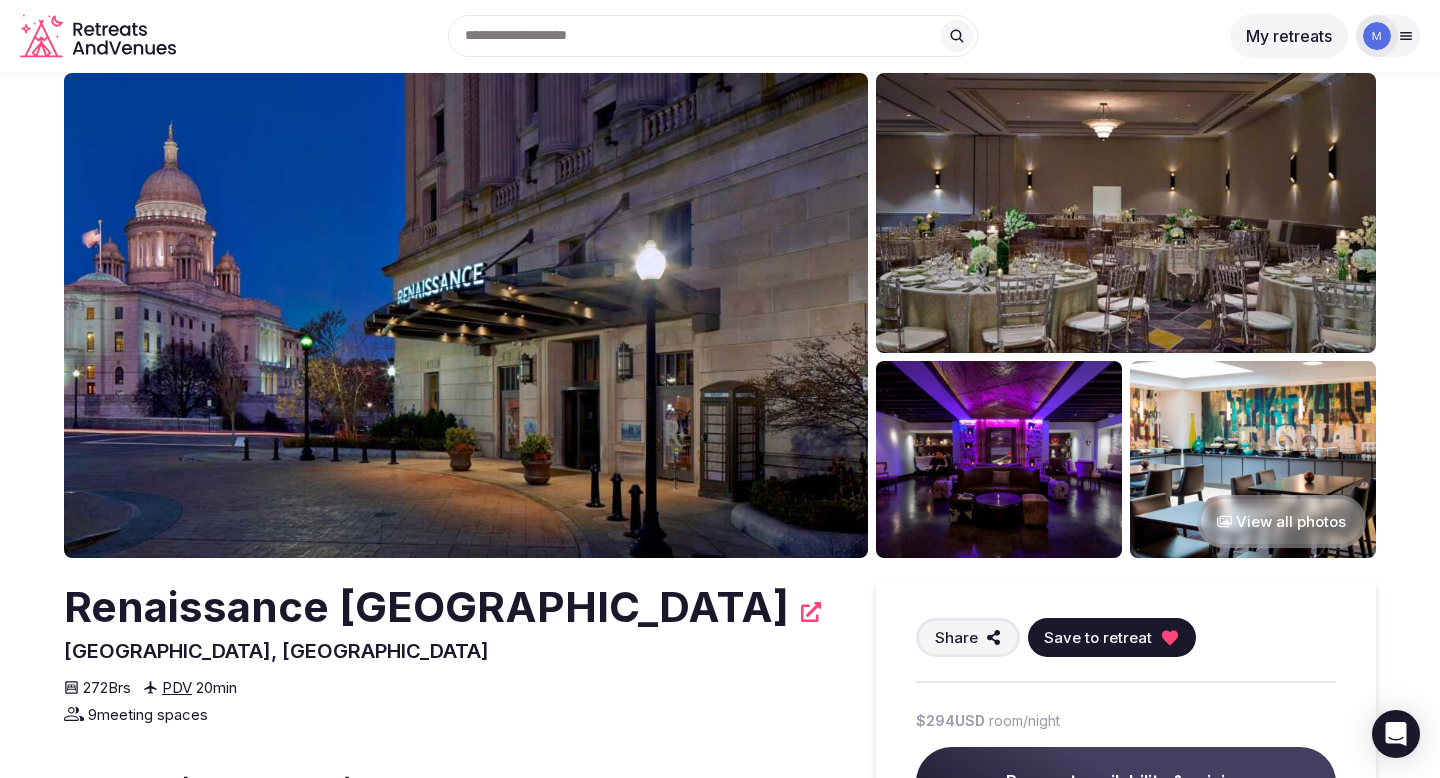 scroll, scrollTop: 0, scrollLeft: 0, axis: both 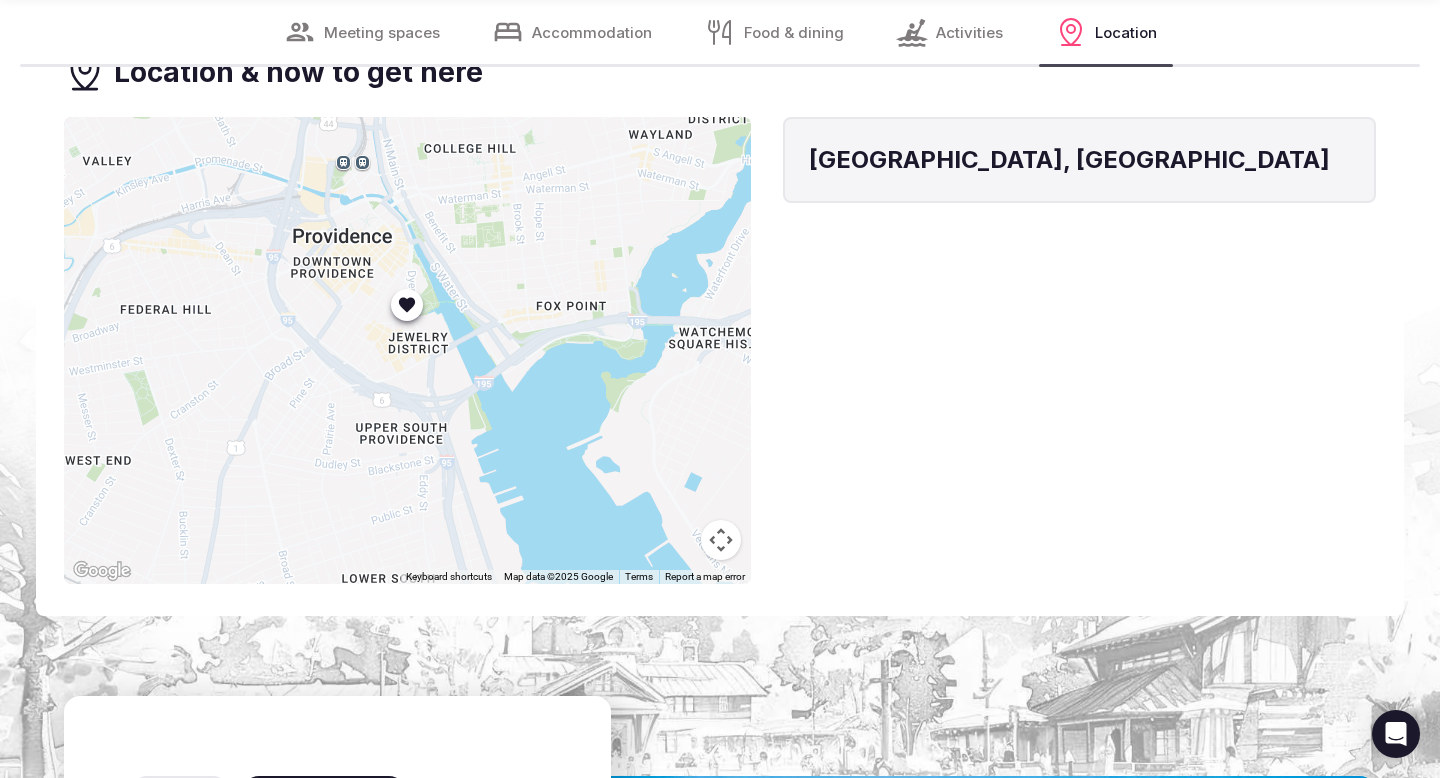 drag, startPoint x: 337, startPoint y: 328, endPoint x: 362, endPoint y: 403, distance: 79.05694 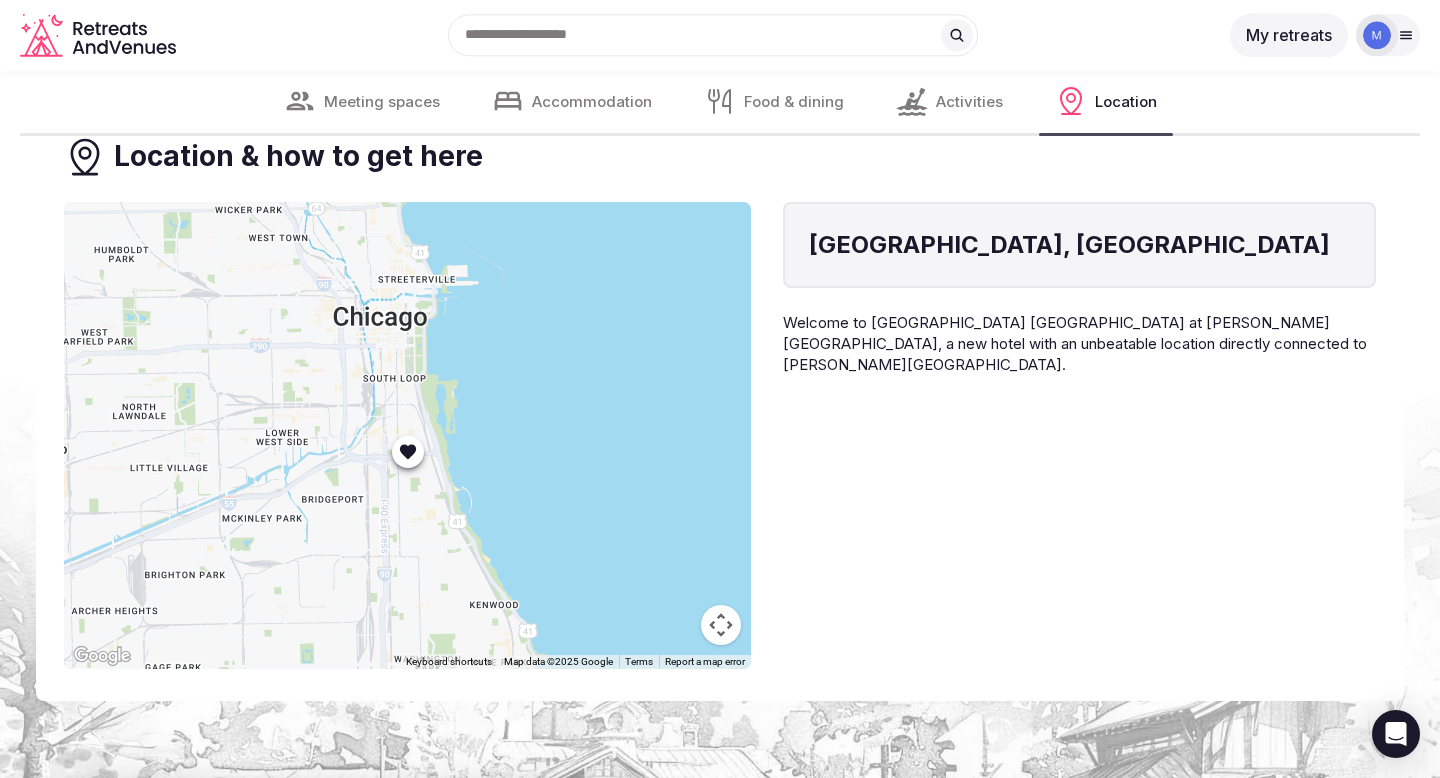scroll, scrollTop: 14287, scrollLeft: 0, axis: vertical 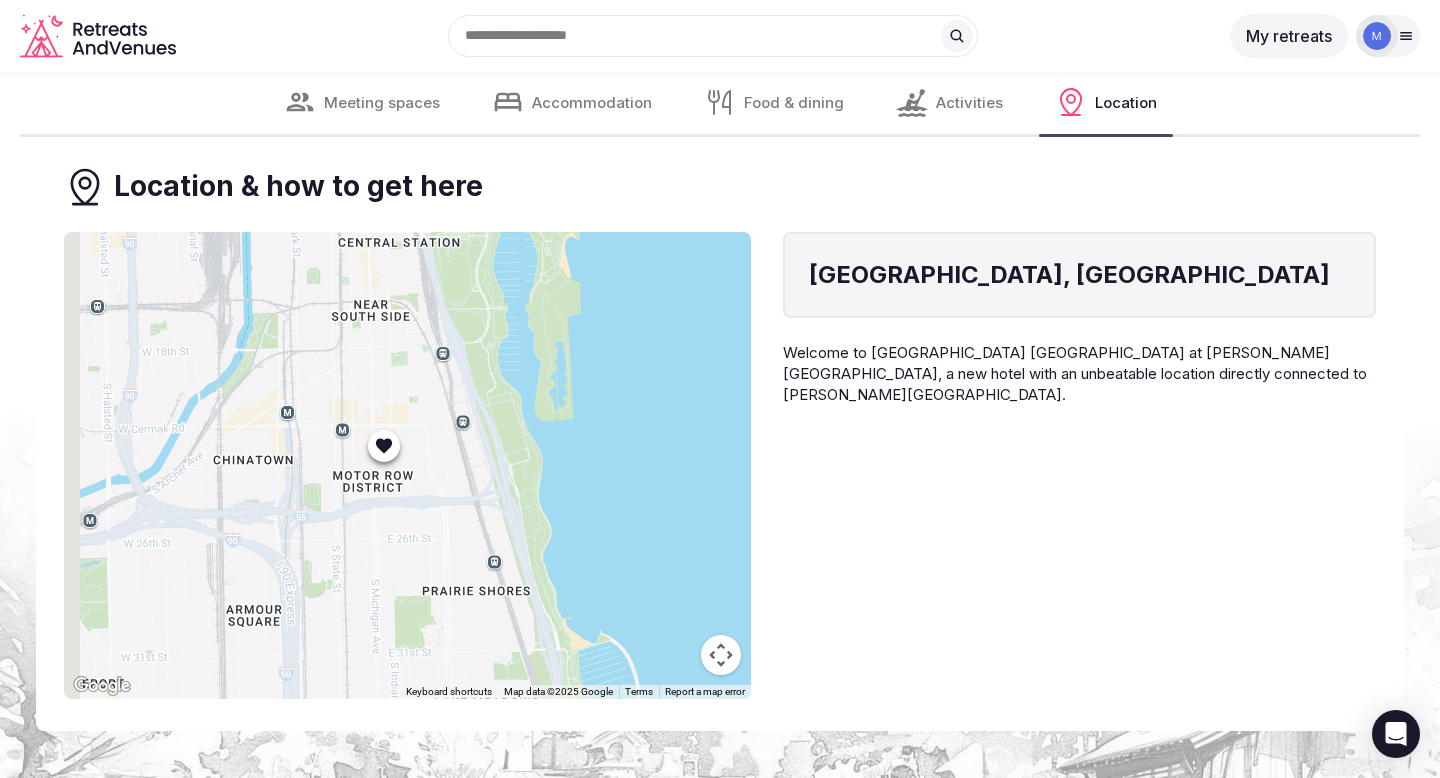 drag, startPoint x: 393, startPoint y: 399, endPoint x: 486, endPoint y: 424, distance: 96.30161 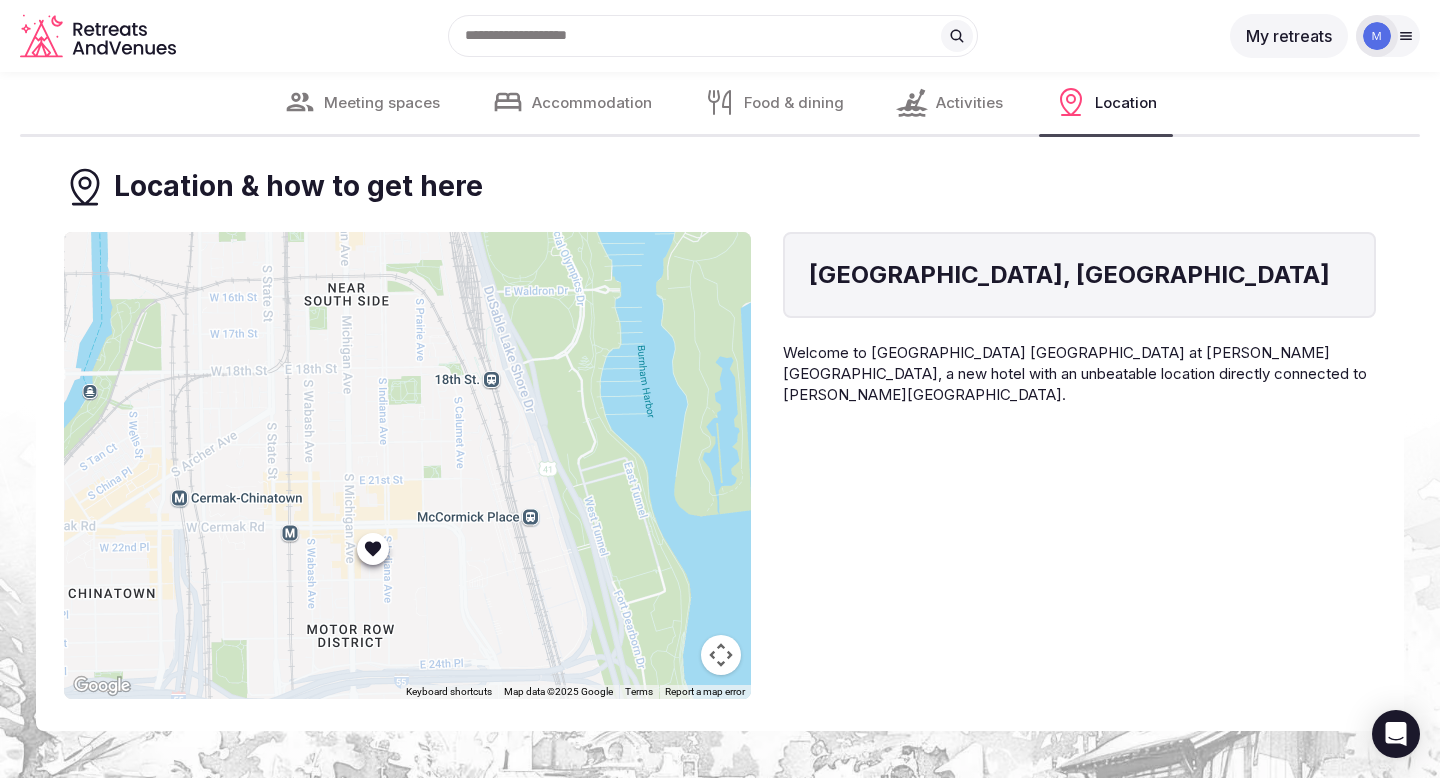 drag, startPoint x: 426, startPoint y: 382, endPoint x: 422, endPoint y: 514, distance: 132.0606 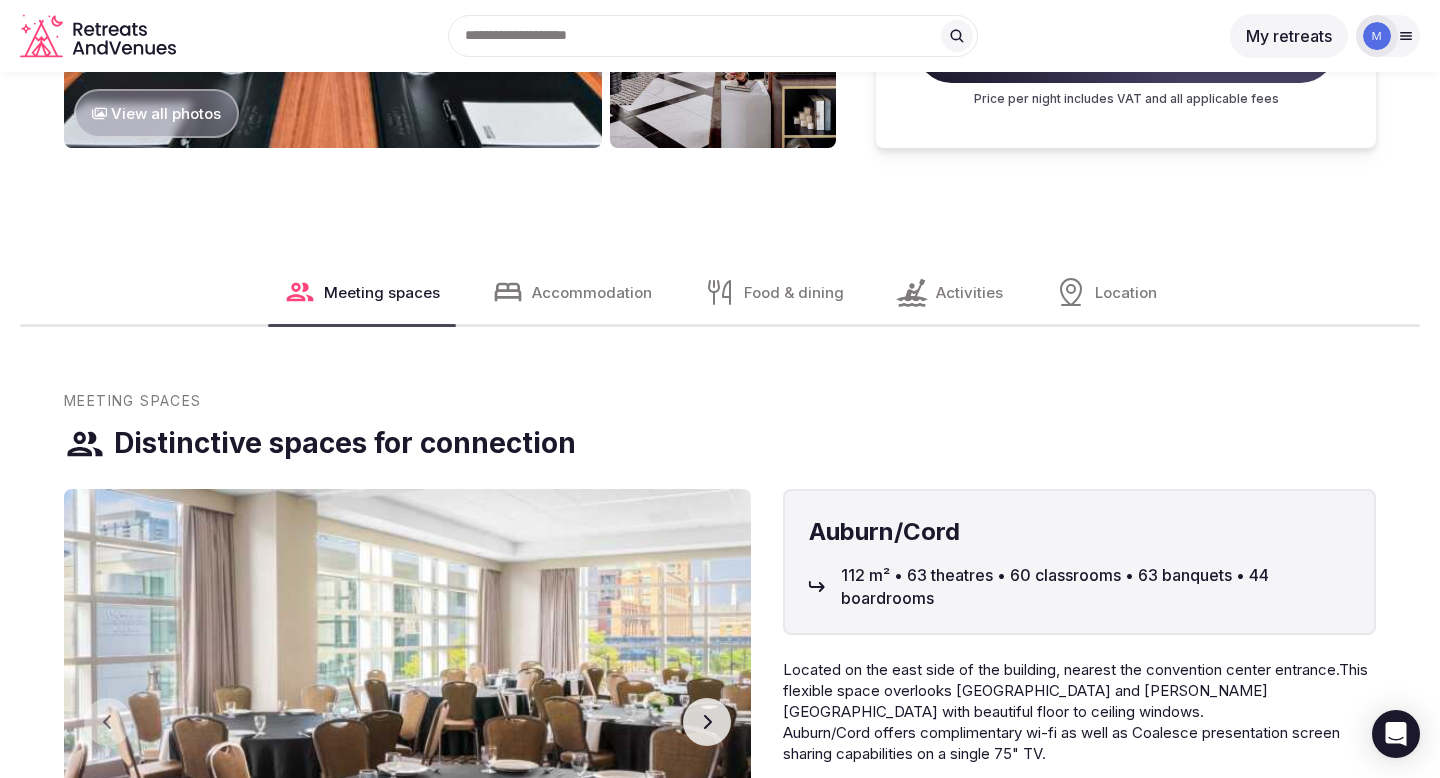 scroll, scrollTop: 1327, scrollLeft: 0, axis: vertical 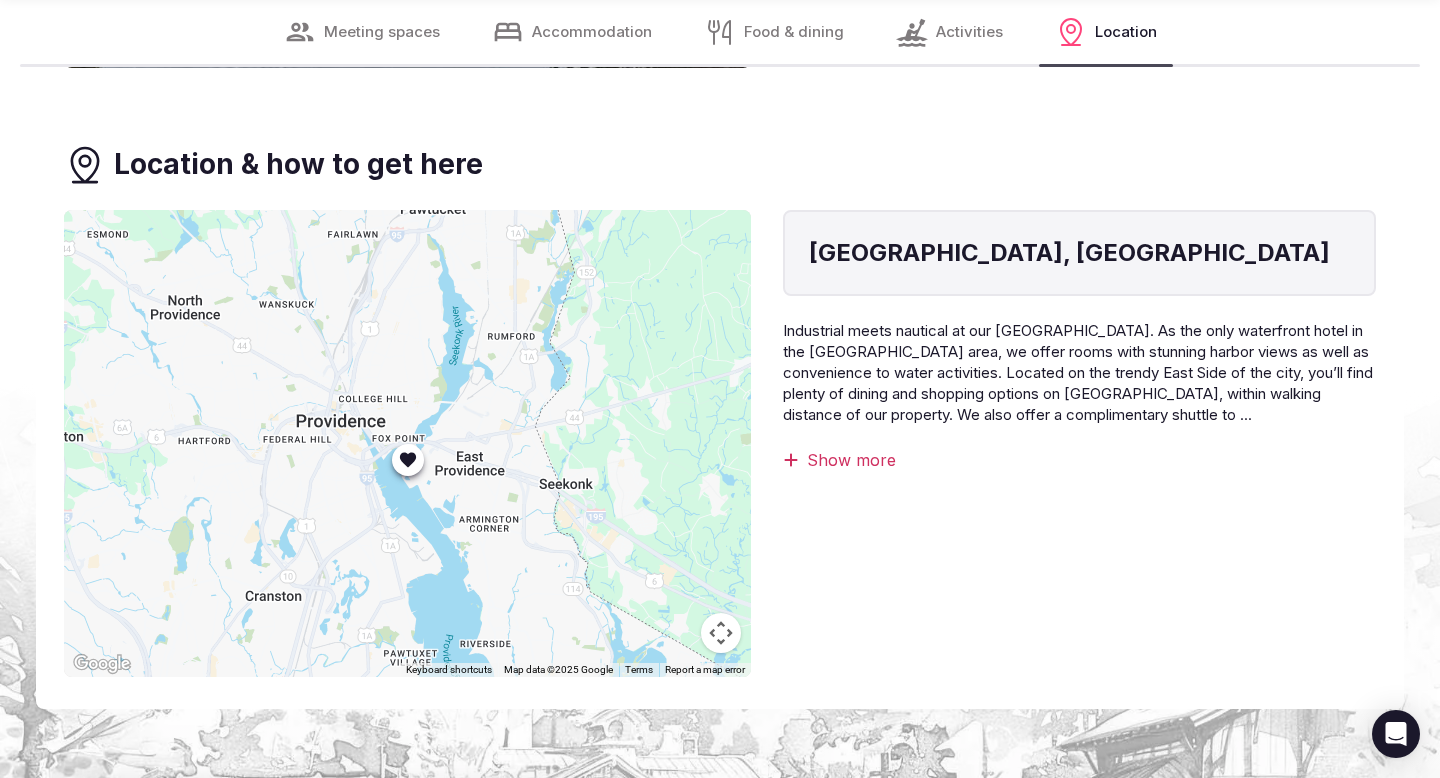 click at bounding box center (721, 633) 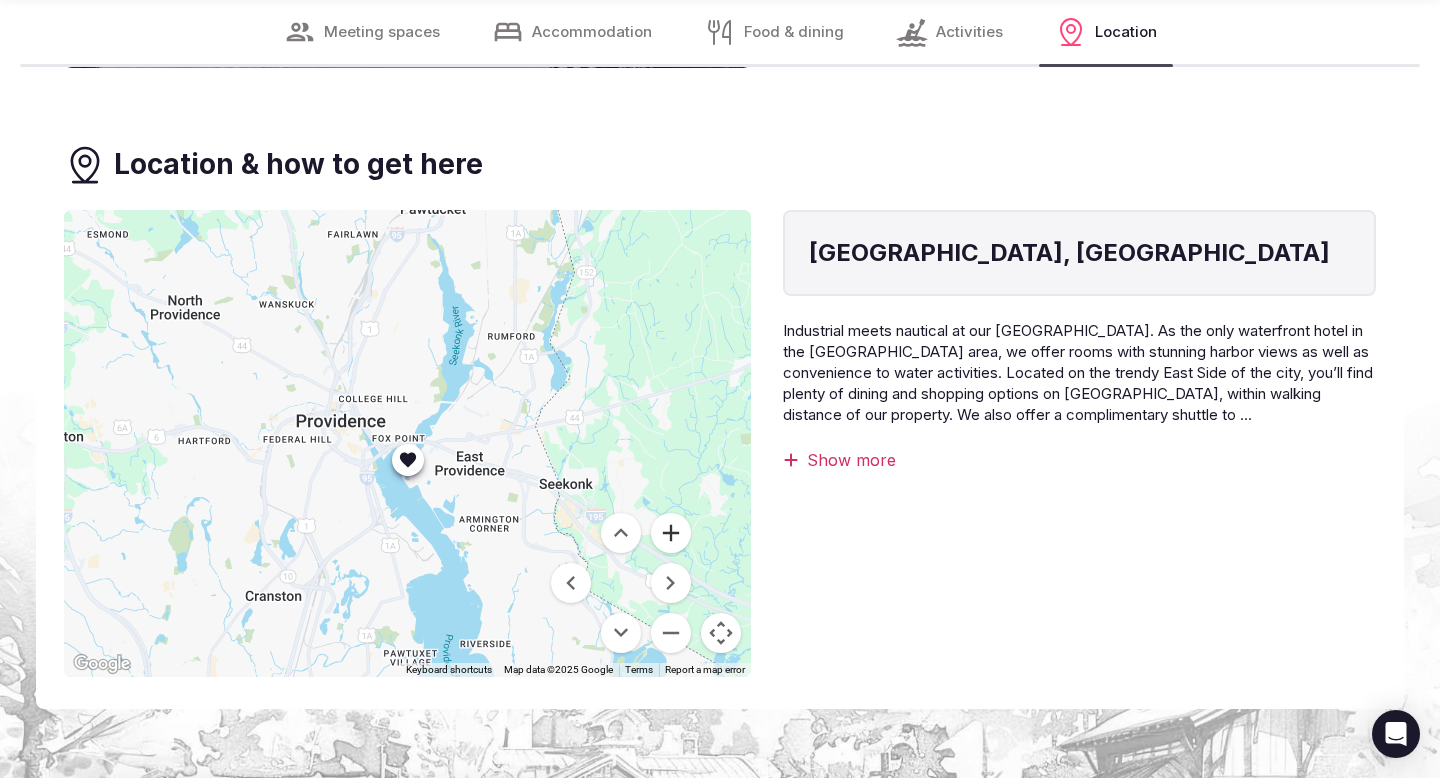 click at bounding box center [671, 533] 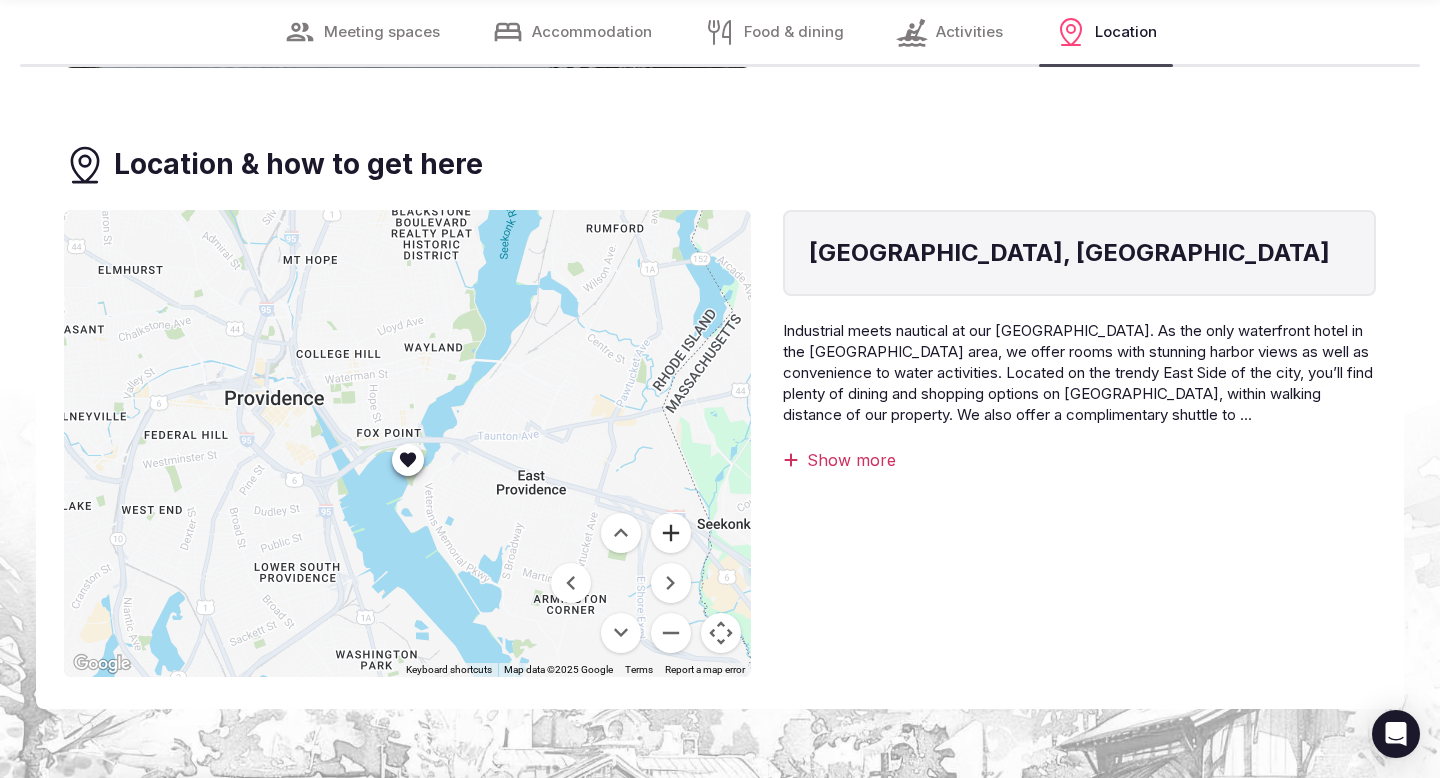 click at bounding box center [671, 533] 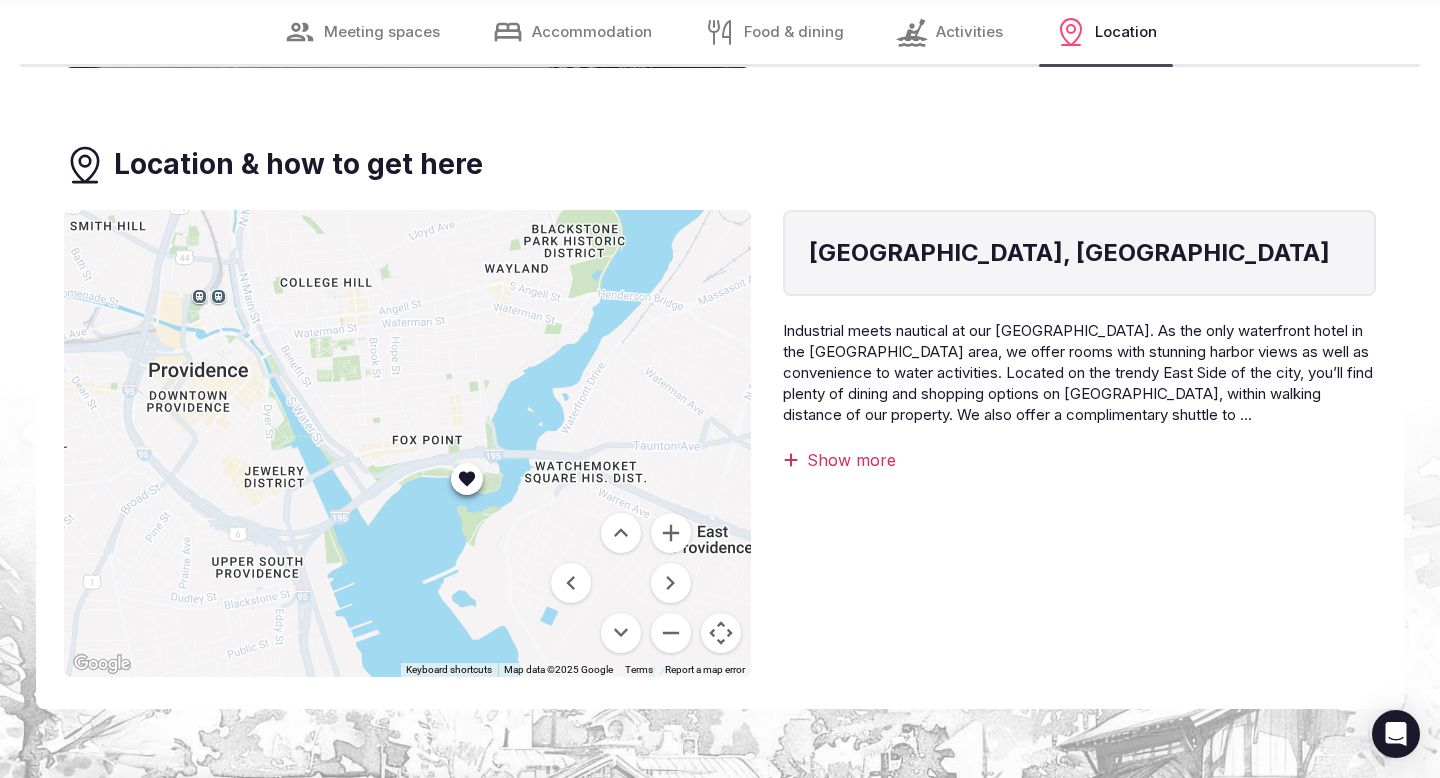 drag, startPoint x: 526, startPoint y: 380, endPoint x: 588, endPoint y: 399, distance: 64.84597 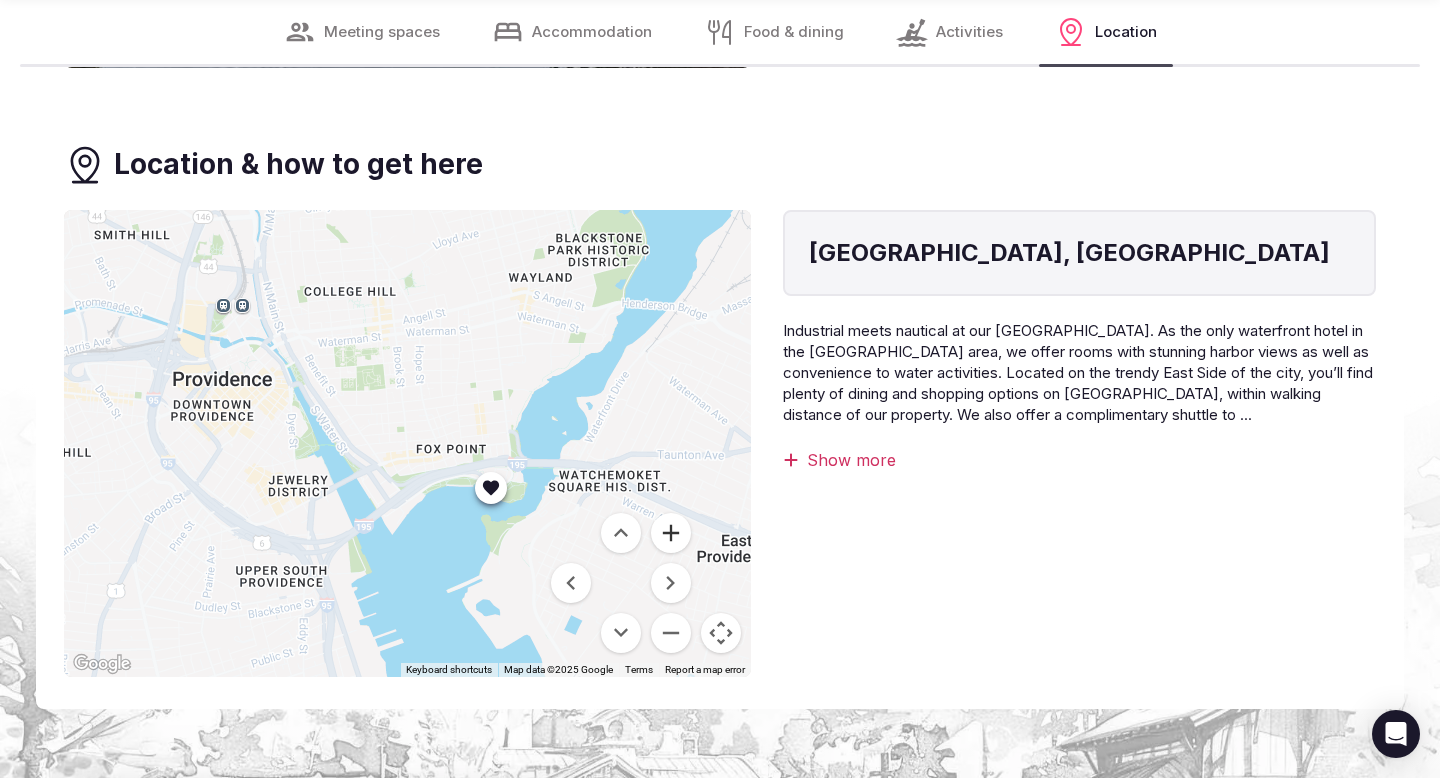 click at bounding box center [671, 533] 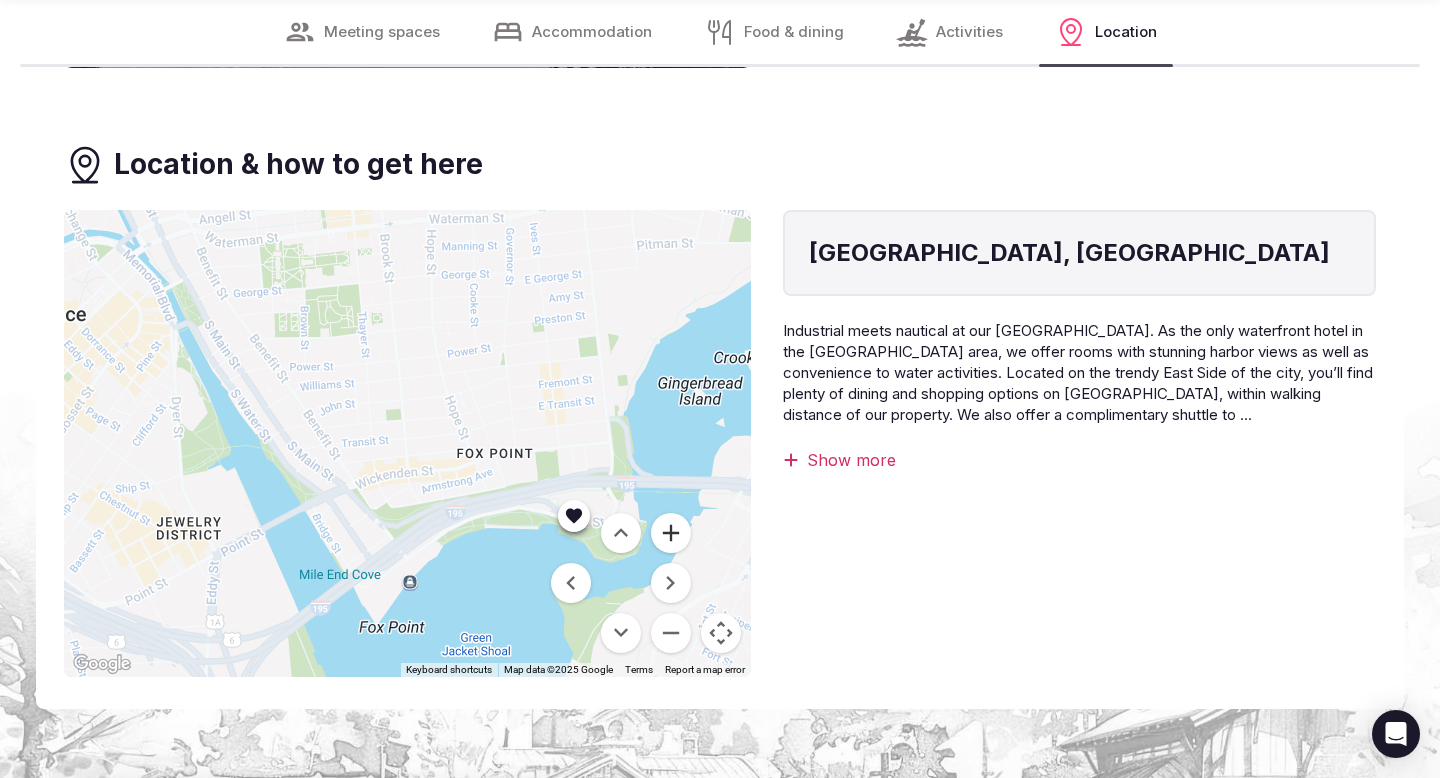 click at bounding box center (671, 533) 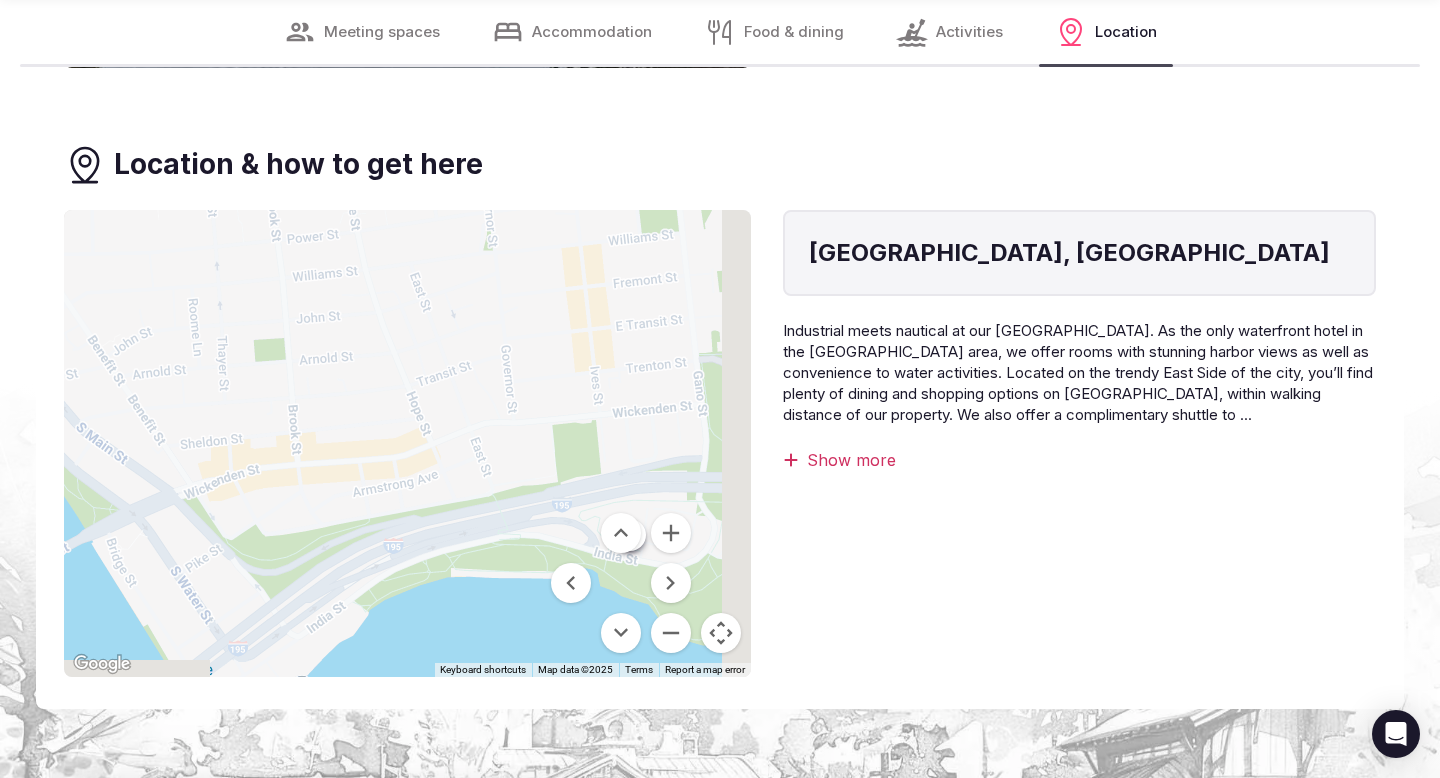 drag, startPoint x: 631, startPoint y: 369, endPoint x: 517, endPoint y: 333, distance: 119.54916 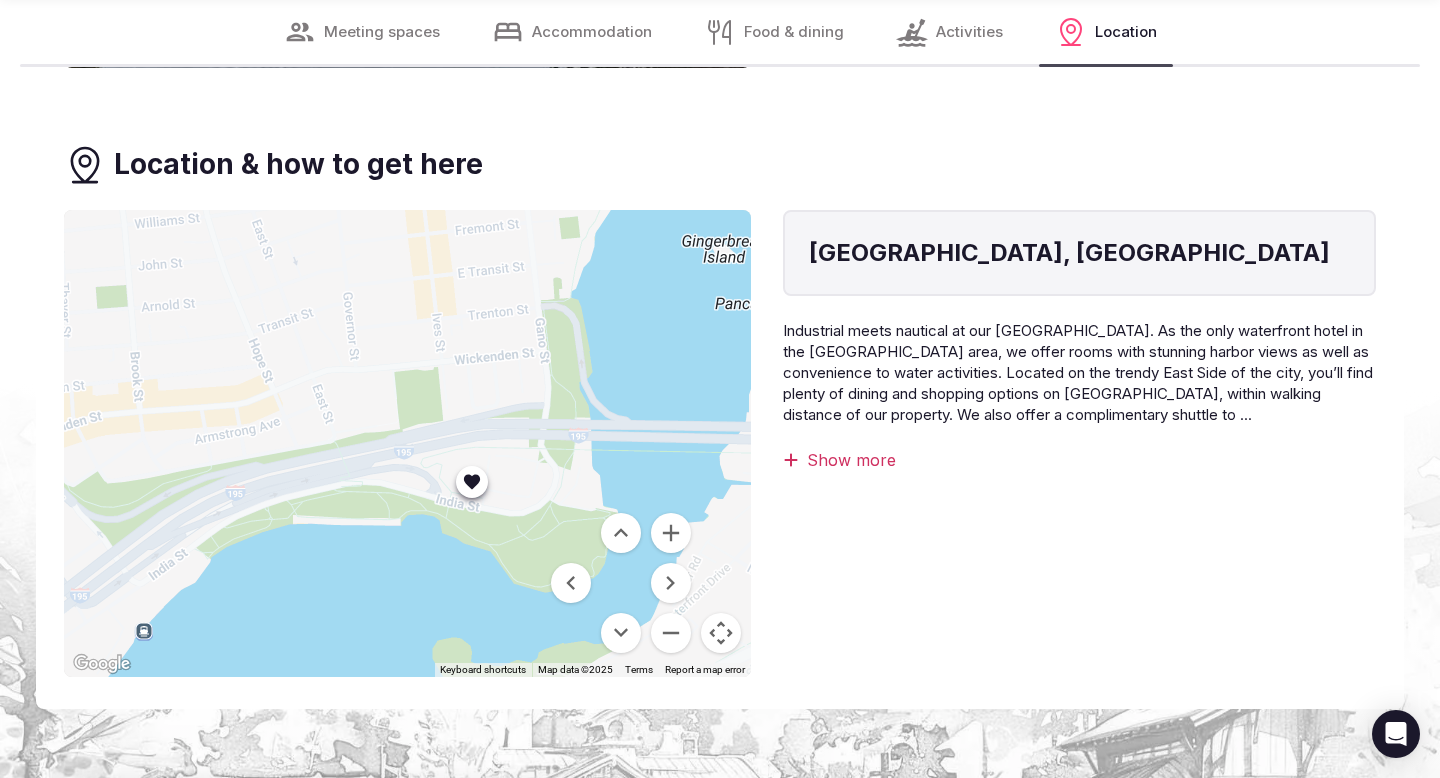 drag, startPoint x: 551, startPoint y: 345, endPoint x: 404, endPoint y: 297, distance: 154.63829 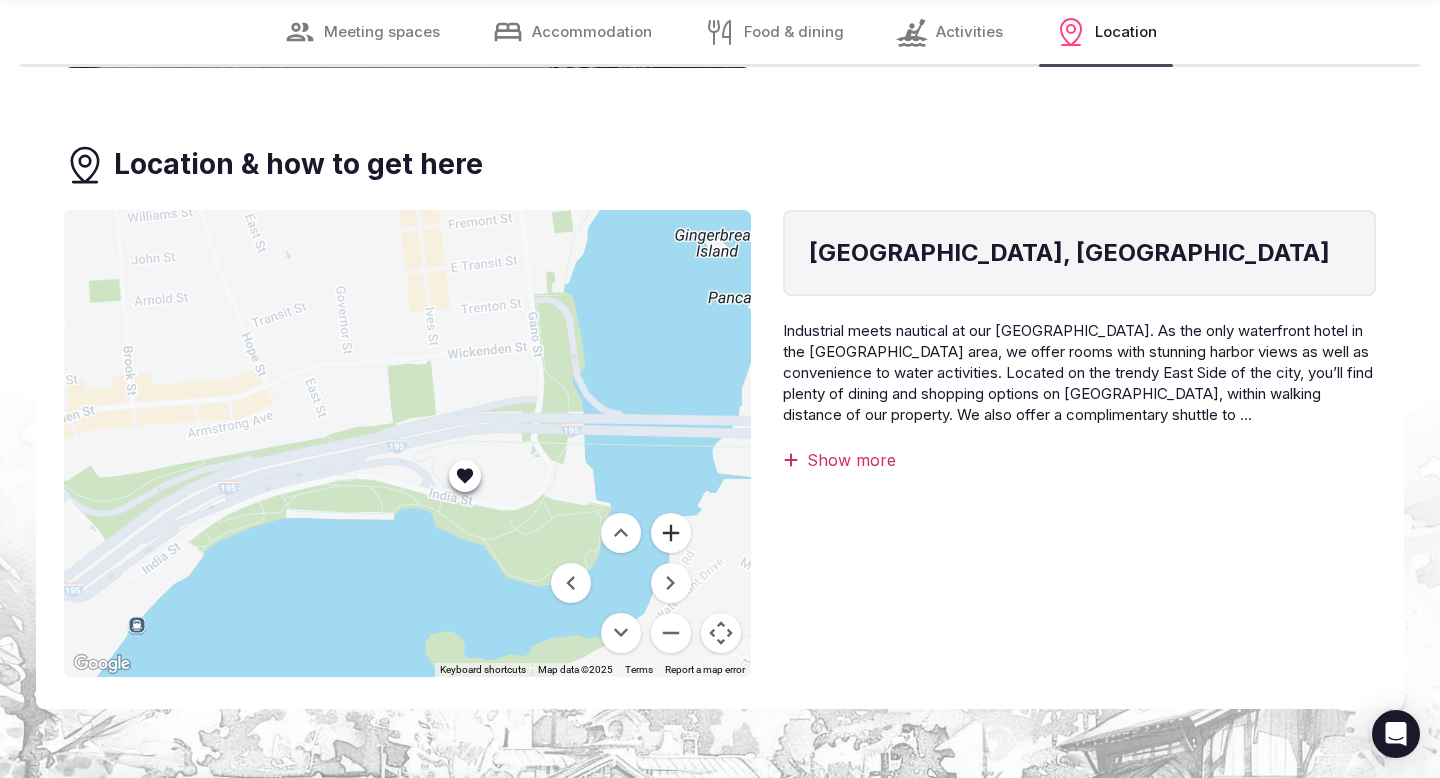 click at bounding box center (671, 533) 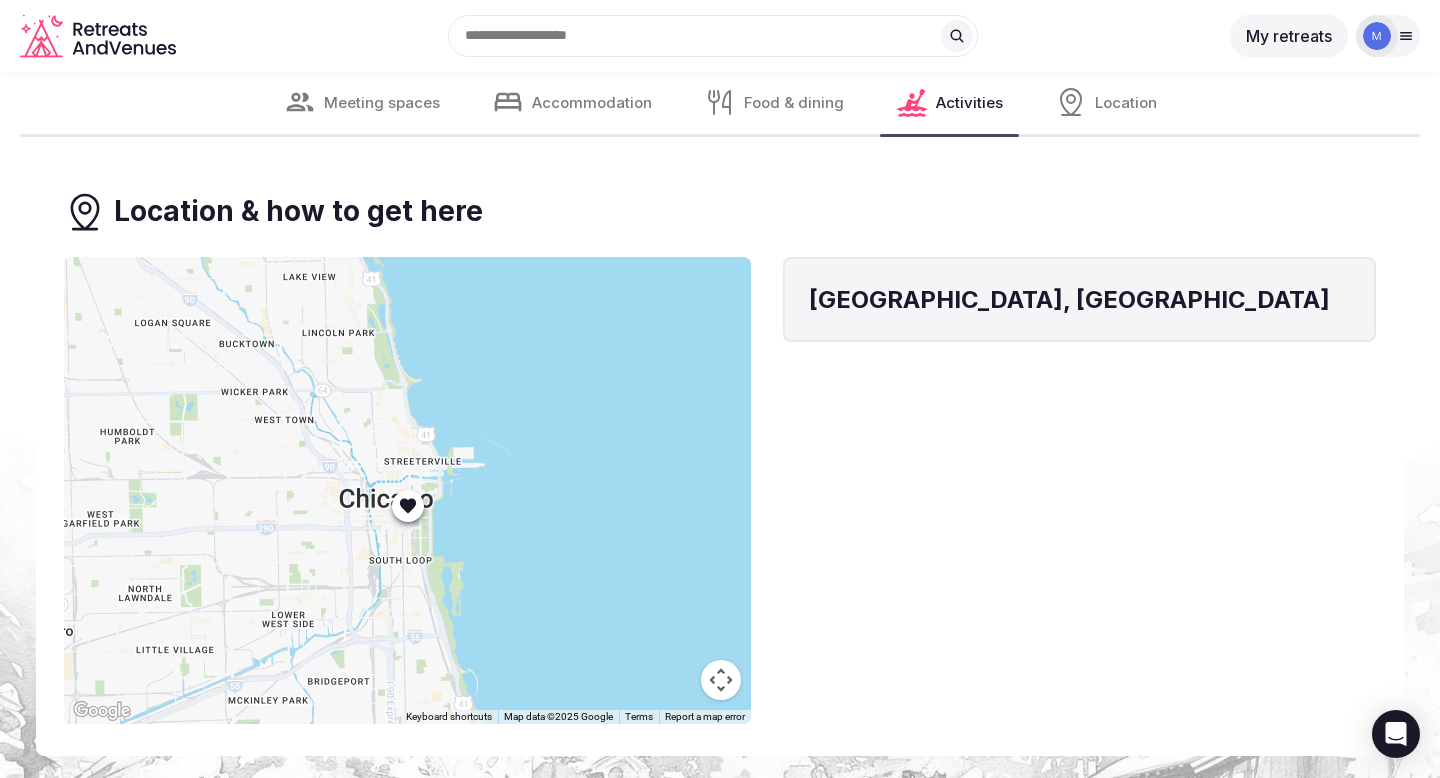 scroll, scrollTop: 3697, scrollLeft: 0, axis: vertical 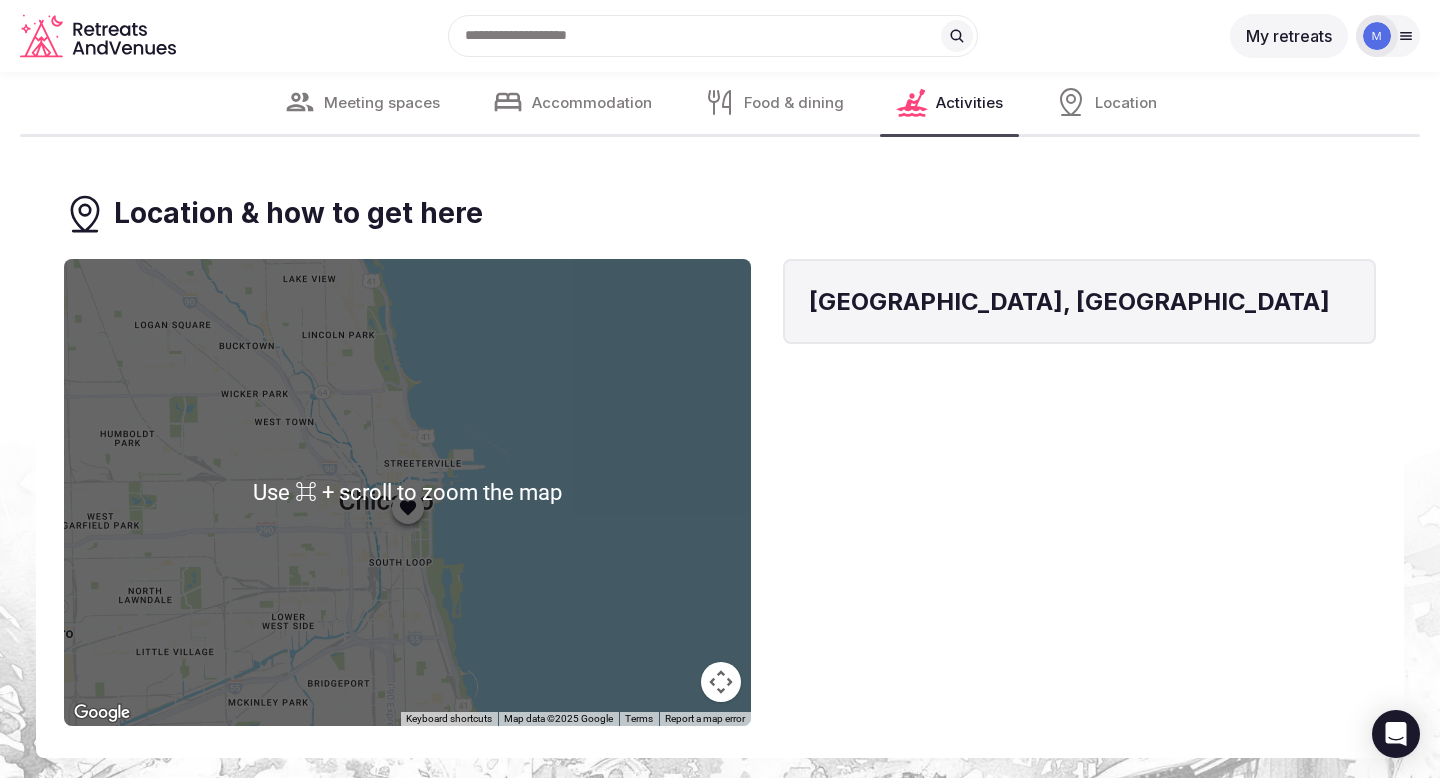 click on "To navigate, press the arrow keys." at bounding box center [407, 492] 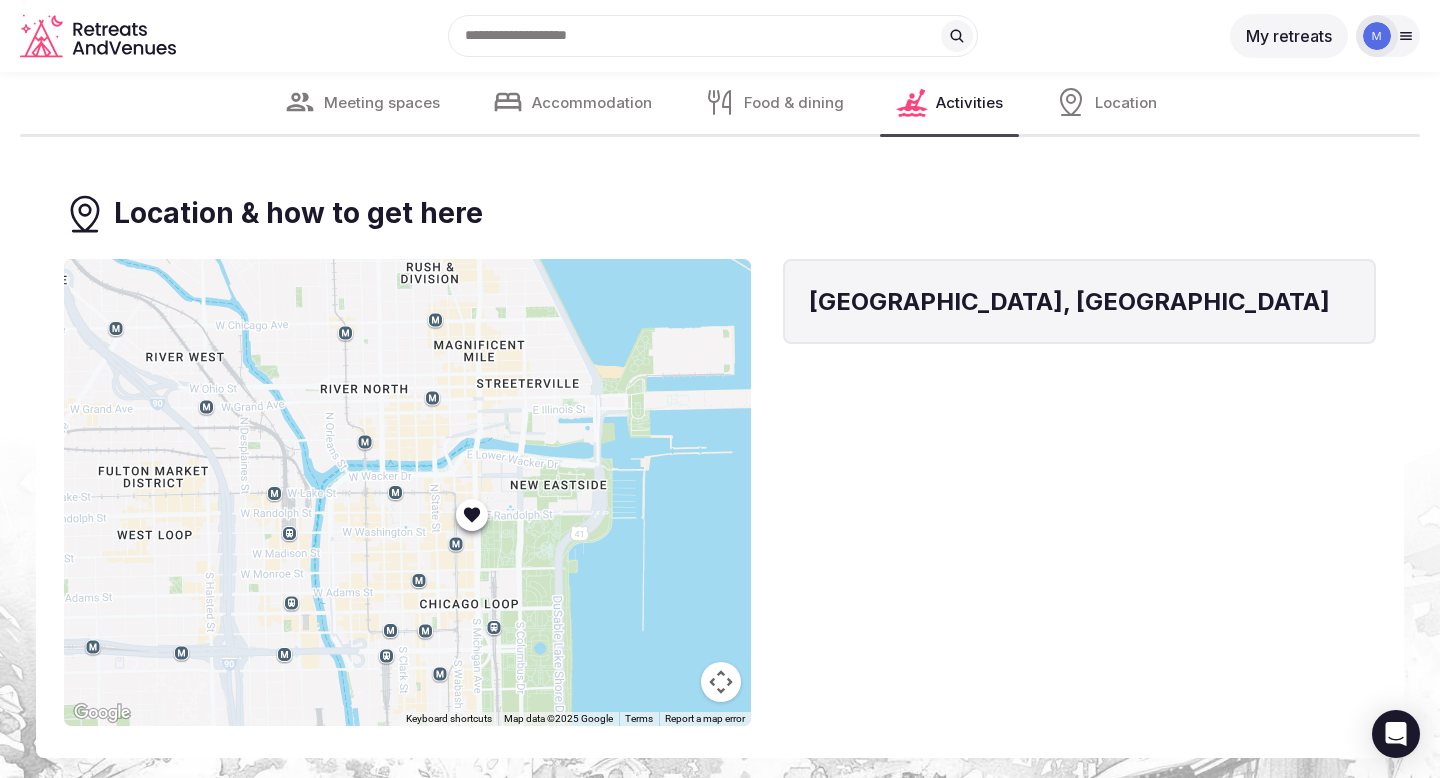drag, startPoint x: 538, startPoint y: 564, endPoint x: 513, endPoint y: 564, distance: 25 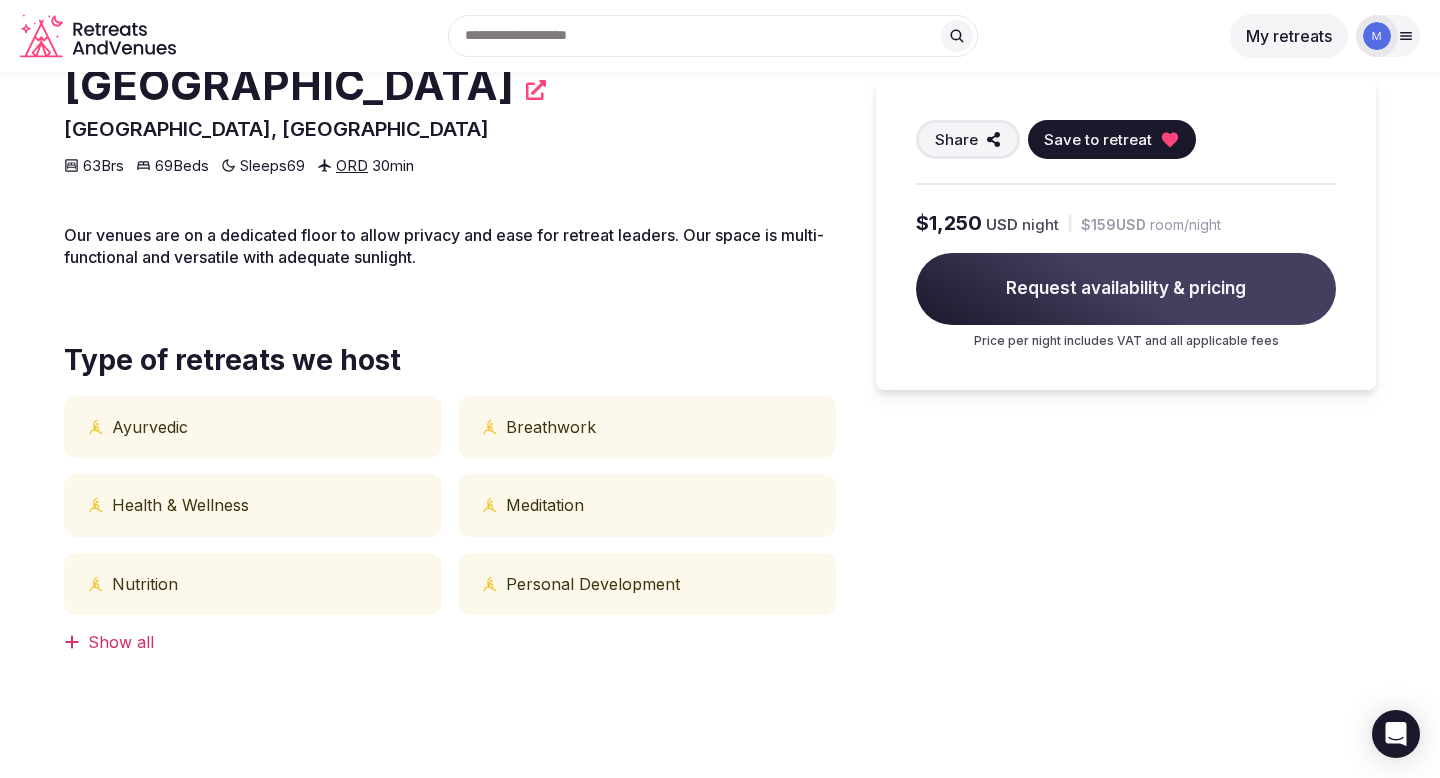 scroll, scrollTop: 0, scrollLeft: 0, axis: both 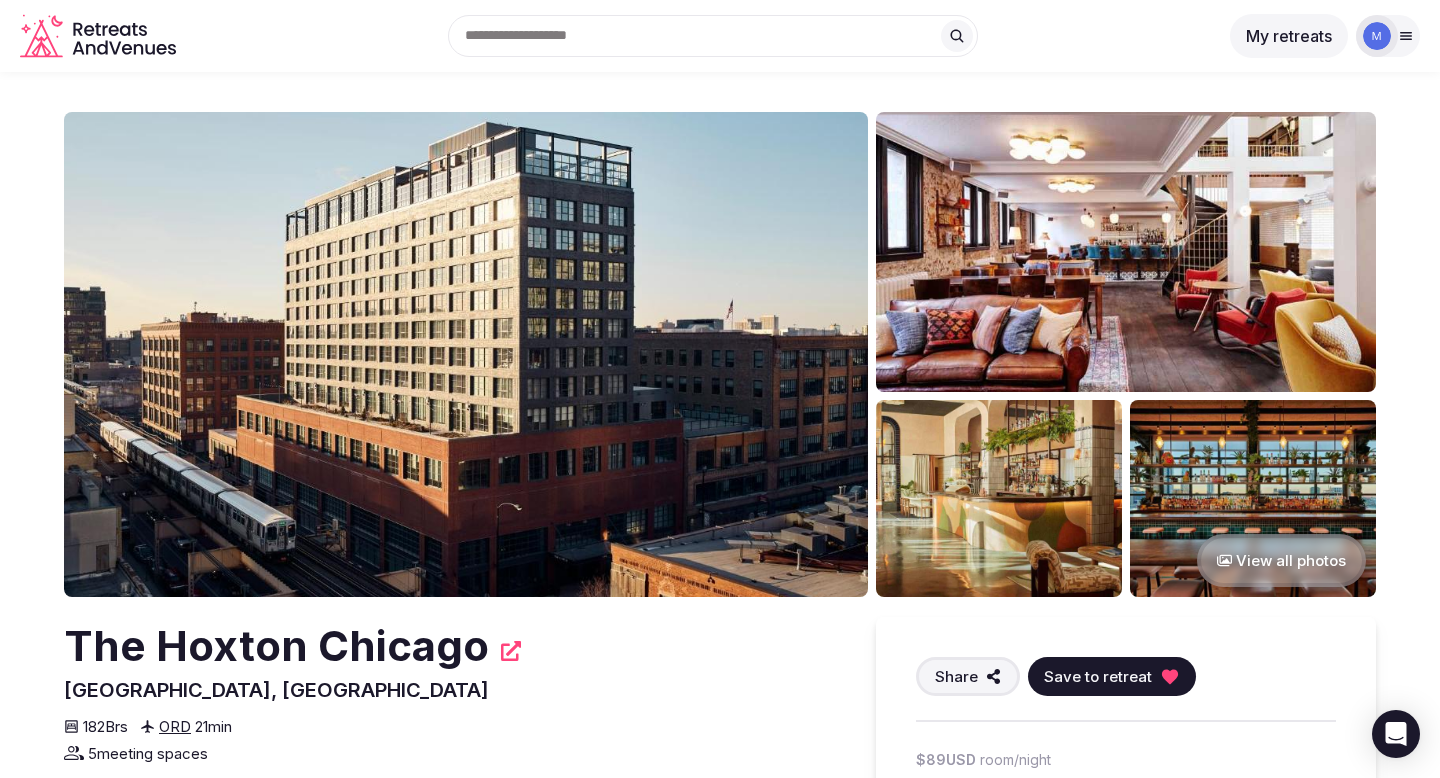 click on "View all photos" at bounding box center [1281, 560] 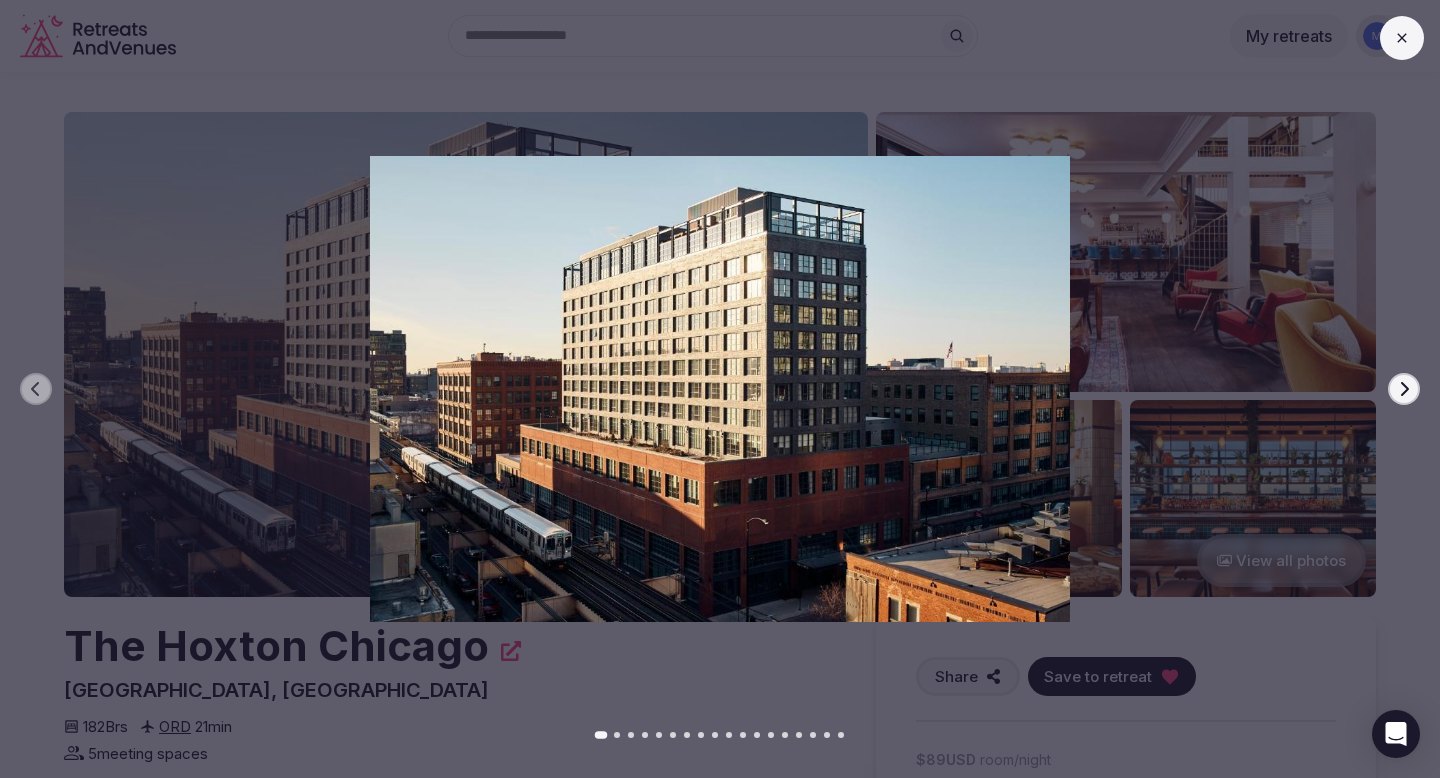 click 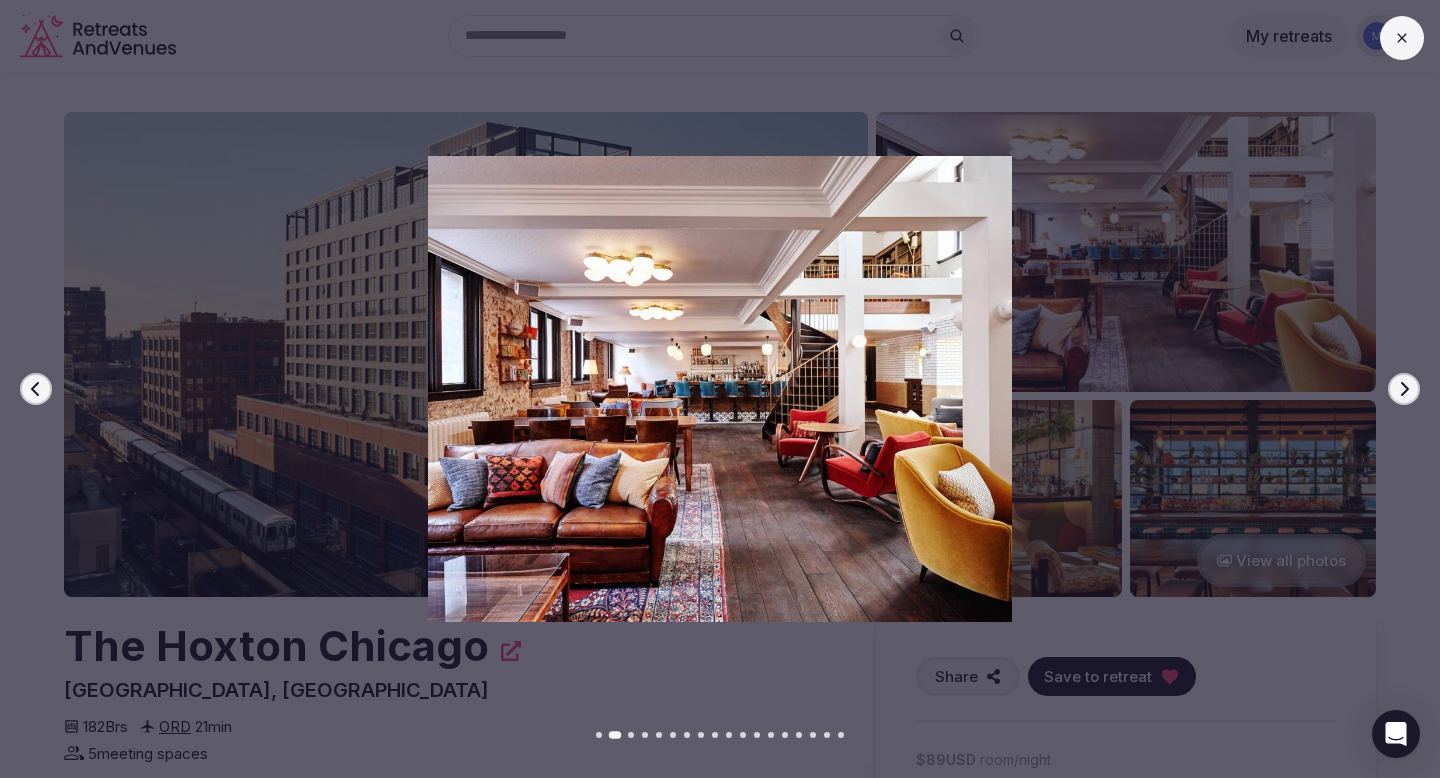 click 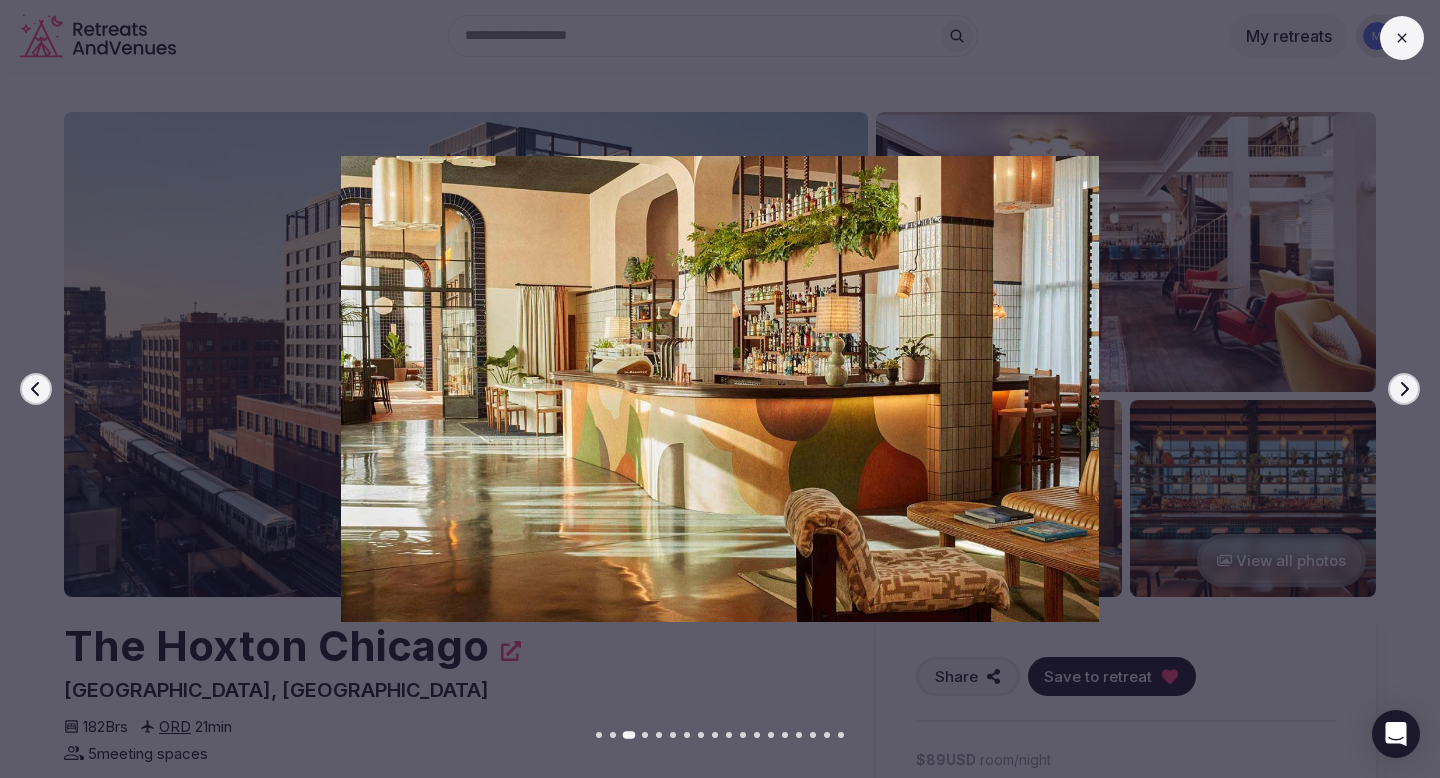 click 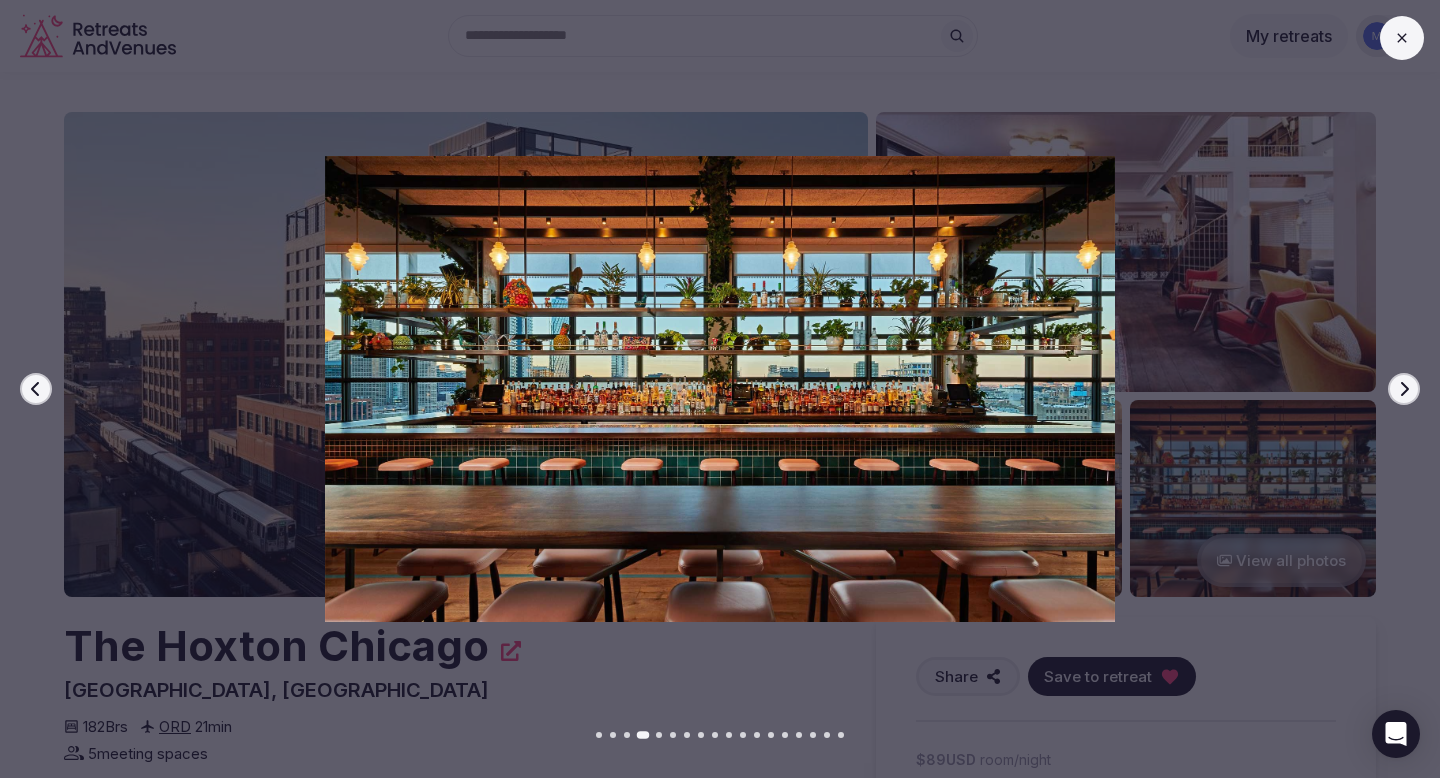 click 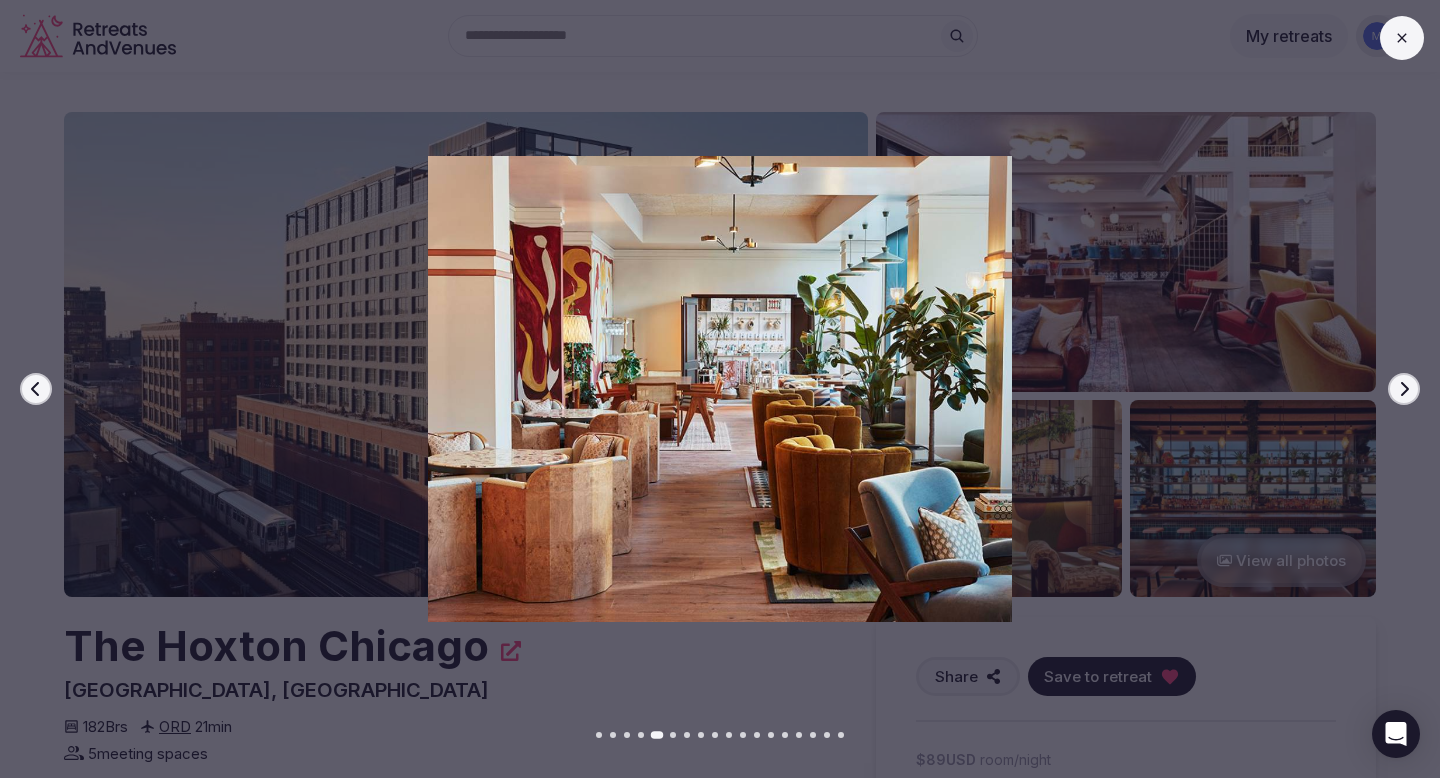 click 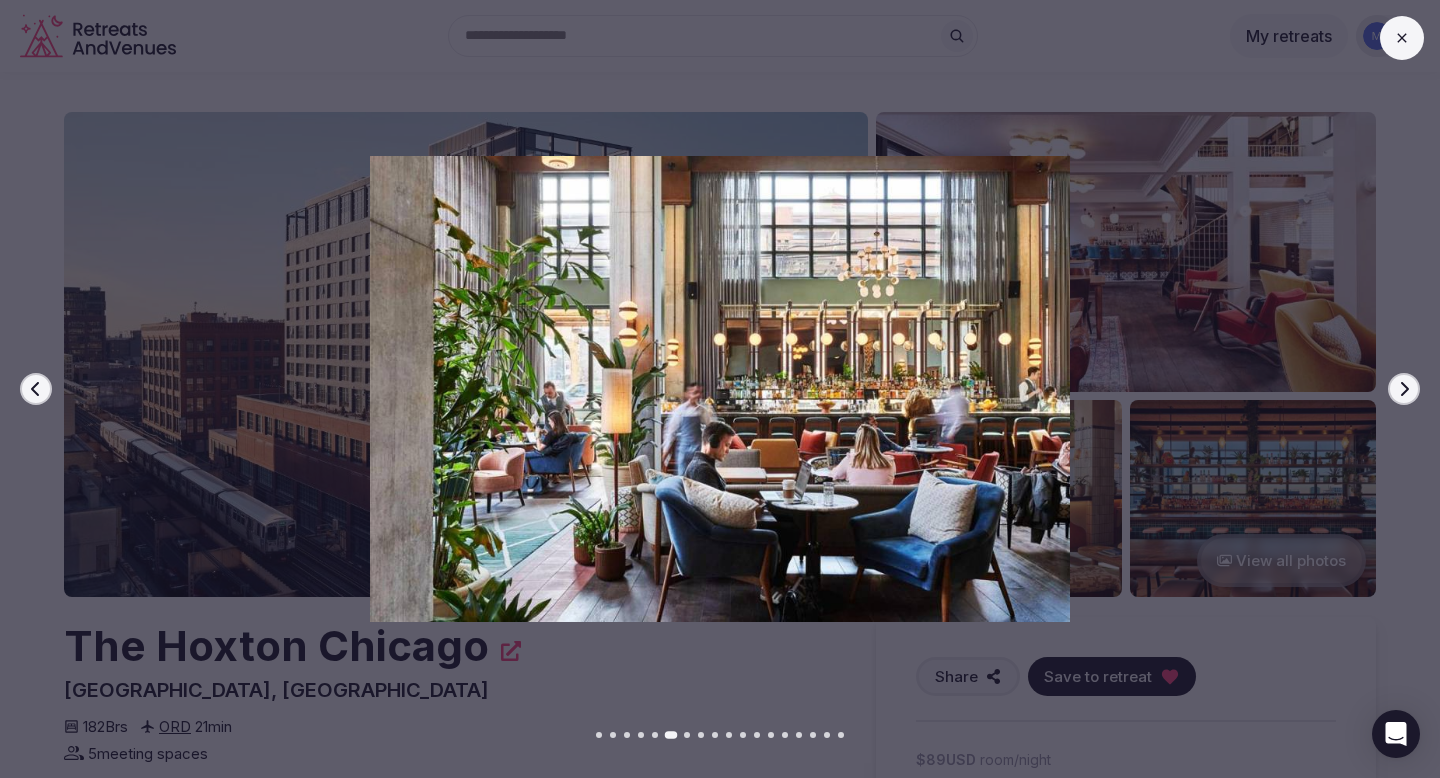 click 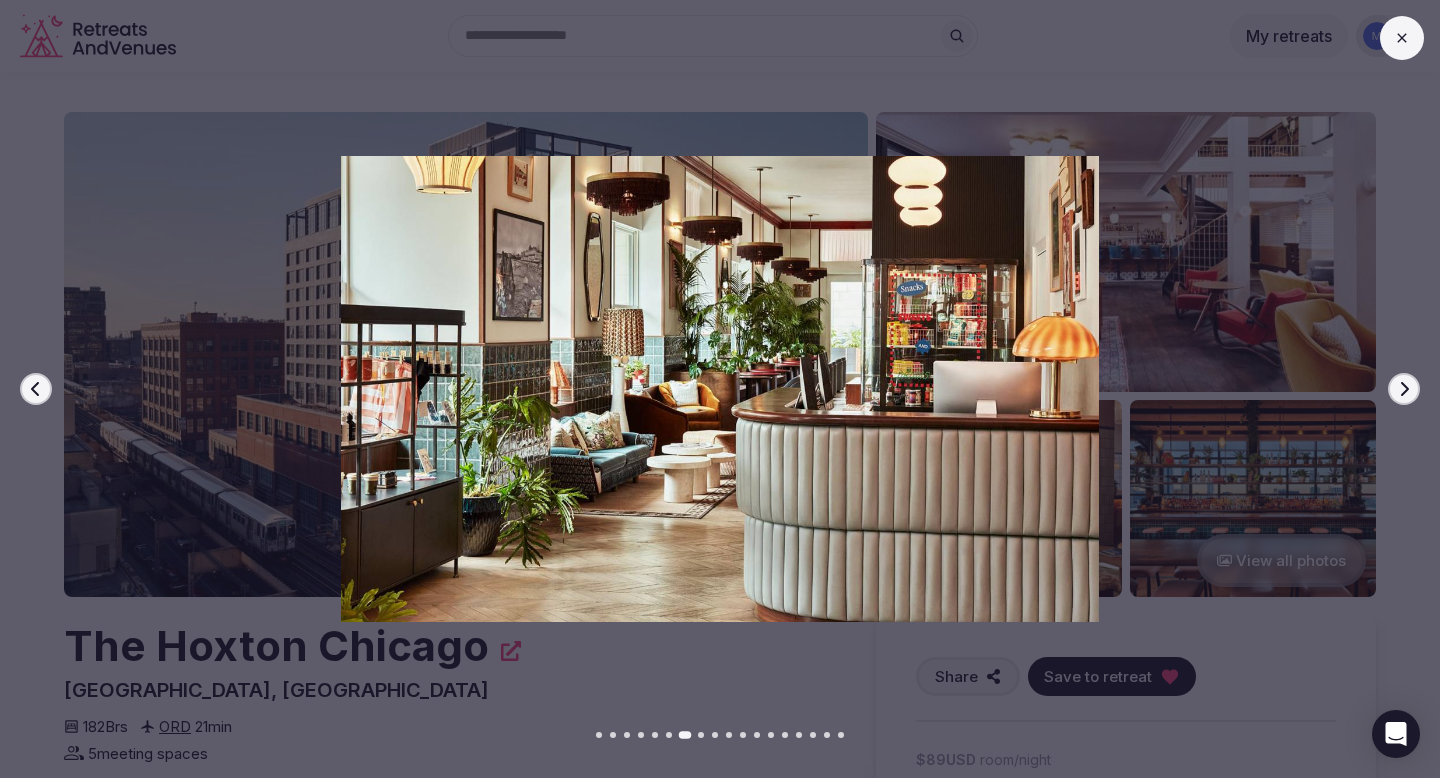 click 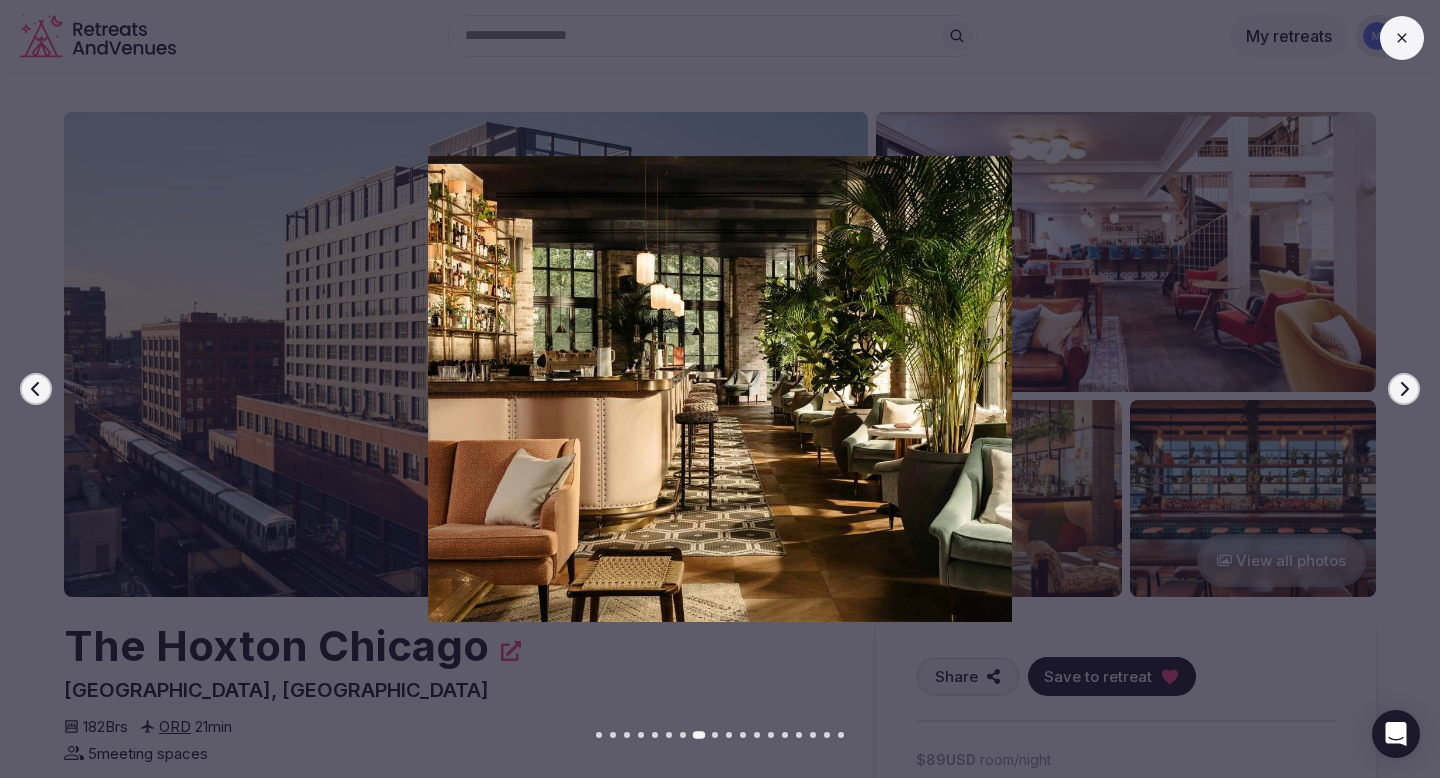 click 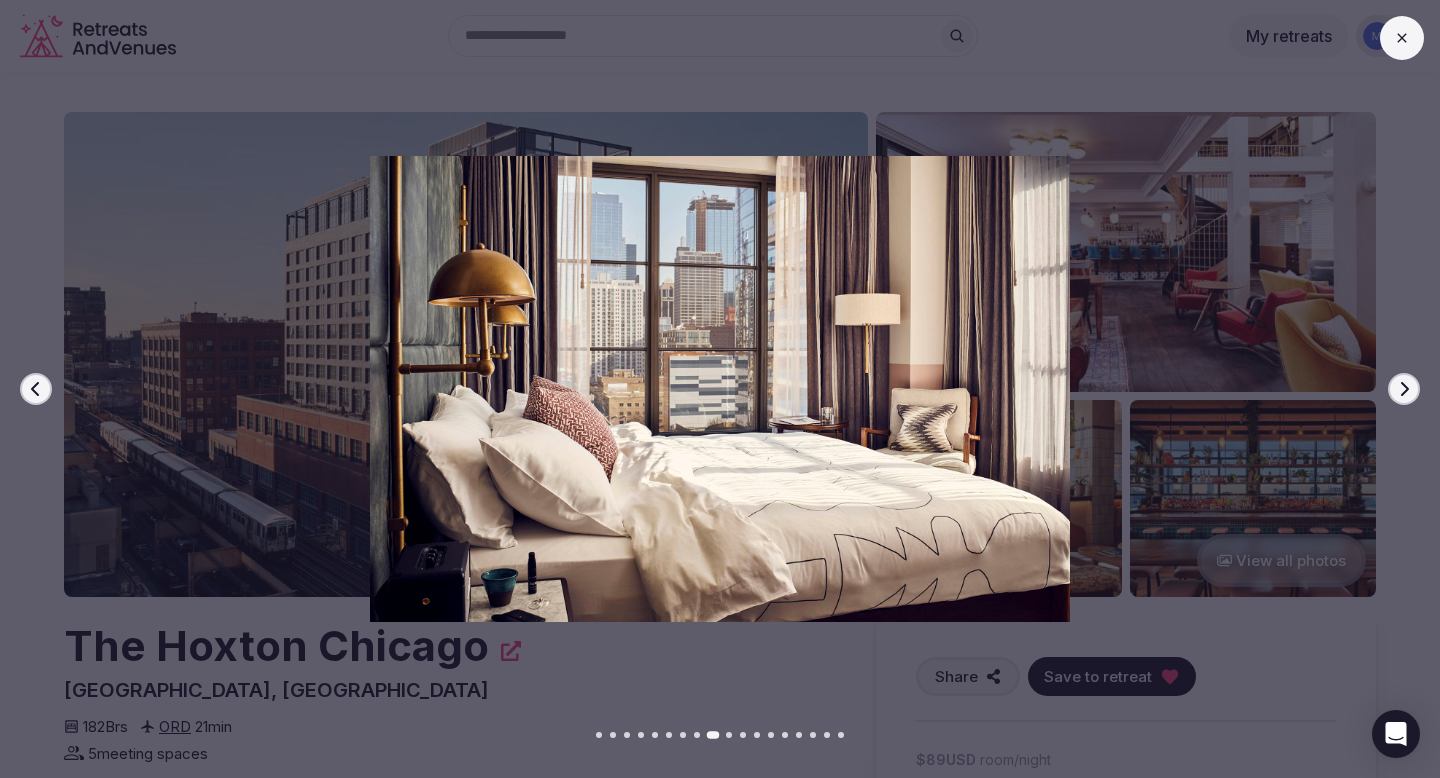 click 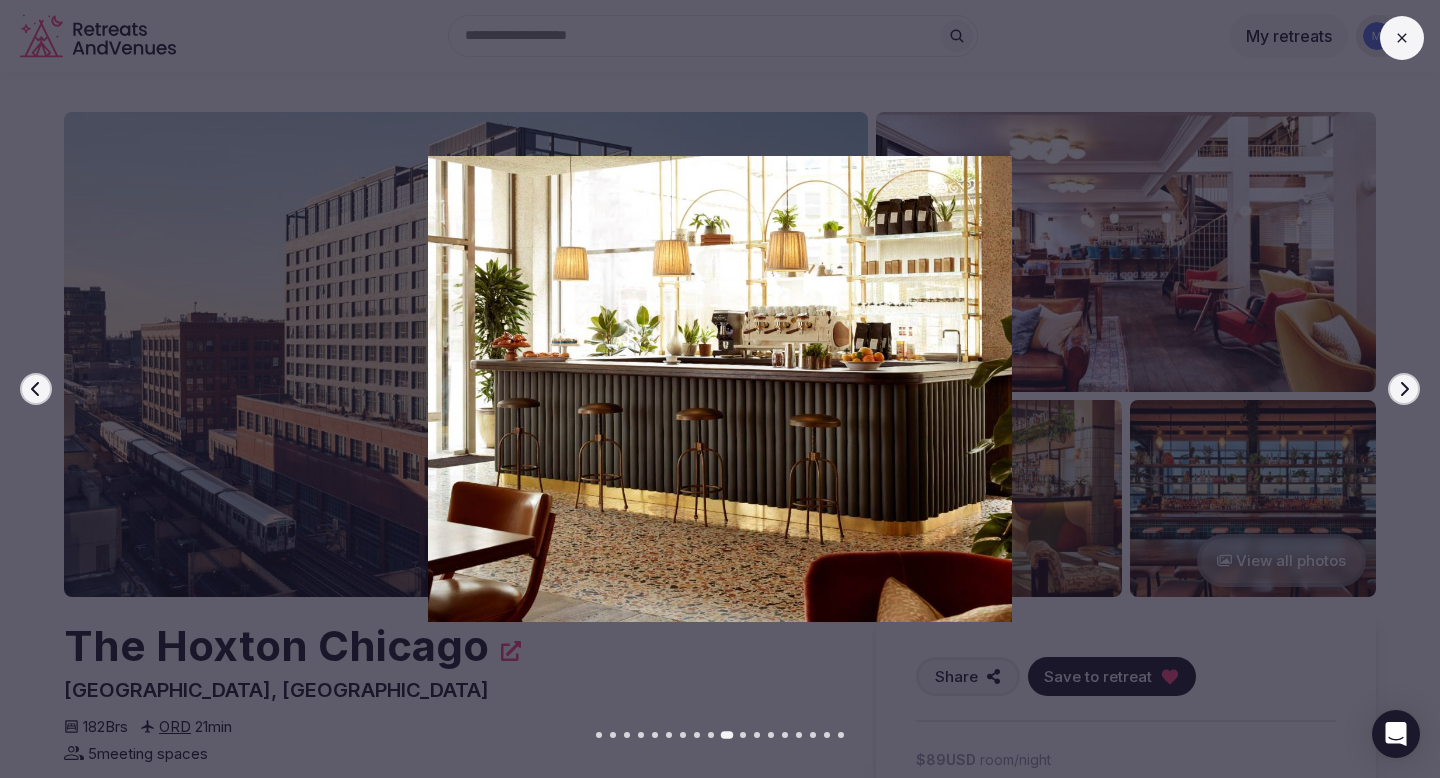 click 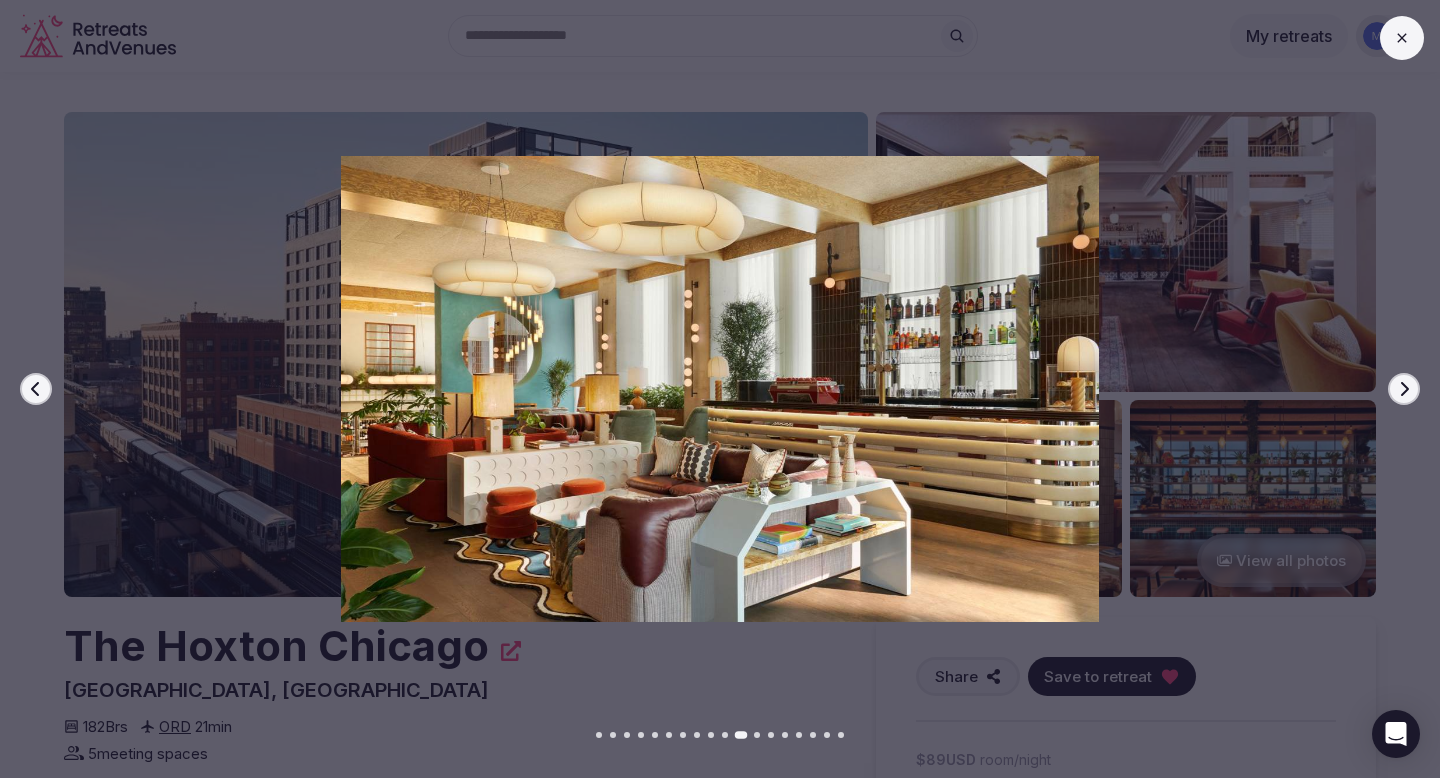 click 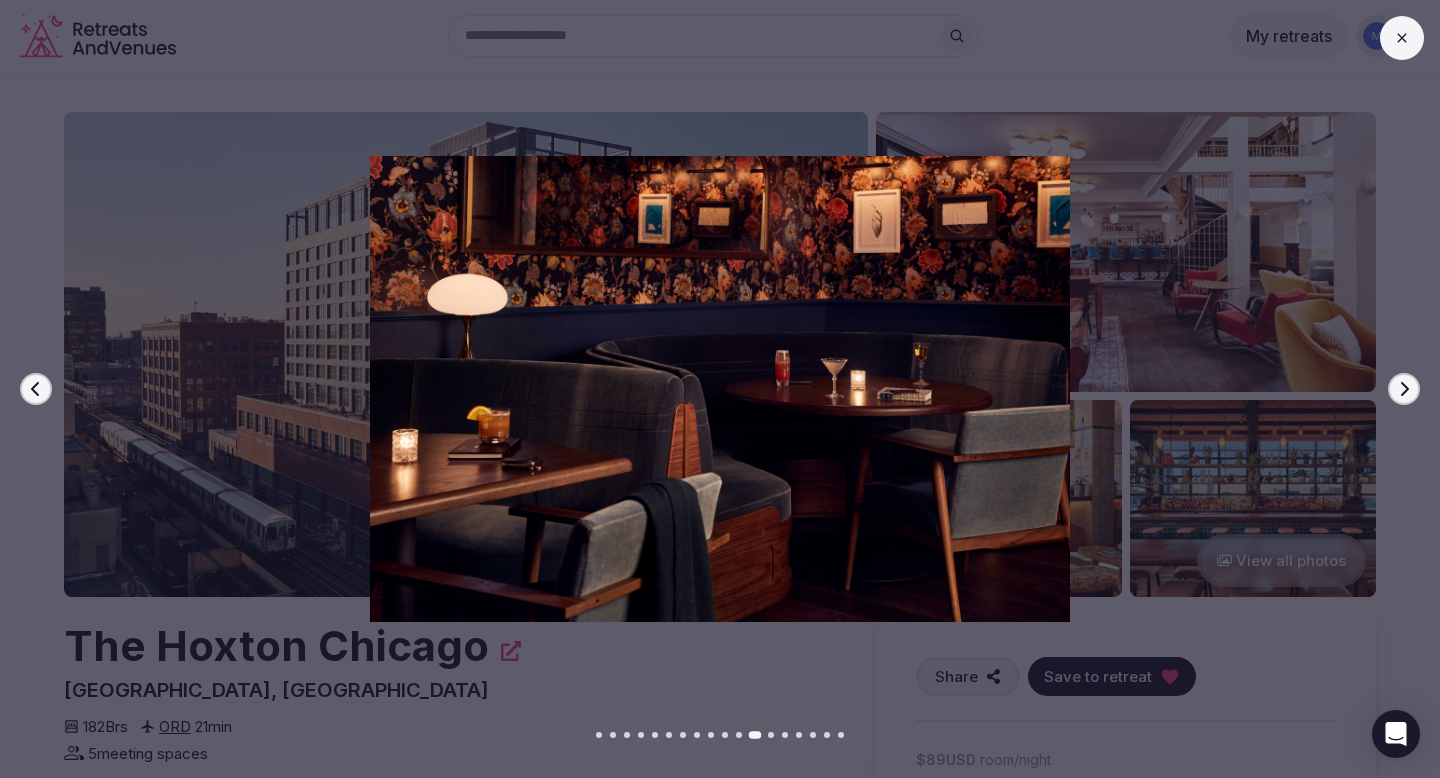 click 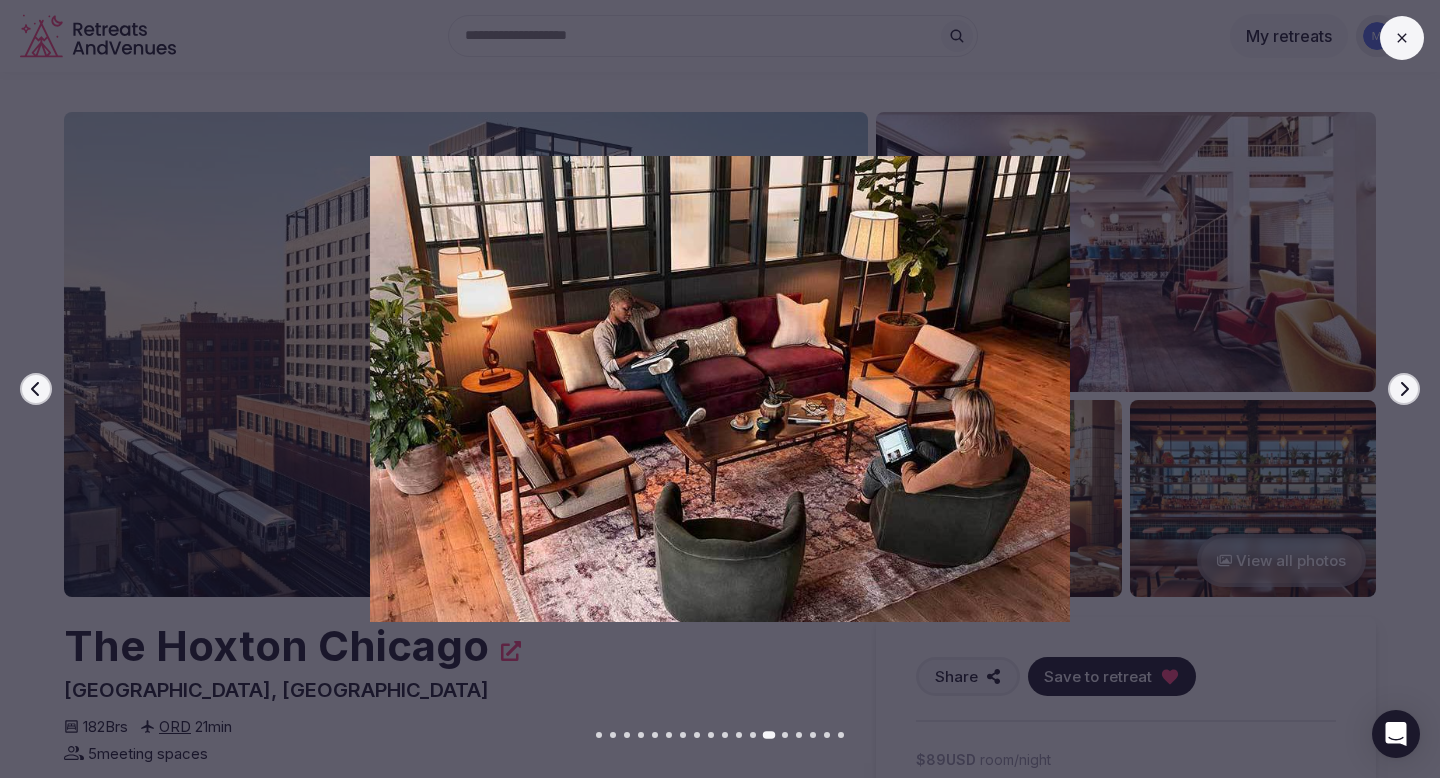 click 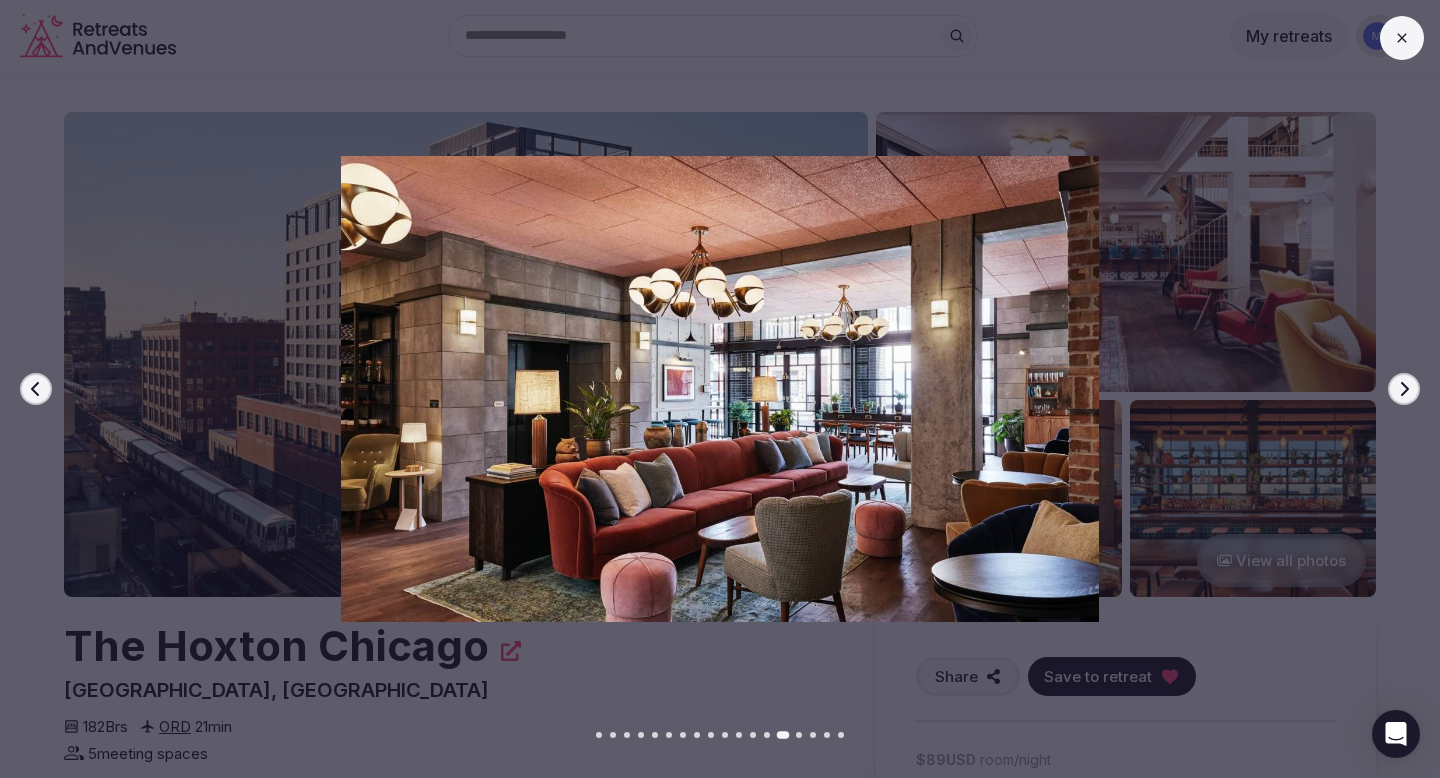click 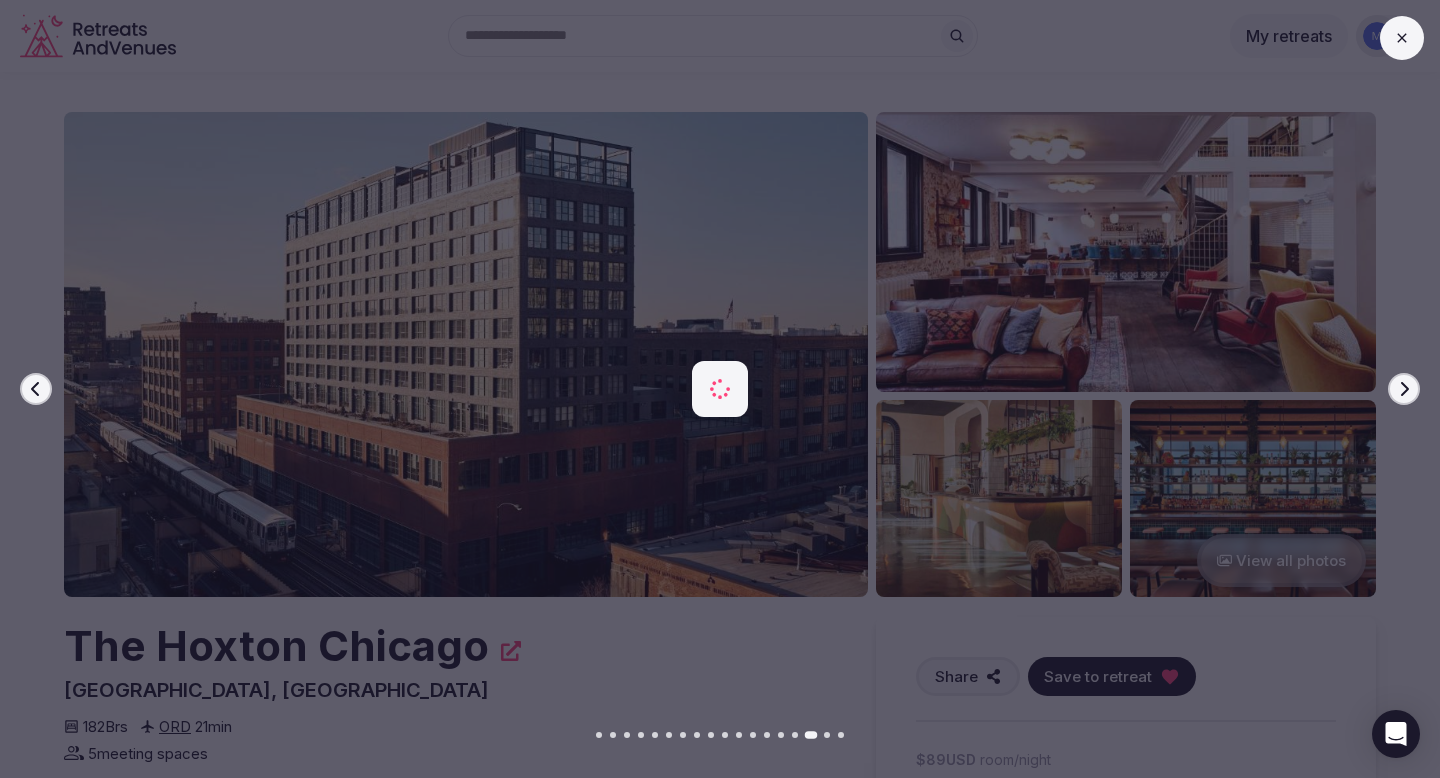 click 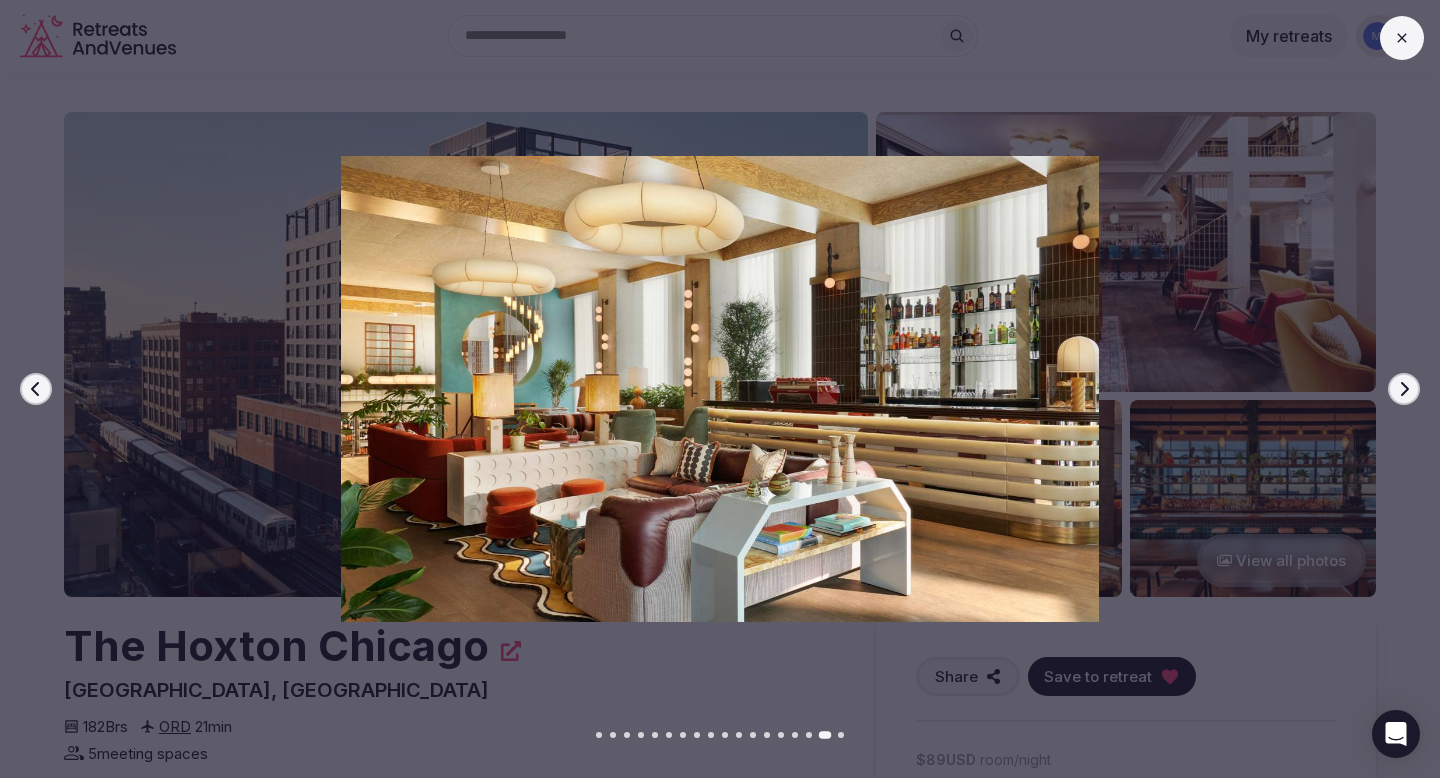 click 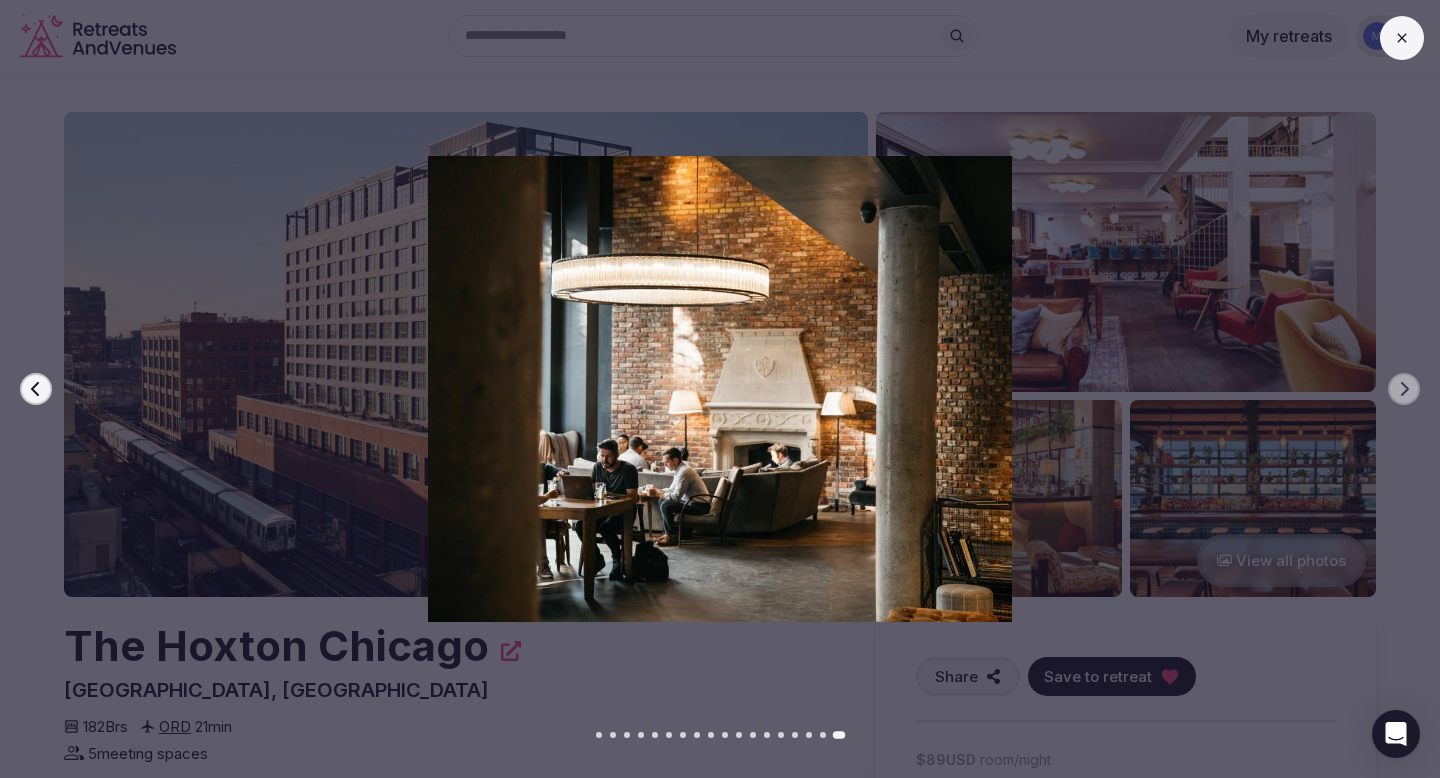 click at bounding box center (1402, 38) 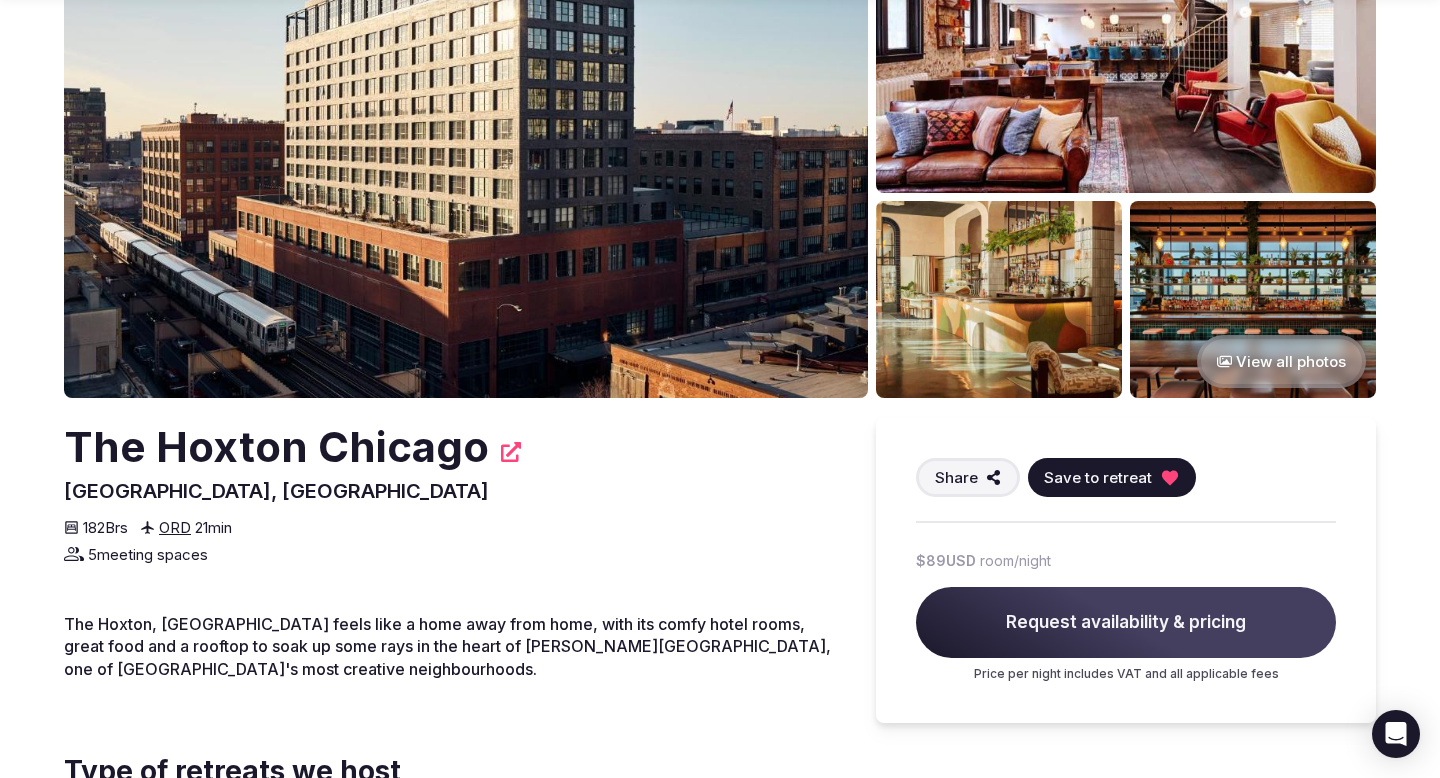 scroll, scrollTop: 218, scrollLeft: 0, axis: vertical 